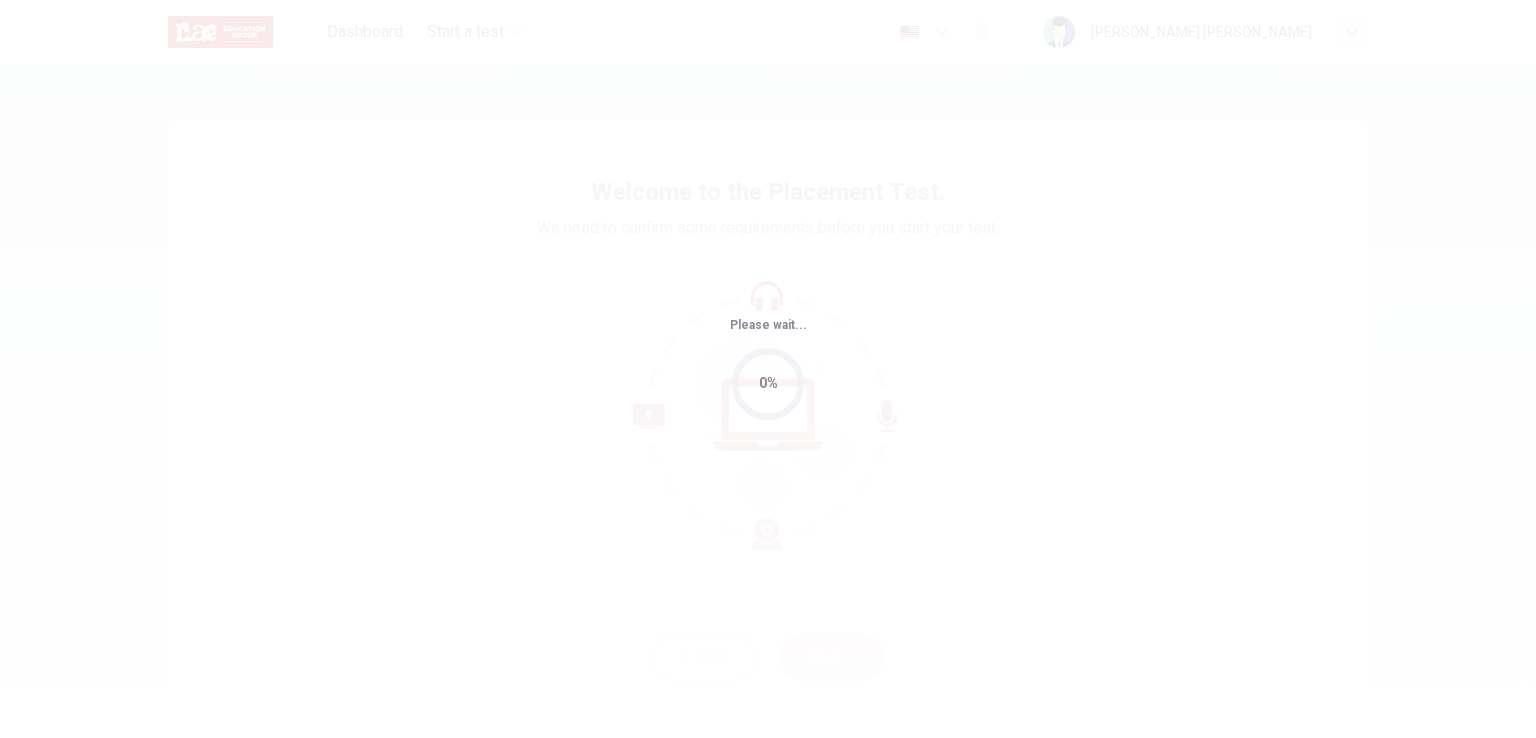 scroll, scrollTop: 0, scrollLeft: 0, axis: both 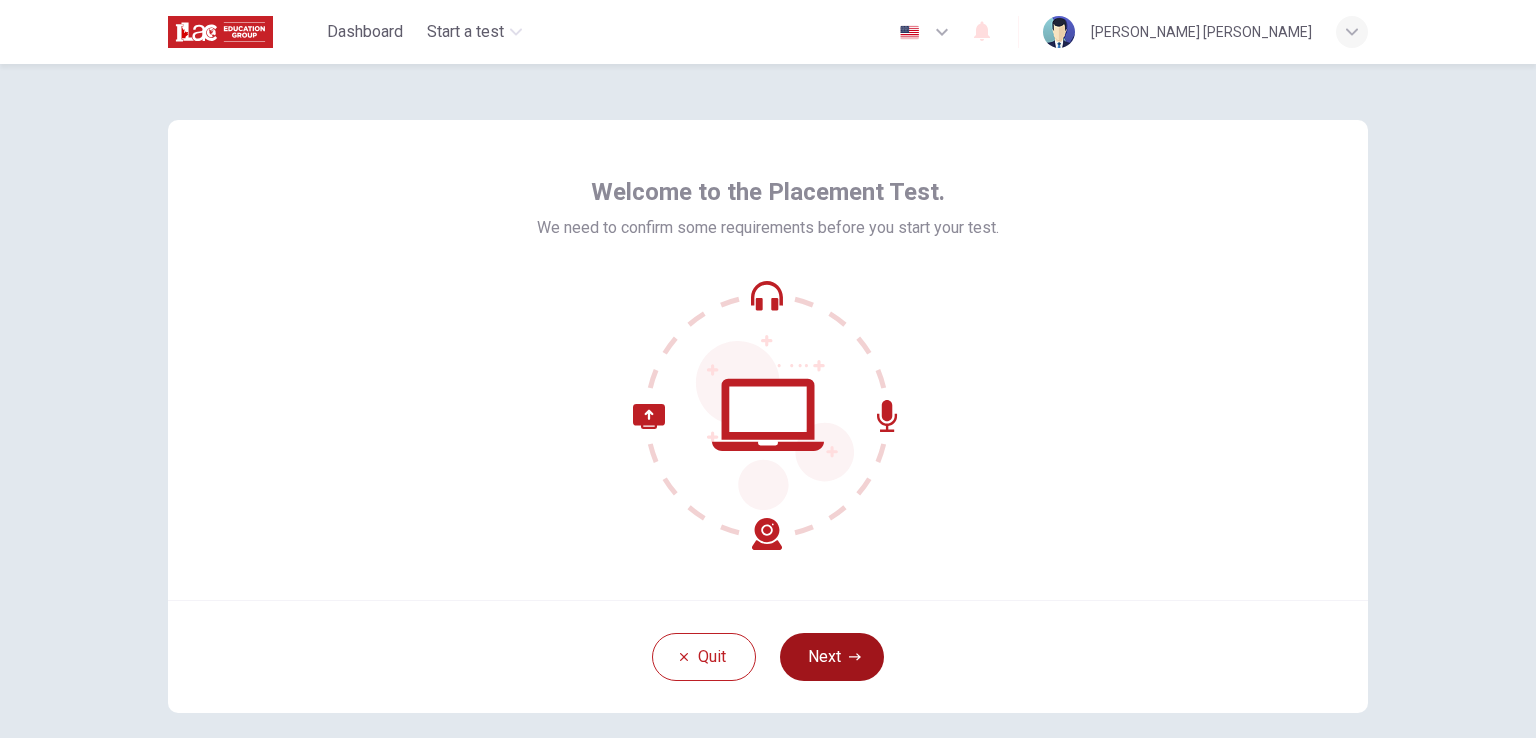 click on "Next" at bounding box center [832, 657] 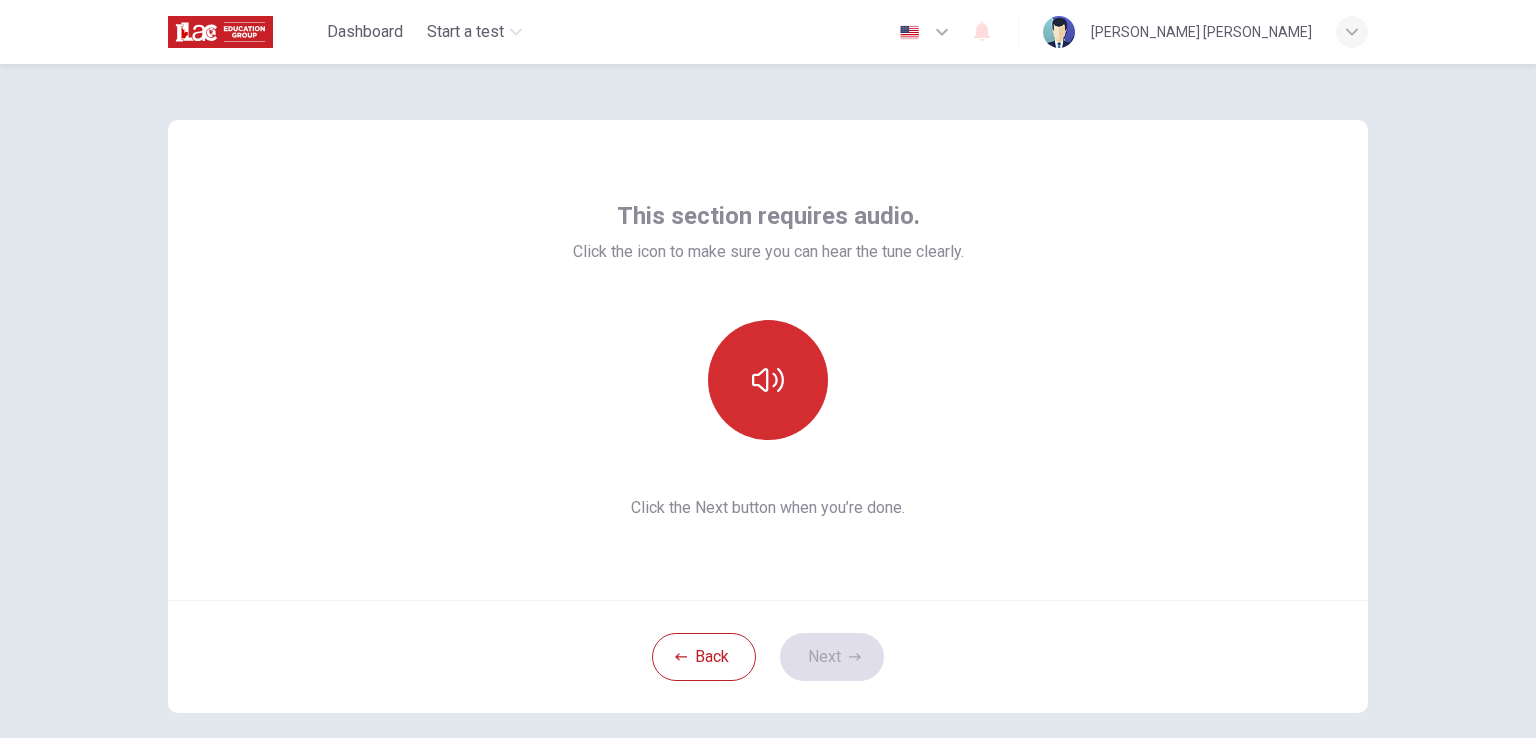 click 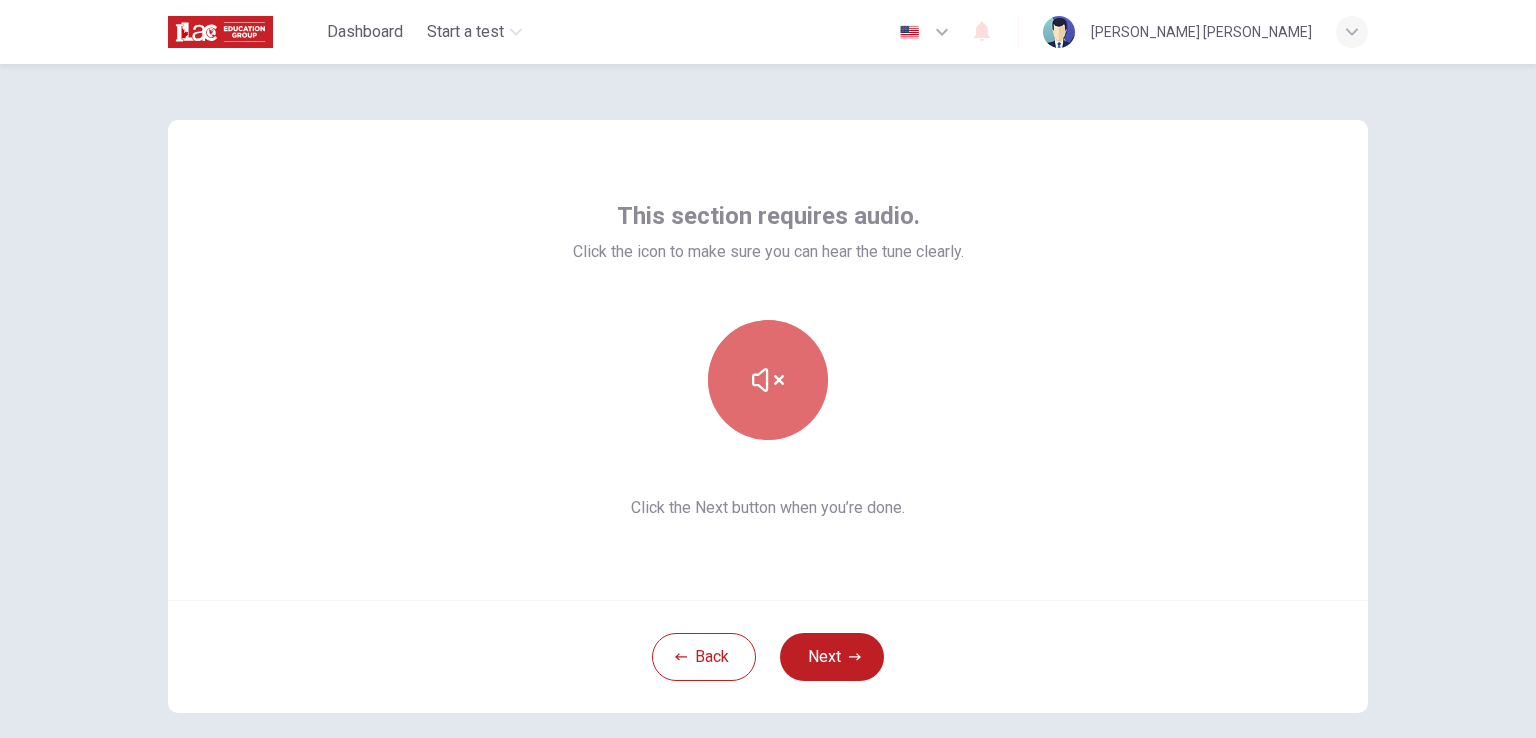 click 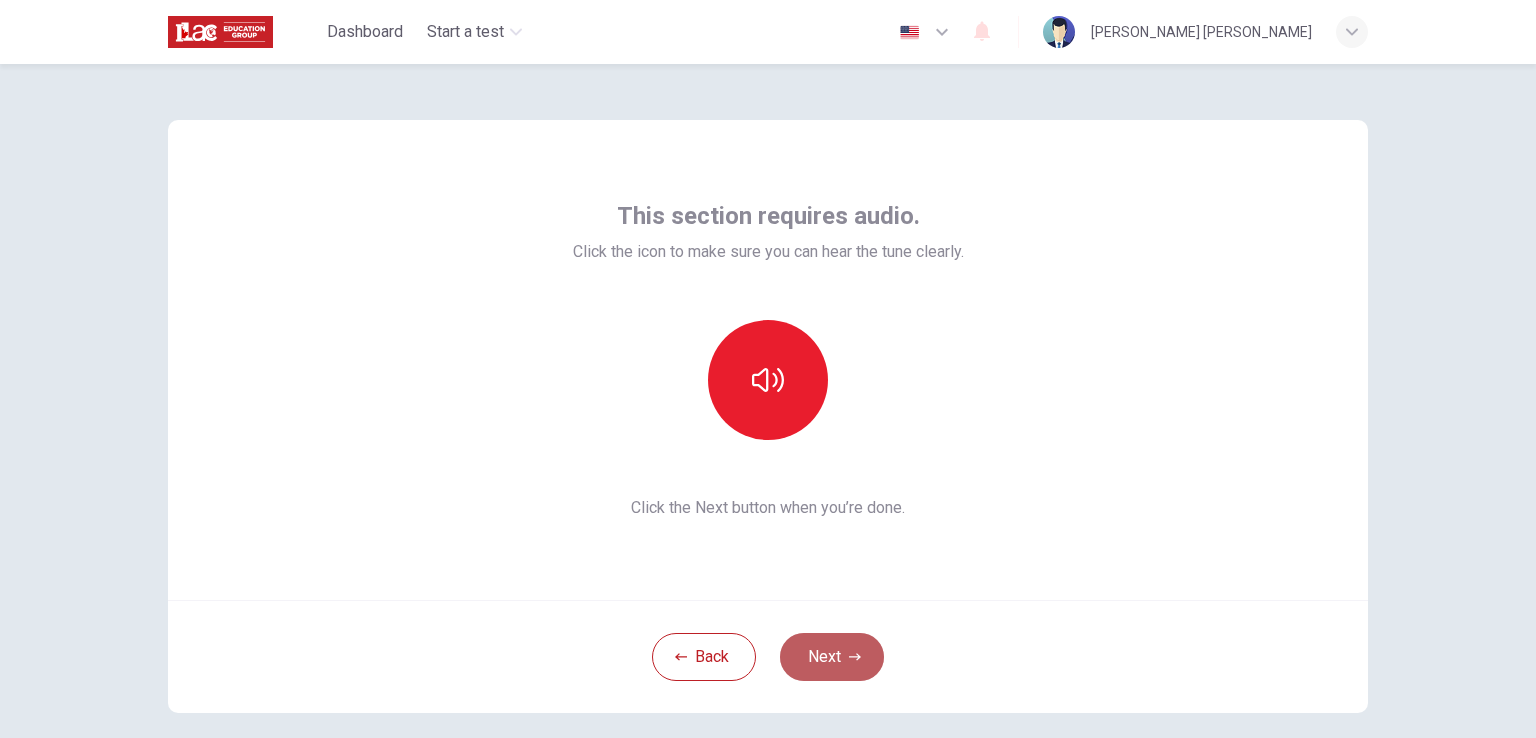 click on "Next" at bounding box center [832, 657] 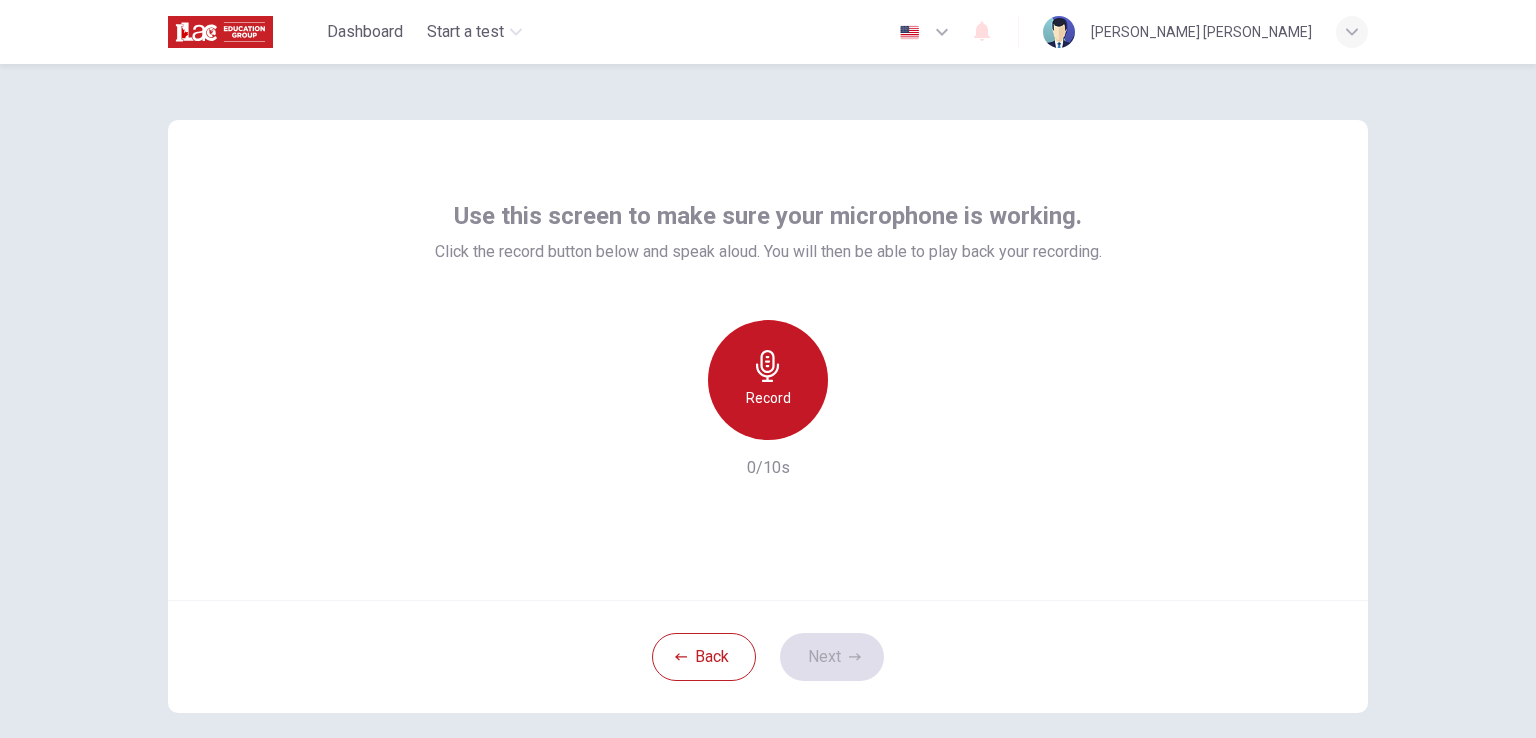 click 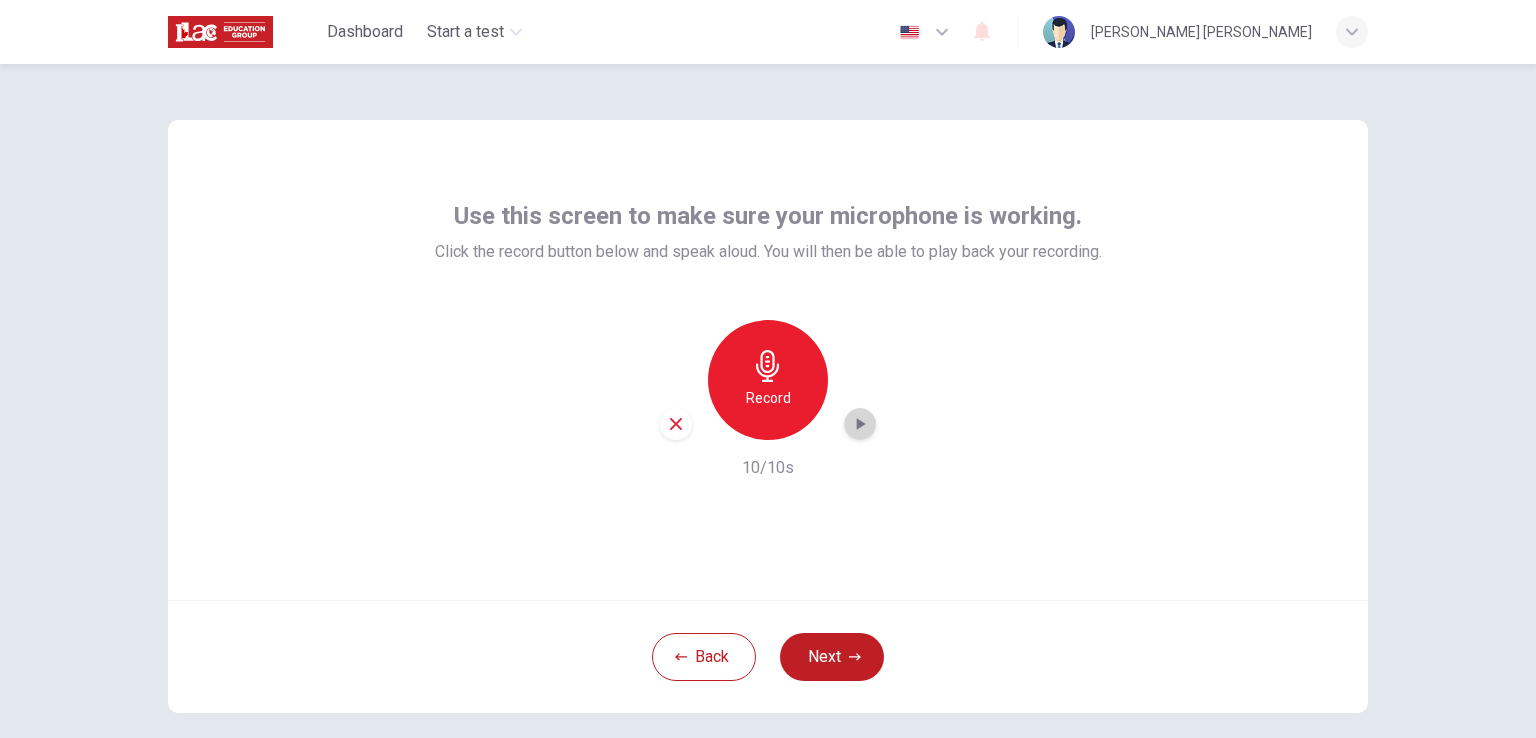 click 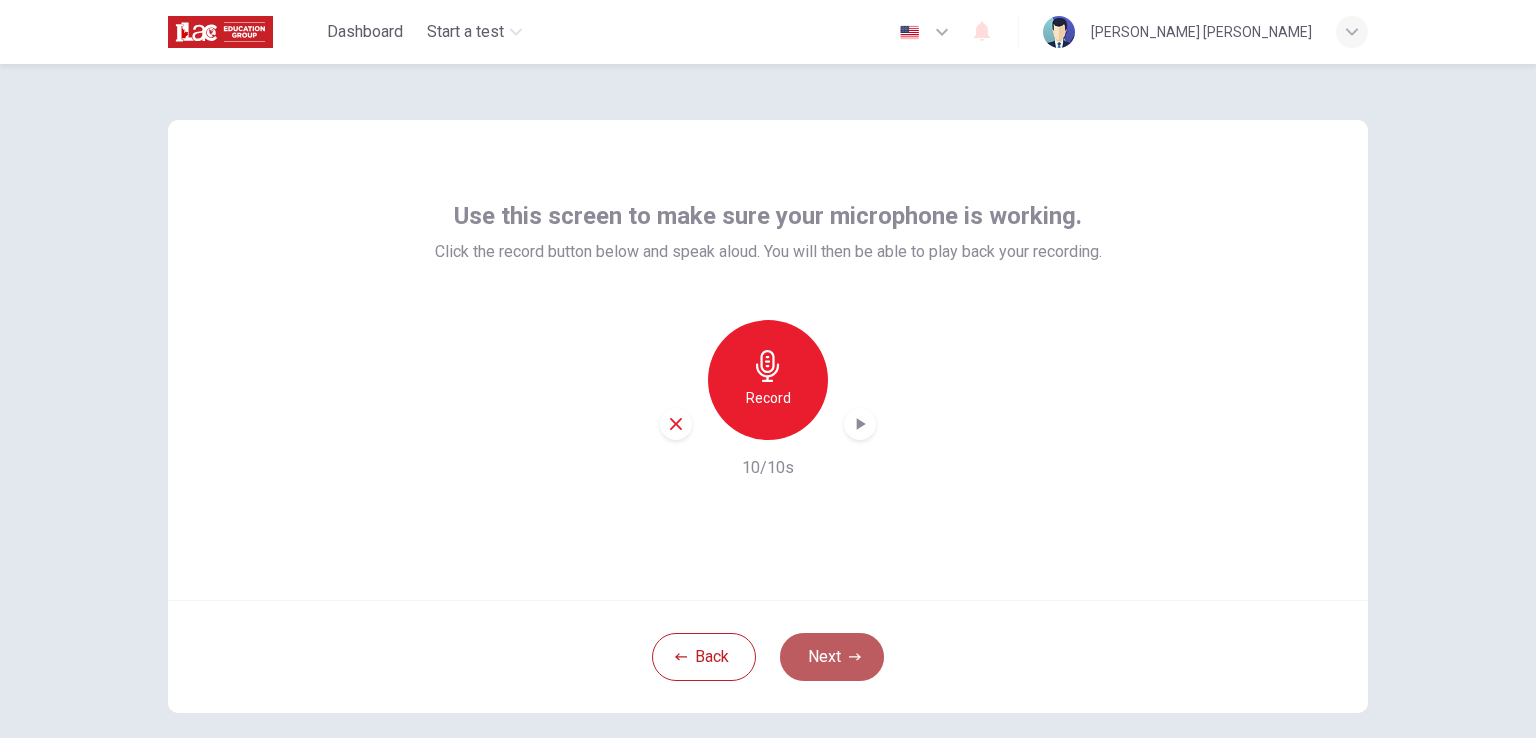 click on "Next" at bounding box center (832, 657) 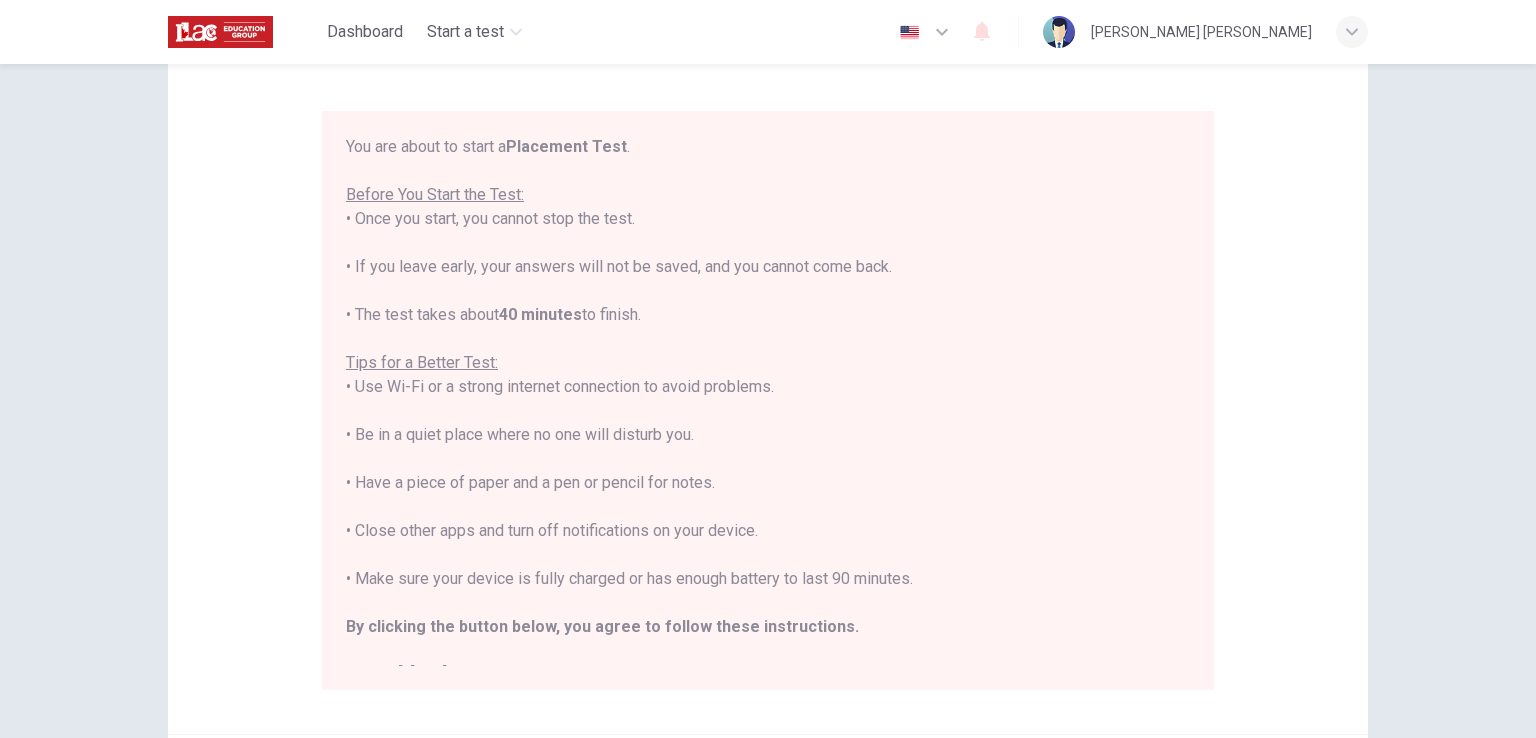 scroll, scrollTop: 144, scrollLeft: 0, axis: vertical 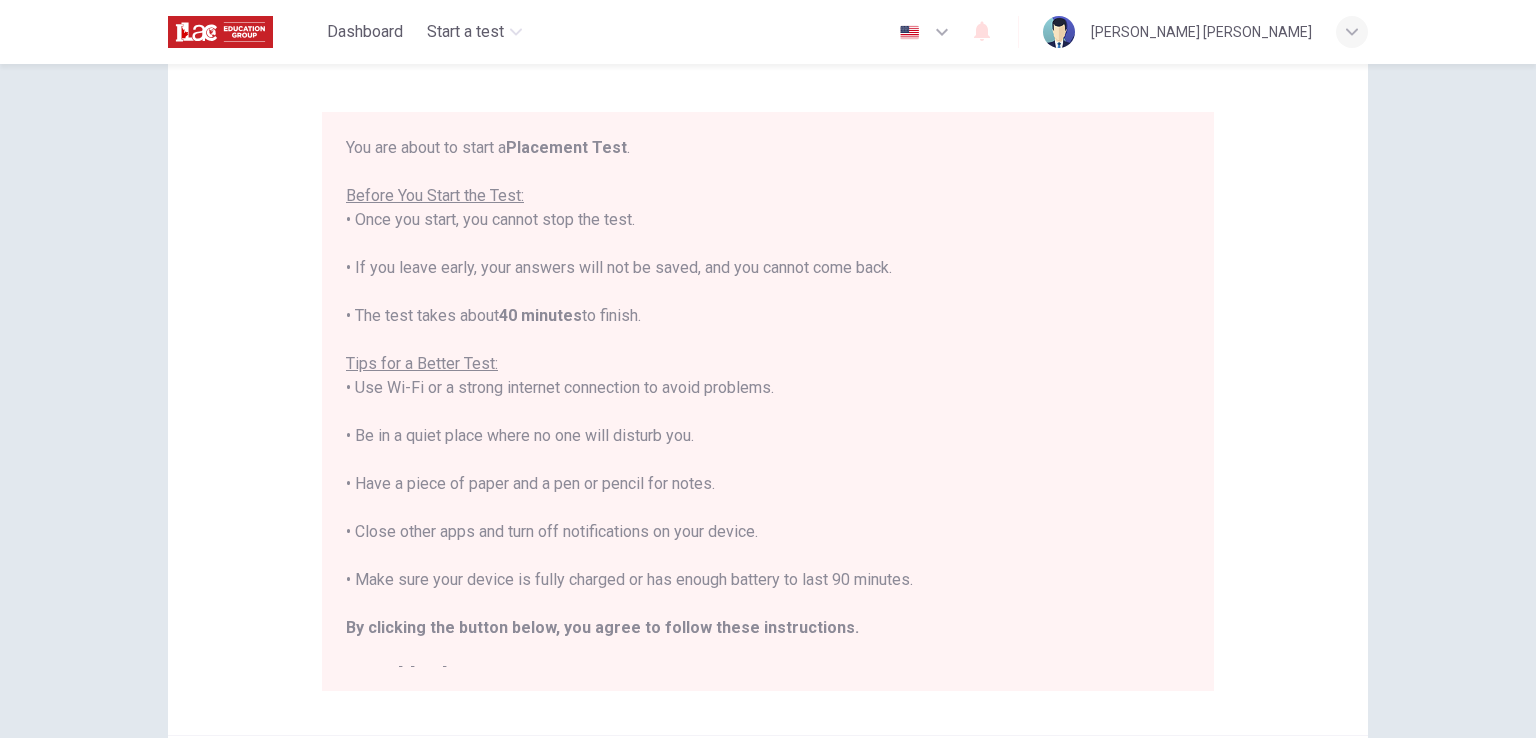 click on "Tips for a Better Test:" at bounding box center [422, 363] 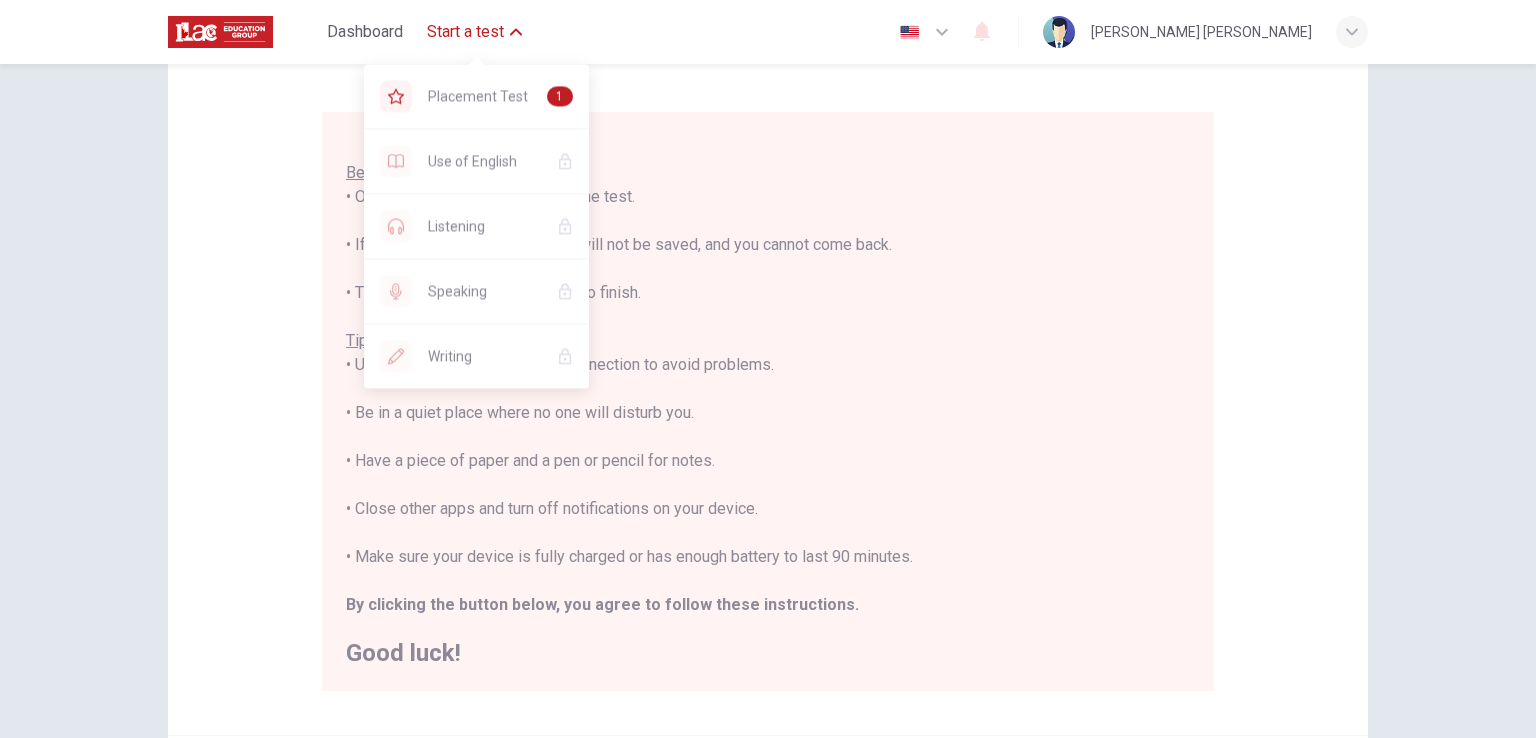 click on "Start a test" at bounding box center [465, 32] 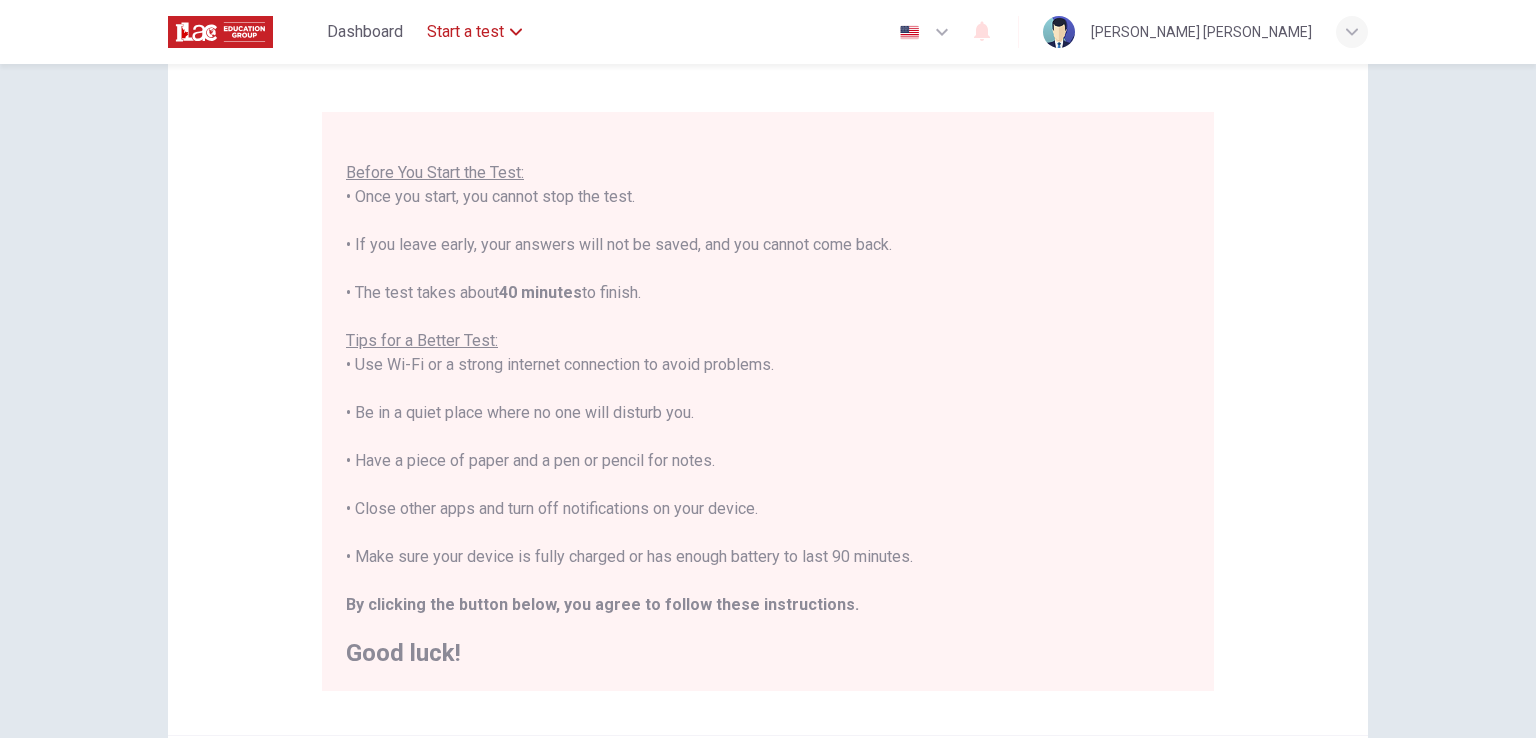 click on "Start a test" at bounding box center (465, 32) 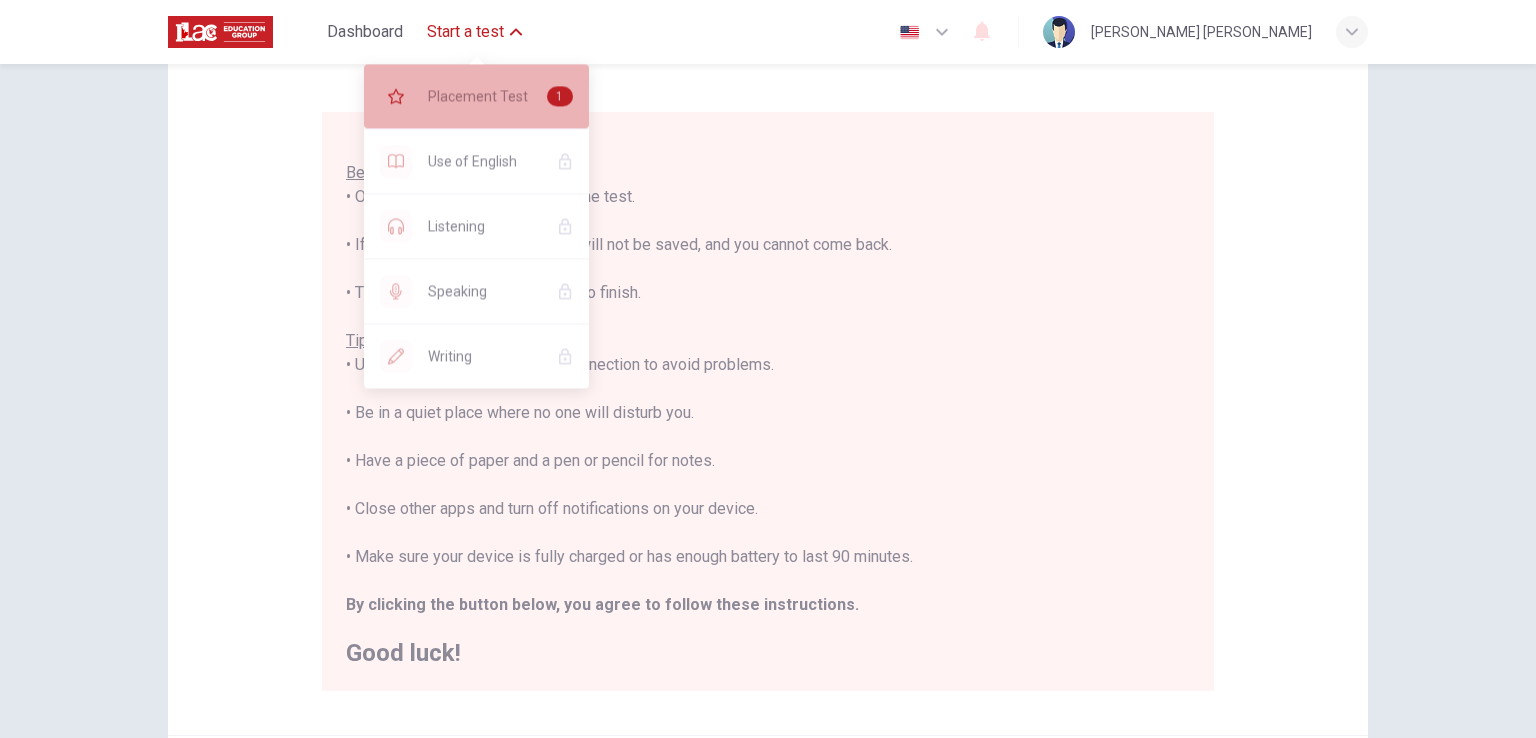 click on "Placement Test" at bounding box center (479, 96) 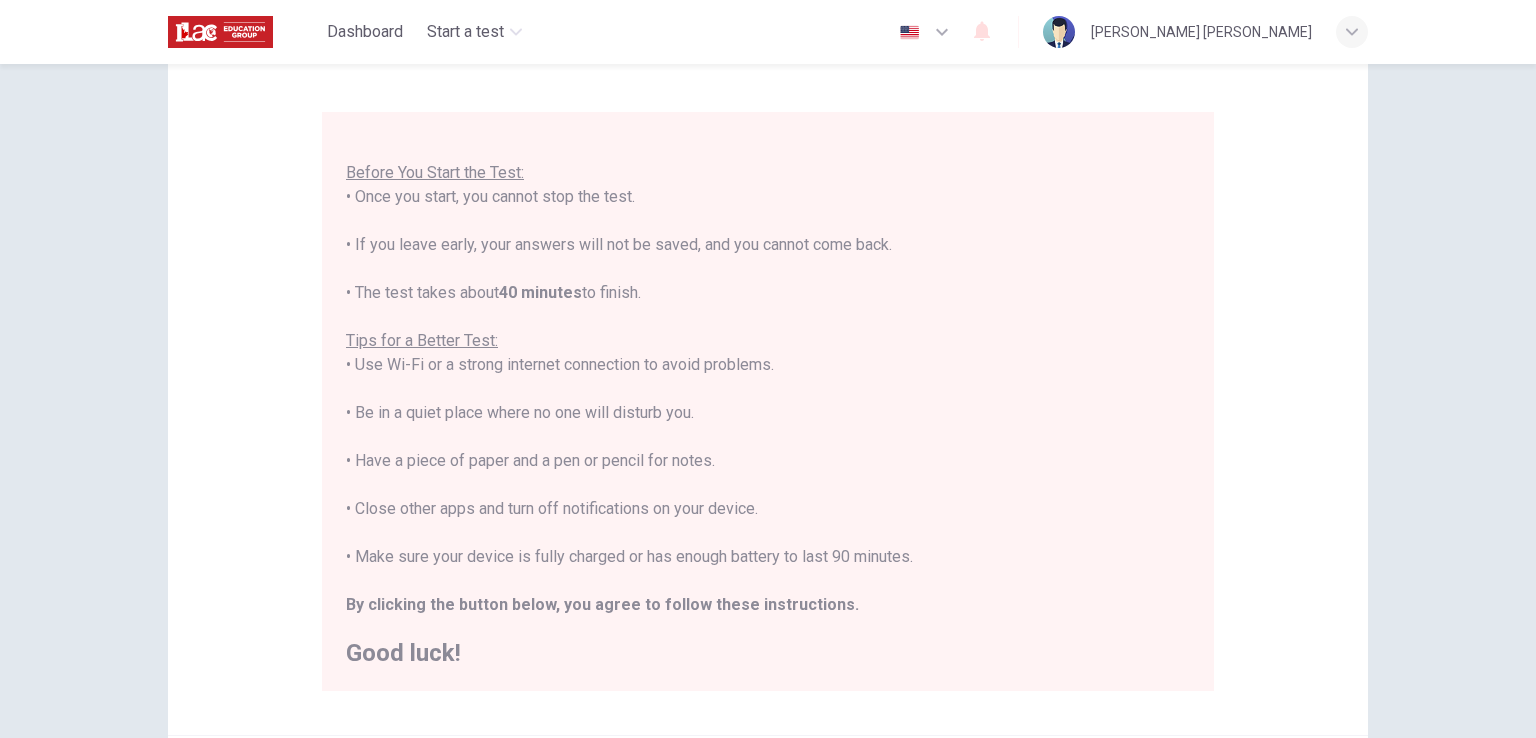 click on "You are about to start a  Placement Test .
Before You Start the Test:
• Once you start, you cannot stop the test.
• If you leave early, your answers will not be saved, and you cannot come back.
• The test takes about  40 minutes  to finish.
Tips for a Better Test:
• Use Wi-Fi or a strong internet connection to avoid problems.
• Be in a quiet place where no one will disturb you.
• Have a piece of paper and a pen or pencil for notes.
• Close other apps and turn off notifications on your device.
• Make sure your device is fully charged or has enough battery to last 90 minutes.
By clicking the button below, you agree to follow these instructions.
Good luck!" at bounding box center (768, 389) 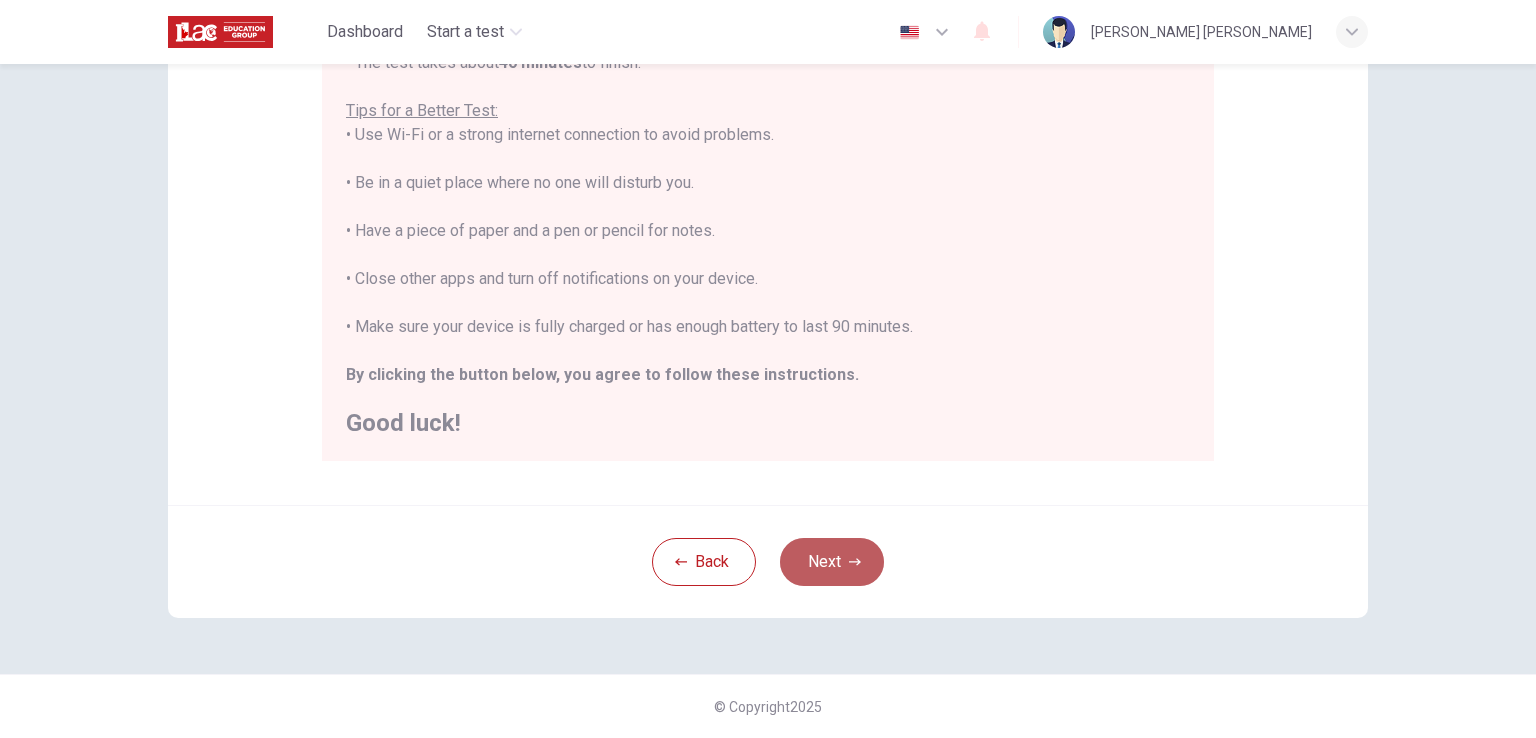 click 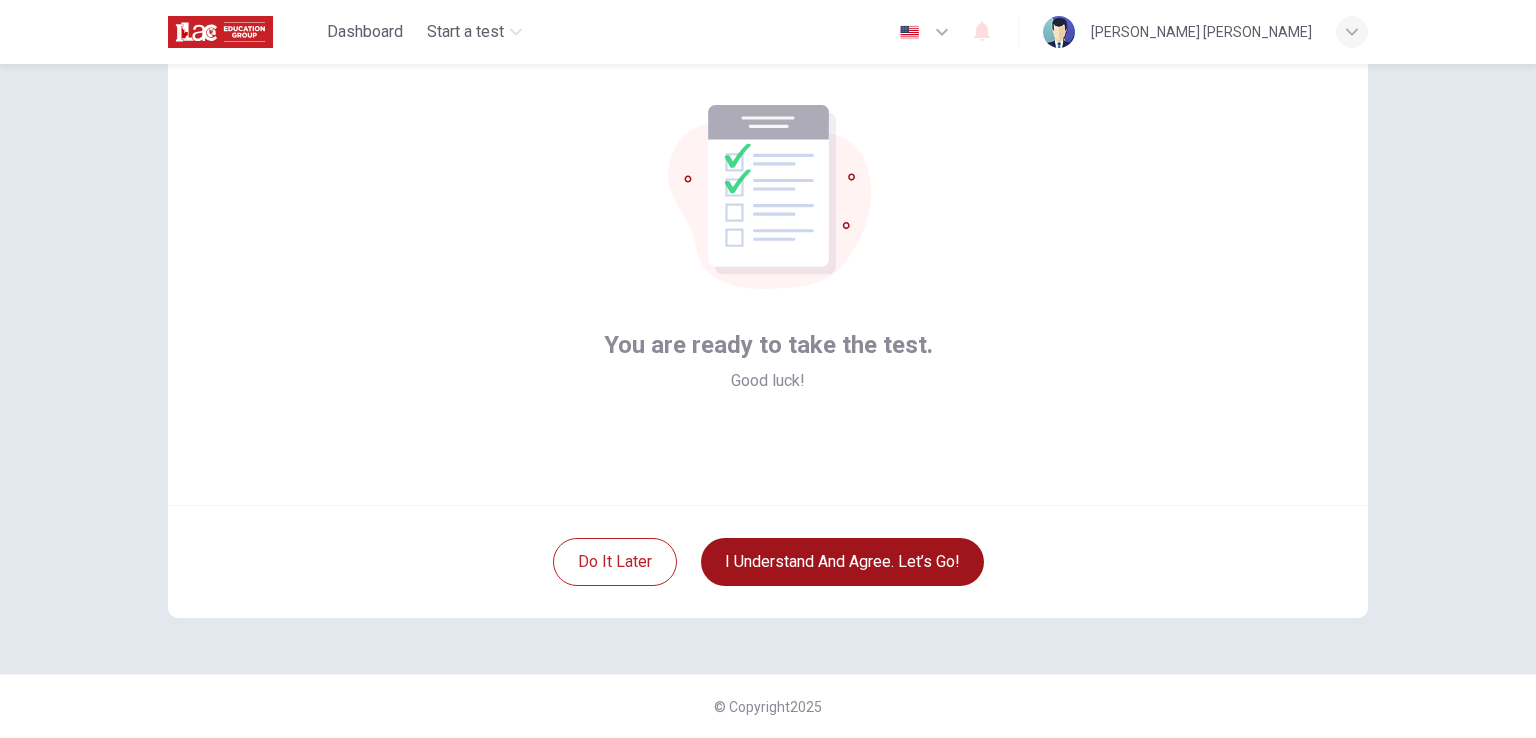 scroll, scrollTop: 95, scrollLeft: 0, axis: vertical 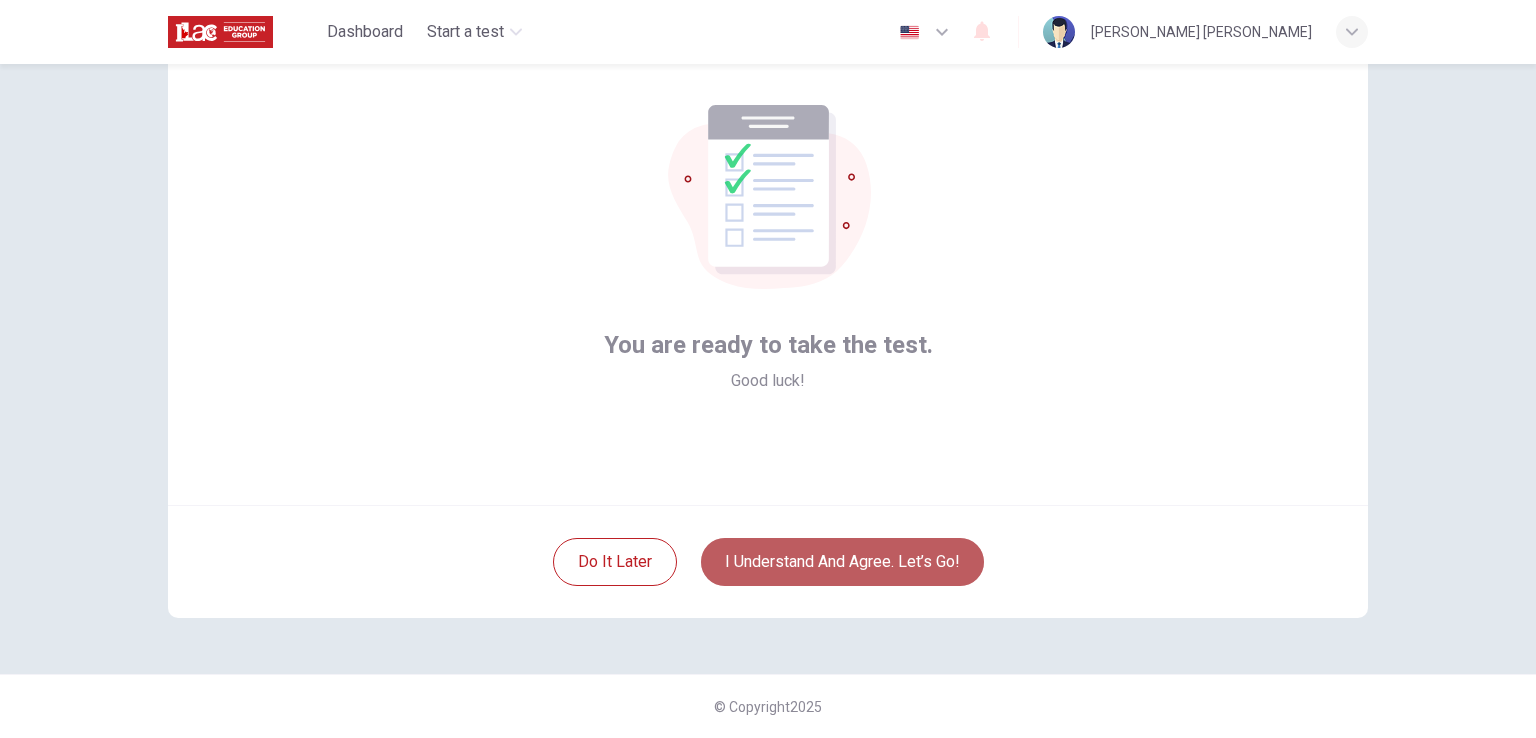 click on "I understand and agree. Let’s go!" at bounding box center [842, 562] 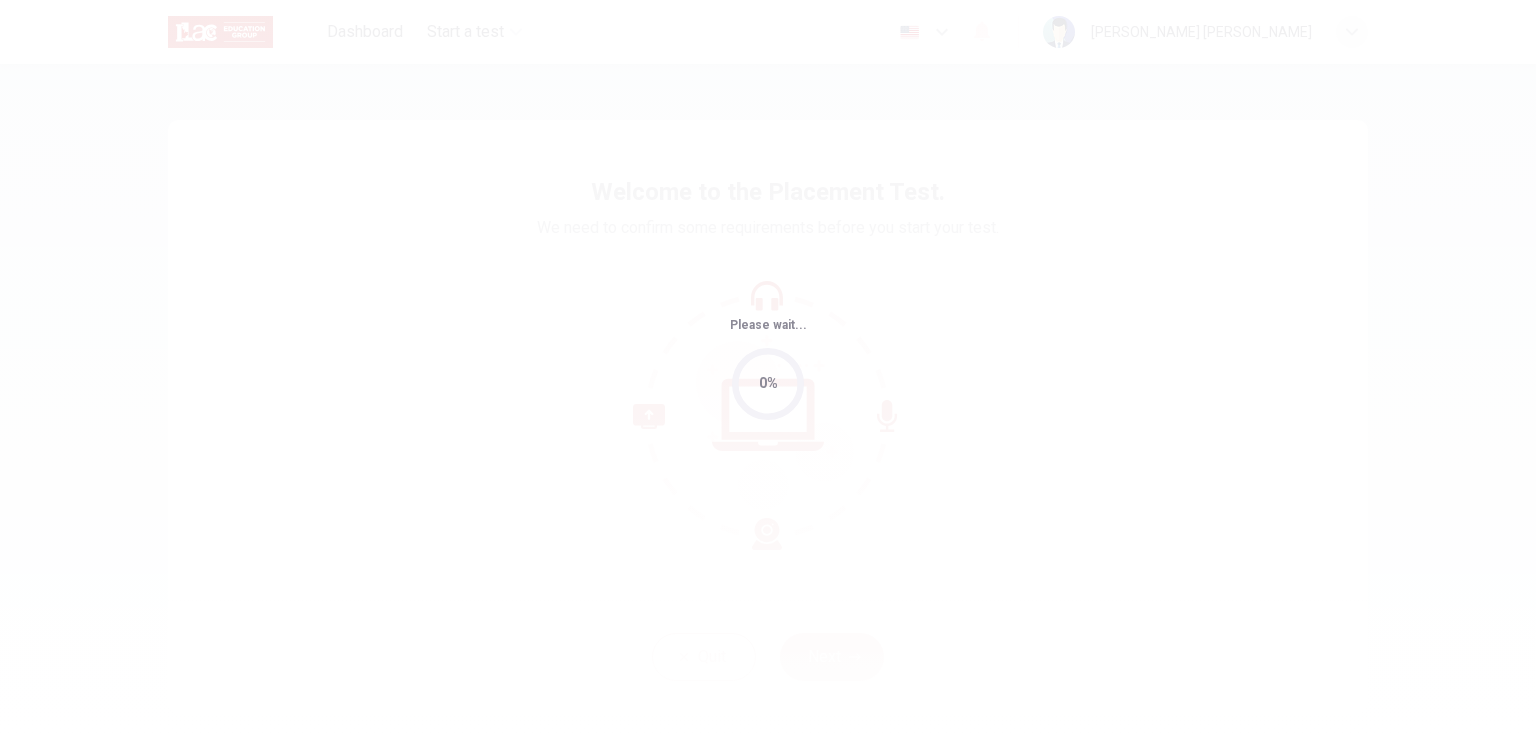 scroll, scrollTop: 0, scrollLeft: 0, axis: both 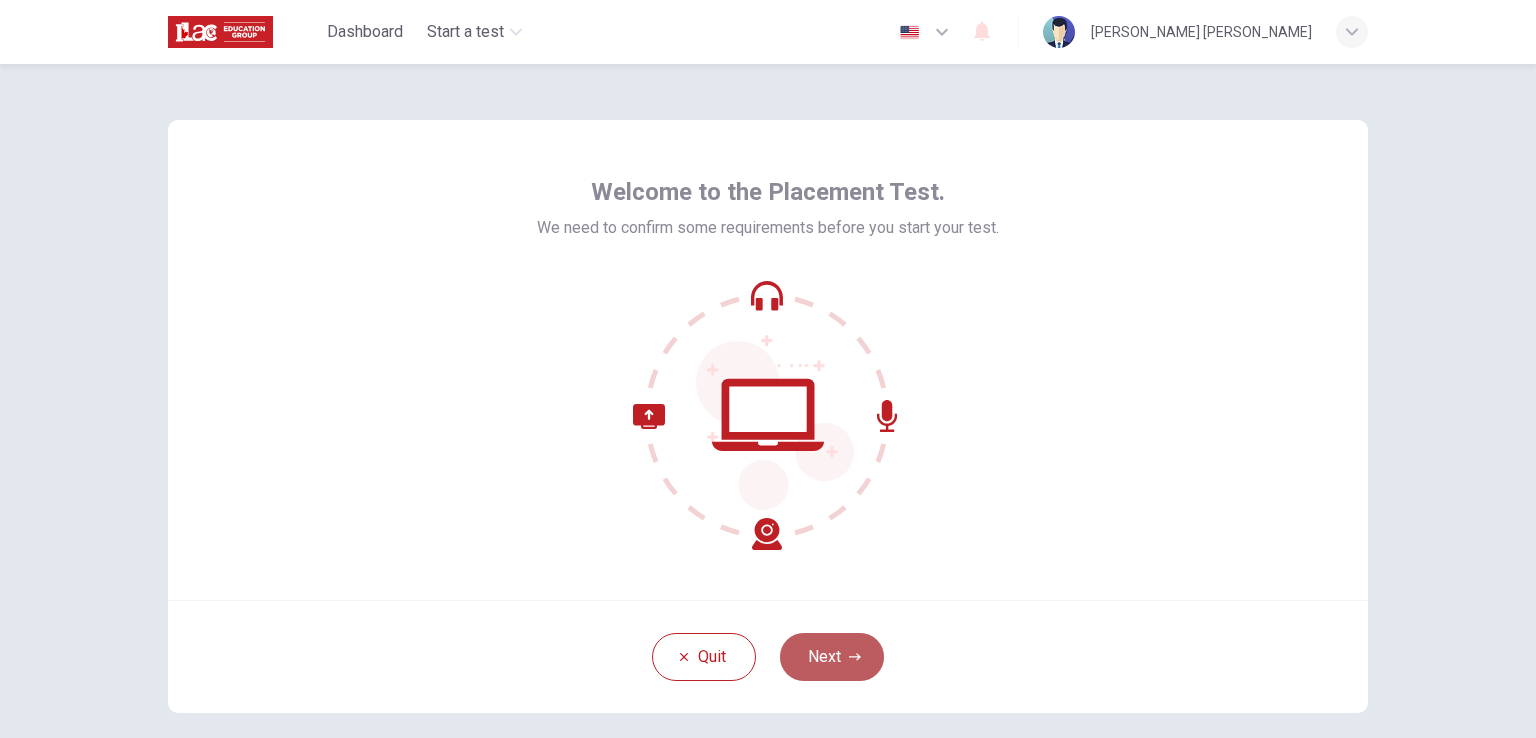 click 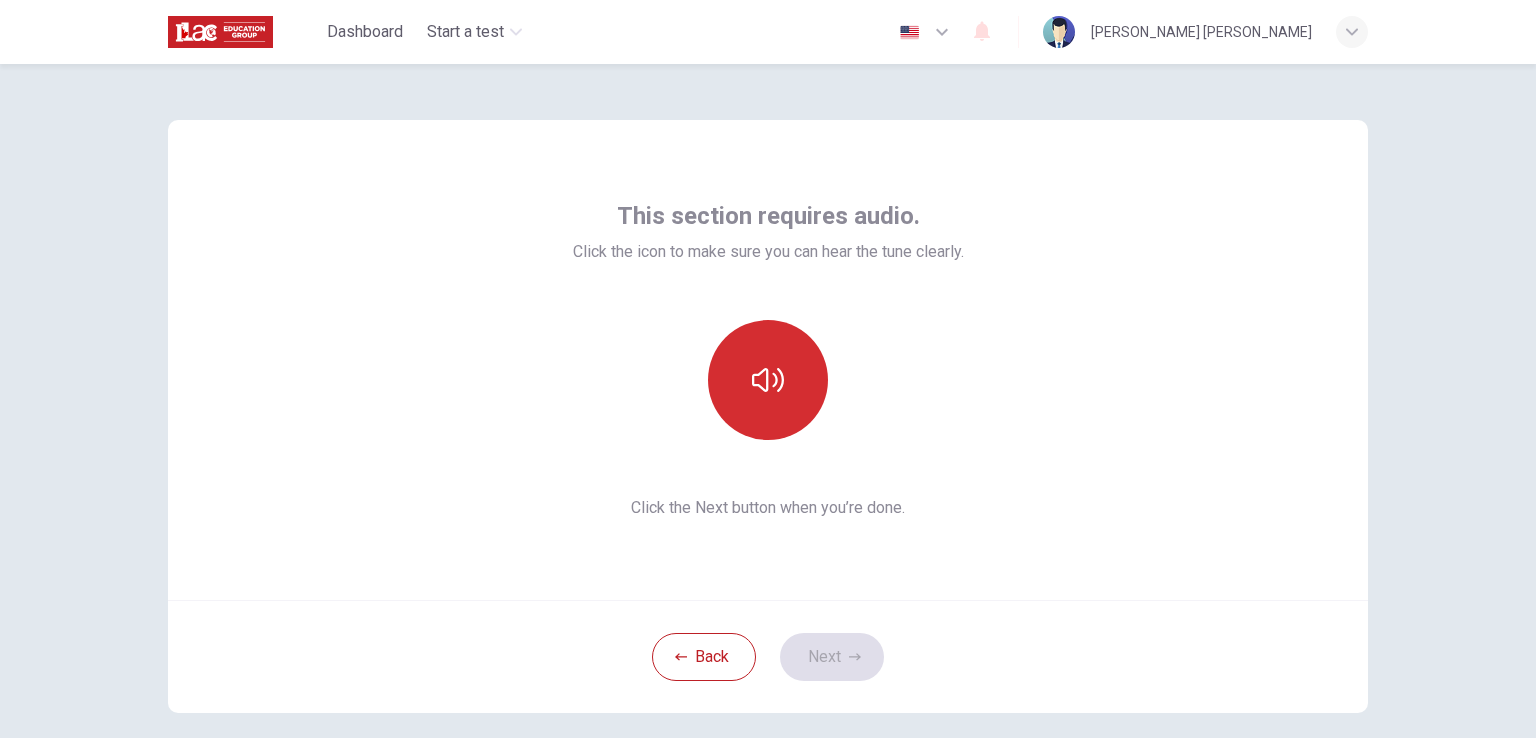 click at bounding box center (768, 380) 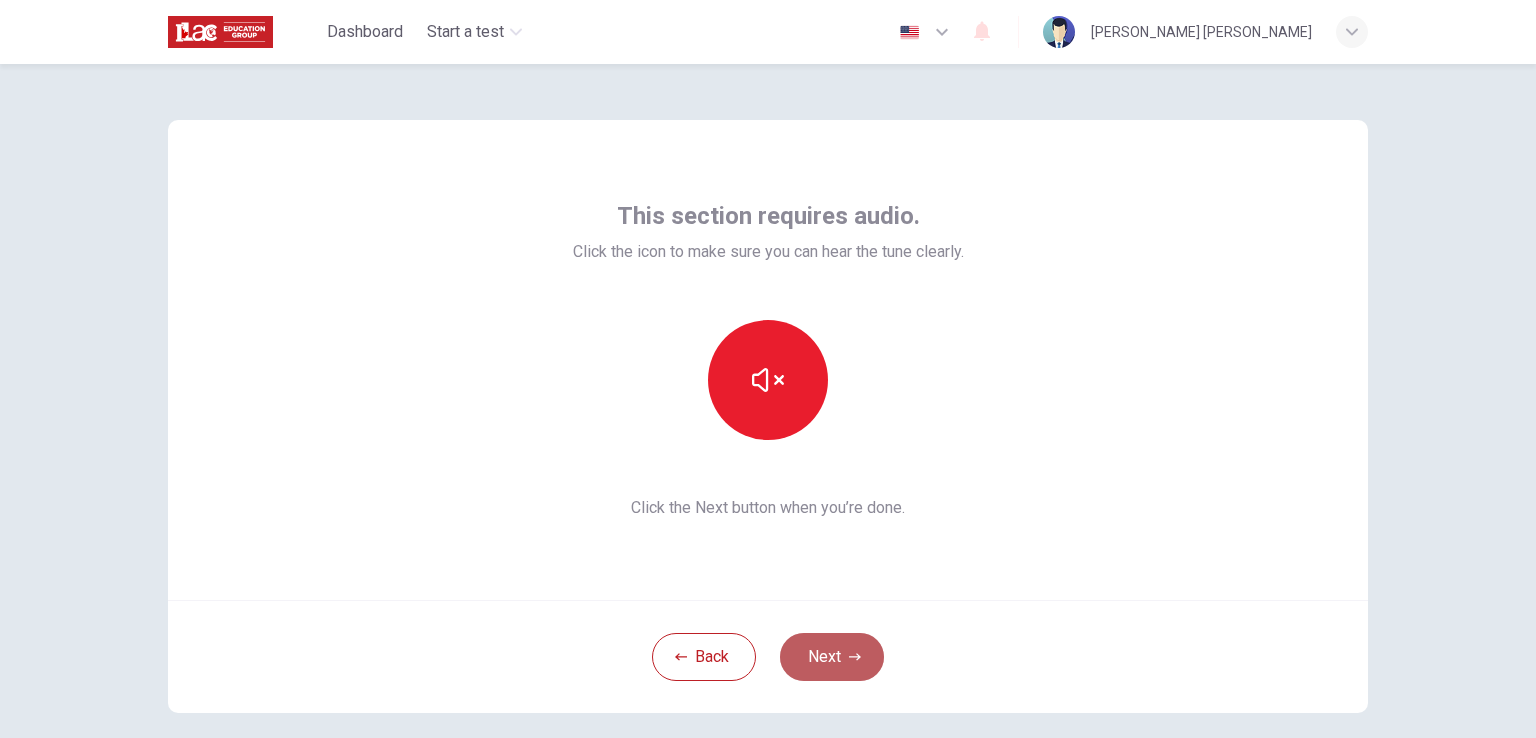 click on "Next" at bounding box center (832, 657) 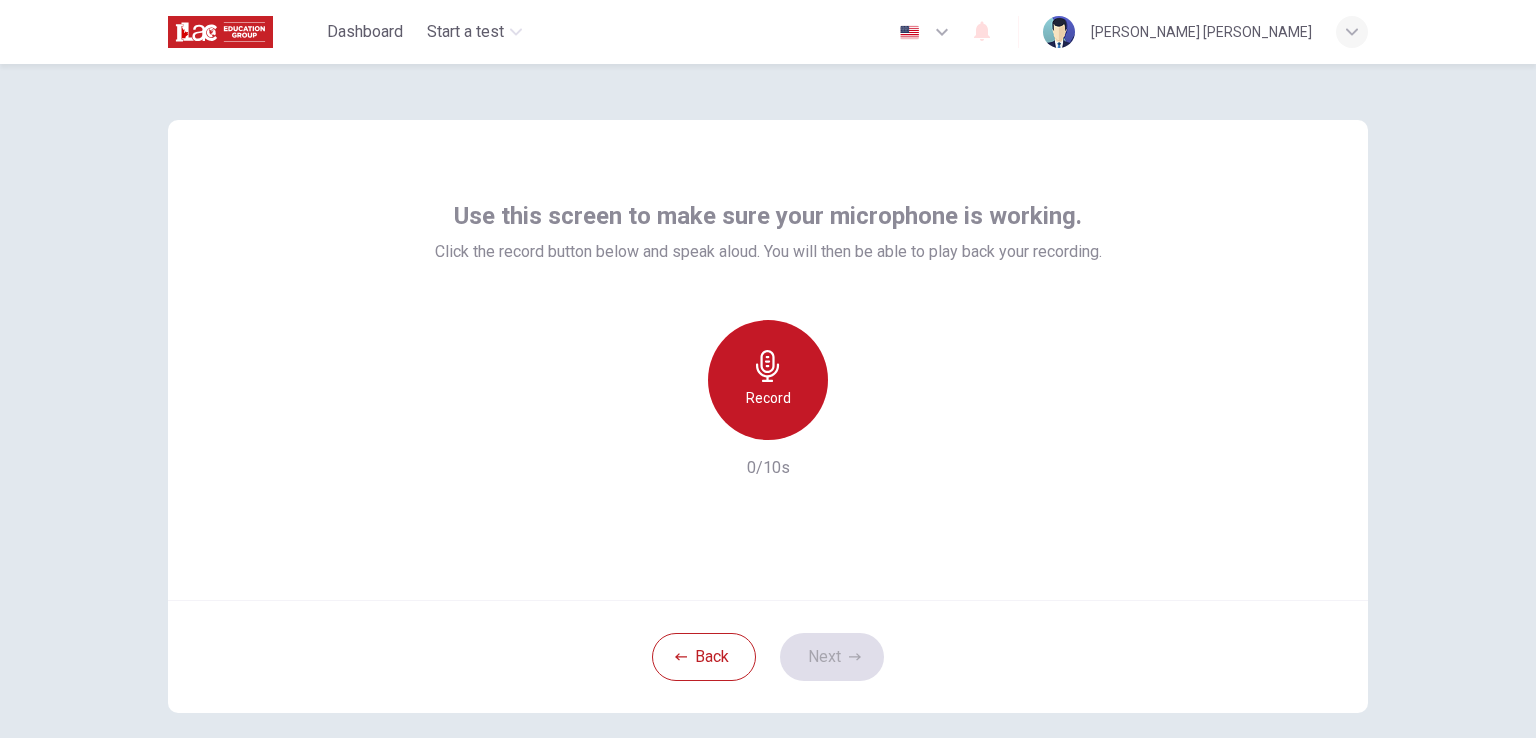 click on "Record" at bounding box center [768, 398] 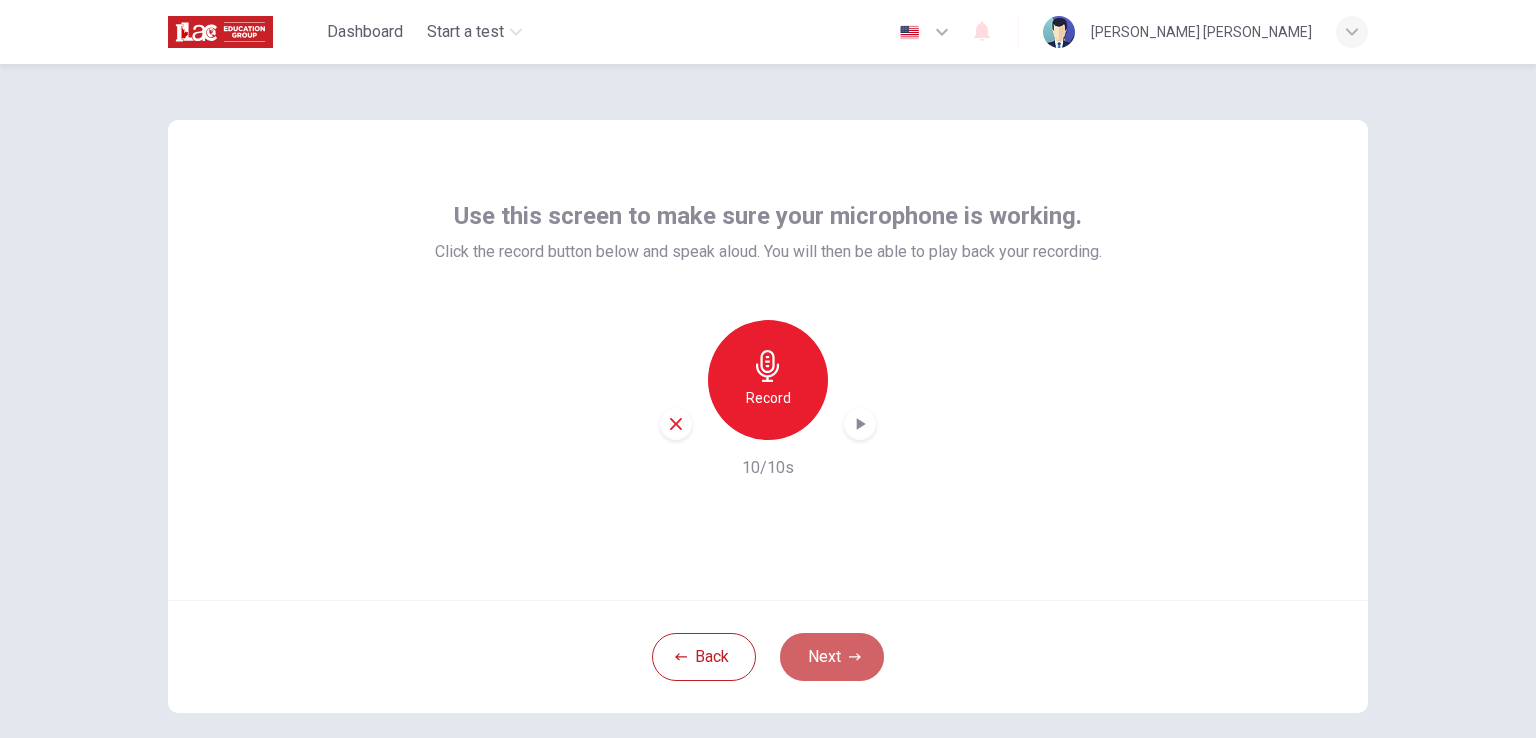 click on "Next" at bounding box center (832, 657) 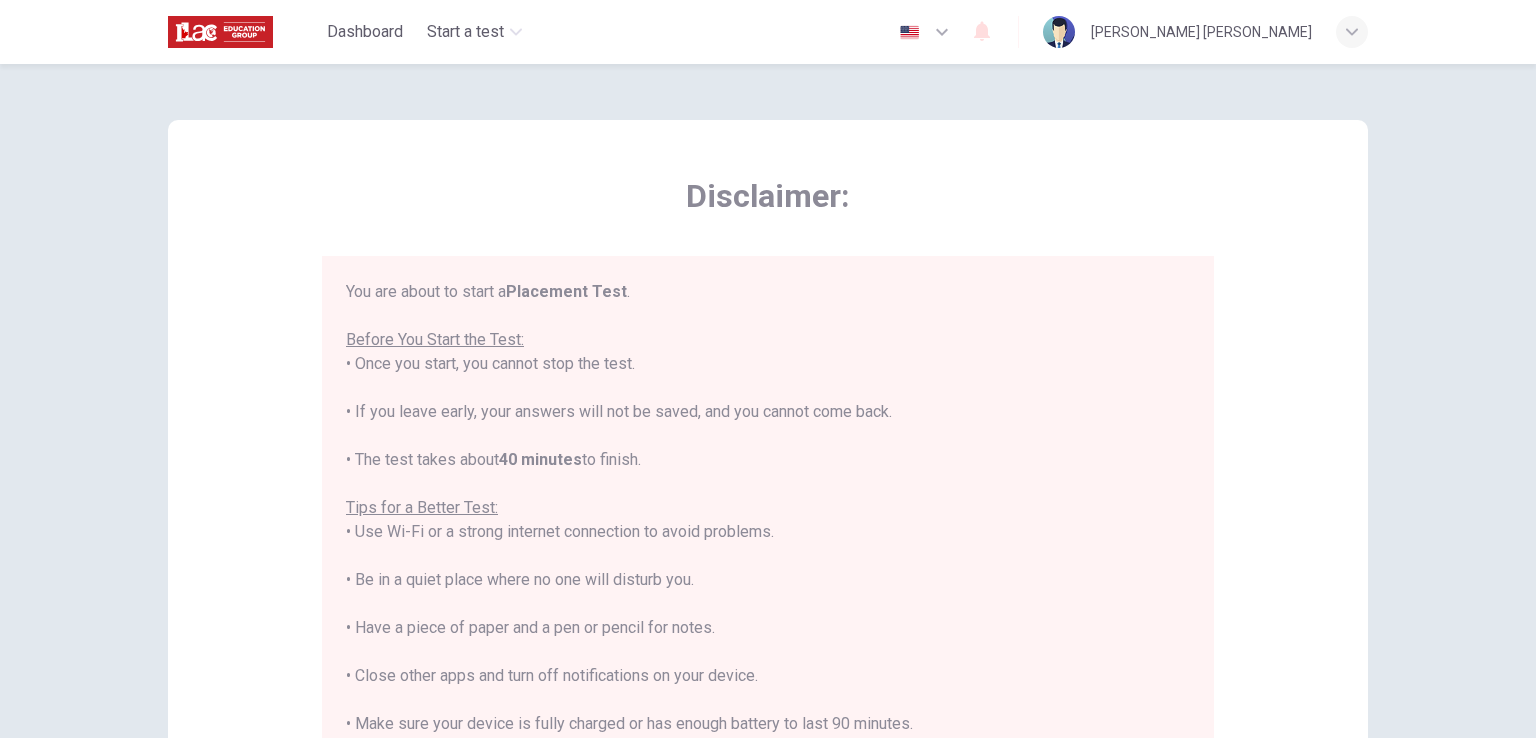 scroll, scrollTop: 23, scrollLeft: 0, axis: vertical 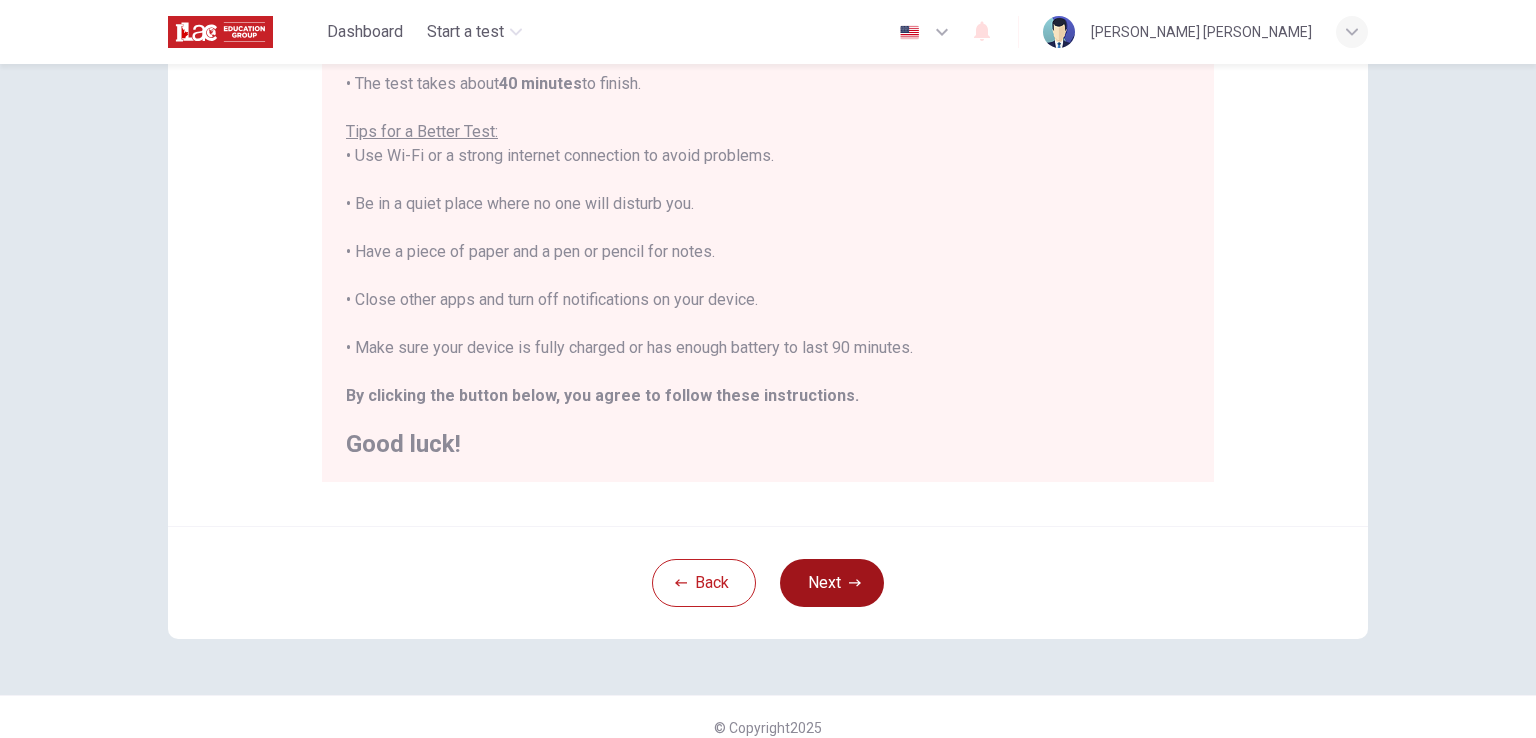 click on "Next" at bounding box center (832, 583) 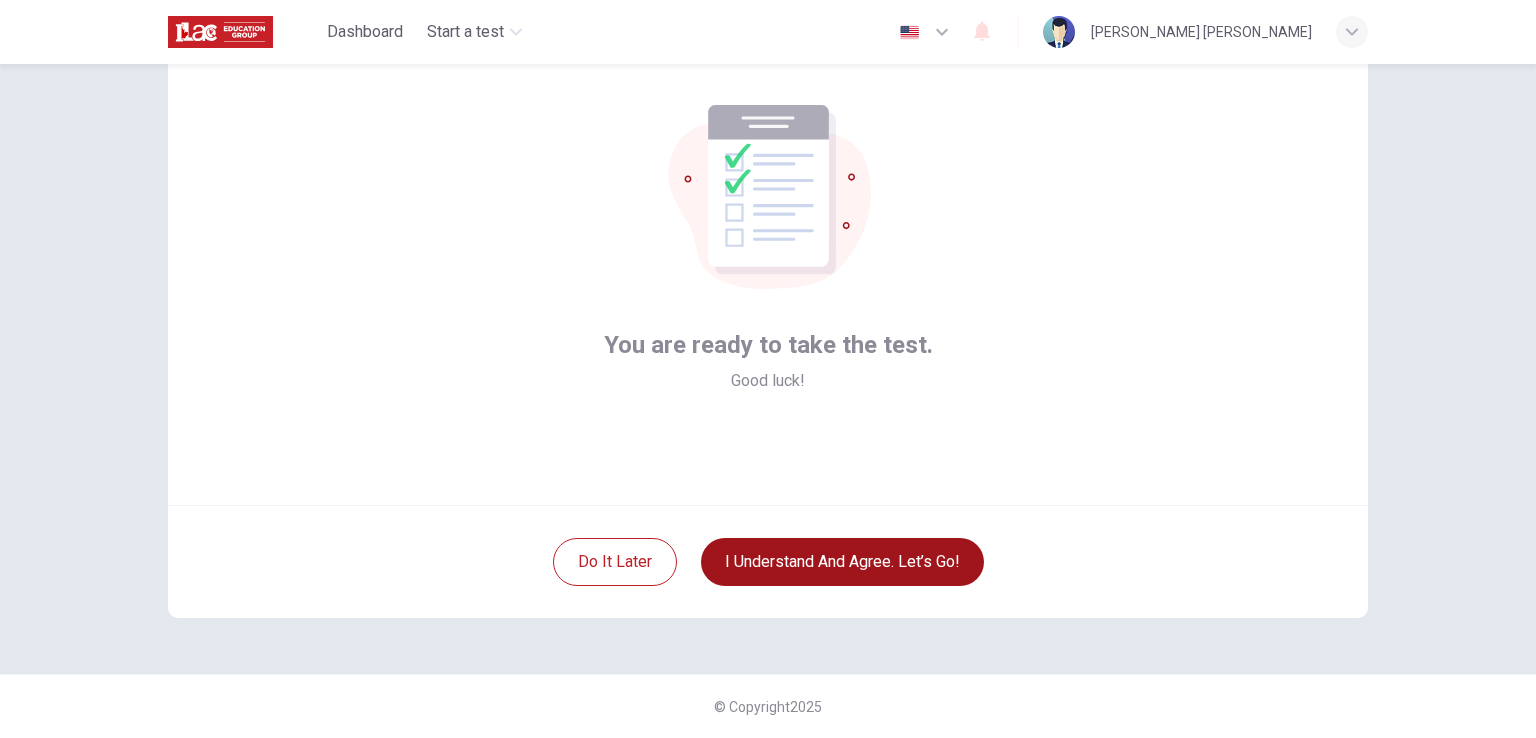 scroll, scrollTop: 95, scrollLeft: 0, axis: vertical 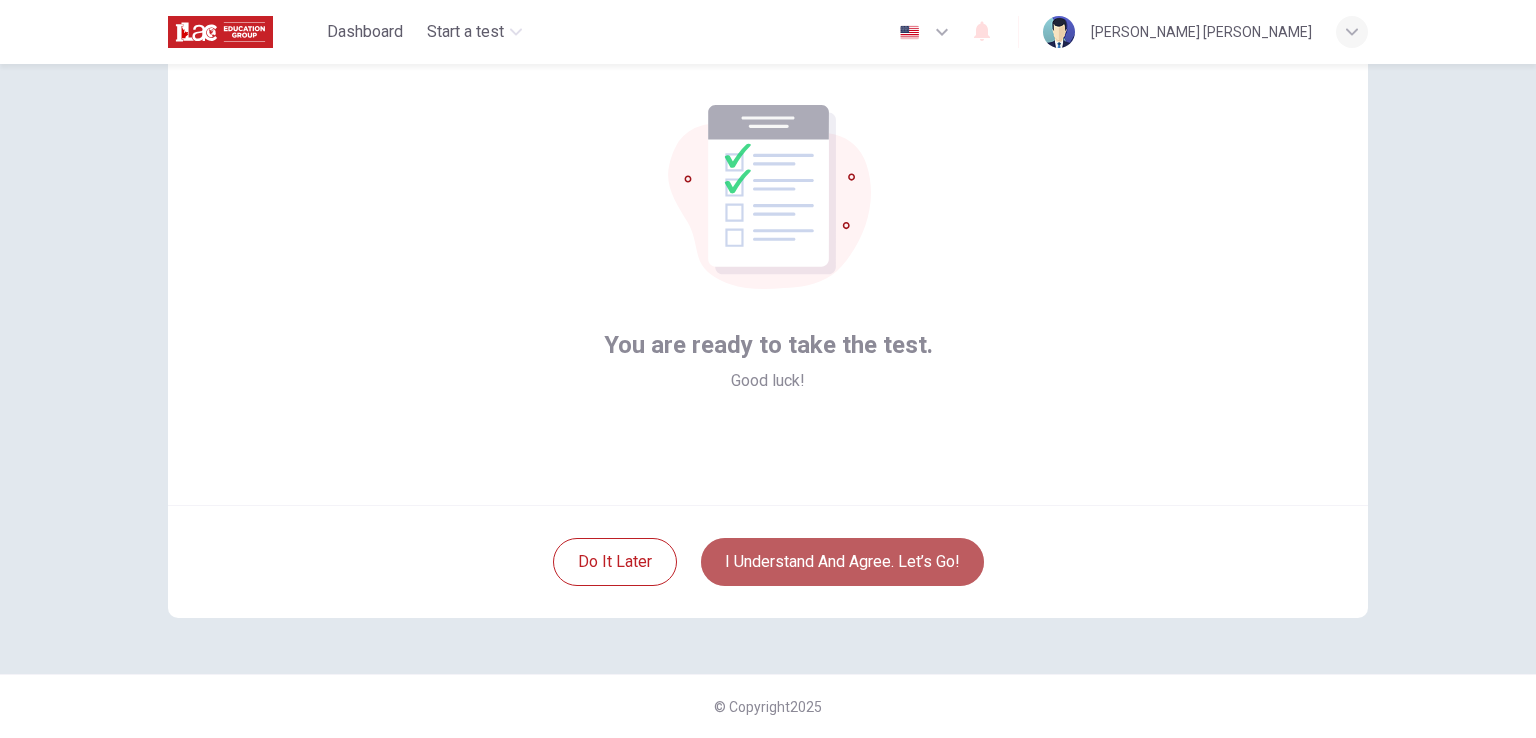 click on "I understand and agree. Let’s go!" at bounding box center (842, 562) 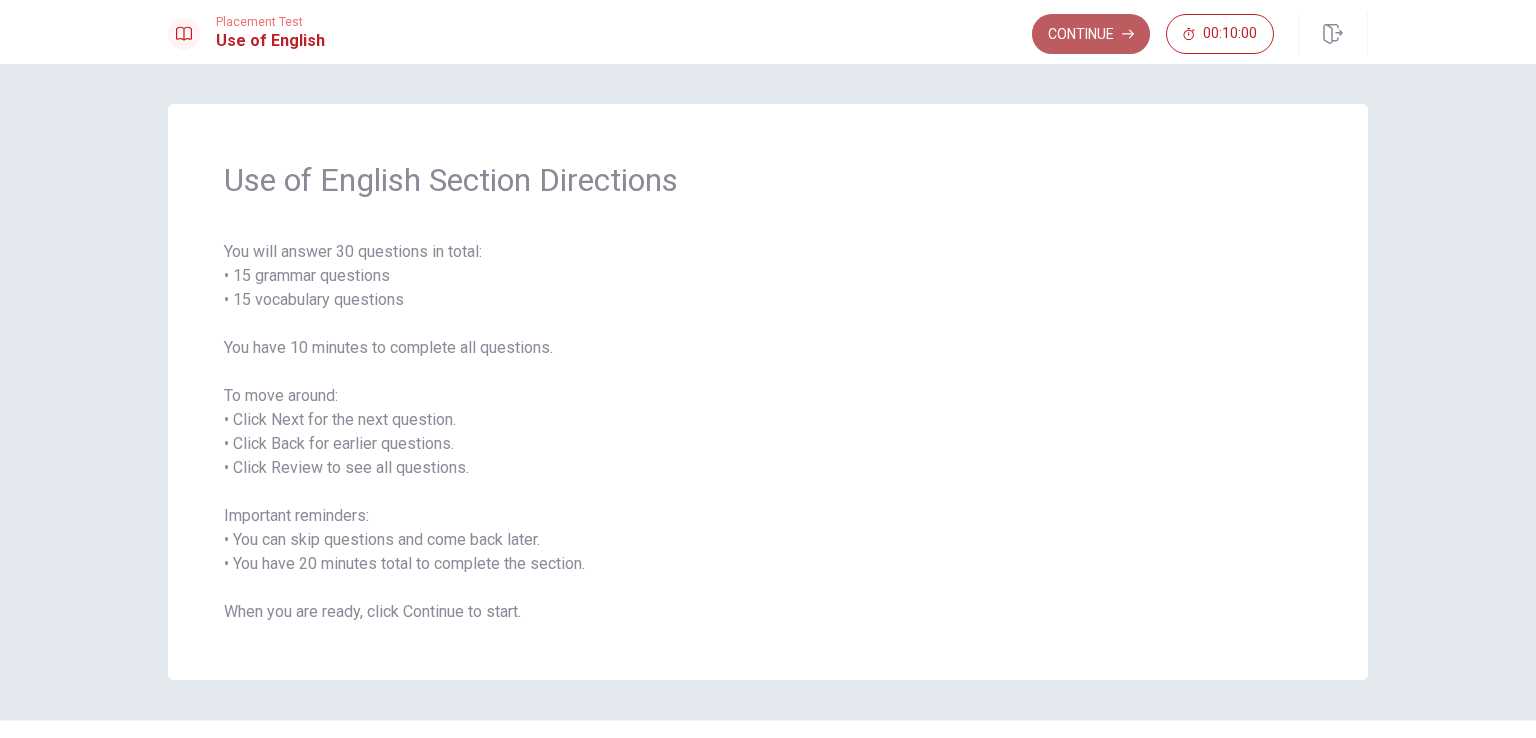 click on "Continue" at bounding box center [1091, 34] 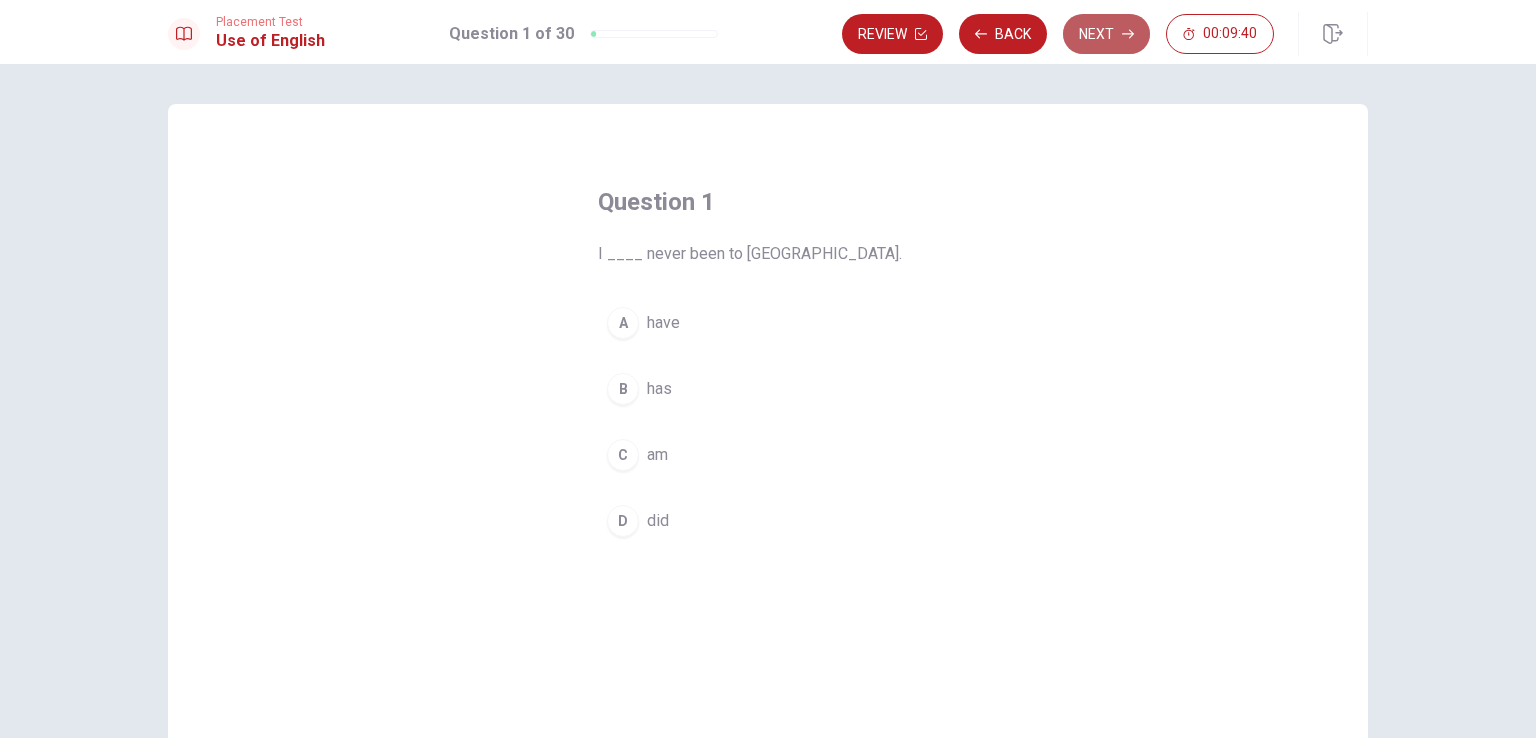 click on "Next" at bounding box center [1106, 34] 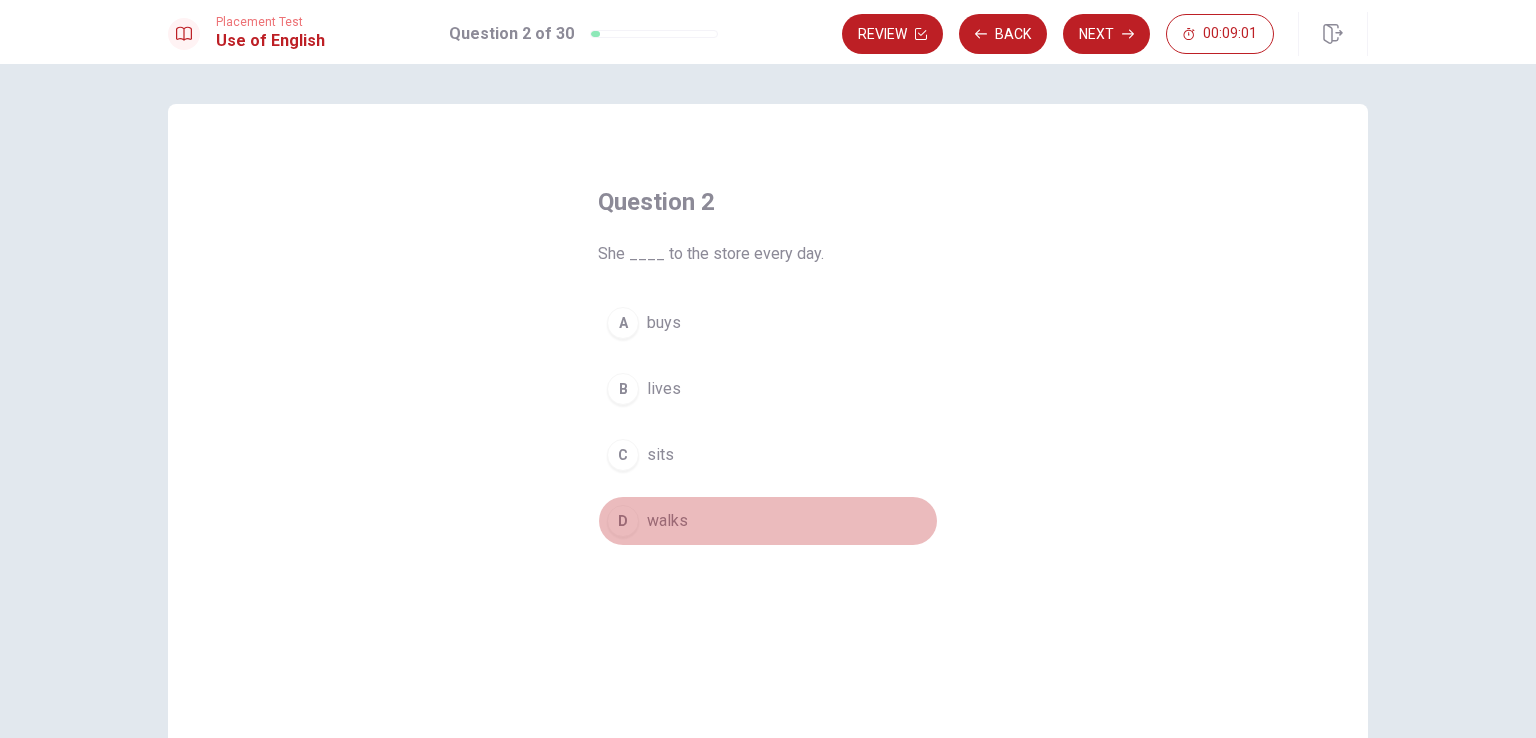 click on "D" at bounding box center (623, 521) 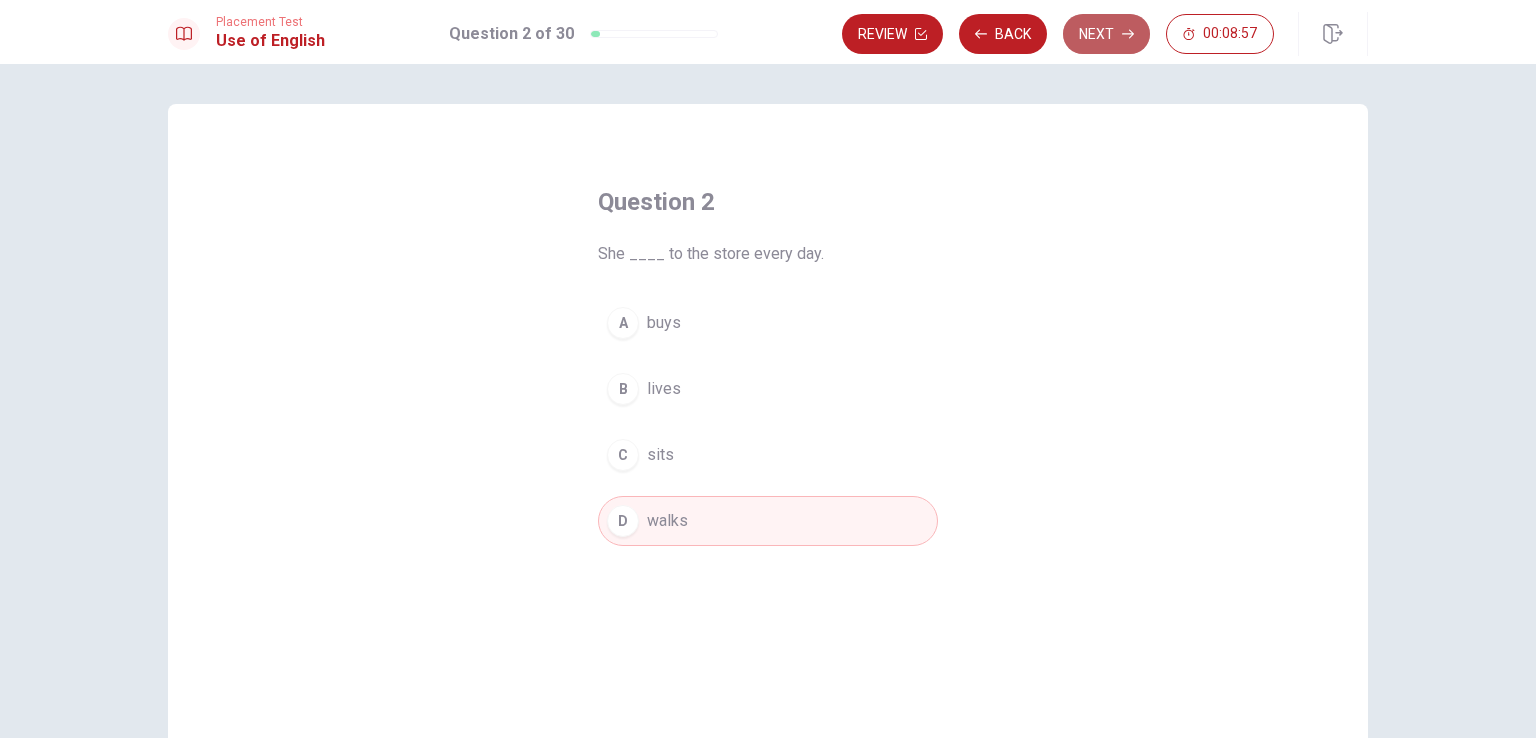 click on "Next" at bounding box center [1106, 34] 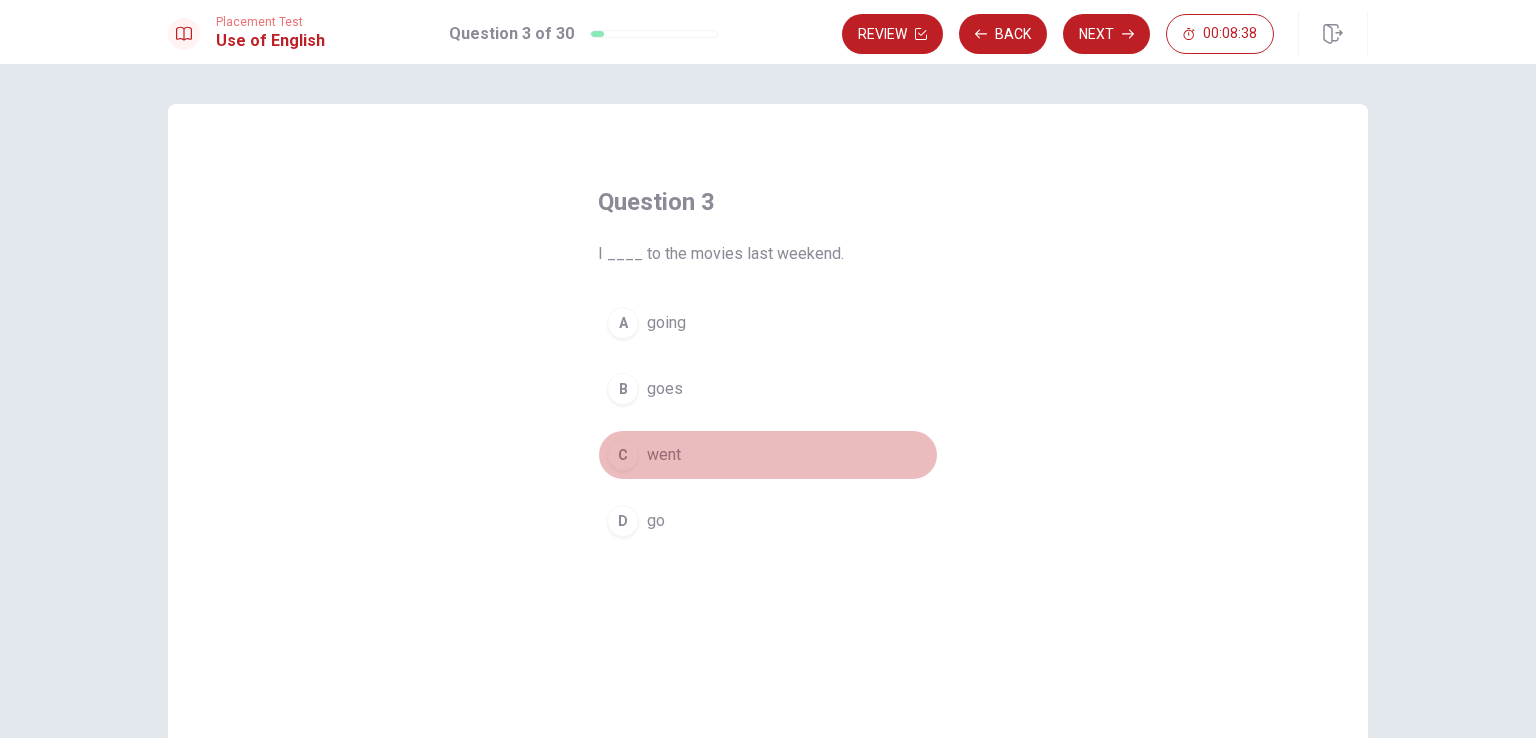 click on "went" at bounding box center (664, 455) 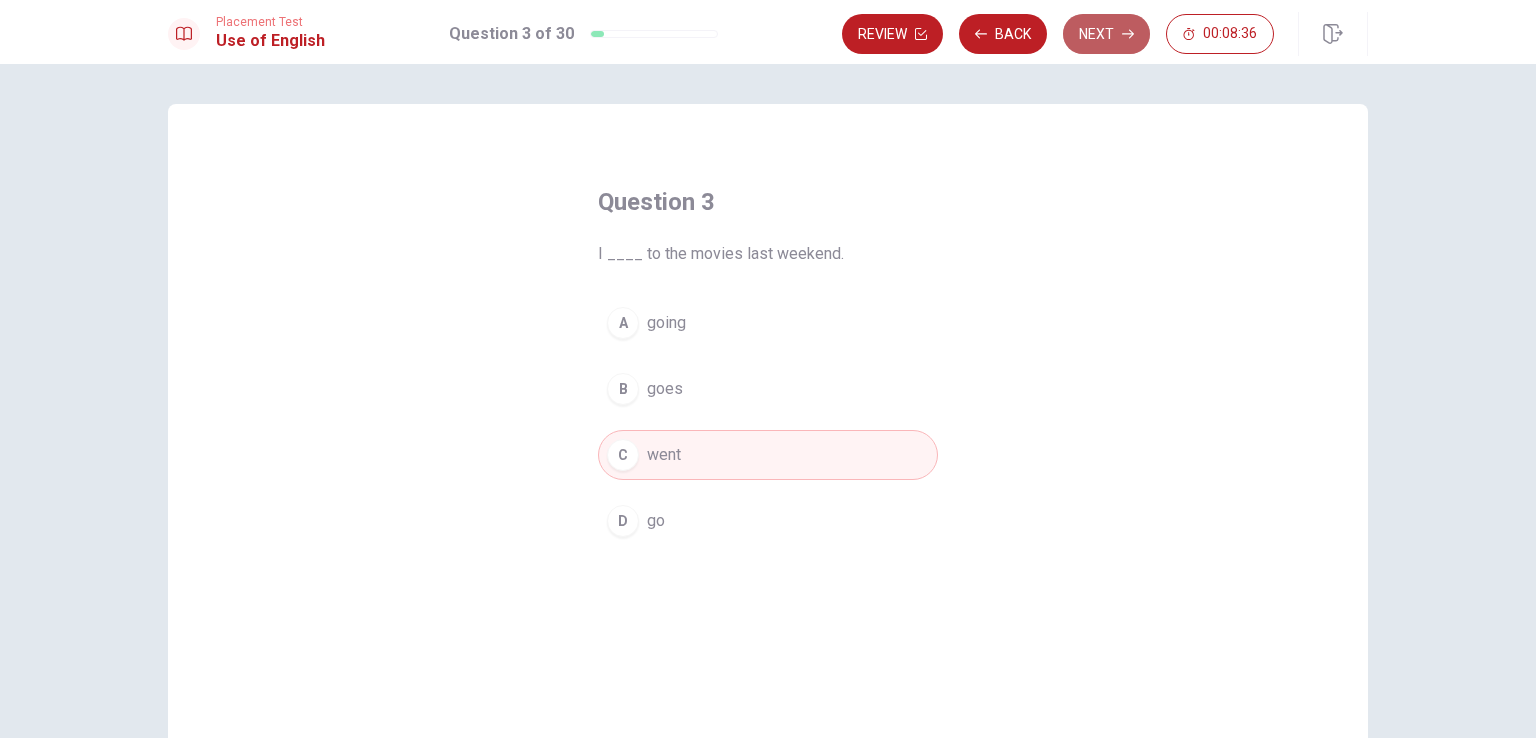click on "Next" at bounding box center (1106, 34) 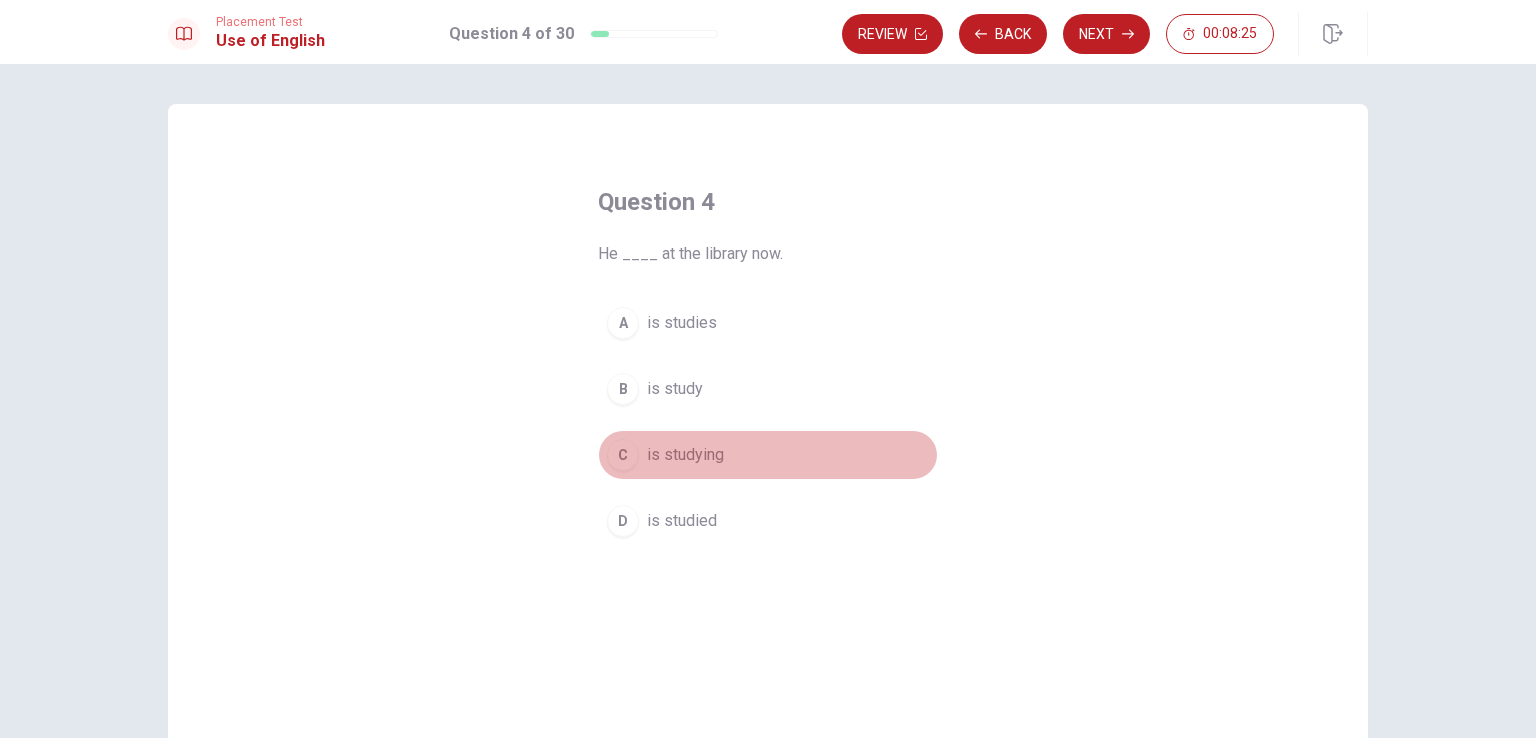click on "C" at bounding box center (623, 455) 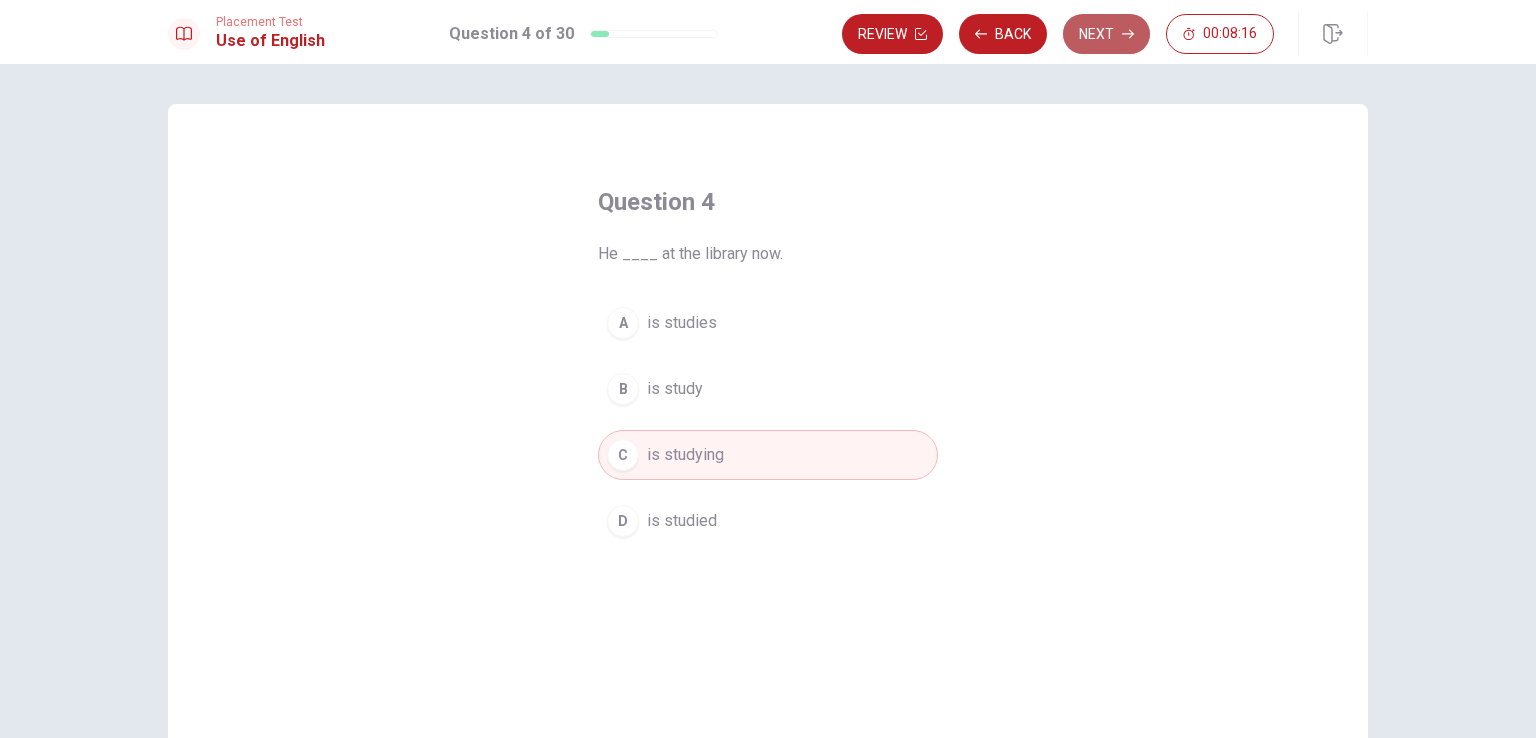 click on "Next" at bounding box center [1106, 34] 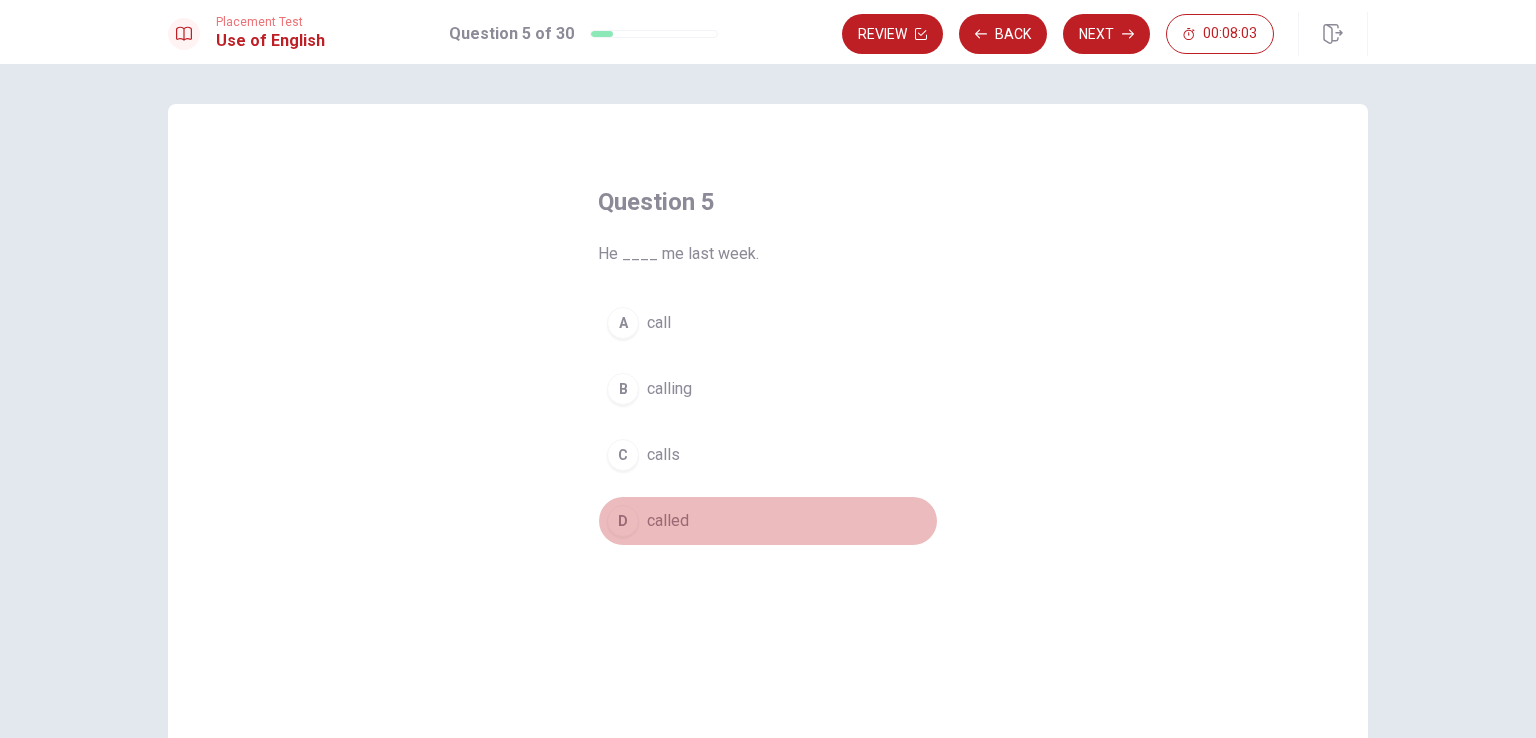 click on "called" at bounding box center [668, 521] 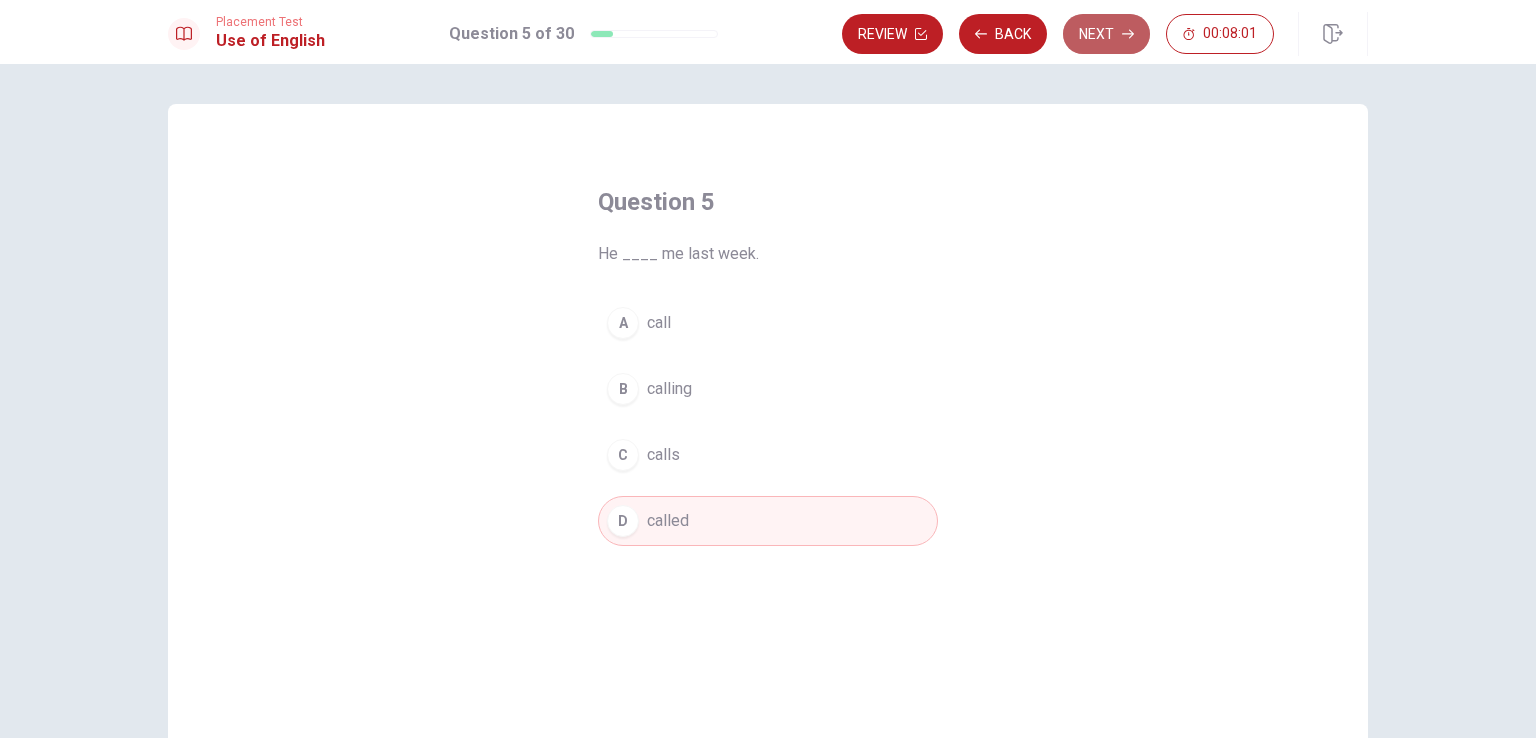 click on "Next" at bounding box center [1106, 34] 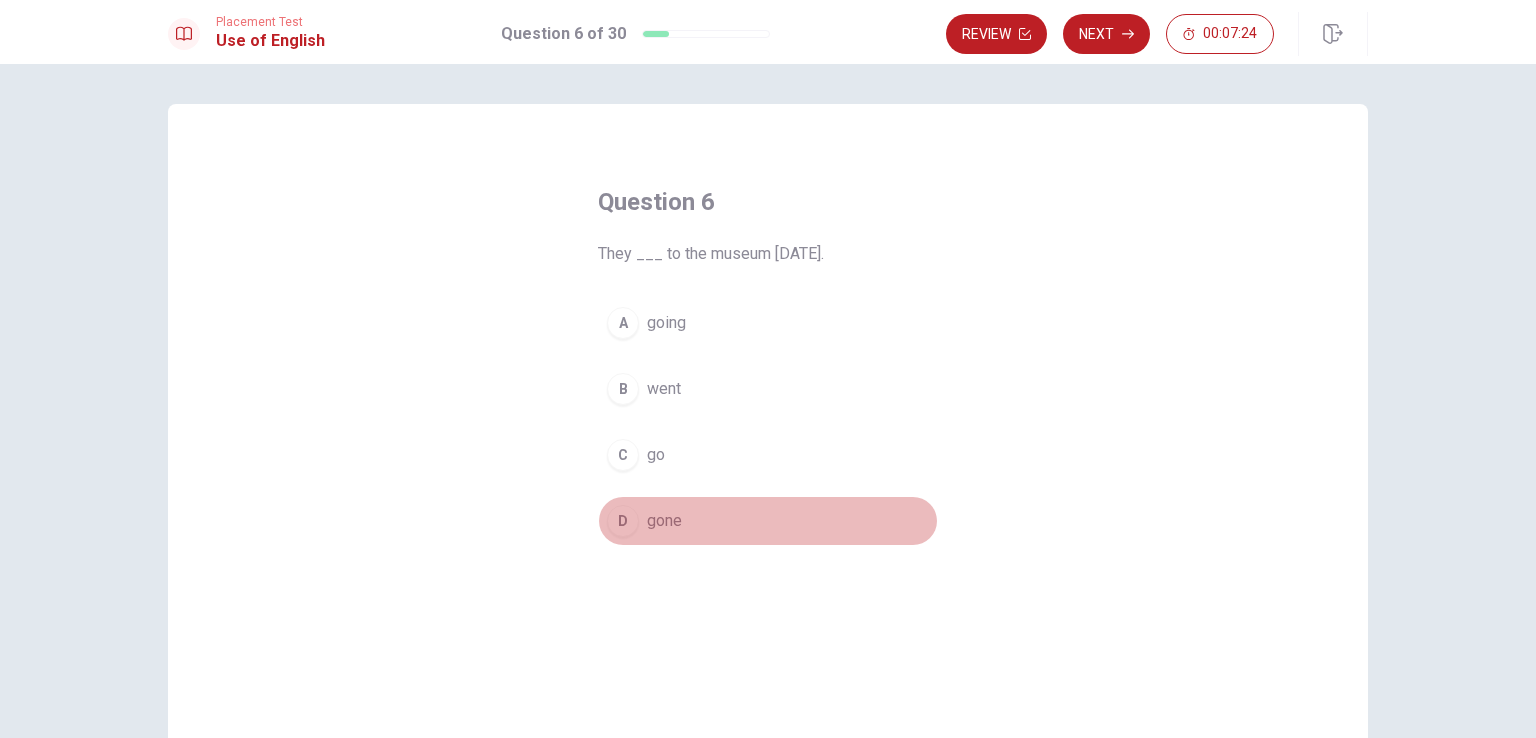 click on "D" at bounding box center (623, 521) 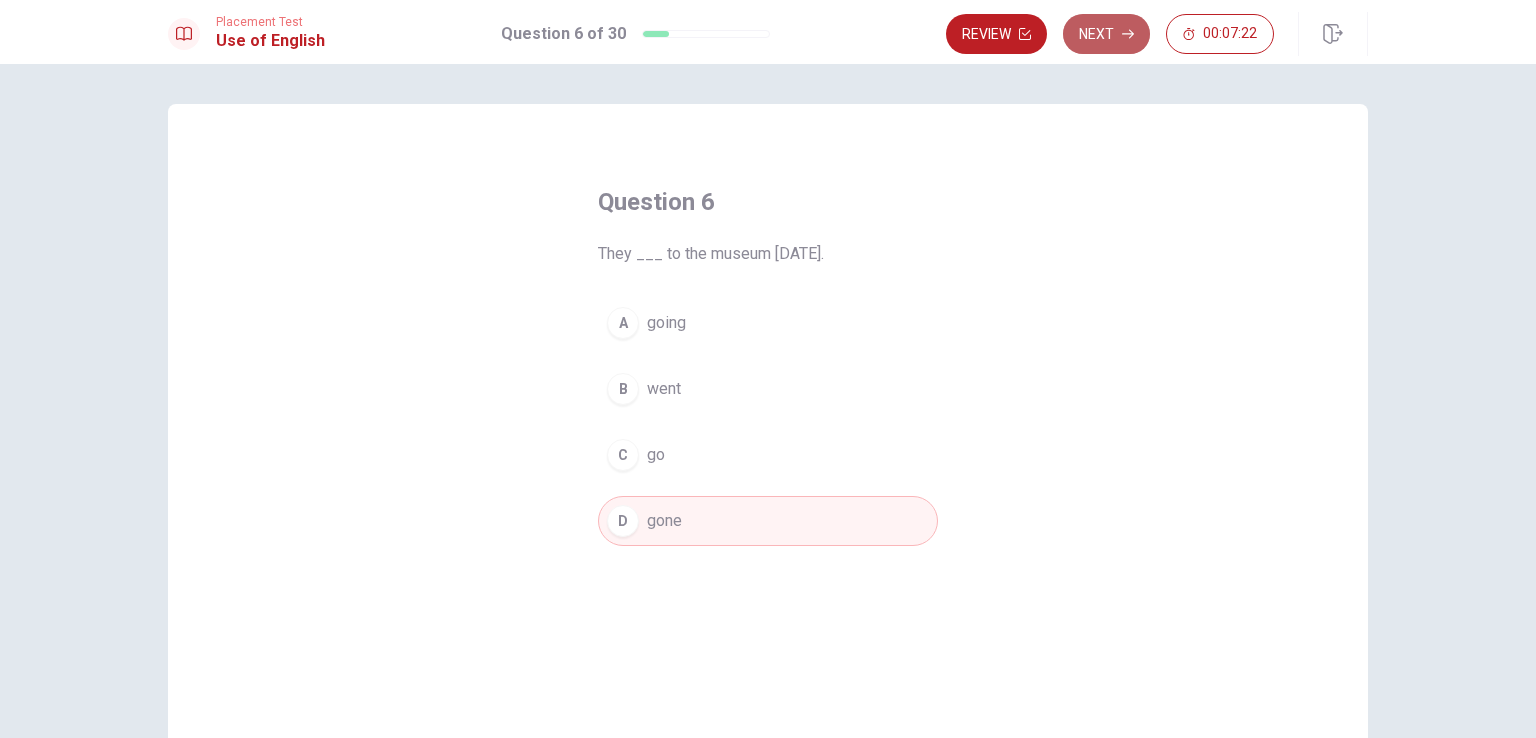 click on "Next" at bounding box center (1106, 34) 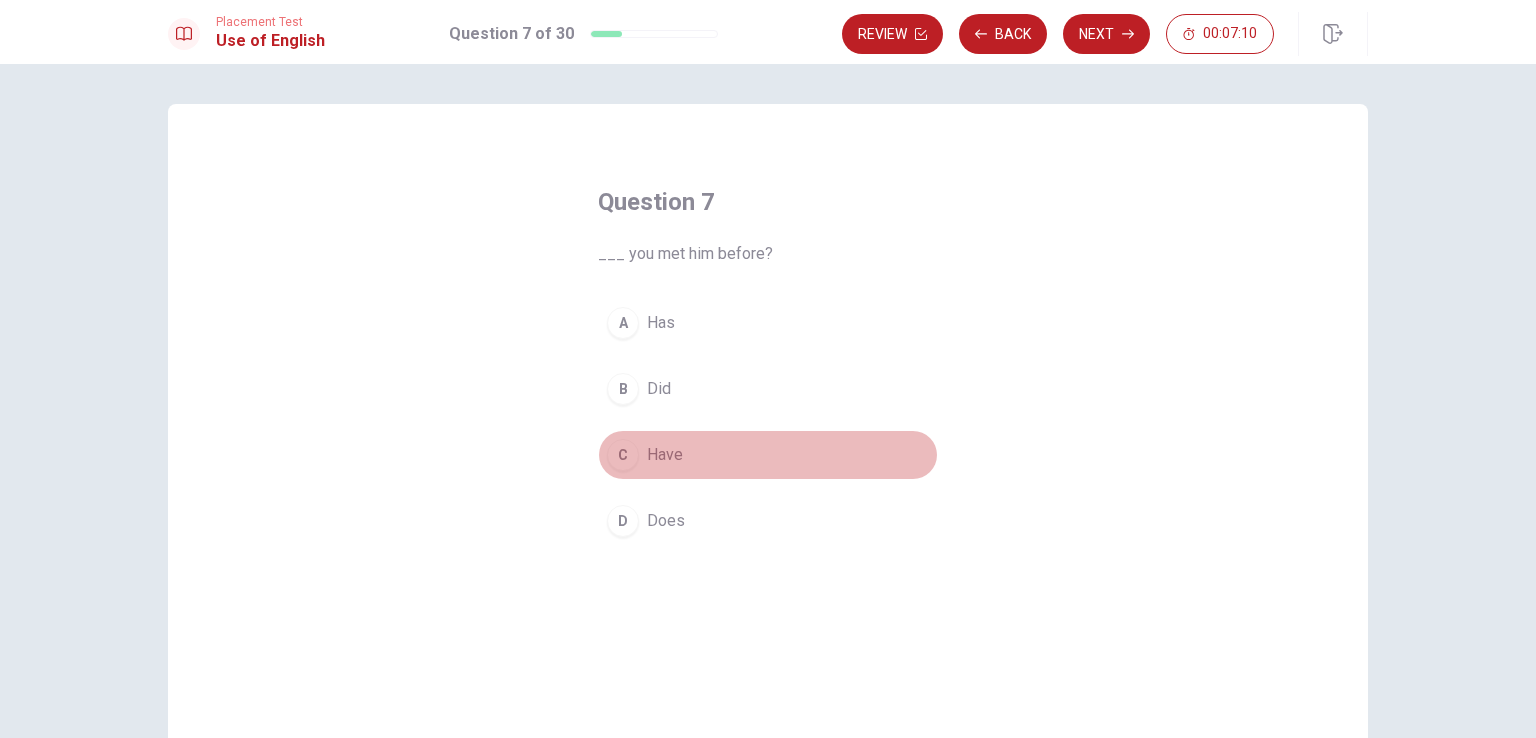 click on "C Have" at bounding box center (768, 455) 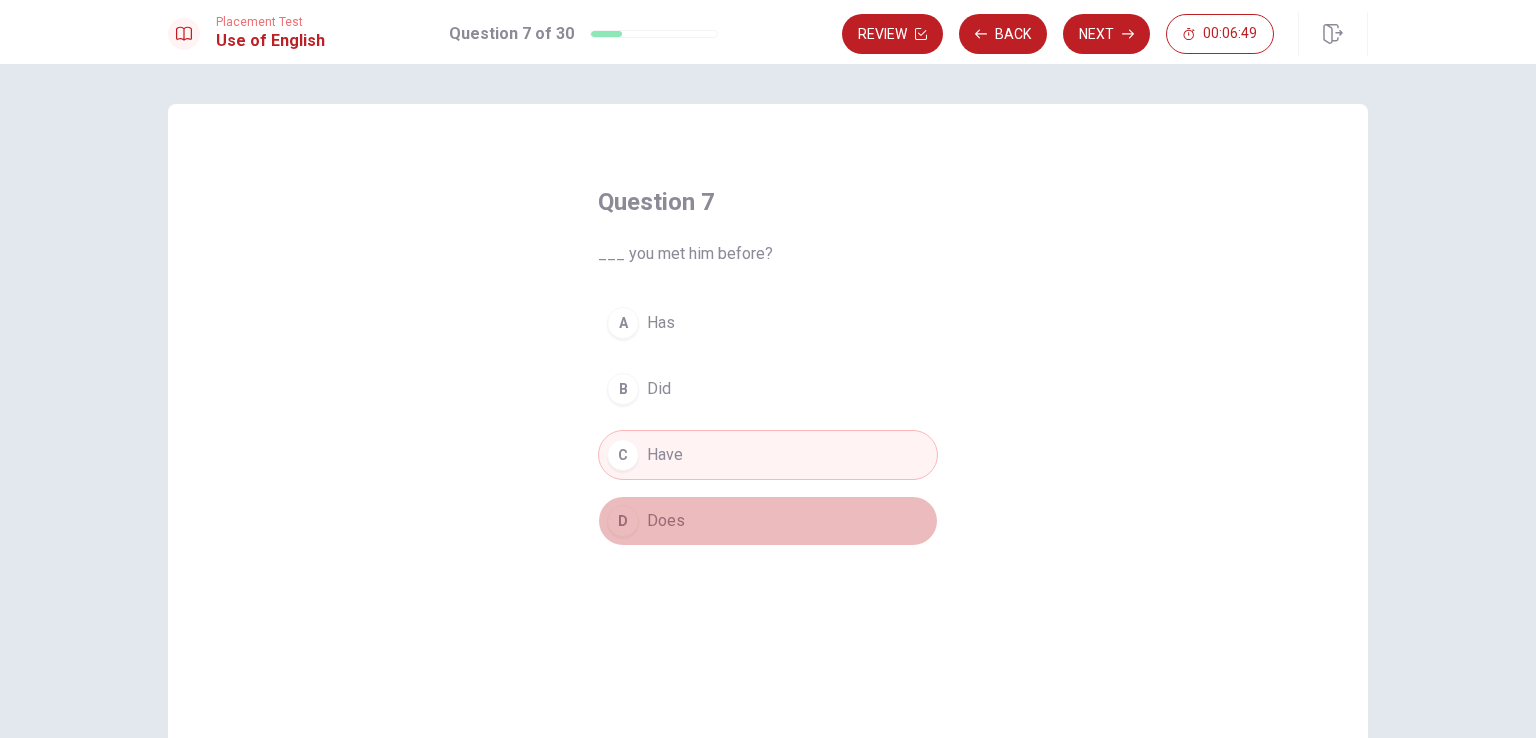 click on "Does" at bounding box center [666, 521] 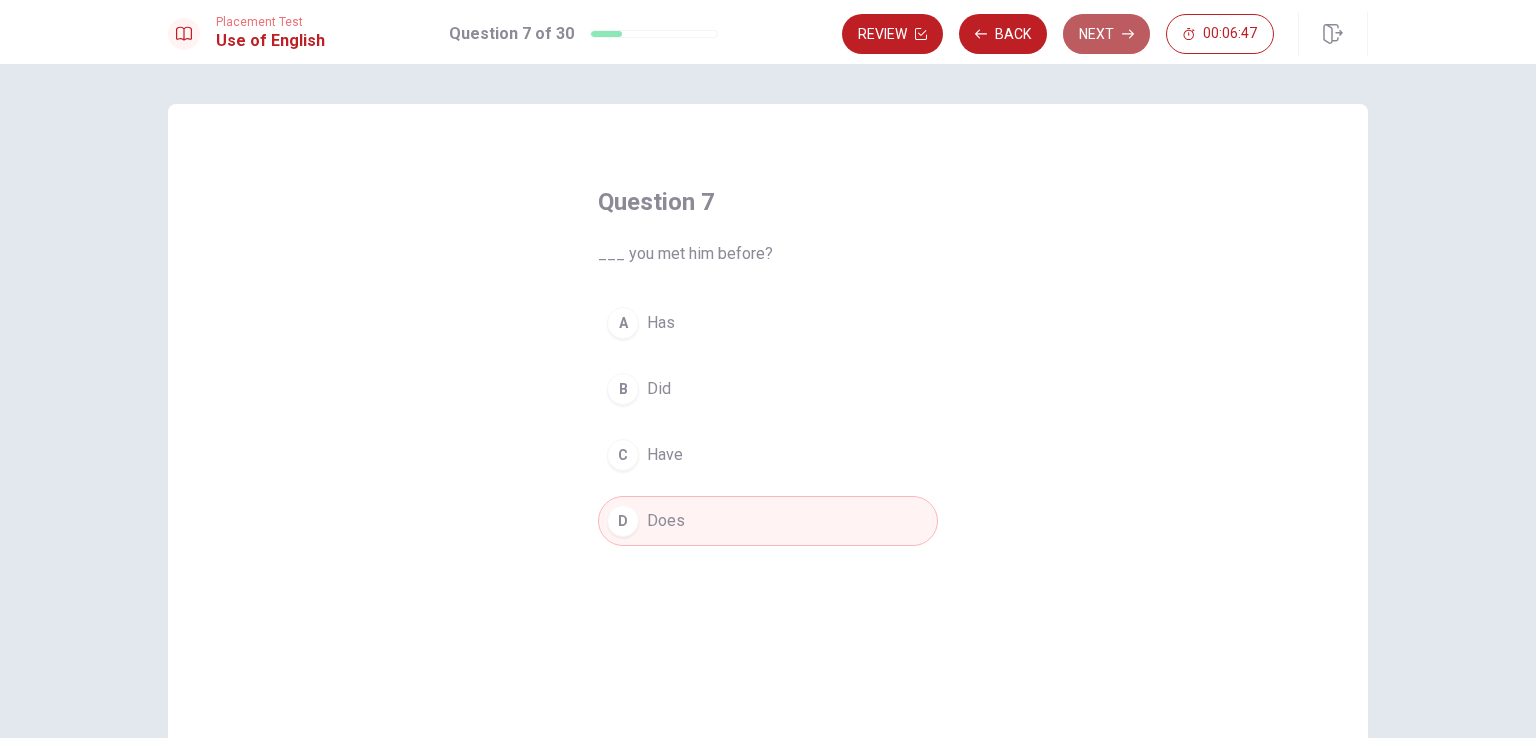 click on "Next" at bounding box center (1106, 34) 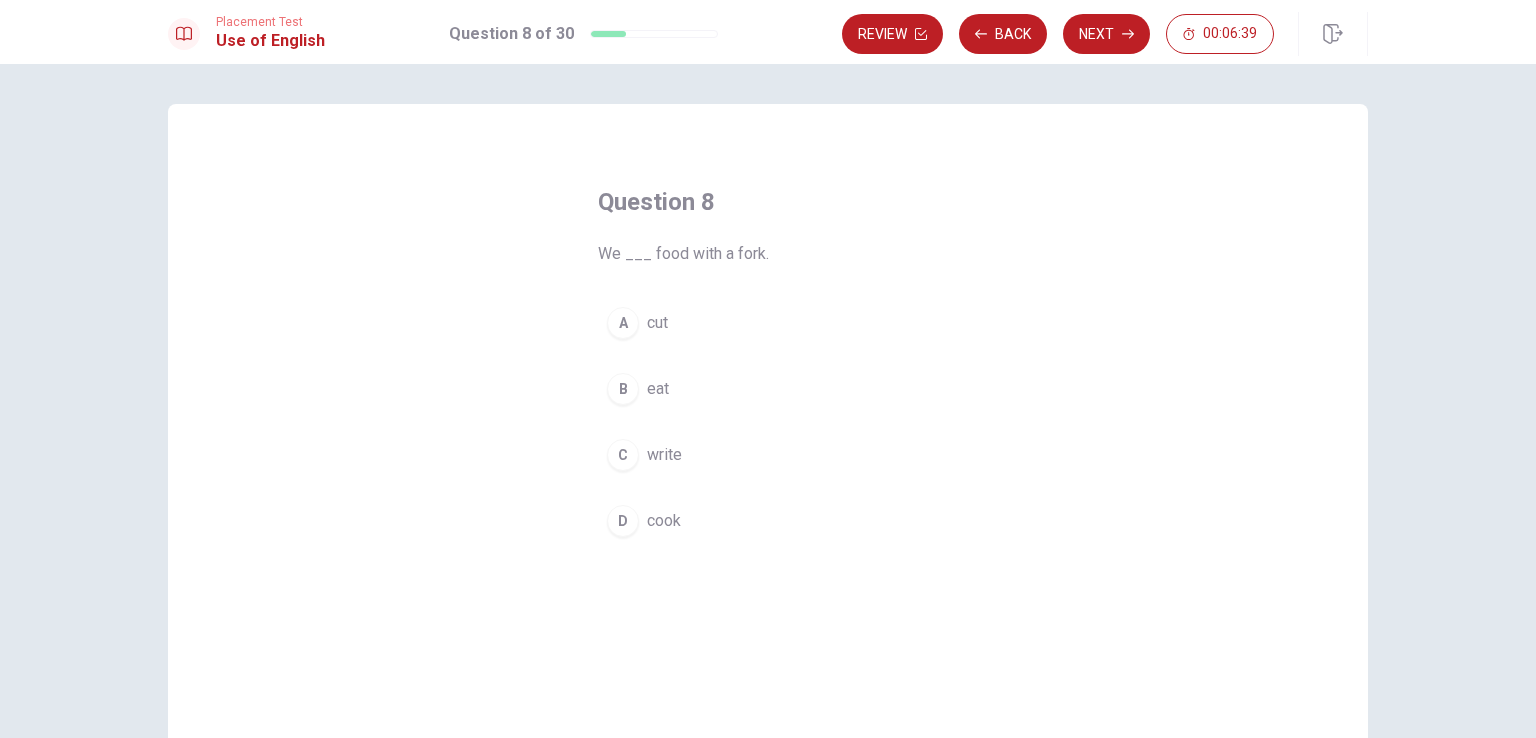 click on "cut" at bounding box center [657, 323] 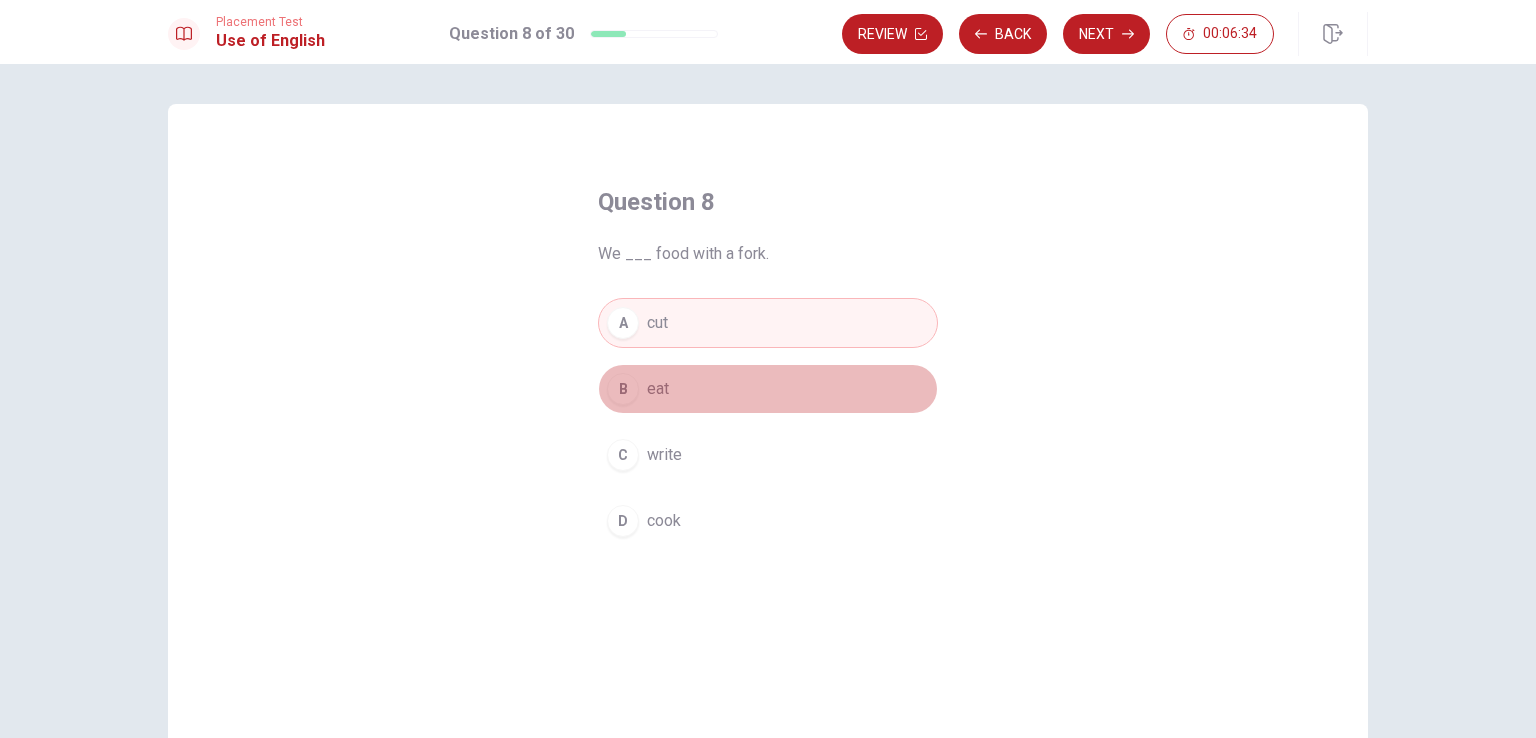 click on "B eat" at bounding box center (768, 389) 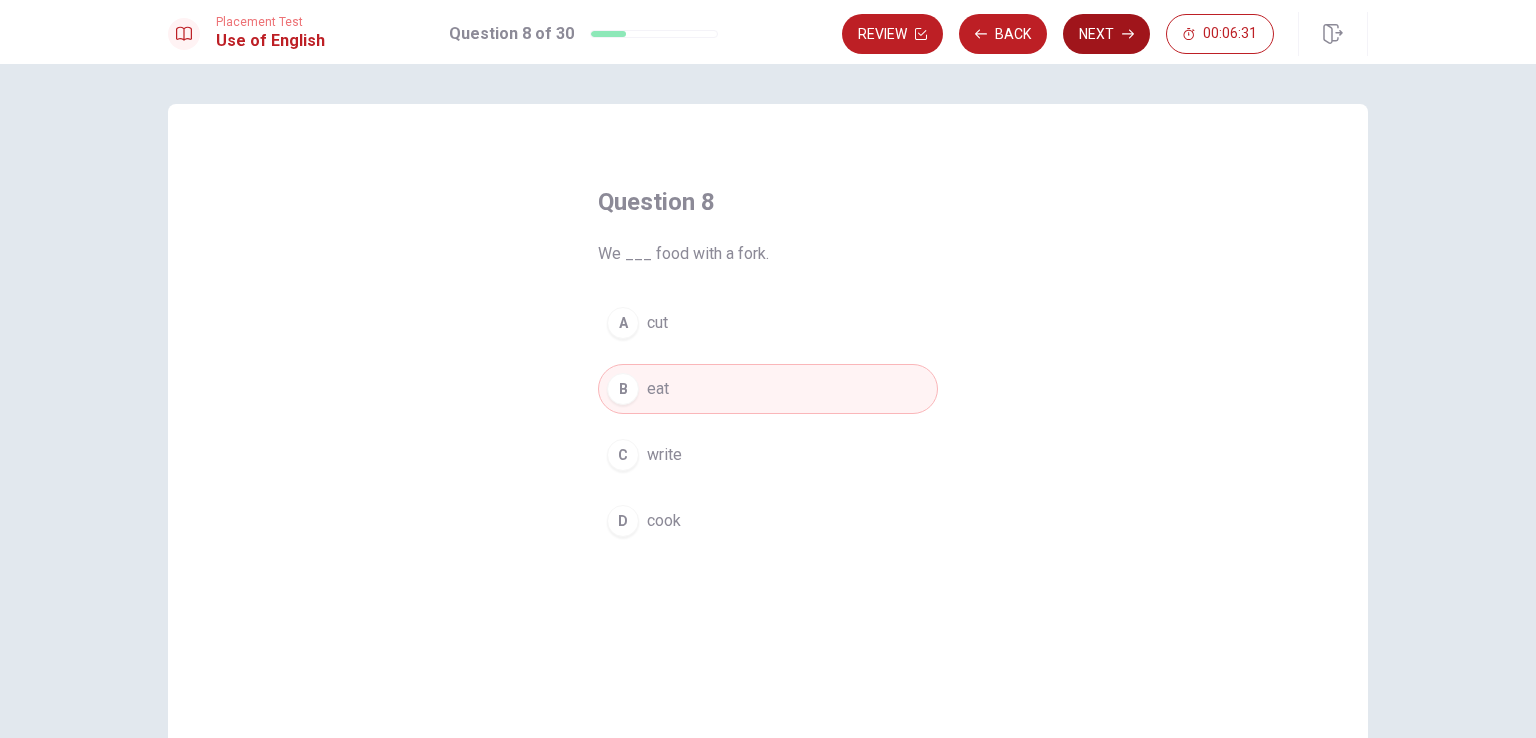 click on "Next" at bounding box center [1106, 34] 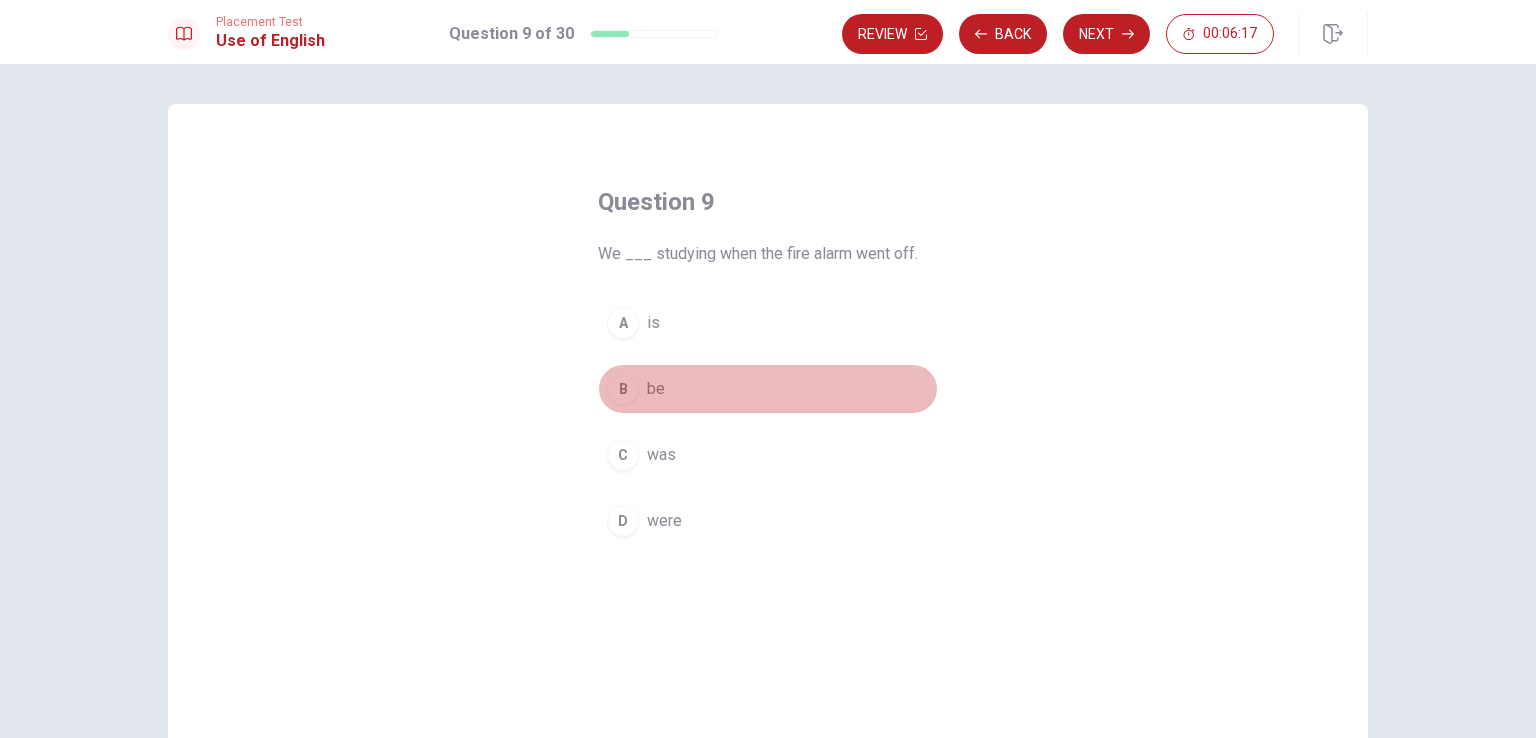 click on "B be" at bounding box center [768, 389] 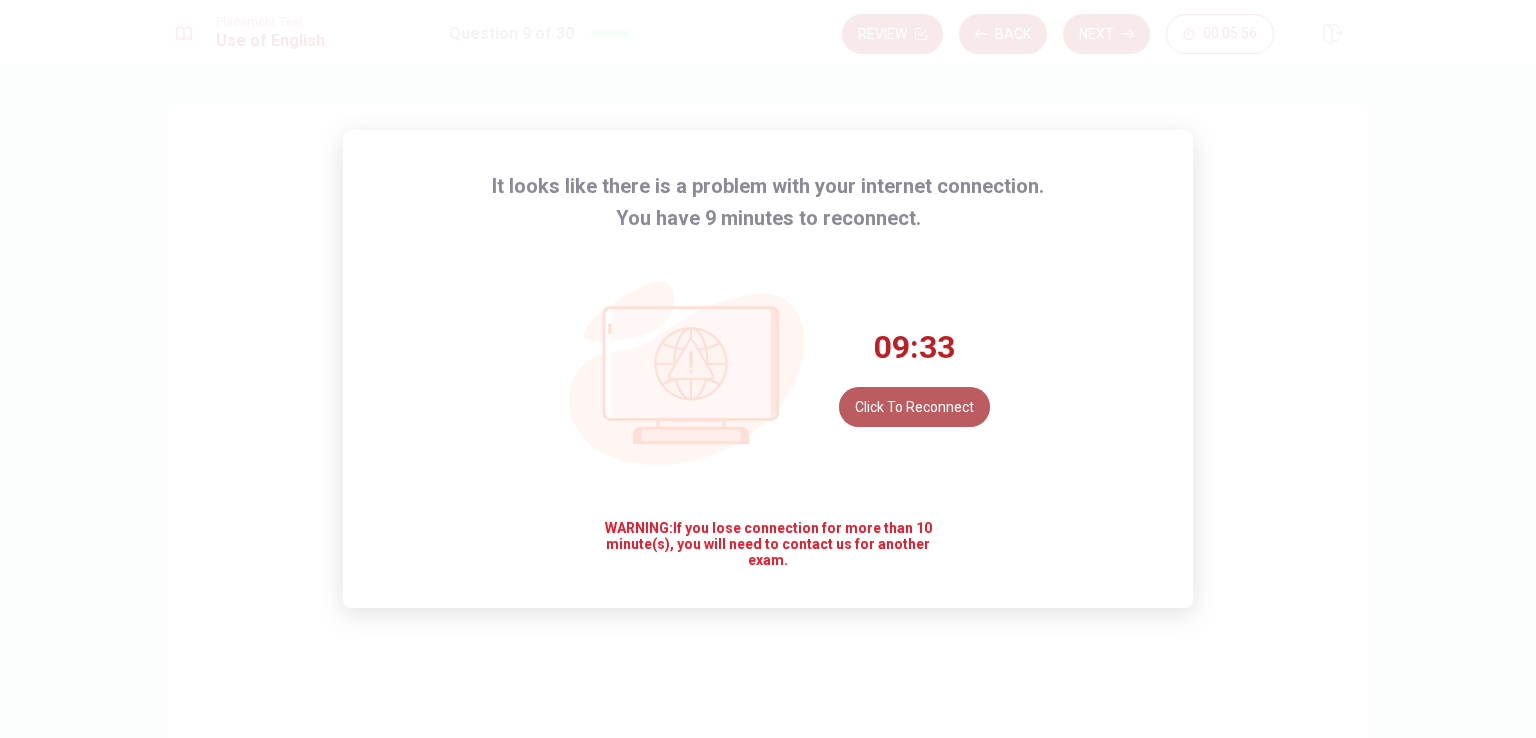 click on "Click to reconnect" at bounding box center [914, 407] 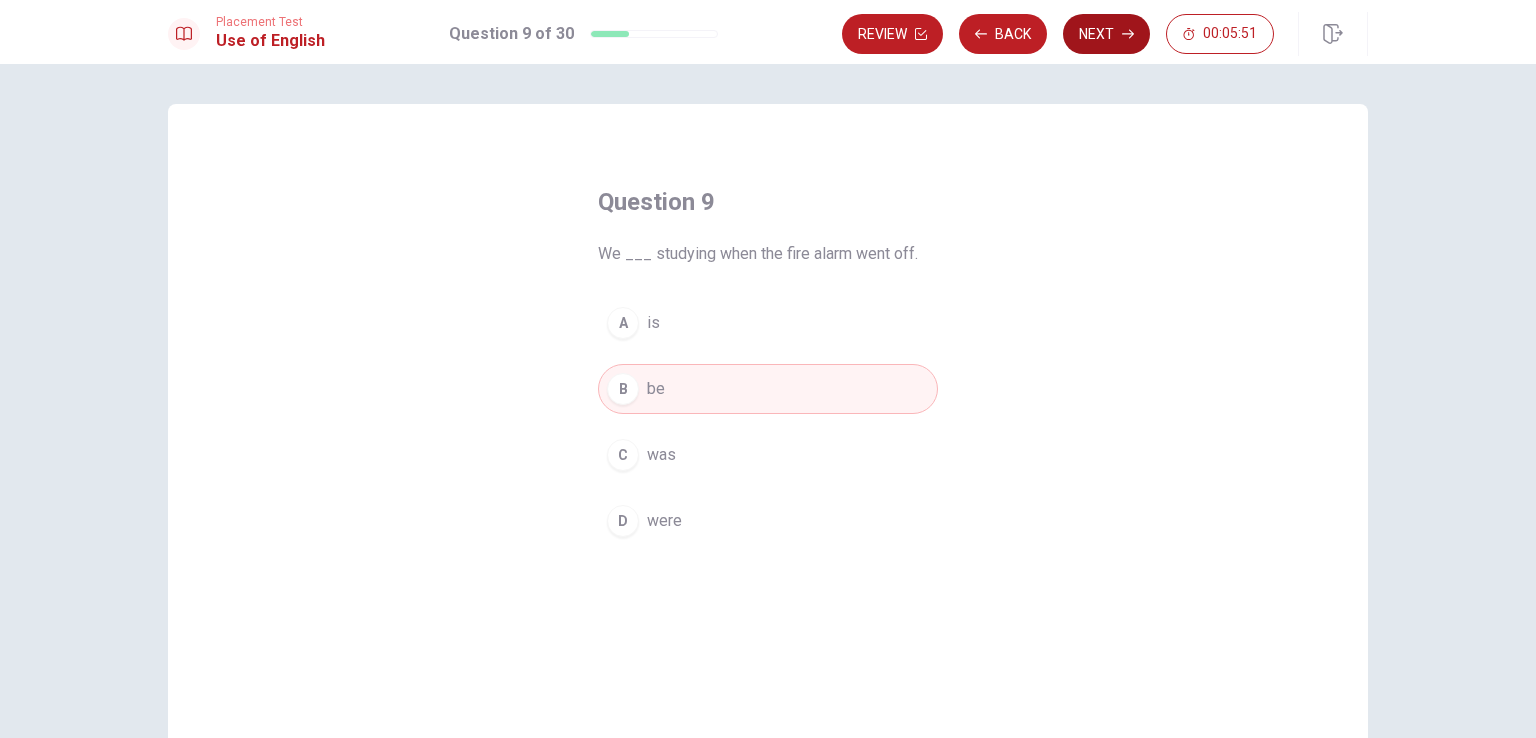click on "Next" at bounding box center (1106, 34) 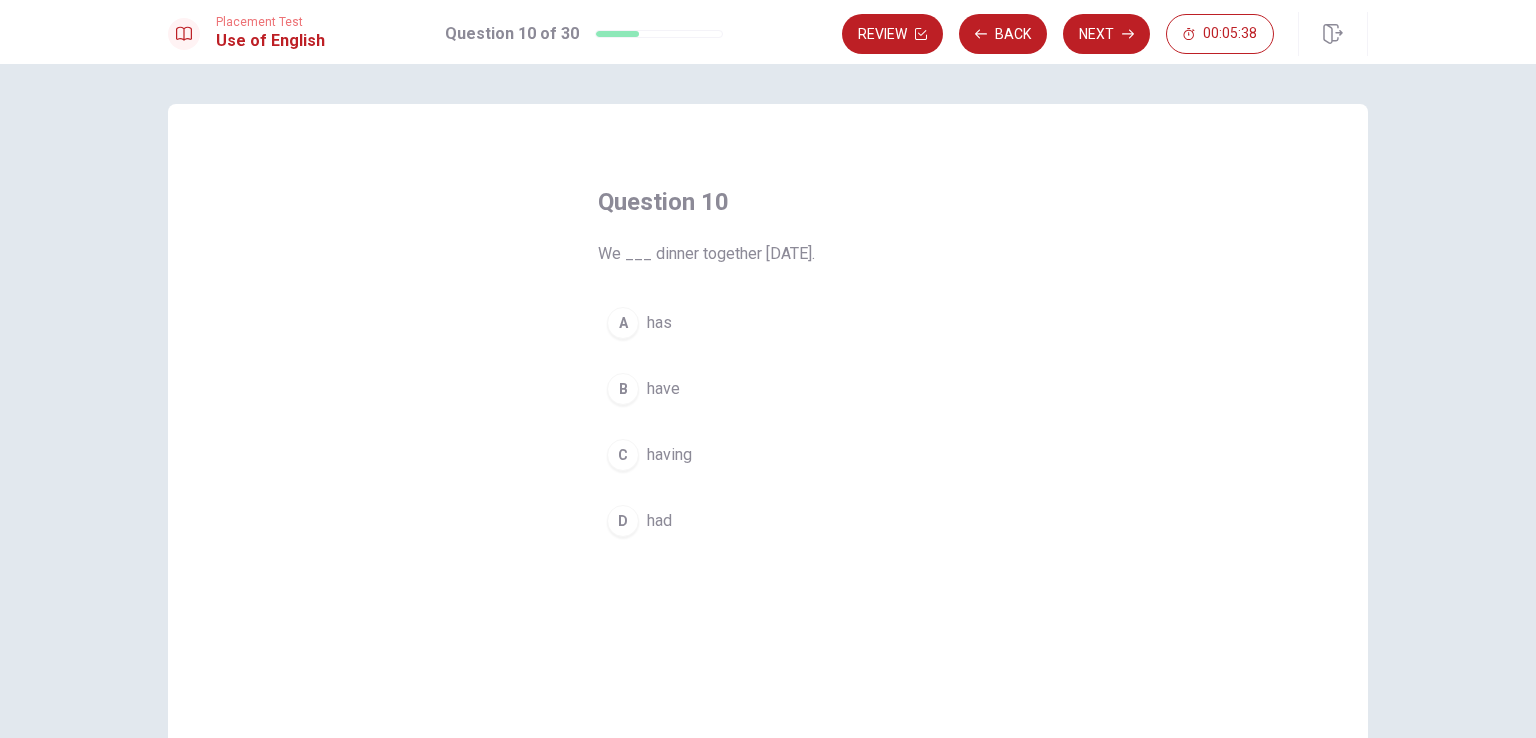 click on "have" at bounding box center [663, 389] 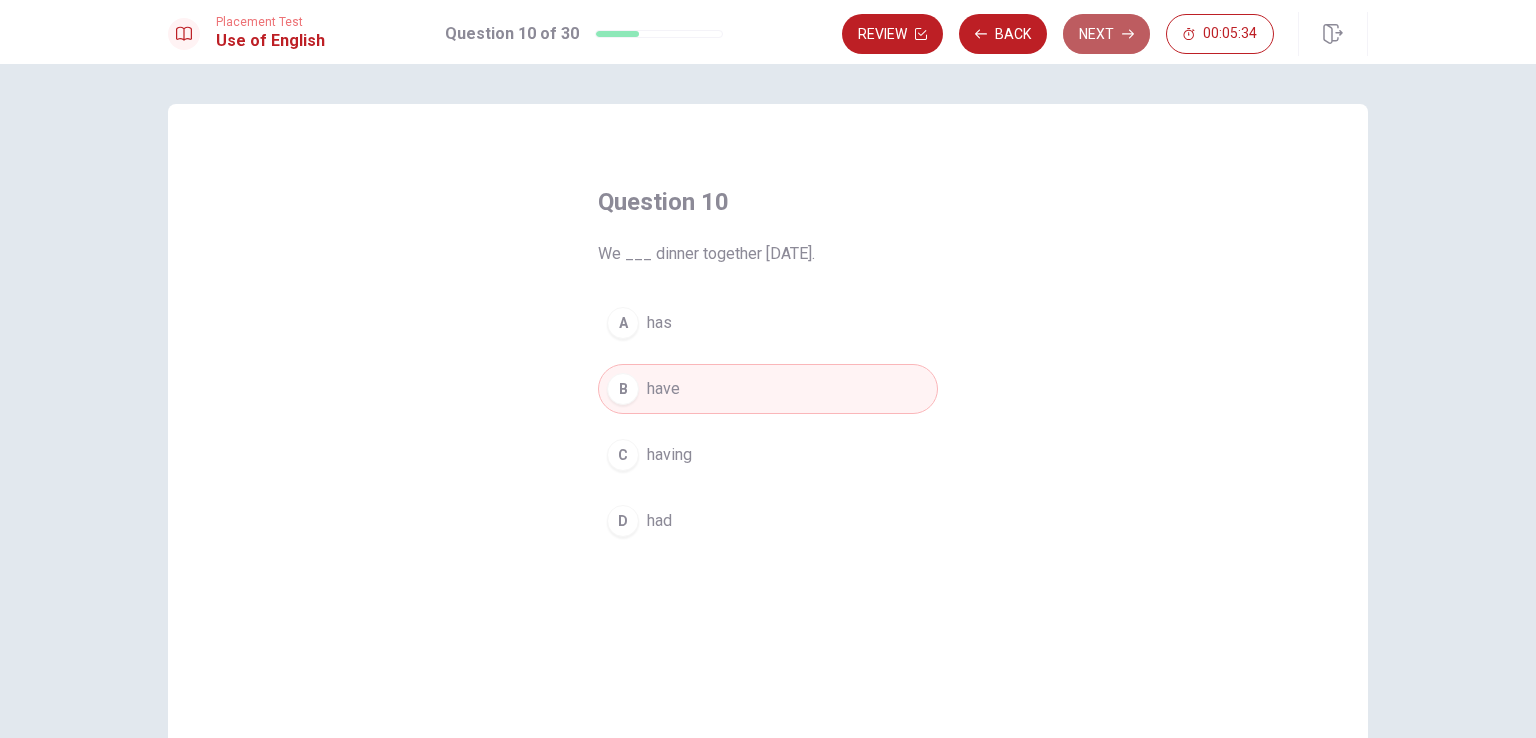 click on "Next" at bounding box center [1106, 34] 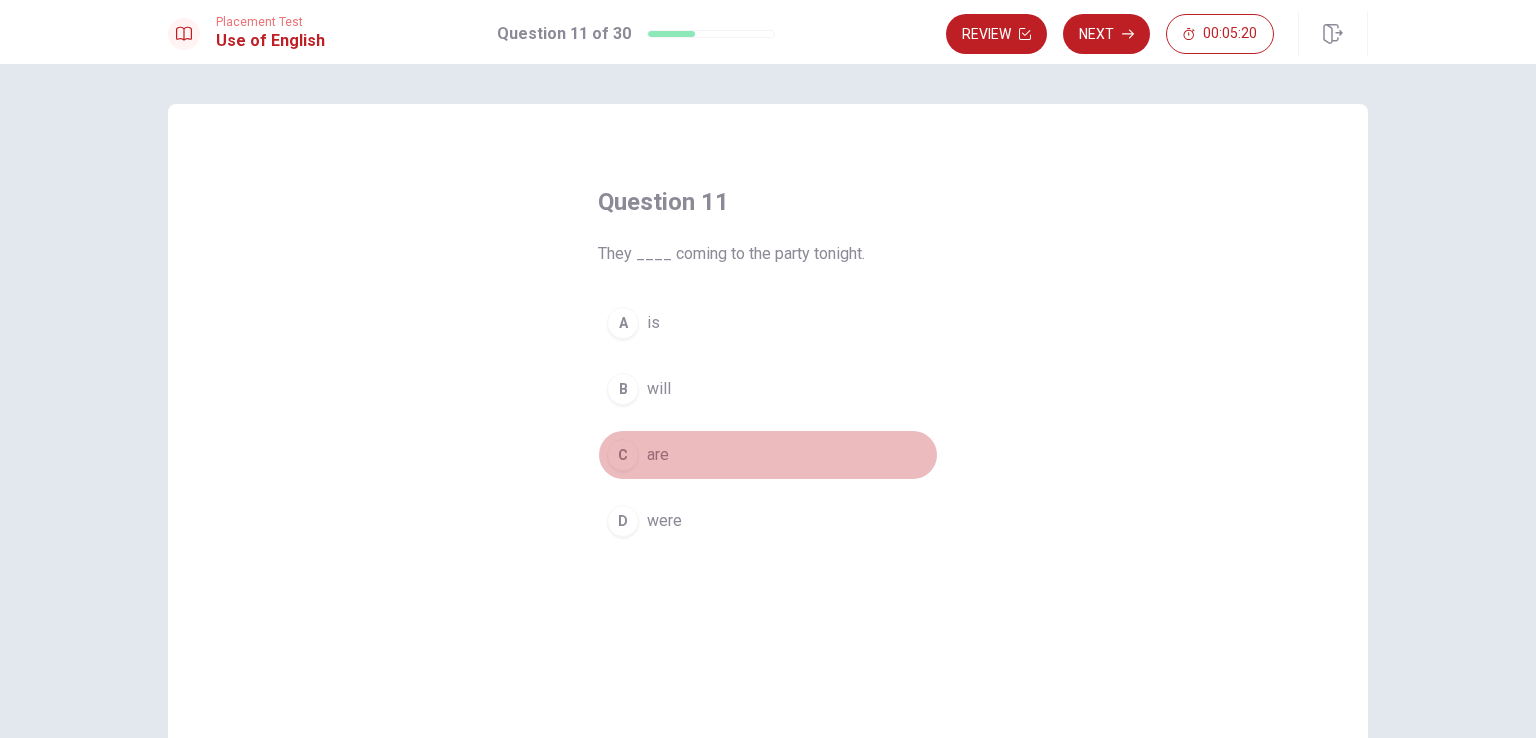 click on "C" at bounding box center [623, 455] 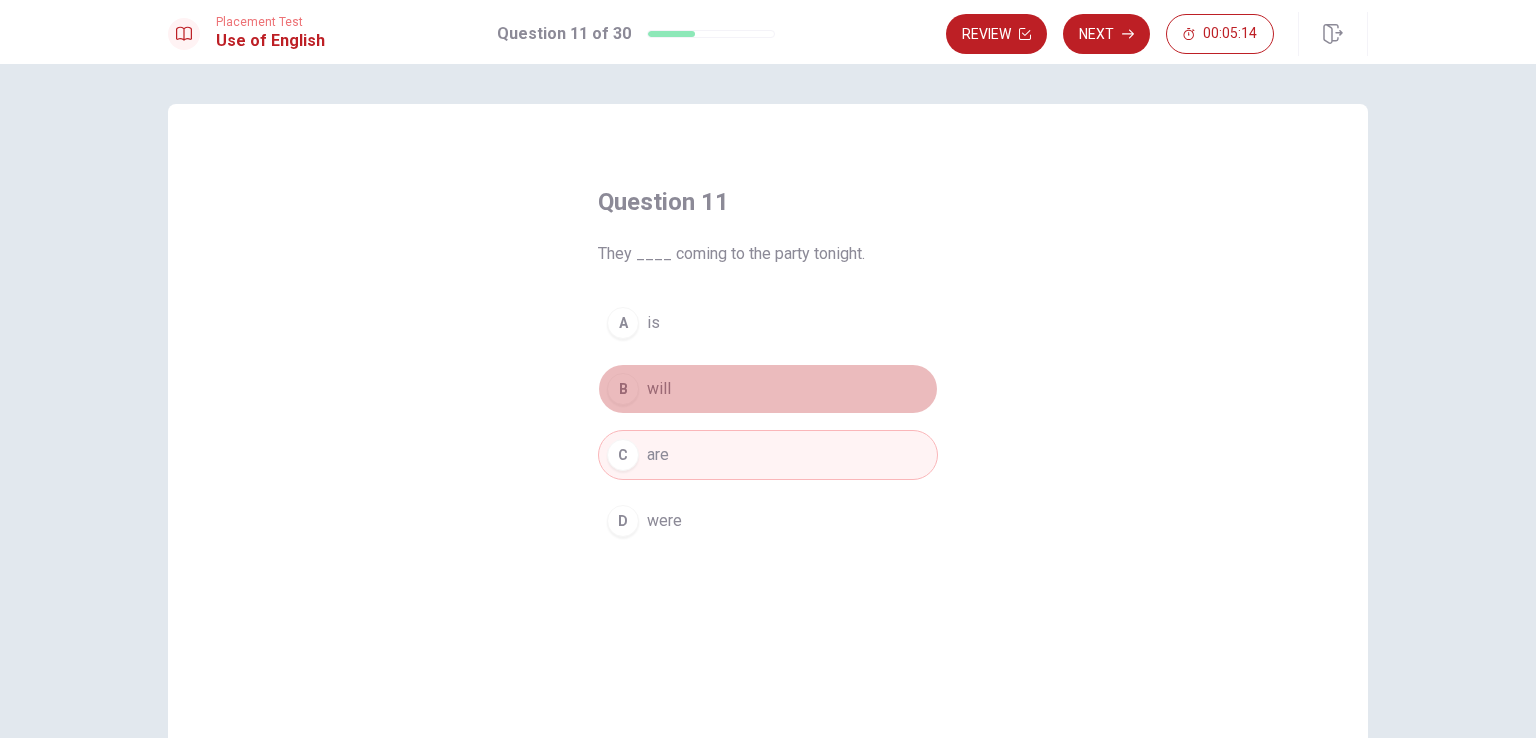 click on "B will" at bounding box center (768, 389) 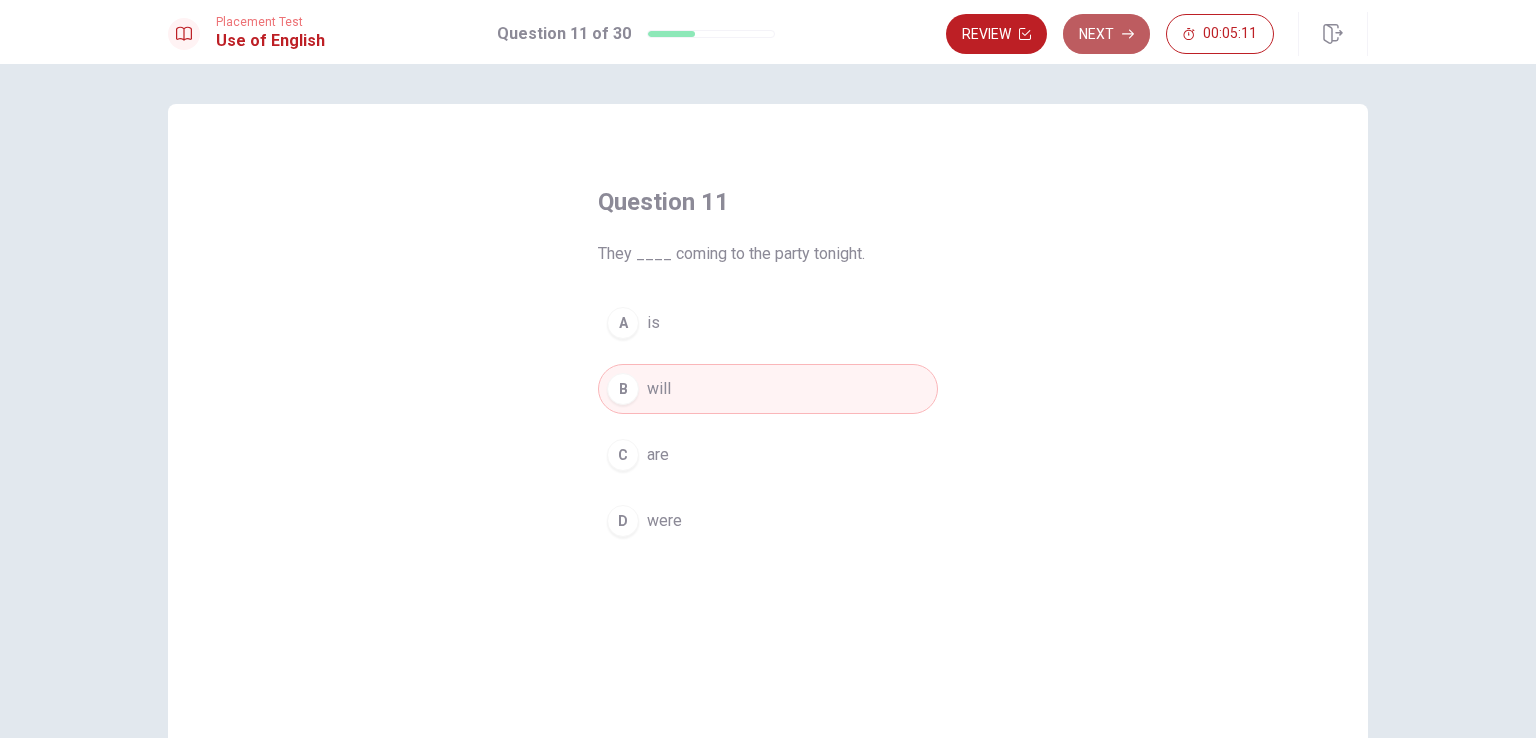 click on "Next" at bounding box center [1106, 34] 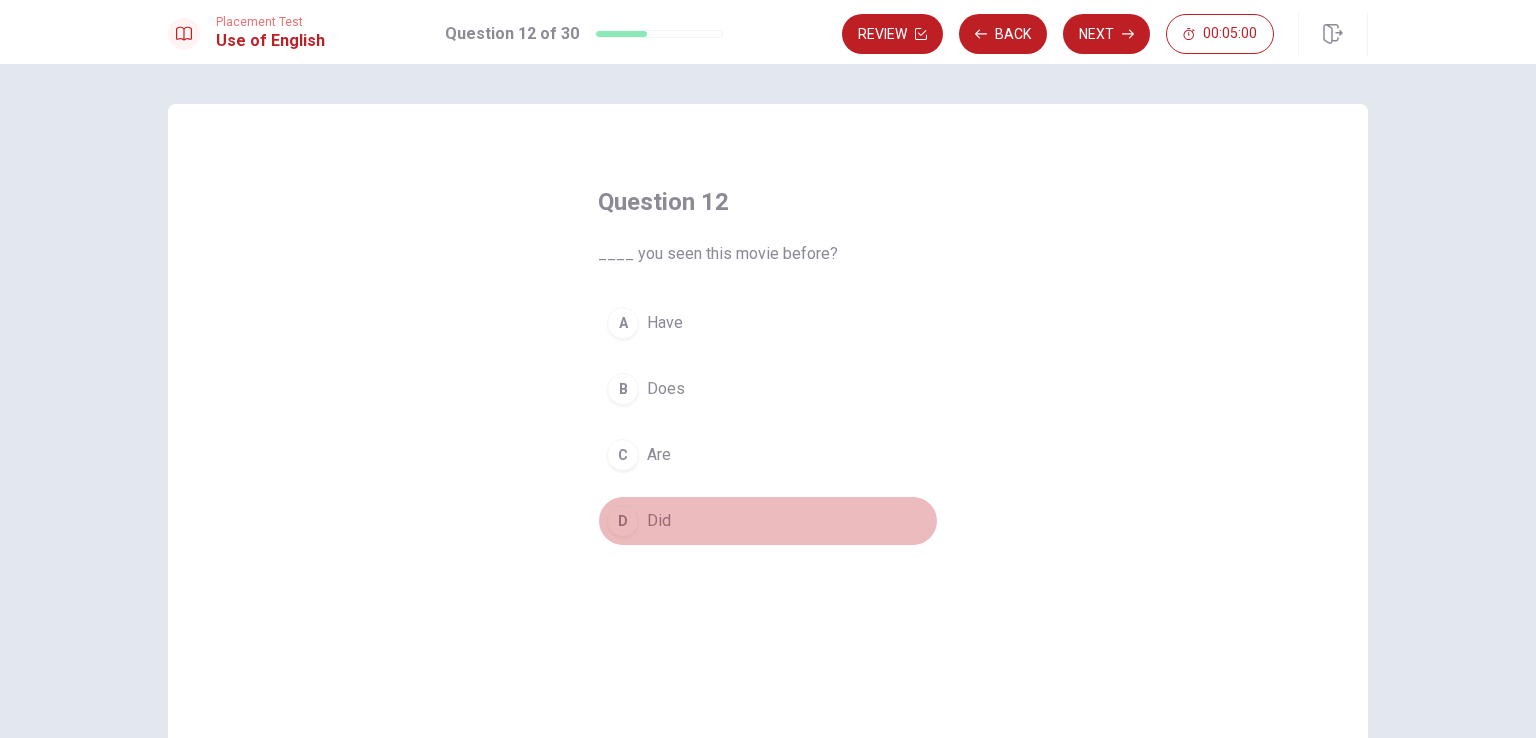 click on "Did" at bounding box center [659, 521] 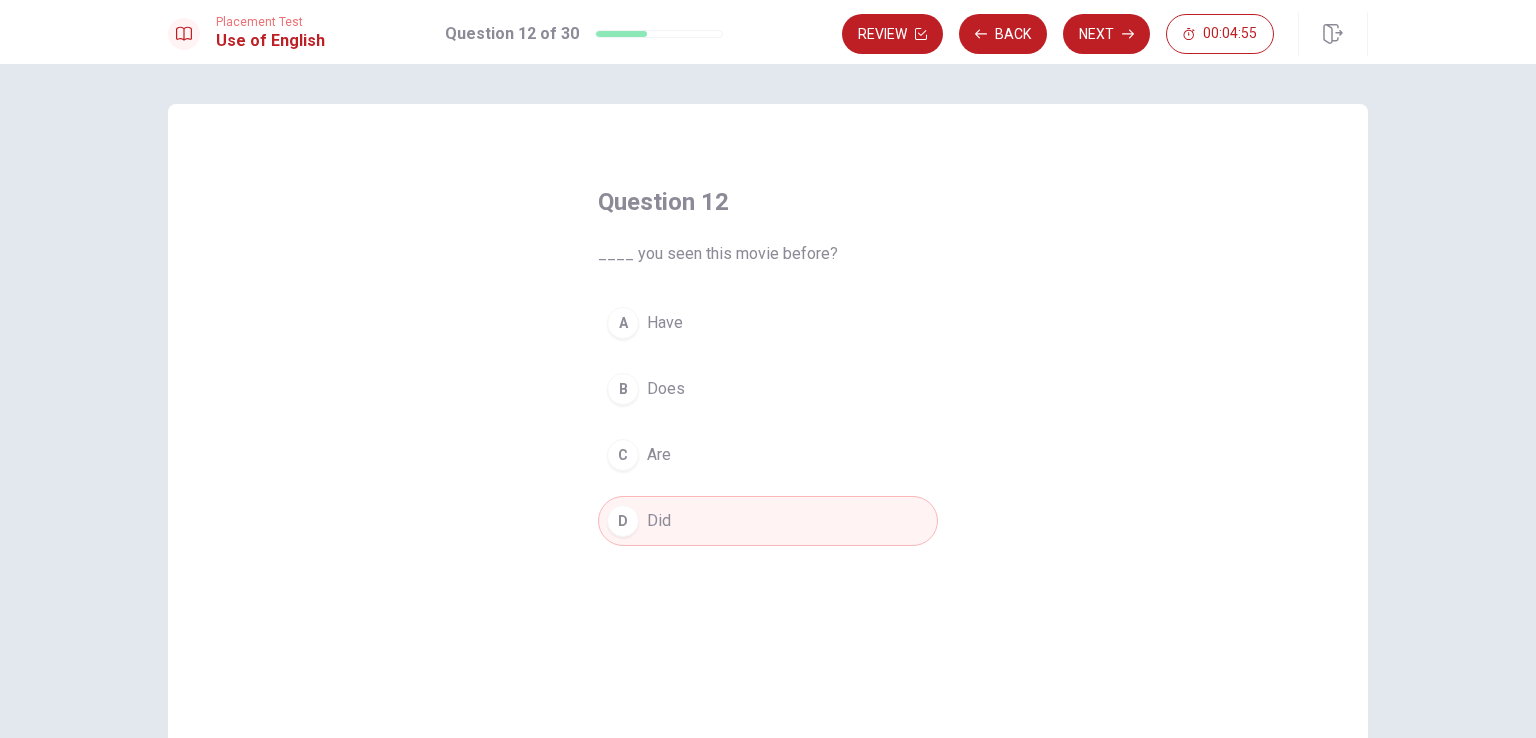 click on "C Are" at bounding box center (768, 455) 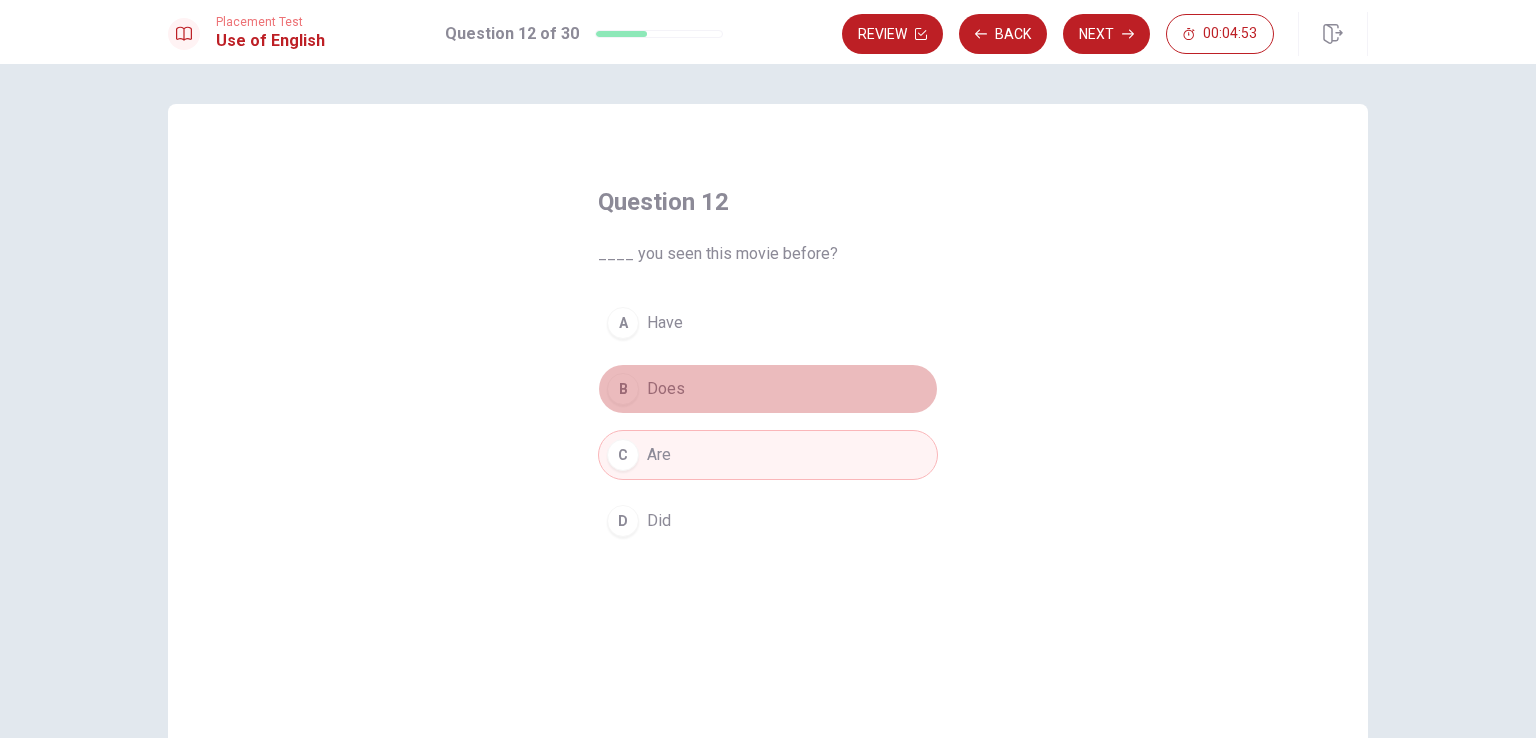 click on "B Does" at bounding box center (768, 389) 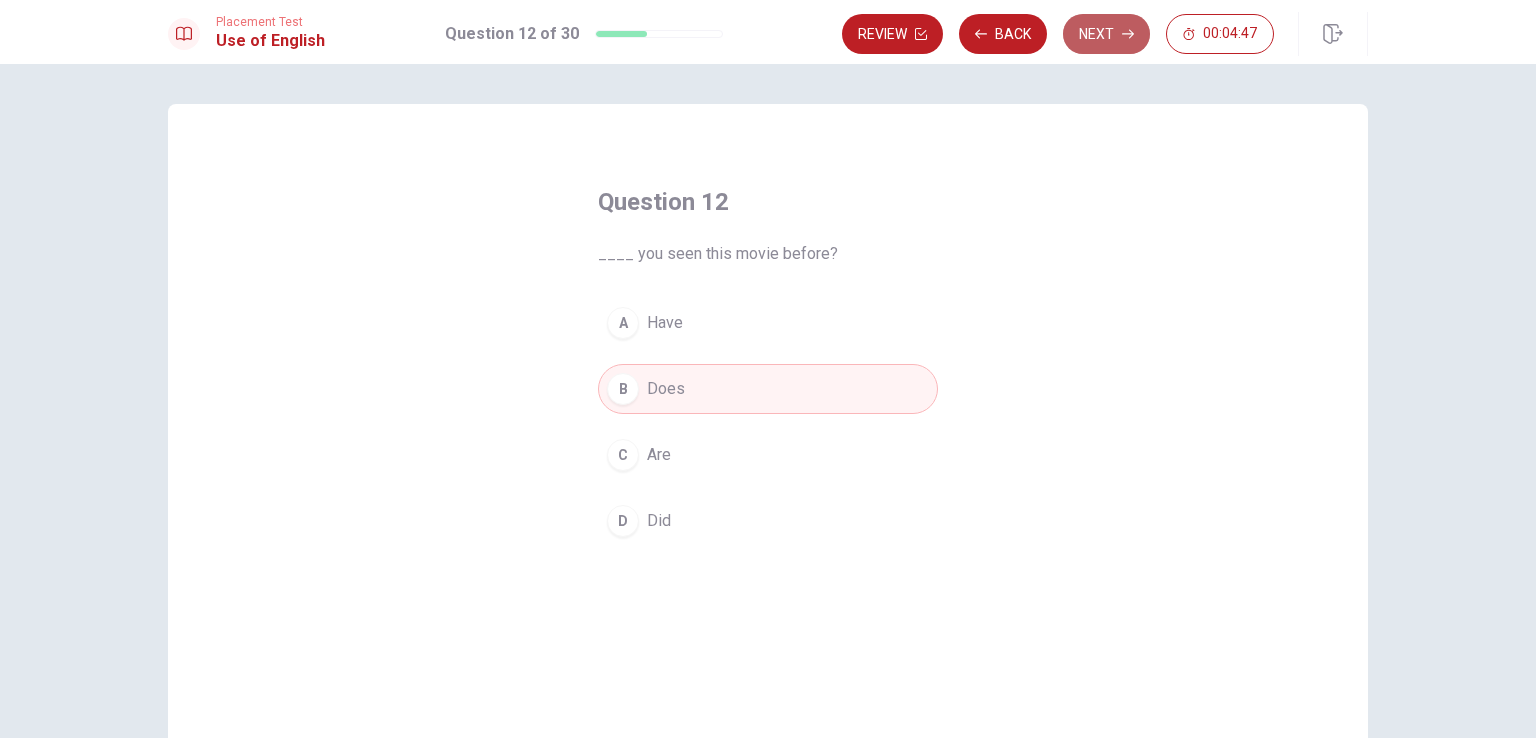 click on "Next" at bounding box center (1106, 34) 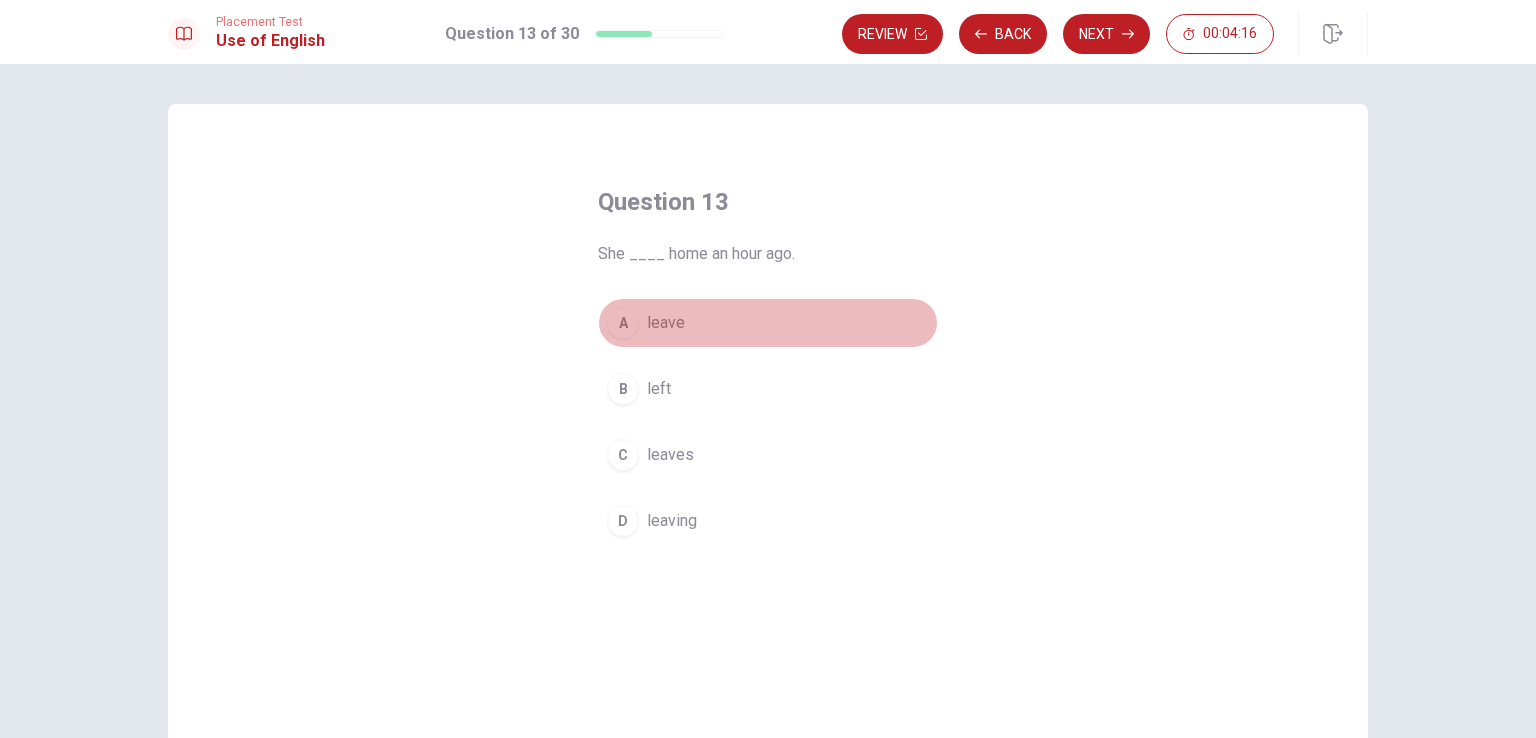 click on "A leave" at bounding box center [768, 323] 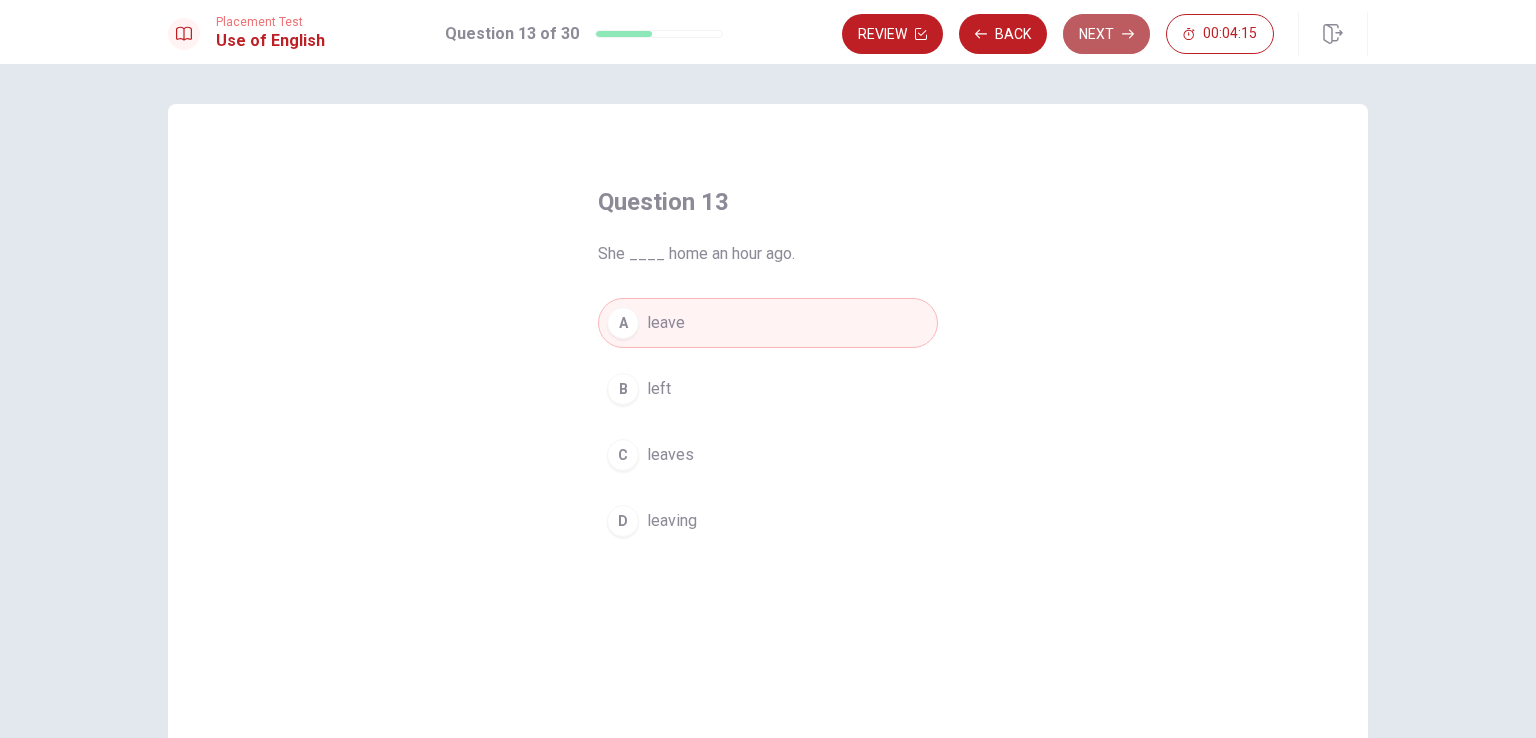 click on "Next" at bounding box center [1106, 34] 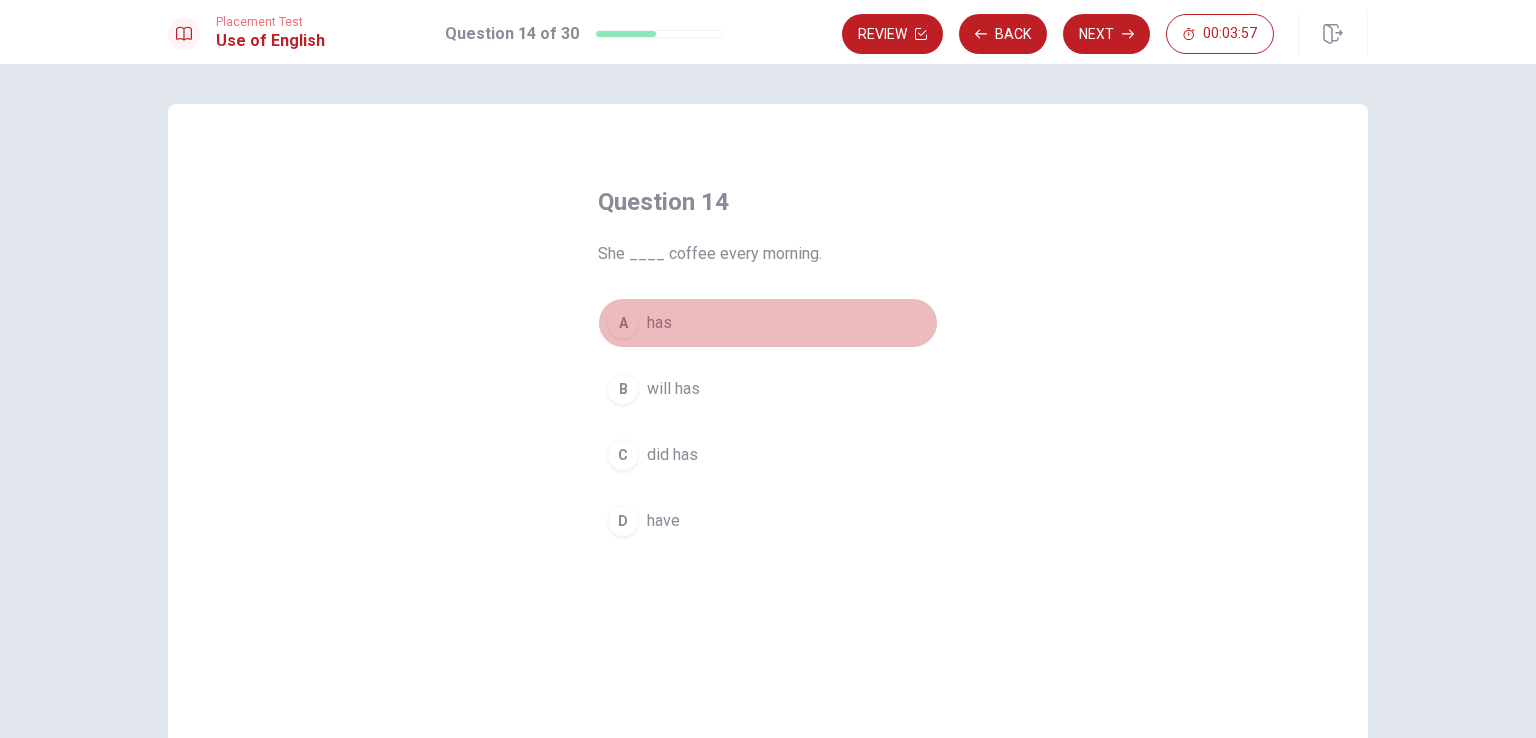 click on "has" at bounding box center (659, 323) 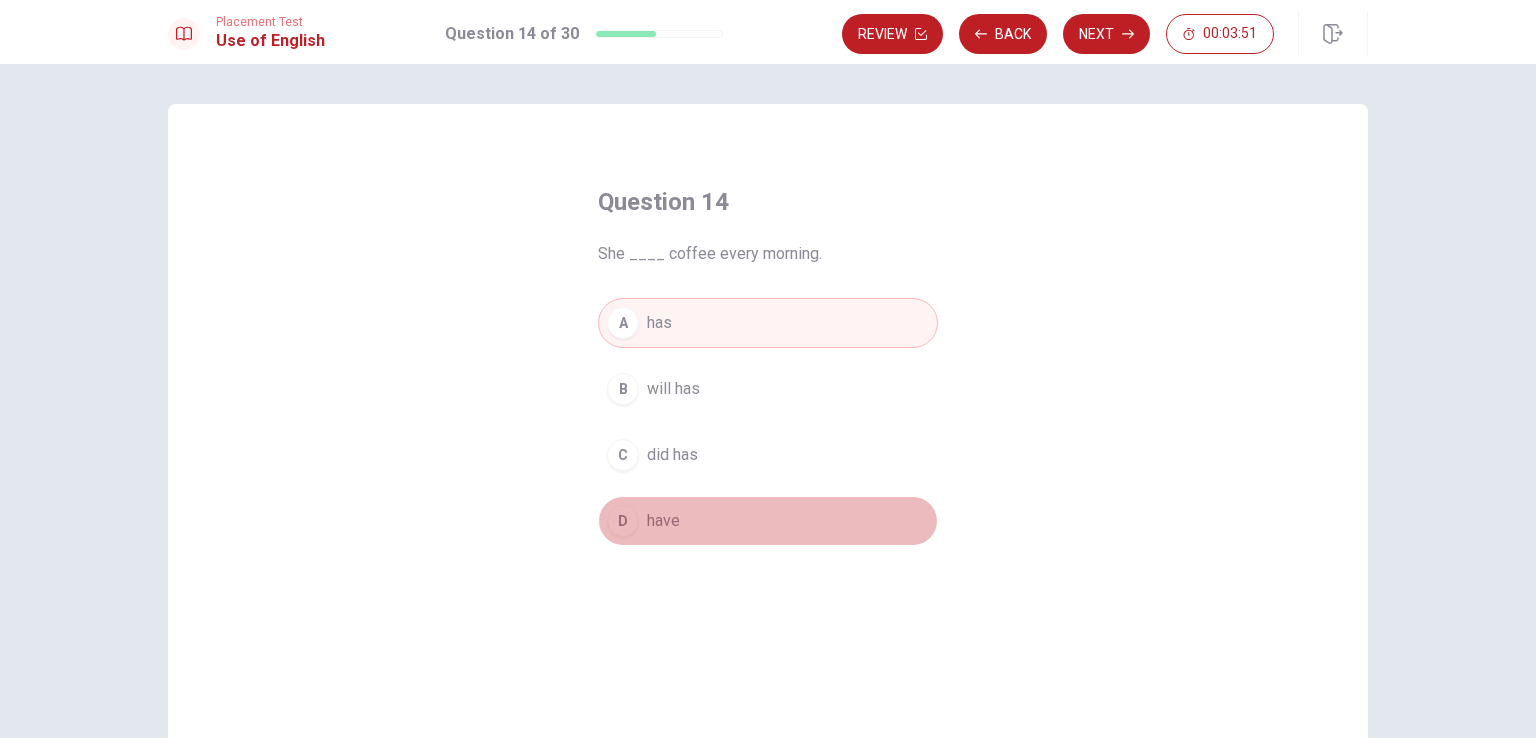 click on "have" at bounding box center (663, 521) 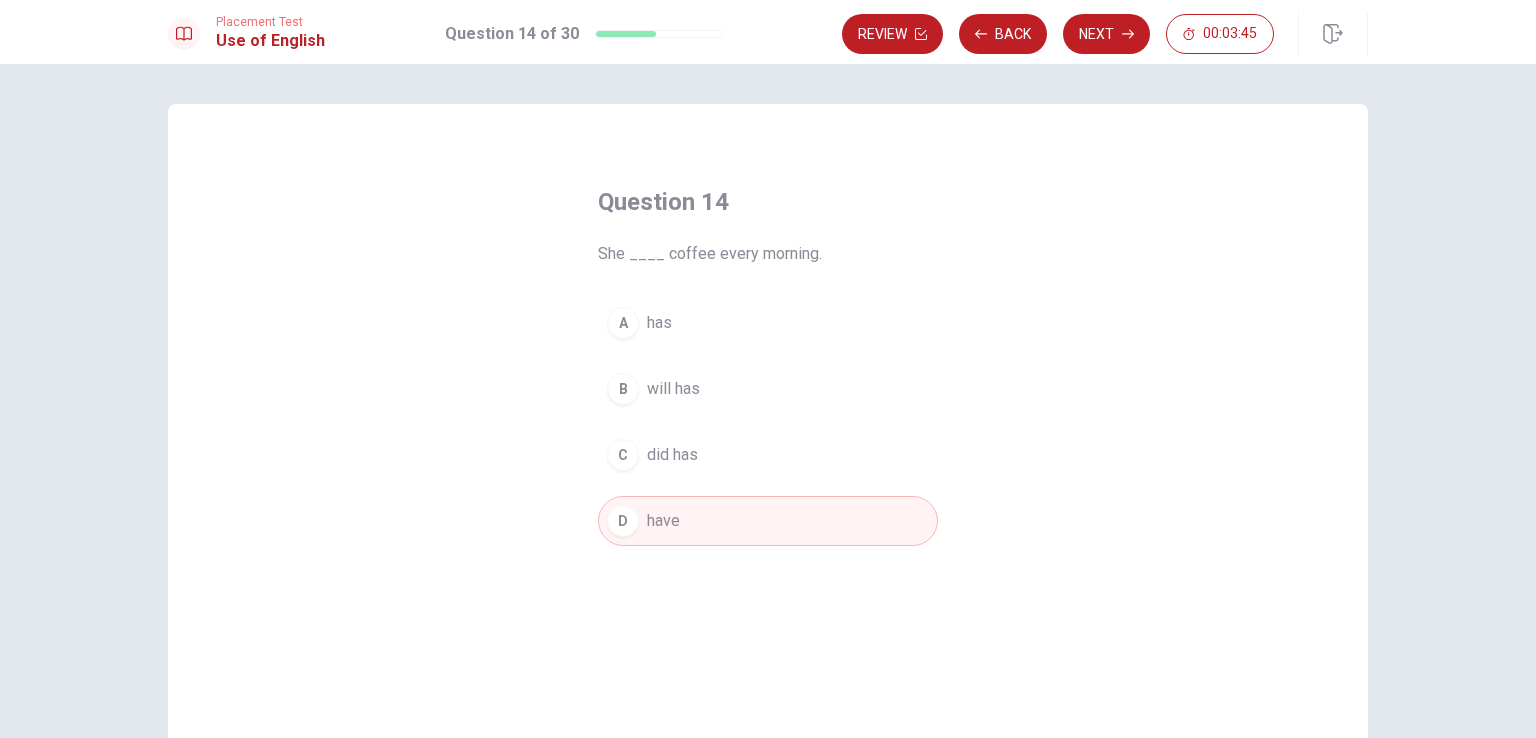 click on "A has" at bounding box center (768, 323) 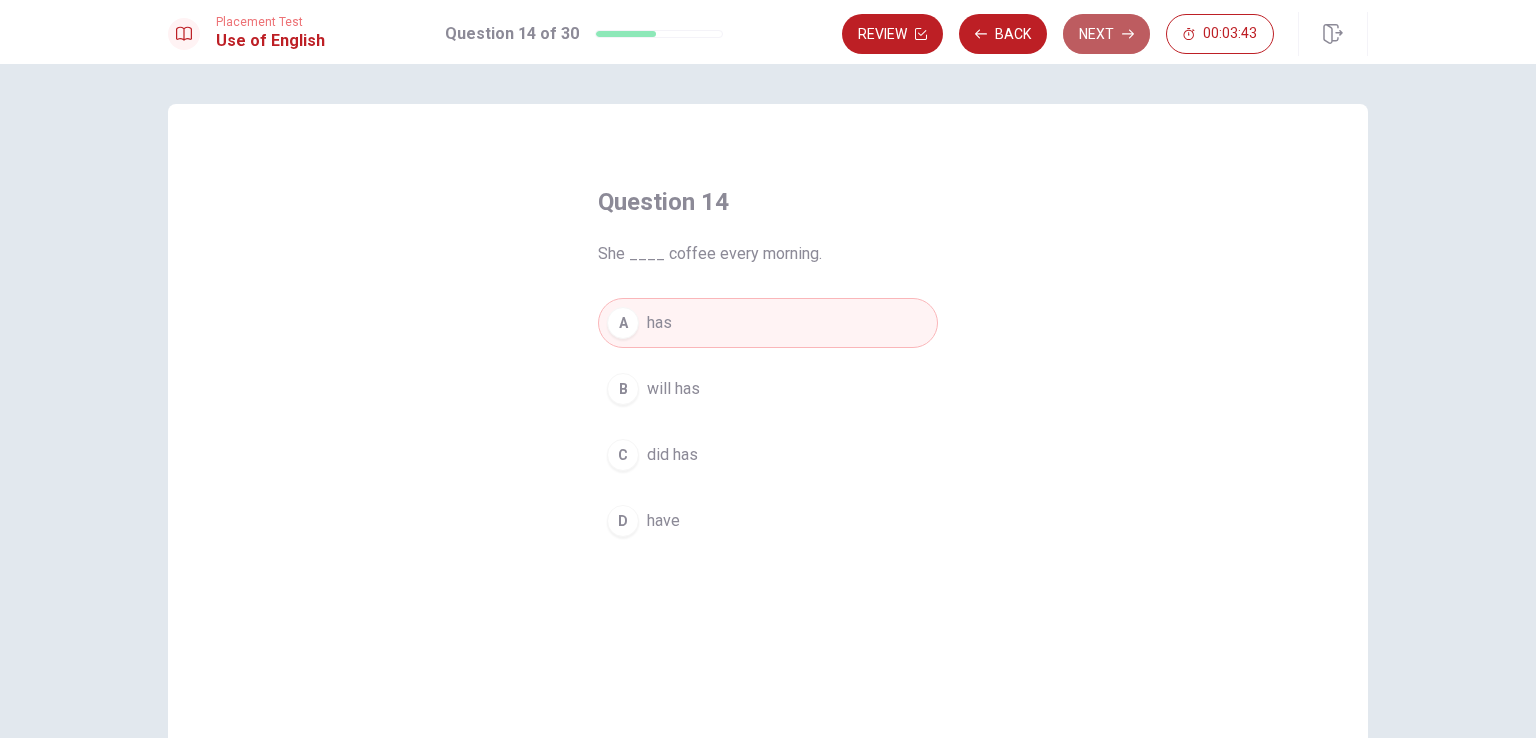click on "Next" at bounding box center (1106, 34) 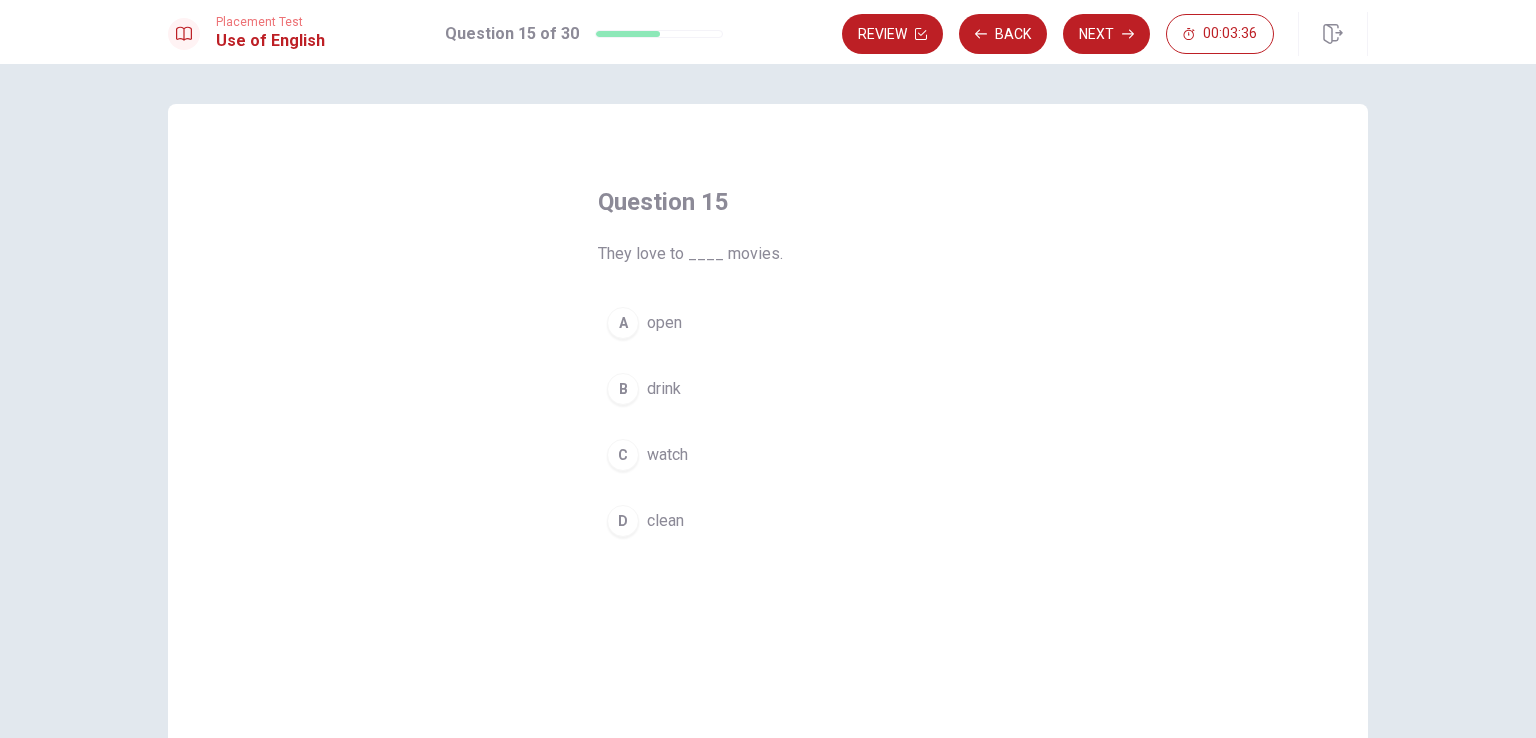 click on "watch" at bounding box center (667, 455) 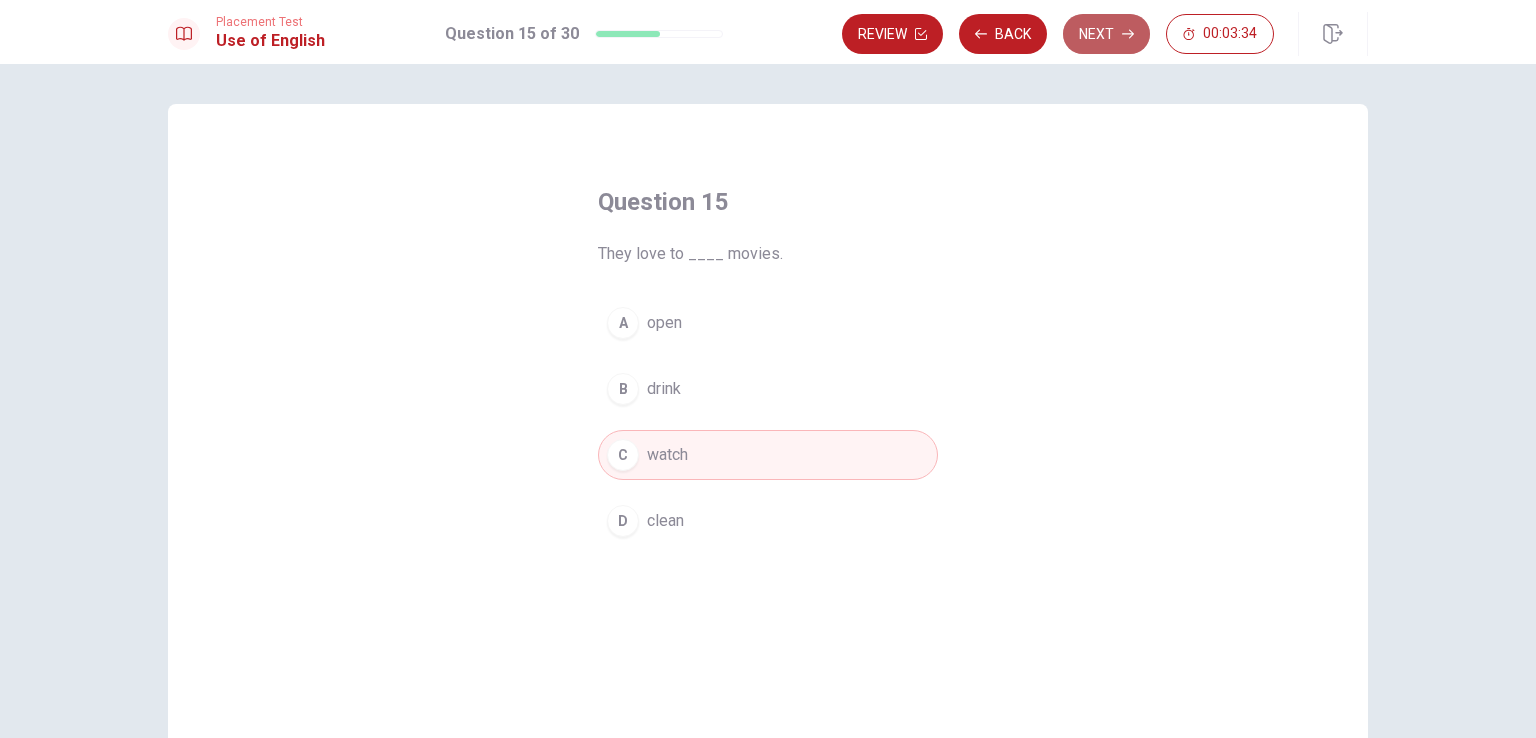 click on "Next" at bounding box center [1106, 34] 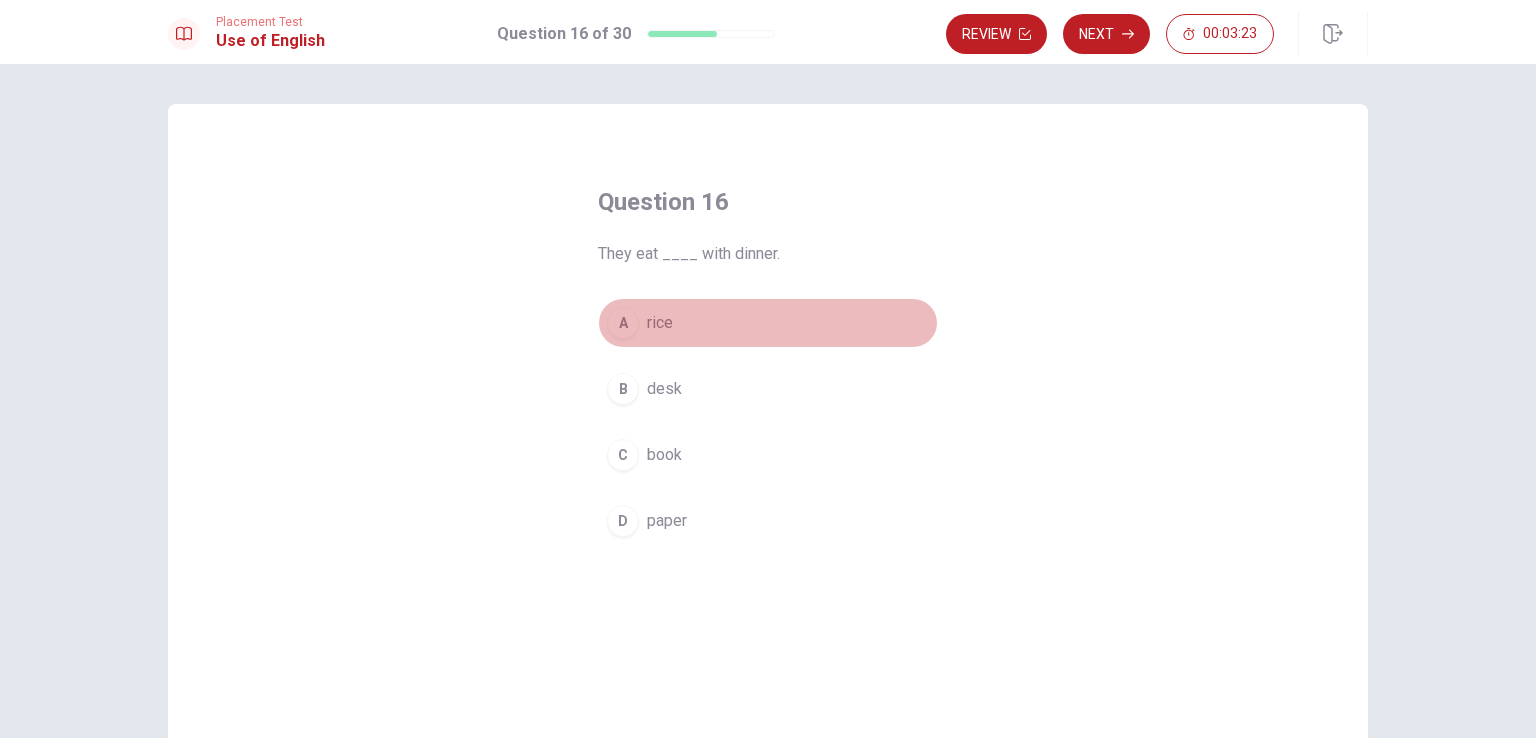 click on "rice" at bounding box center (660, 323) 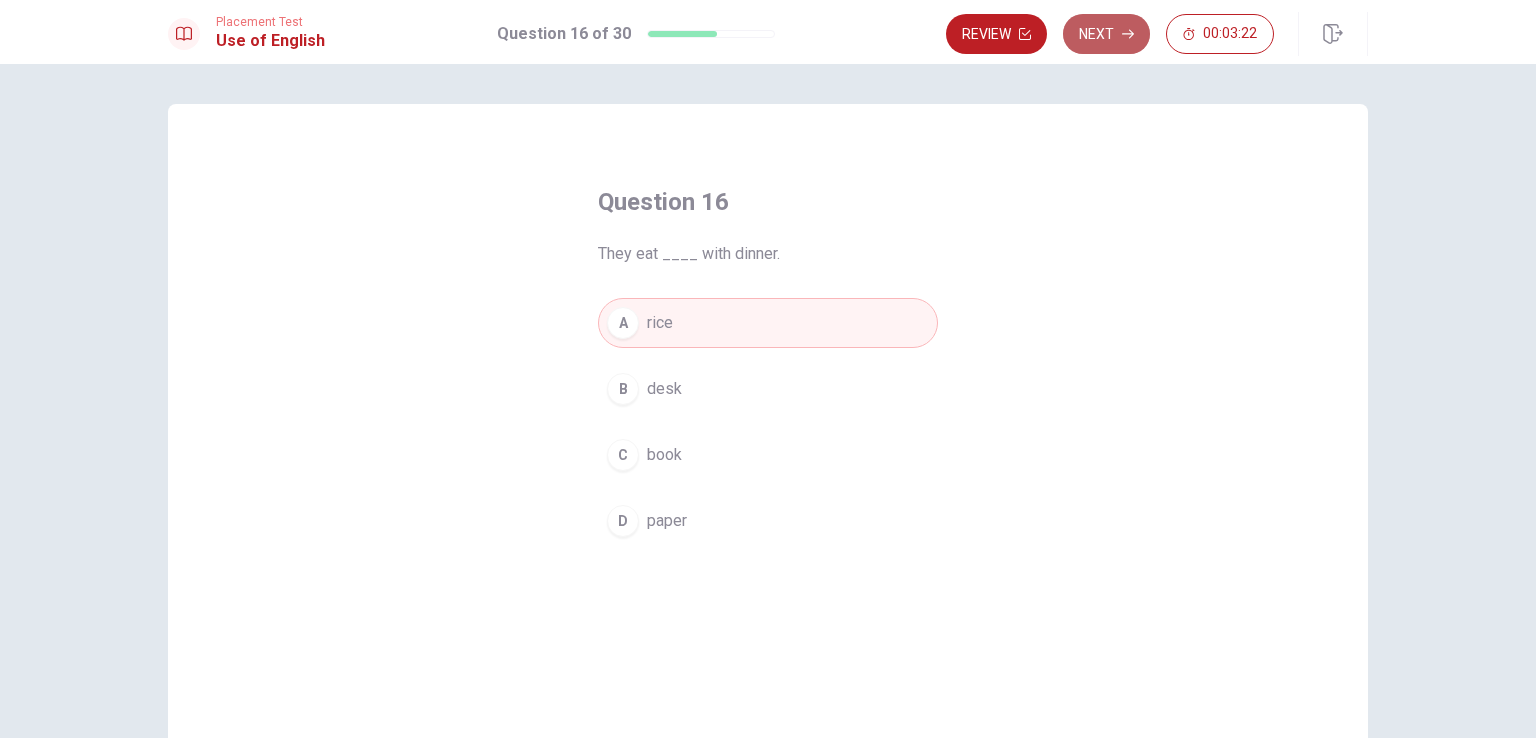 click on "Next" at bounding box center (1106, 34) 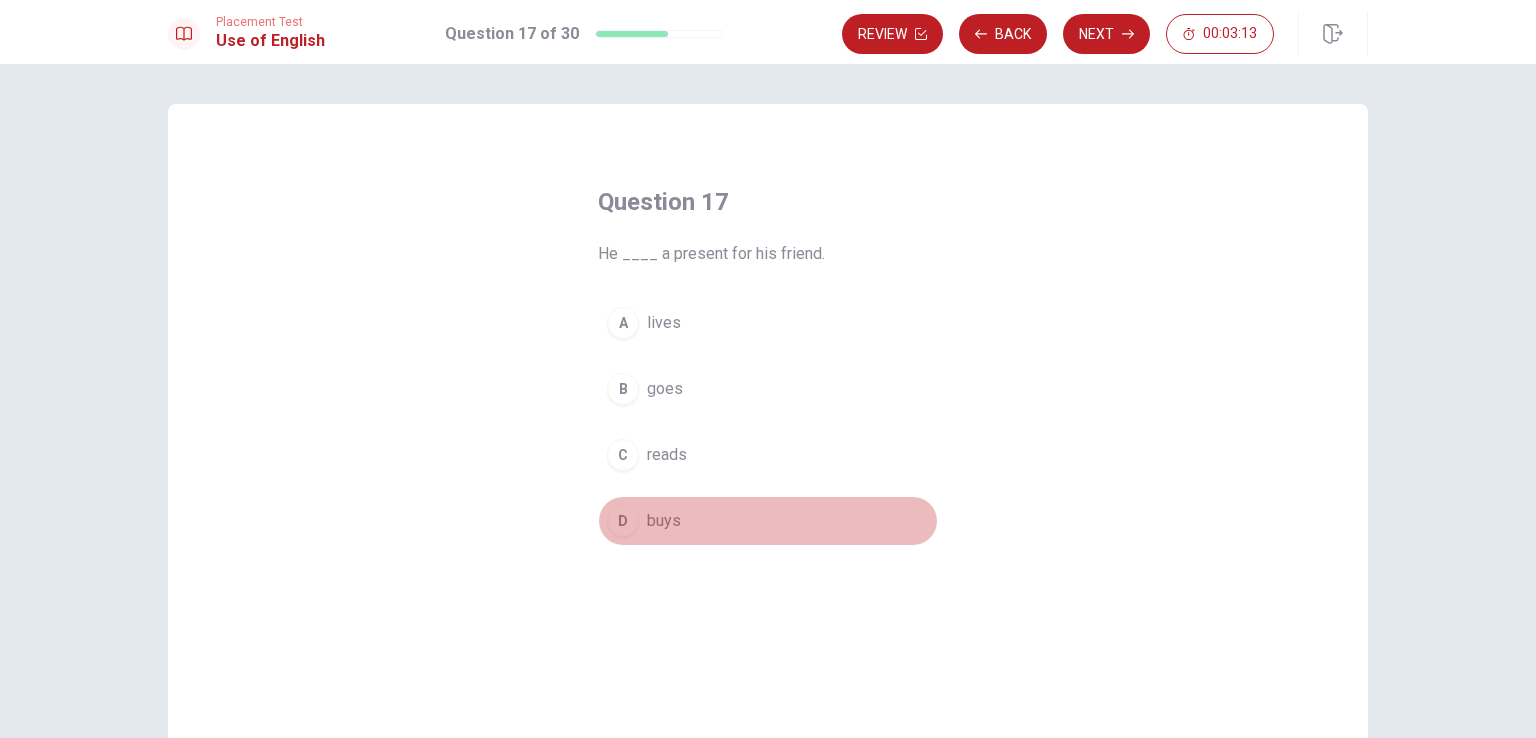 click on "D buys" at bounding box center (768, 521) 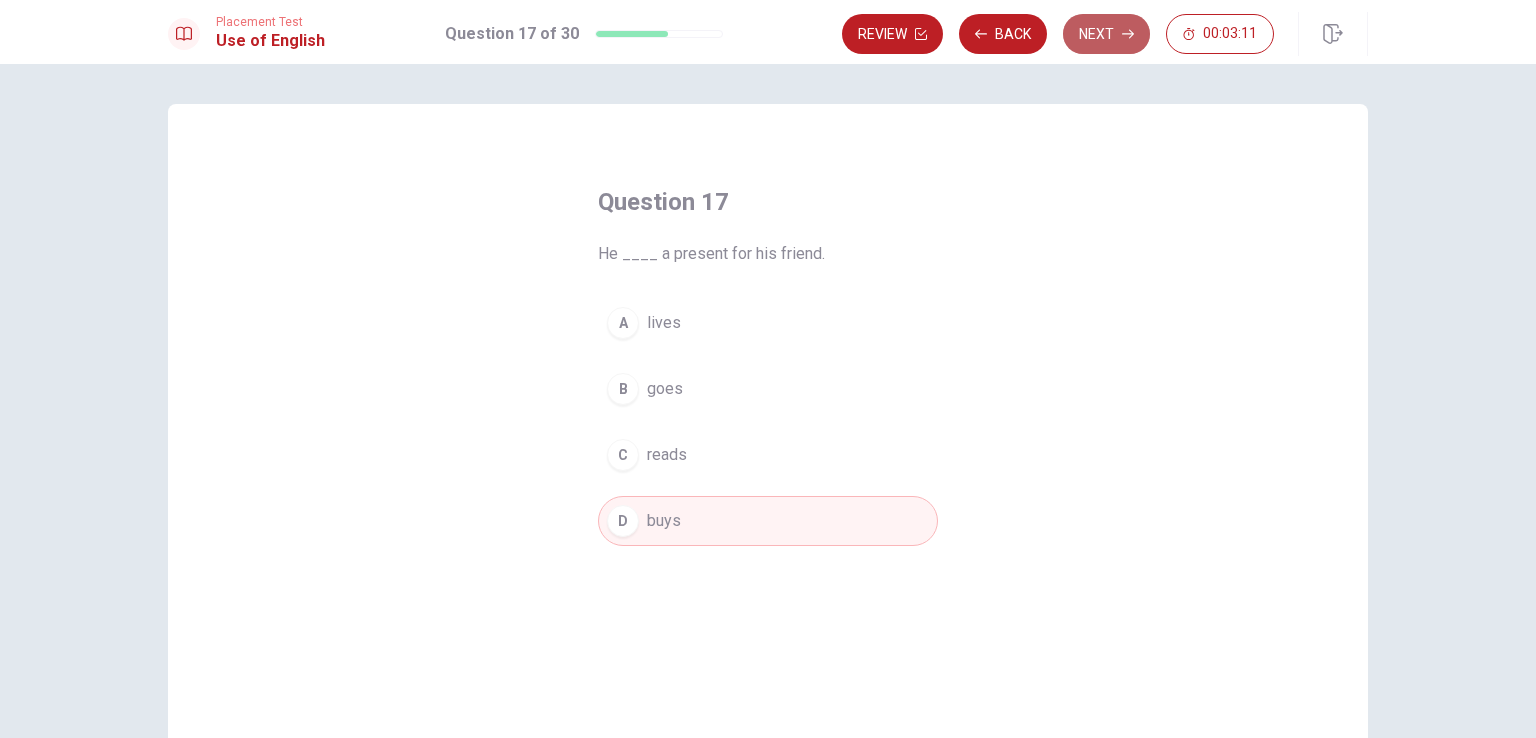 click on "Next" at bounding box center [1106, 34] 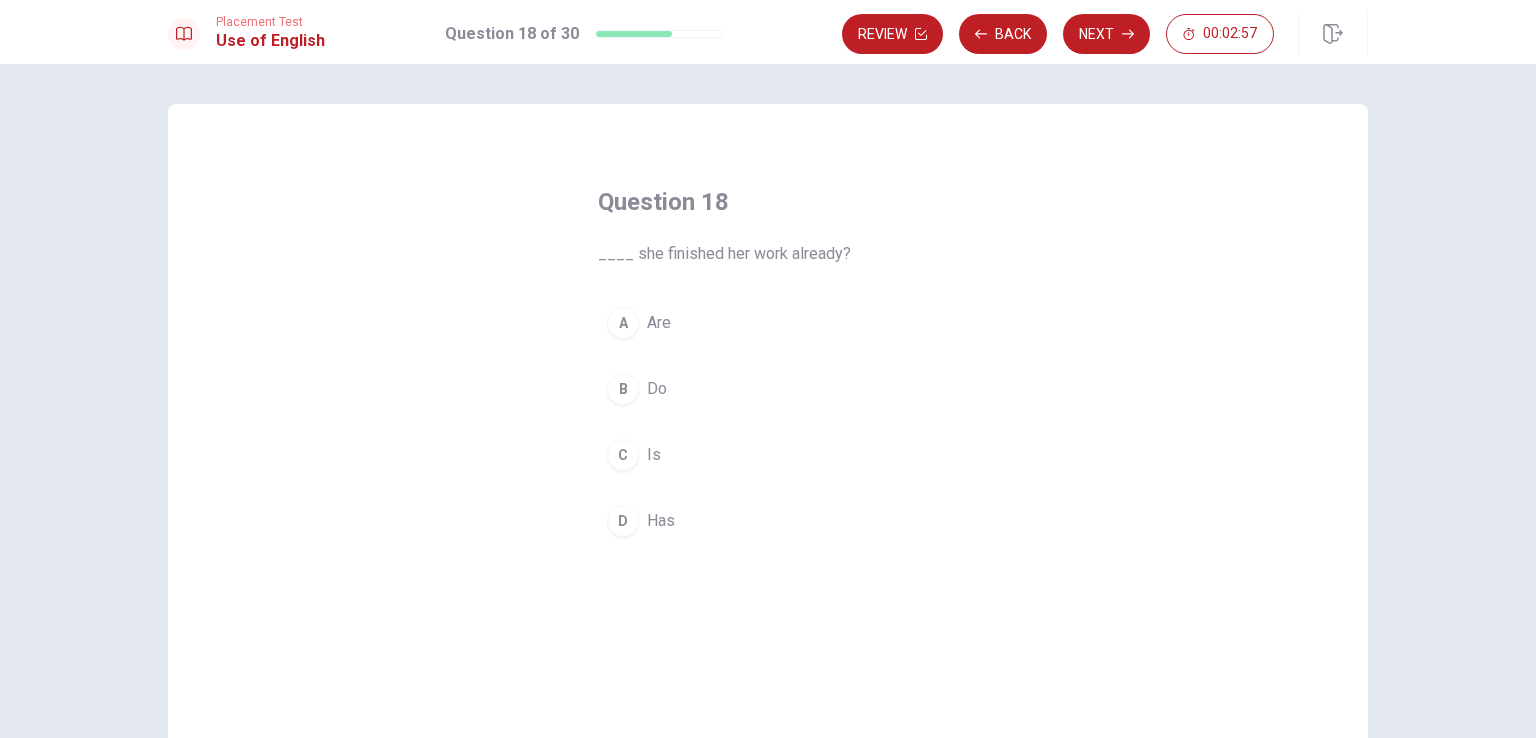 click on "Do" at bounding box center [657, 389] 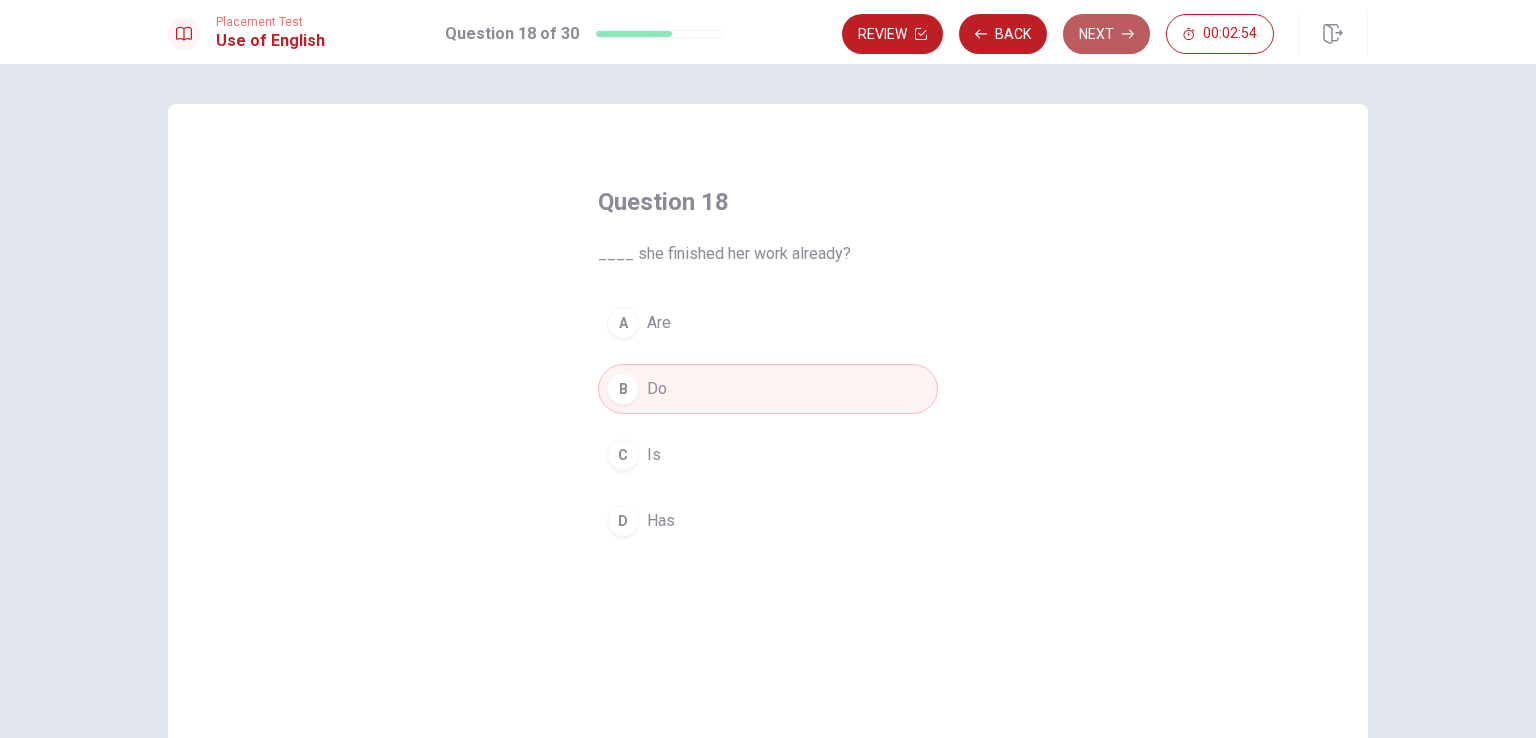 click 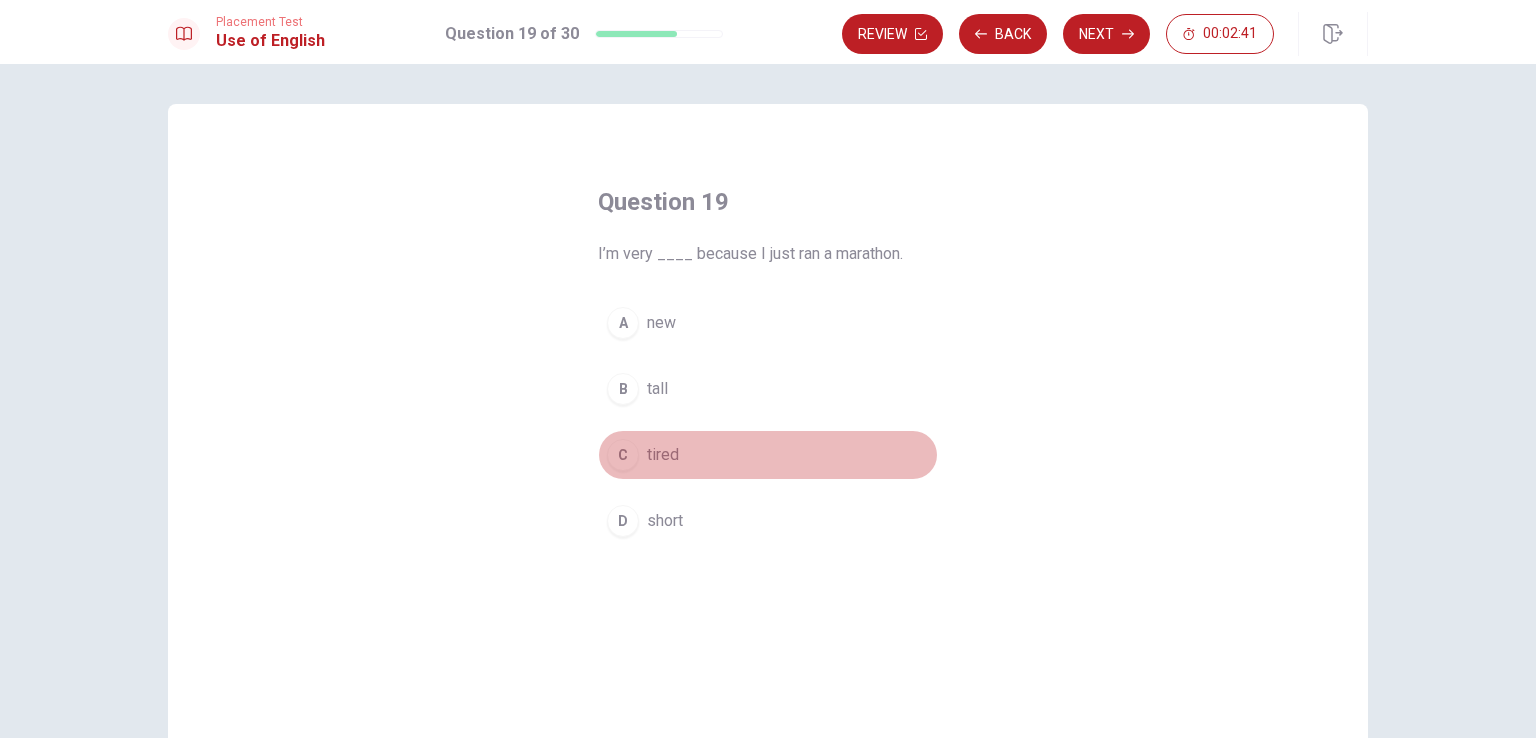 click on "tired" at bounding box center (663, 455) 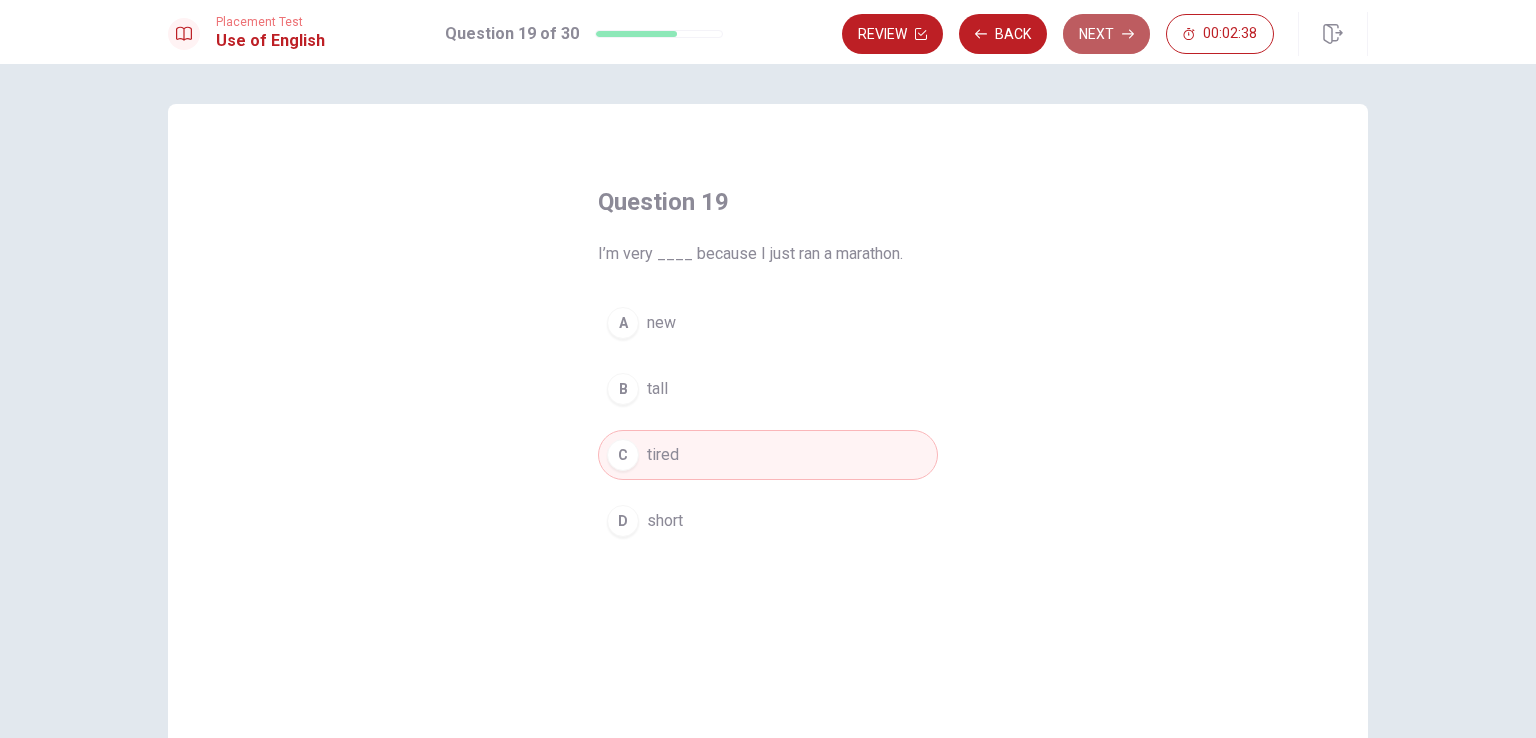 click on "Next" at bounding box center (1106, 34) 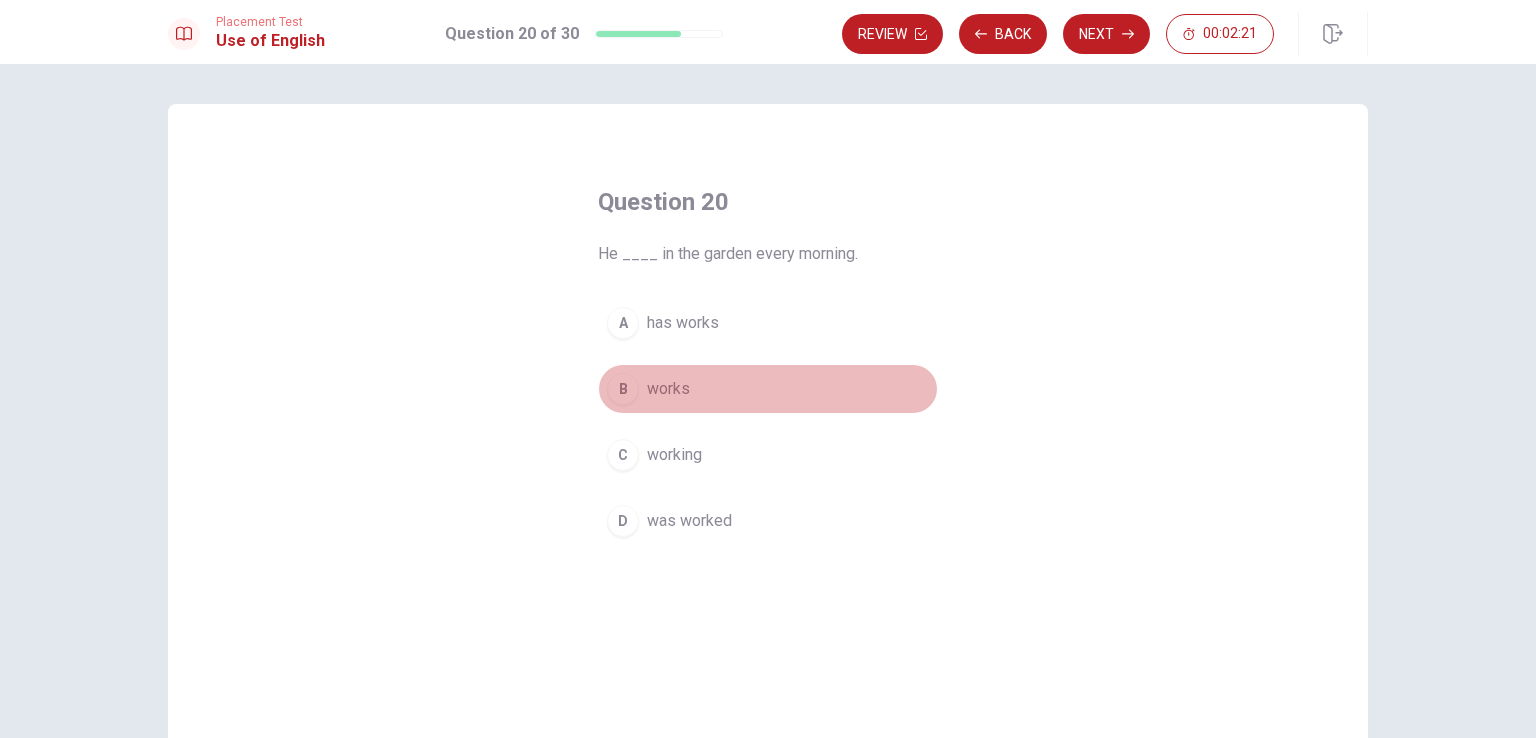 click on "B works" at bounding box center [768, 389] 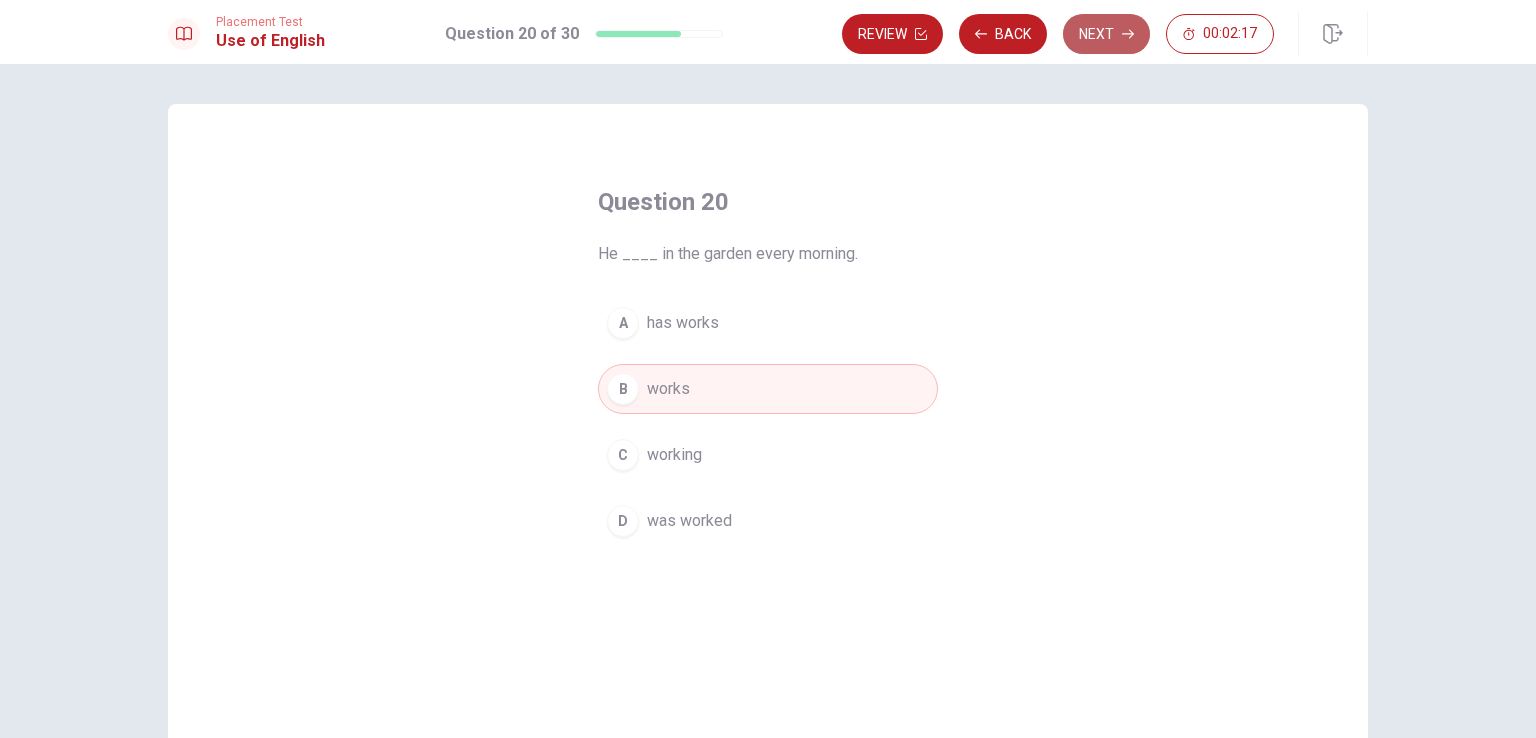 click on "Next" at bounding box center [1106, 34] 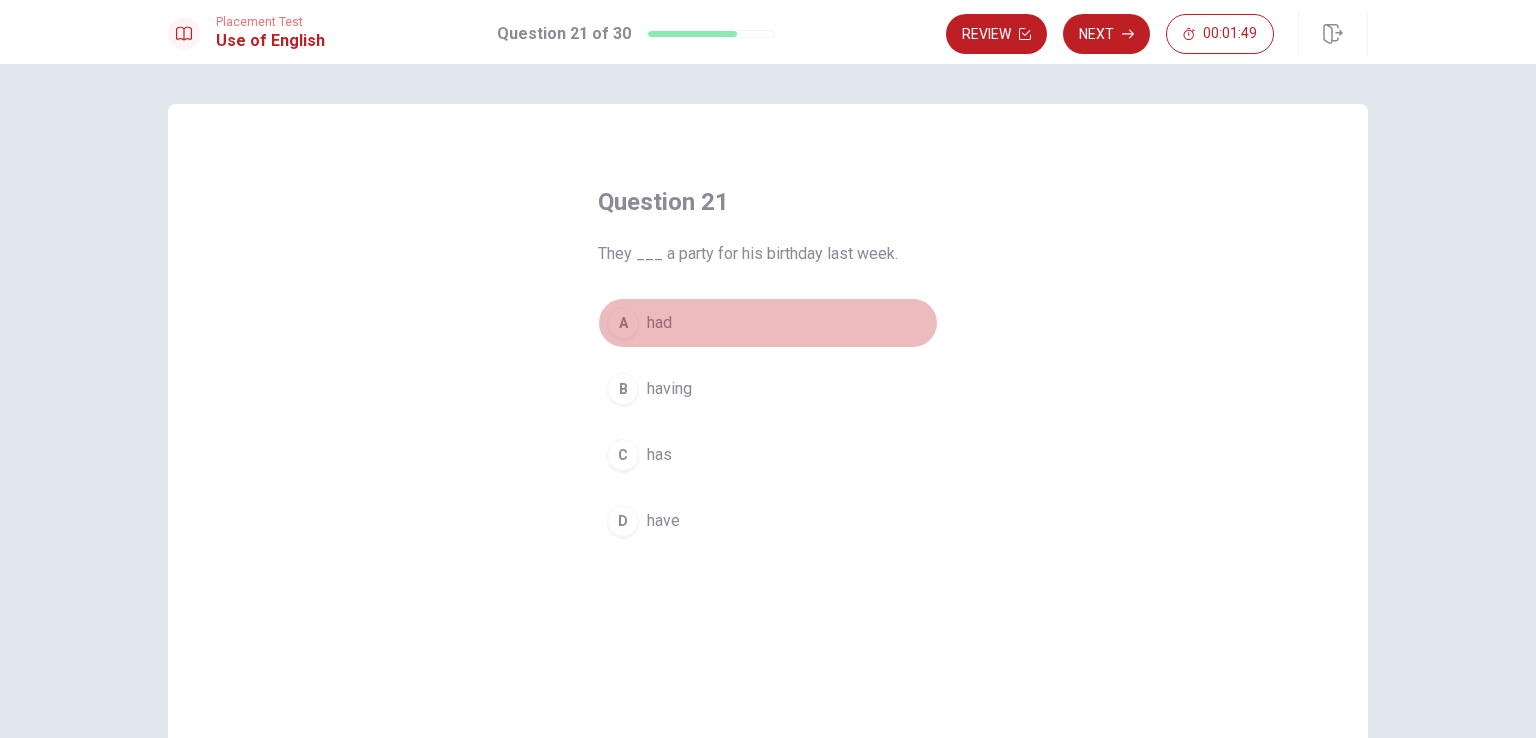 click on "A had" at bounding box center [768, 323] 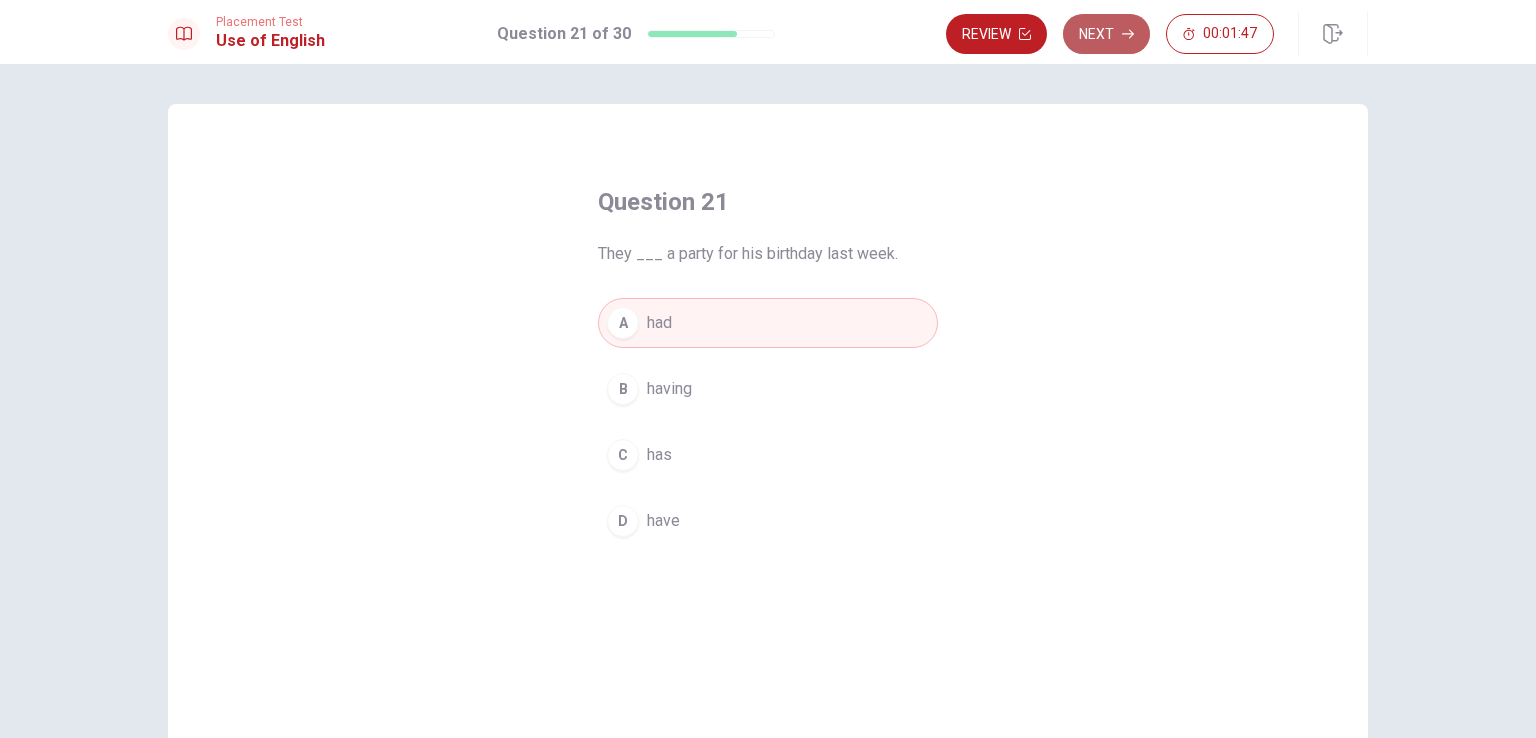click on "Next" at bounding box center (1106, 34) 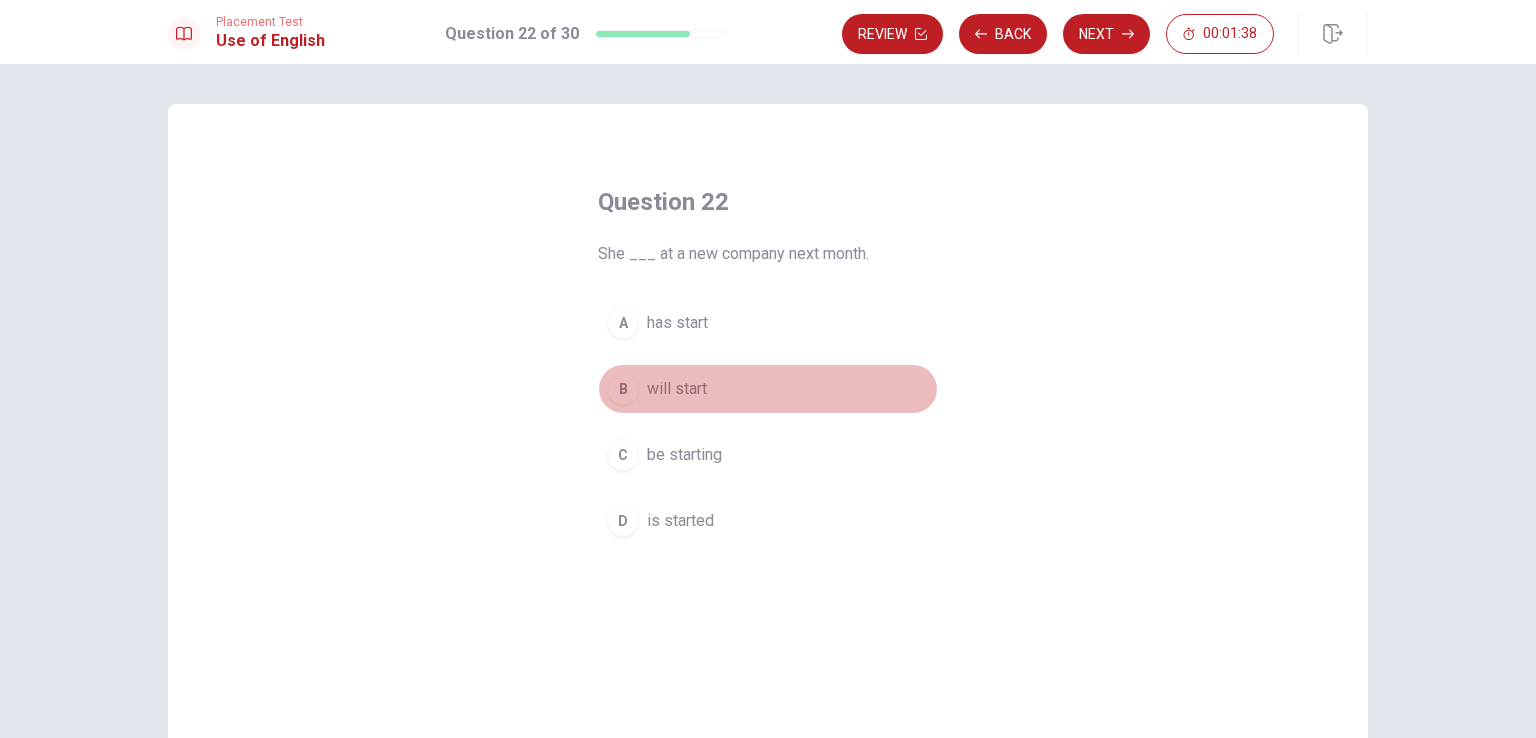 click on "B will start" at bounding box center (768, 389) 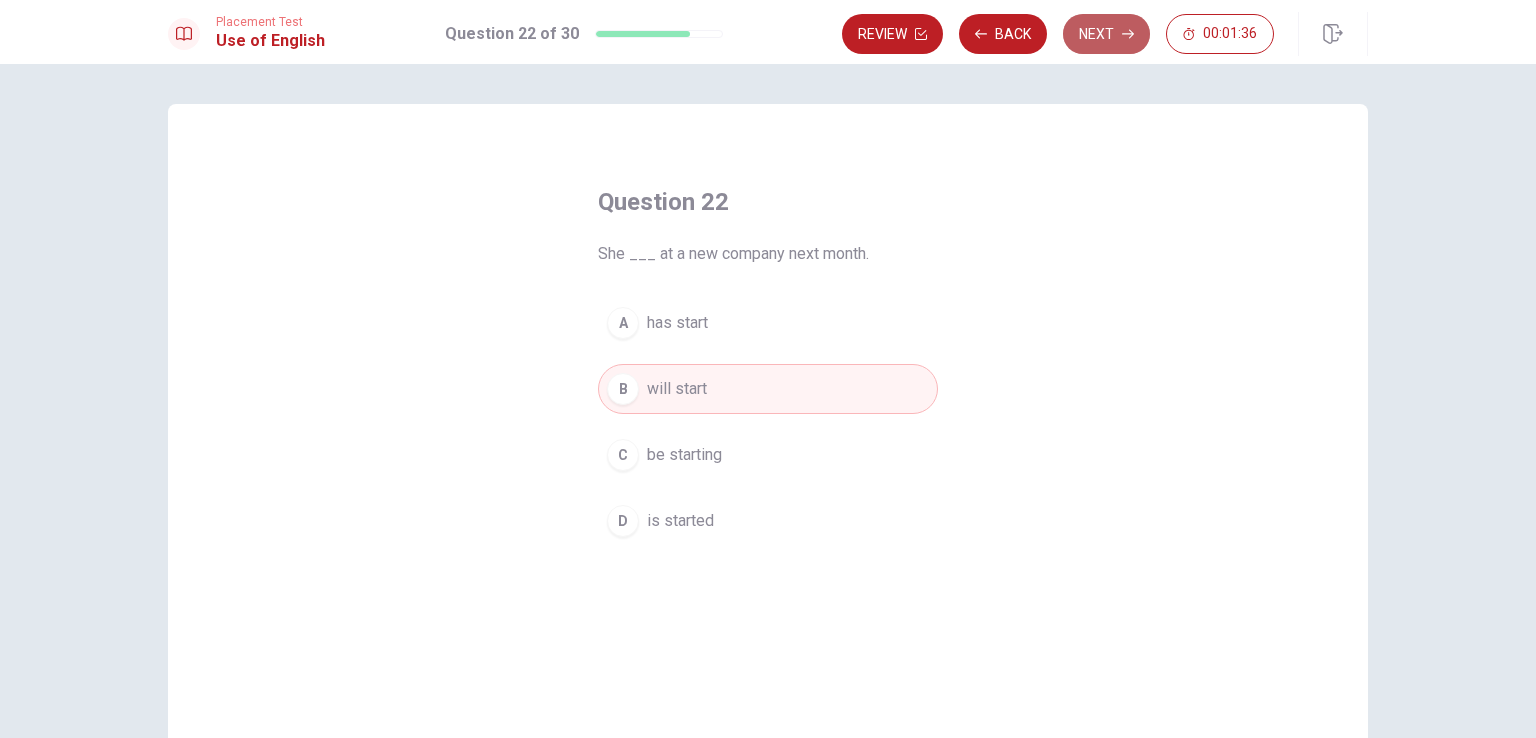 click on "Next" at bounding box center [1106, 34] 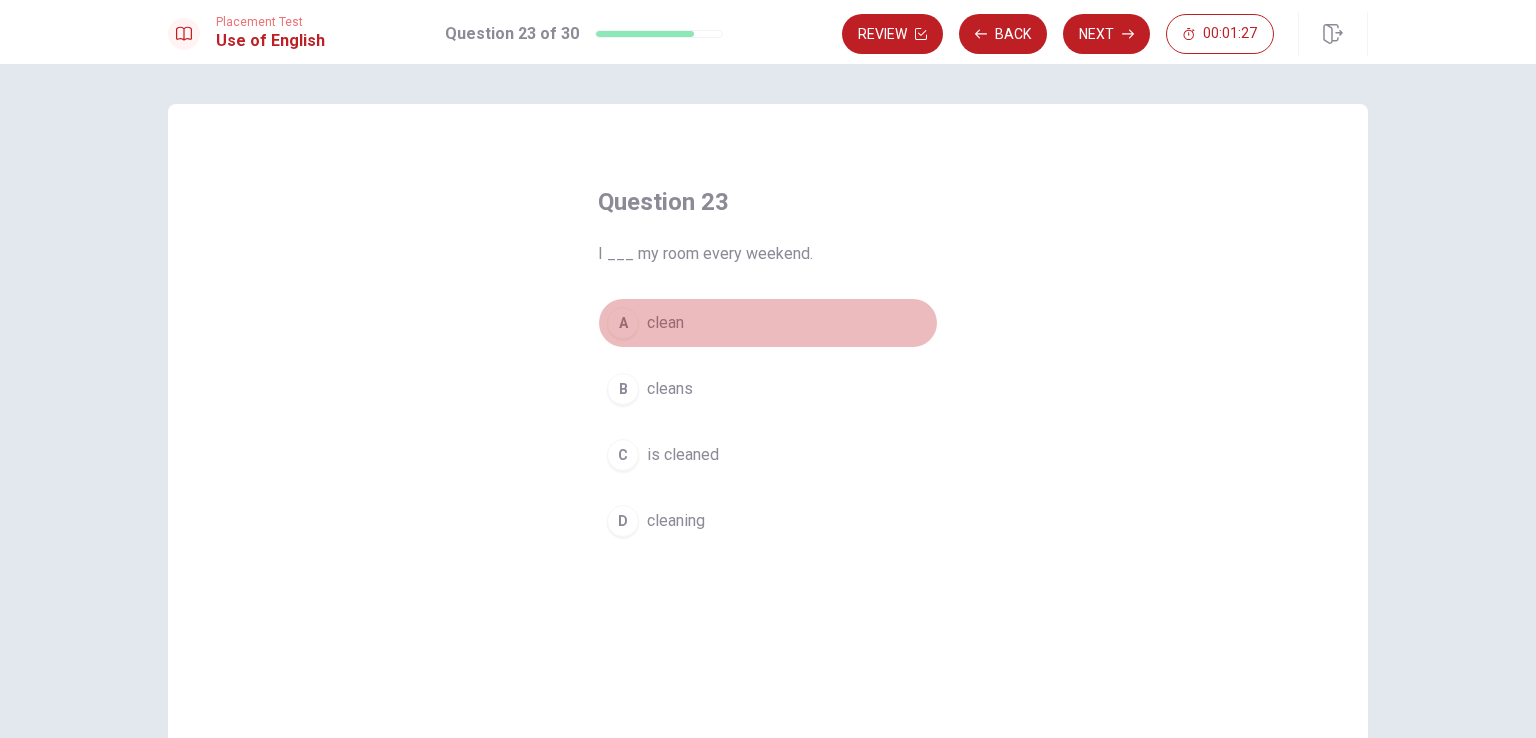 click on "A clean" at bounding box center (768, 323) 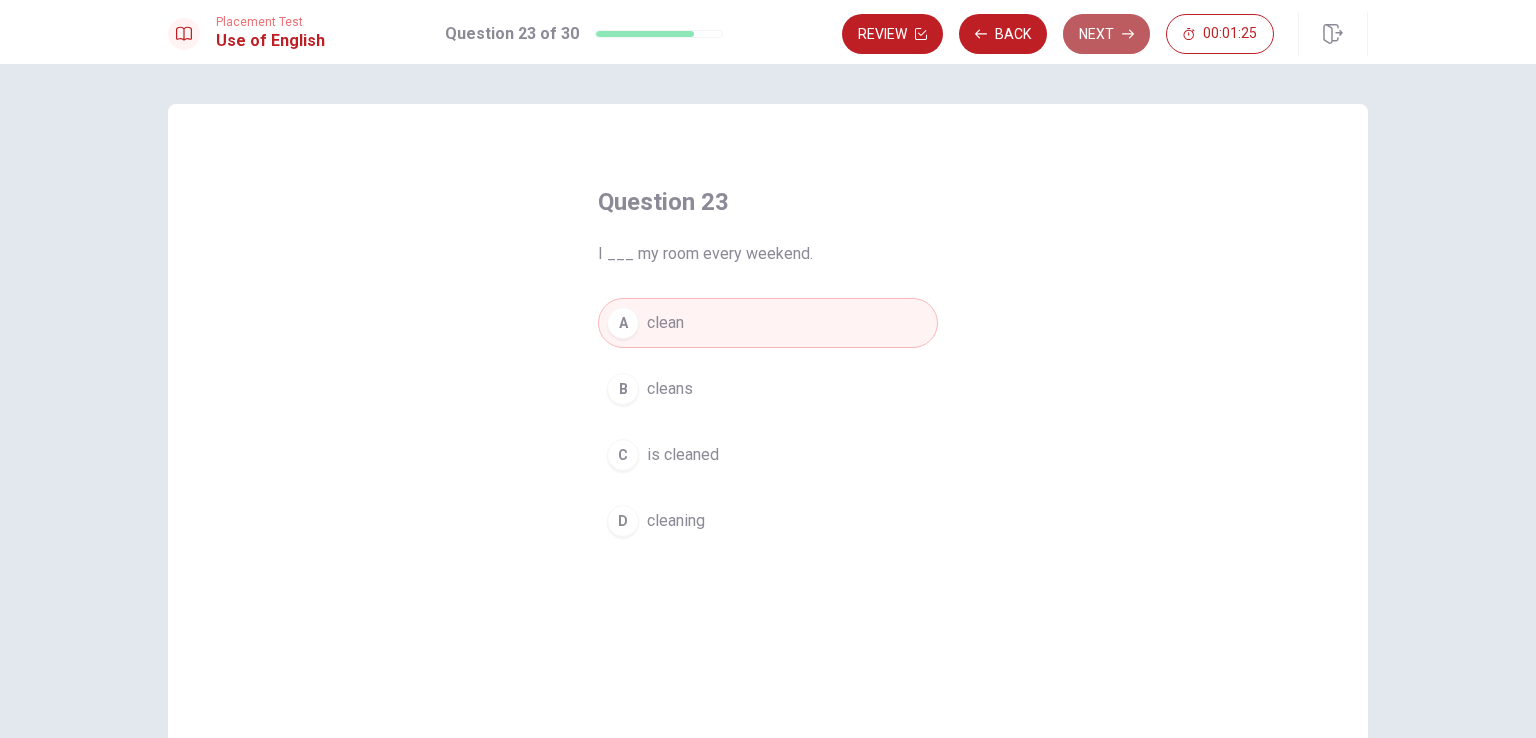 click on "Next" at bounding box center (1106, 34) 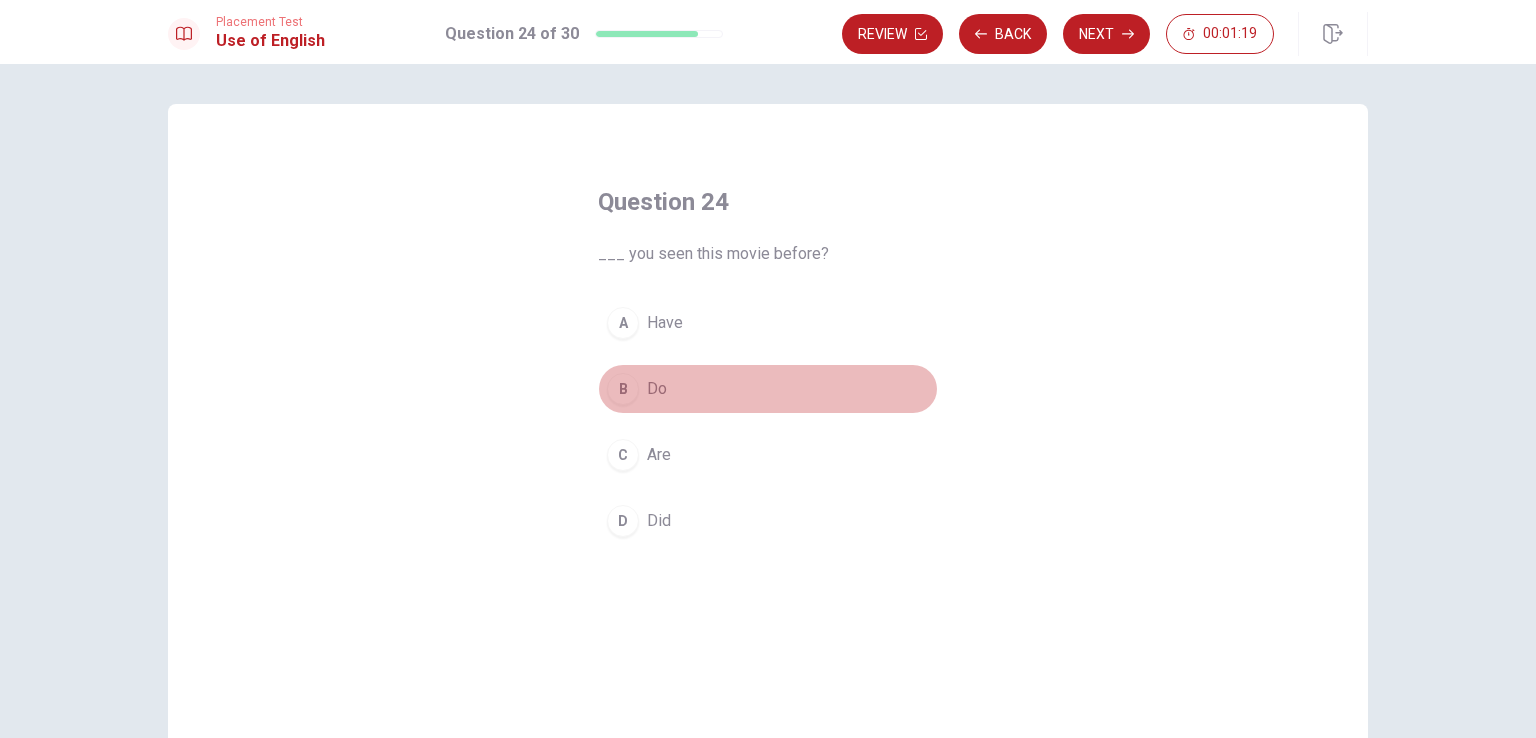 click on "B Do" at bounding box center [768, 389] 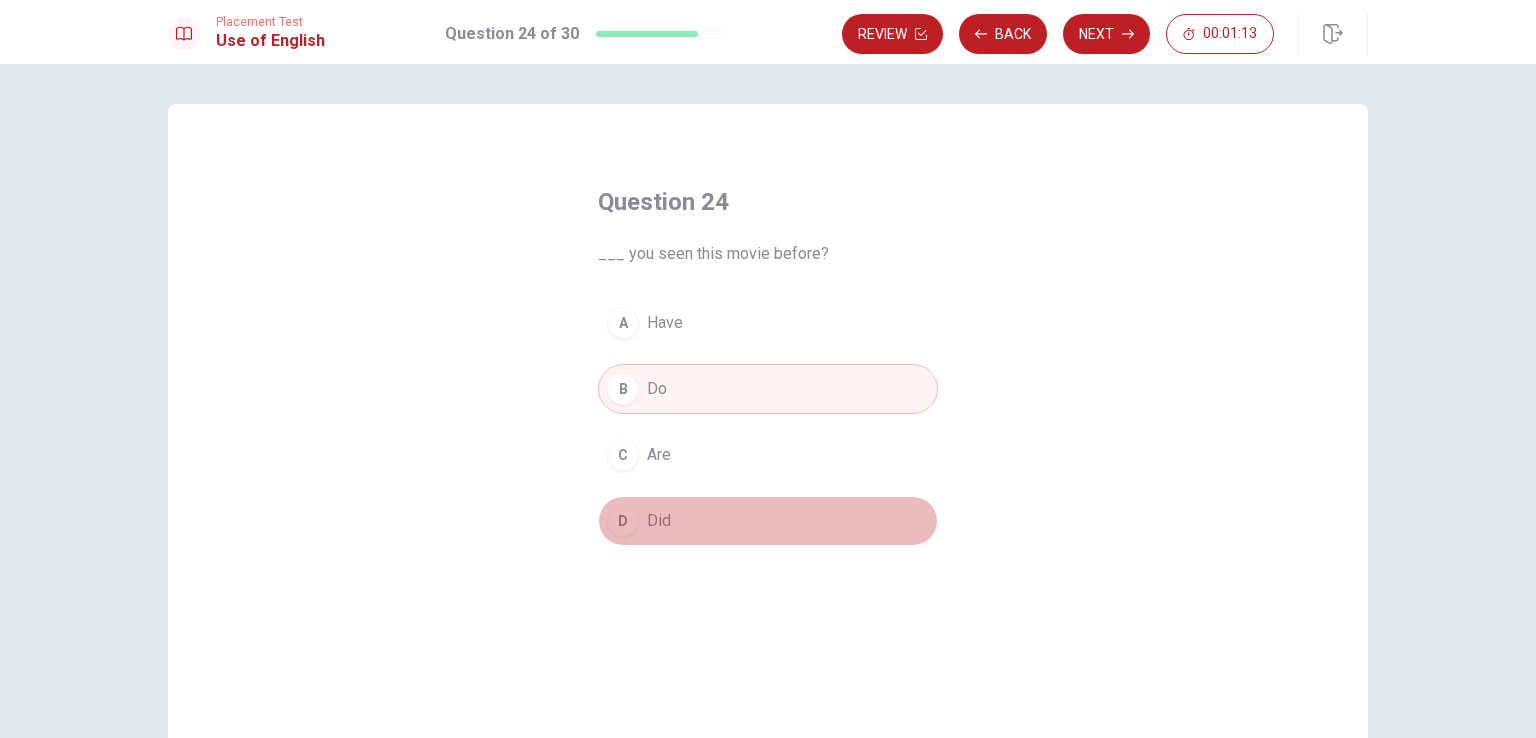 click on "D Did" at bounding box center (768, 521) 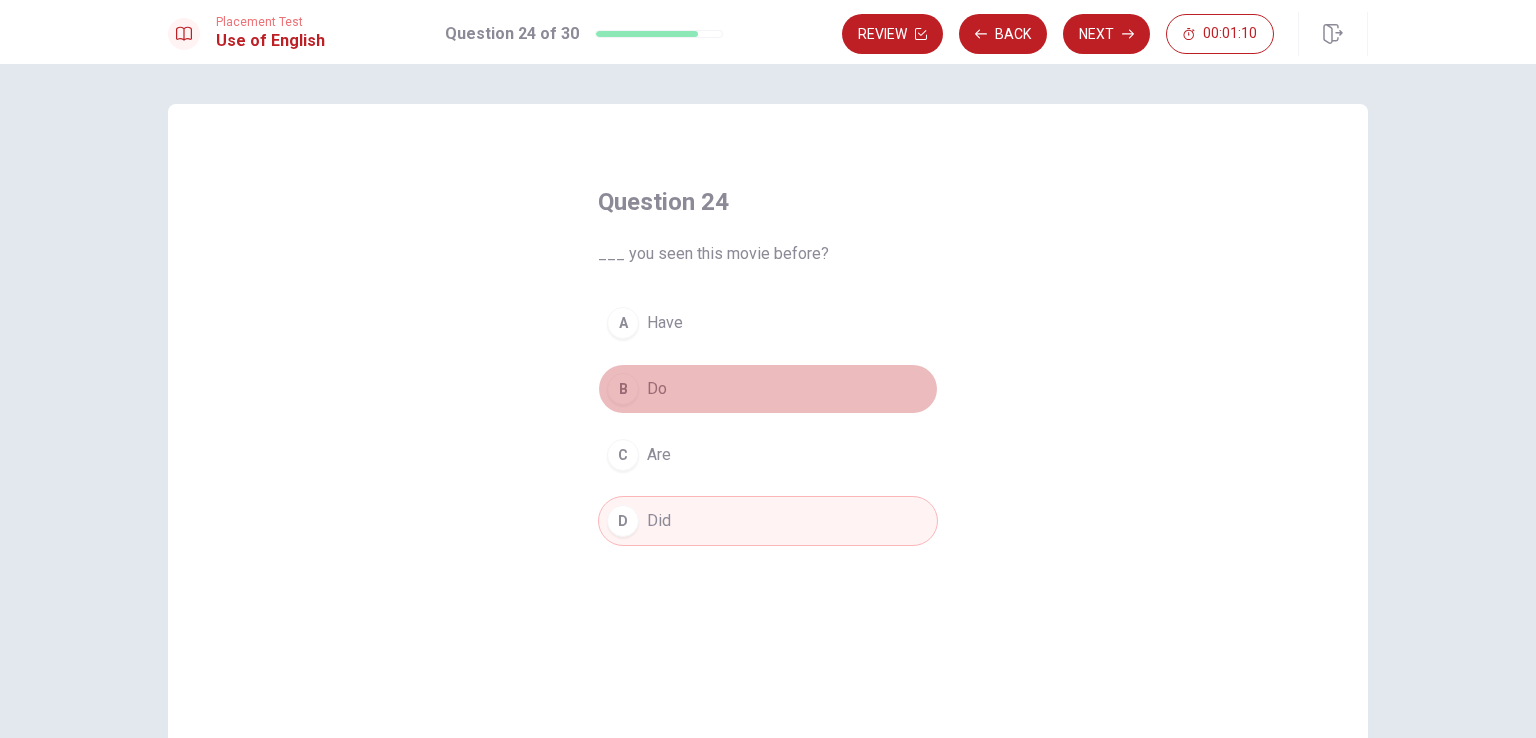 click on "B Do" at bounding box center [768, 389] 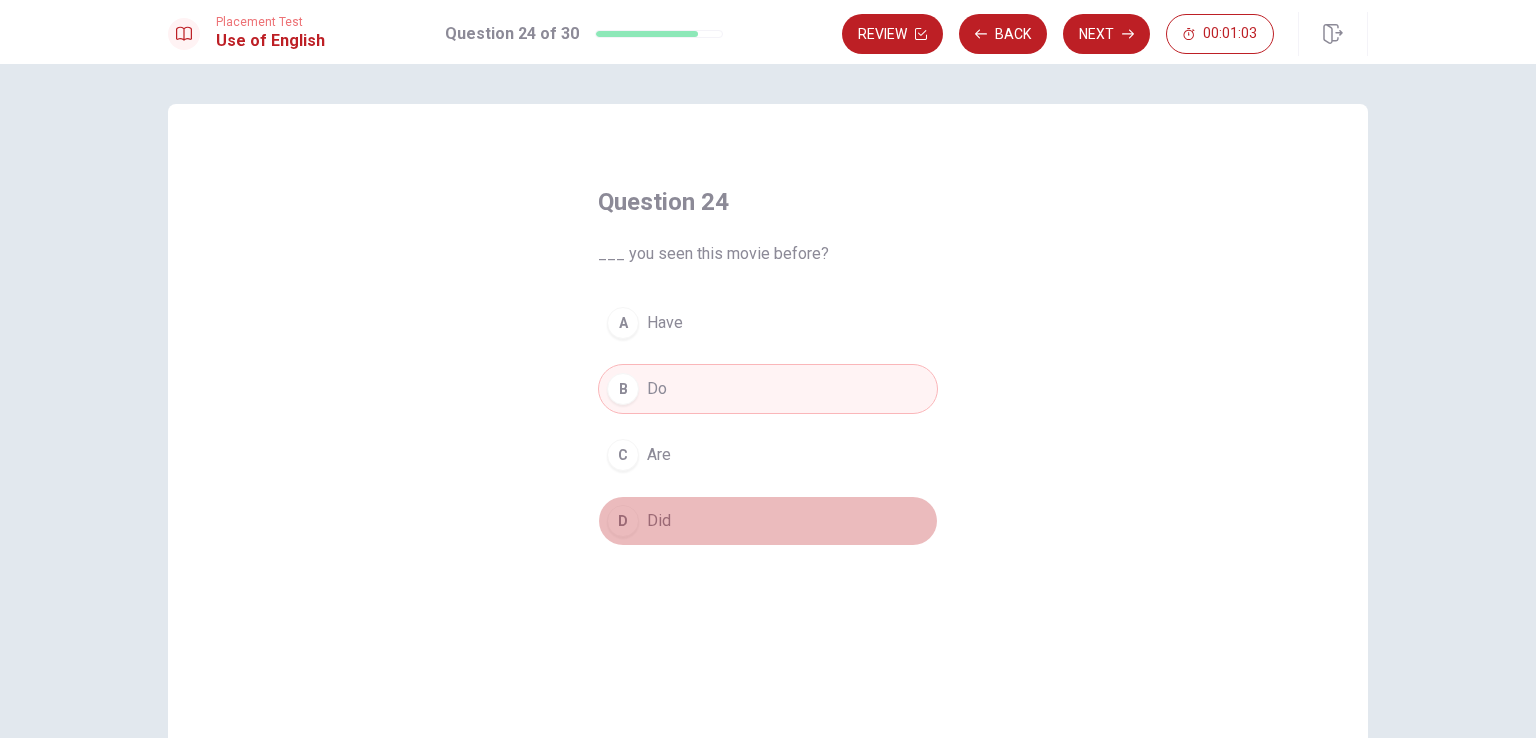 click on "D Did" at bounding box center [768, 521] 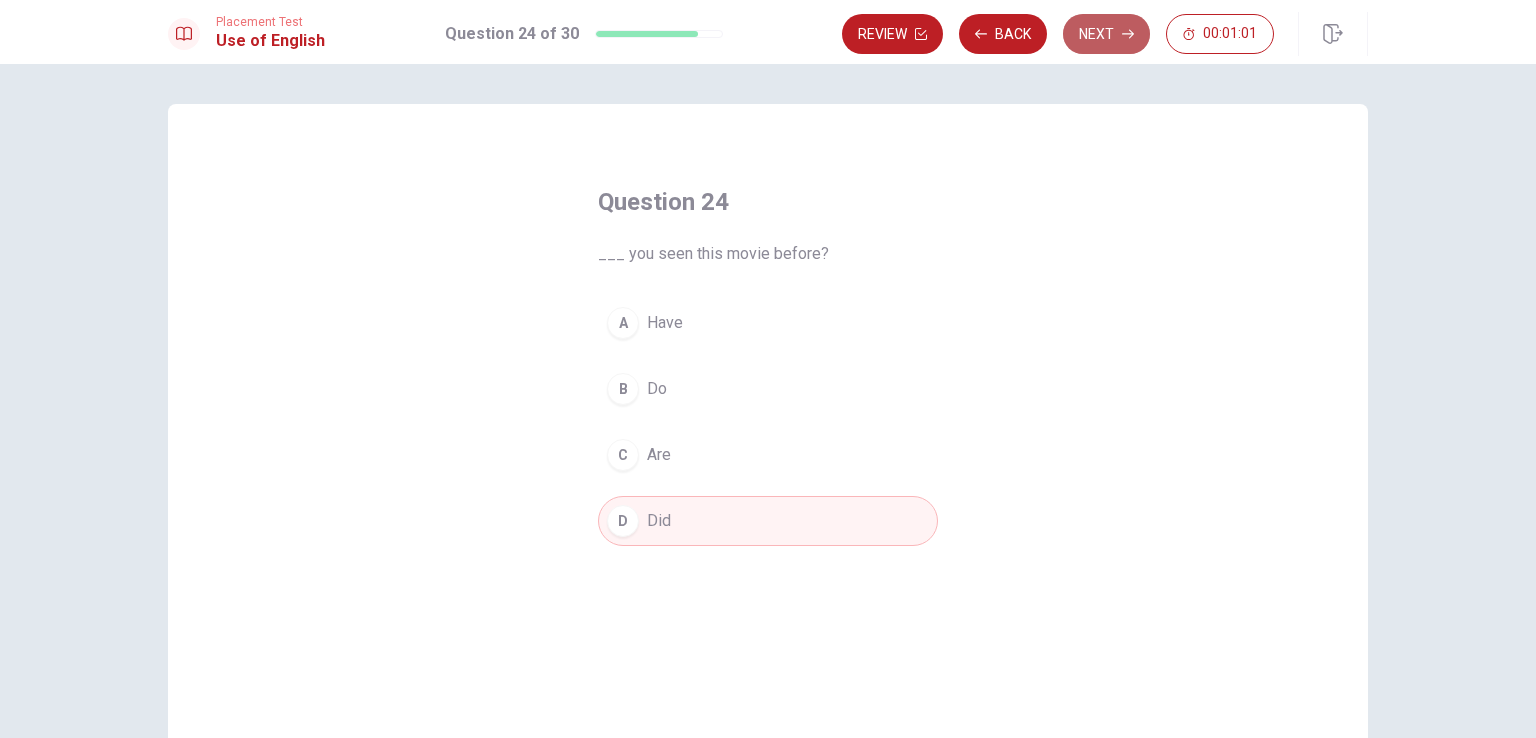 click on "Next" at bounding box center [1106, 34] 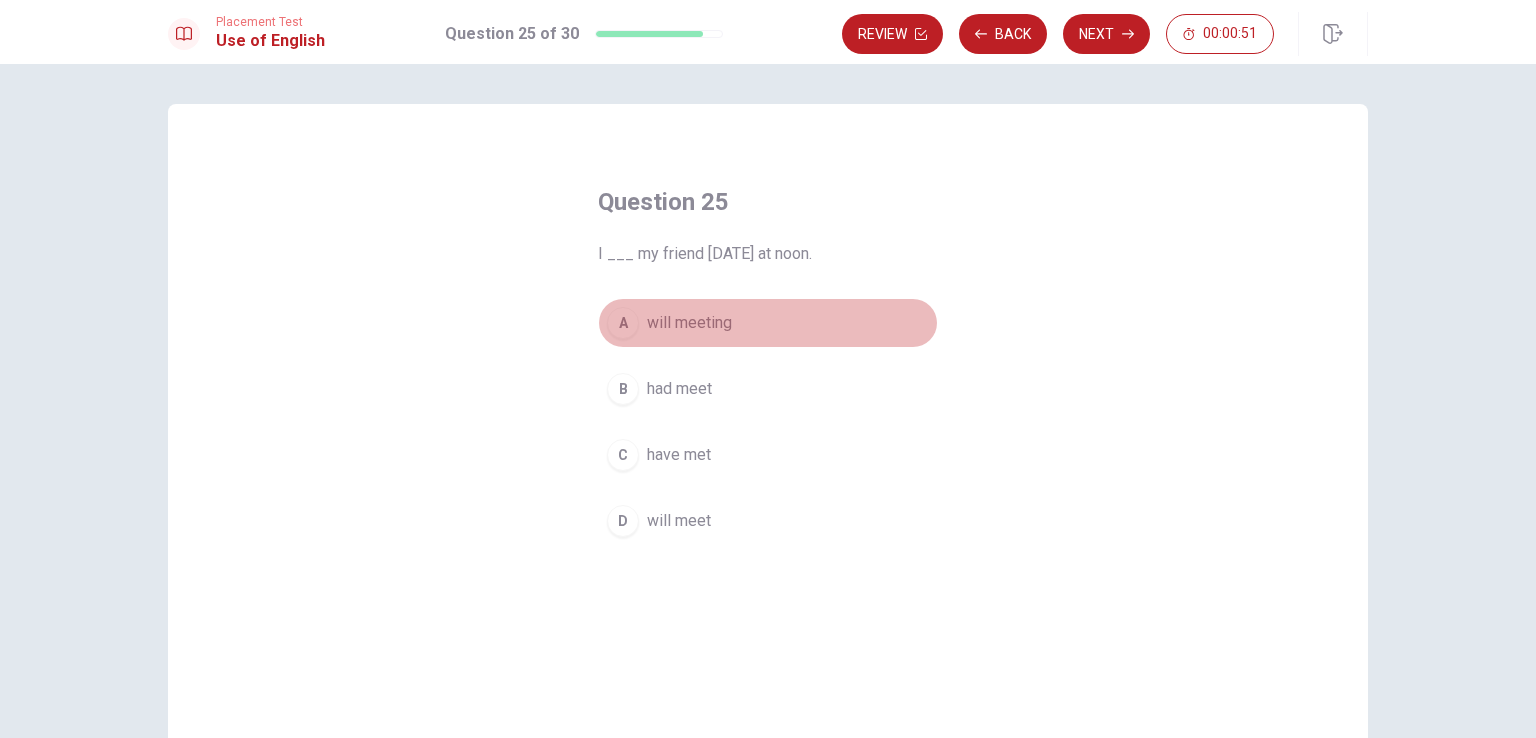 click on "will meeting" at bounding box center (689, 323) 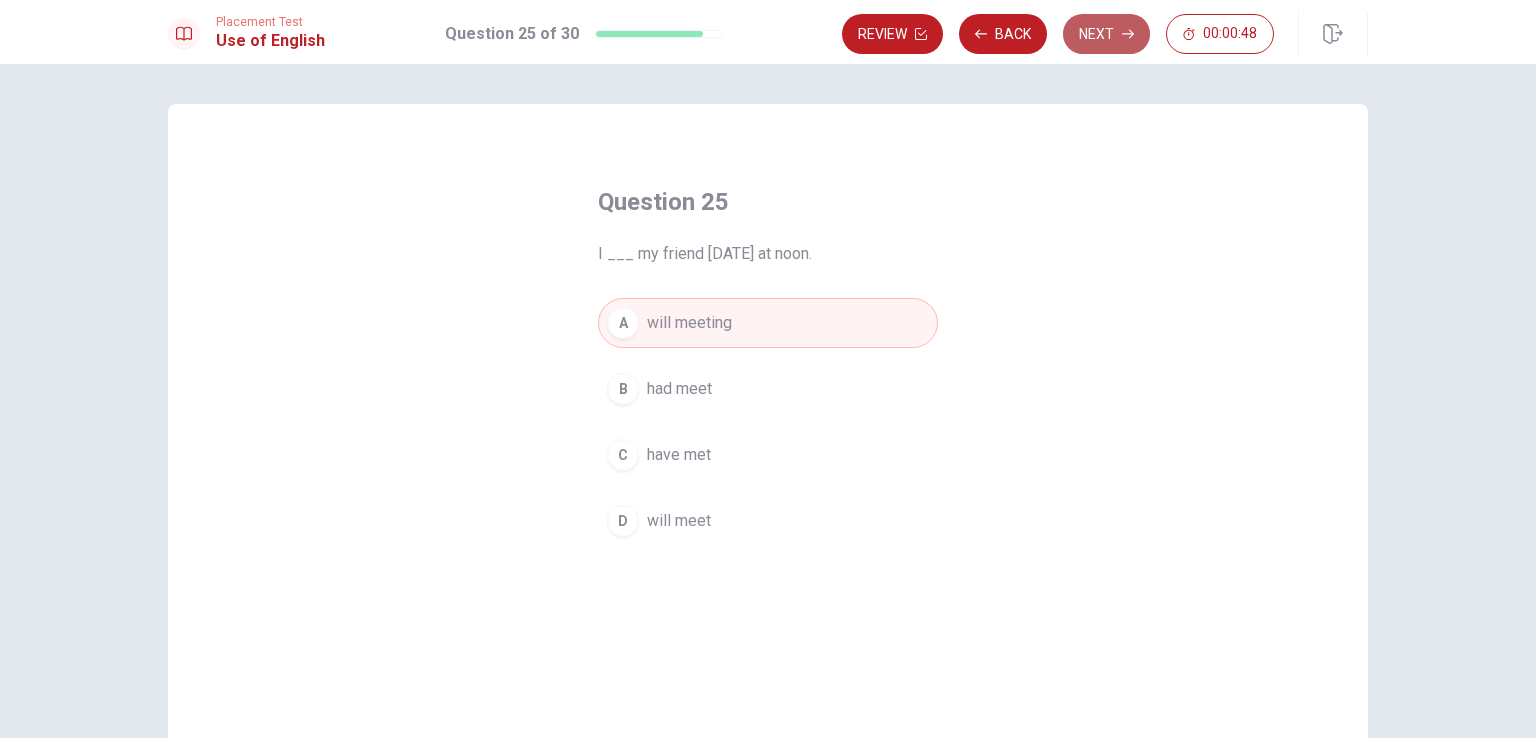 click on "Next" at bounding box center (1106, 34) 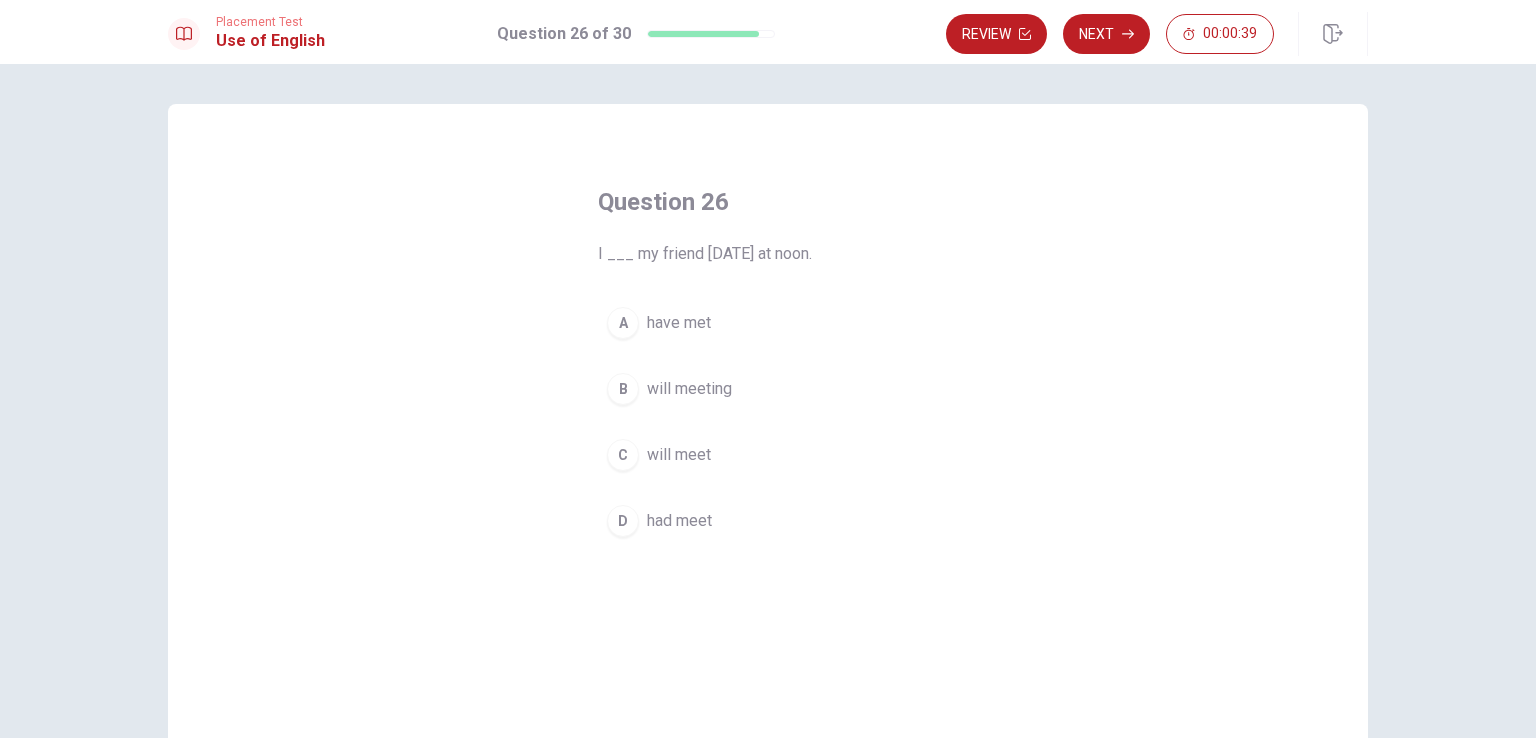 click on "will meeting" at bounding box center (689, 389) 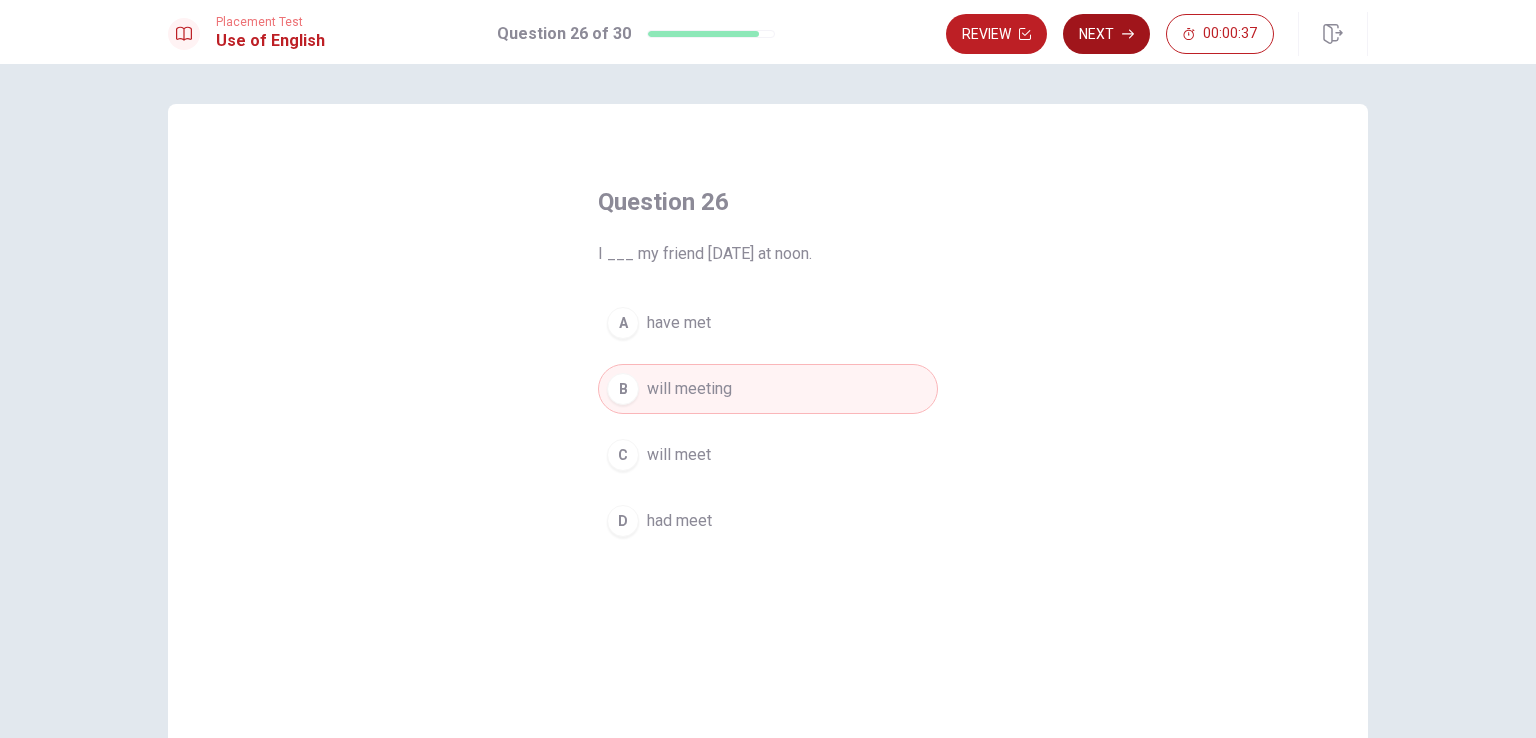 click on "Next" at bounding box center (1106, 34) 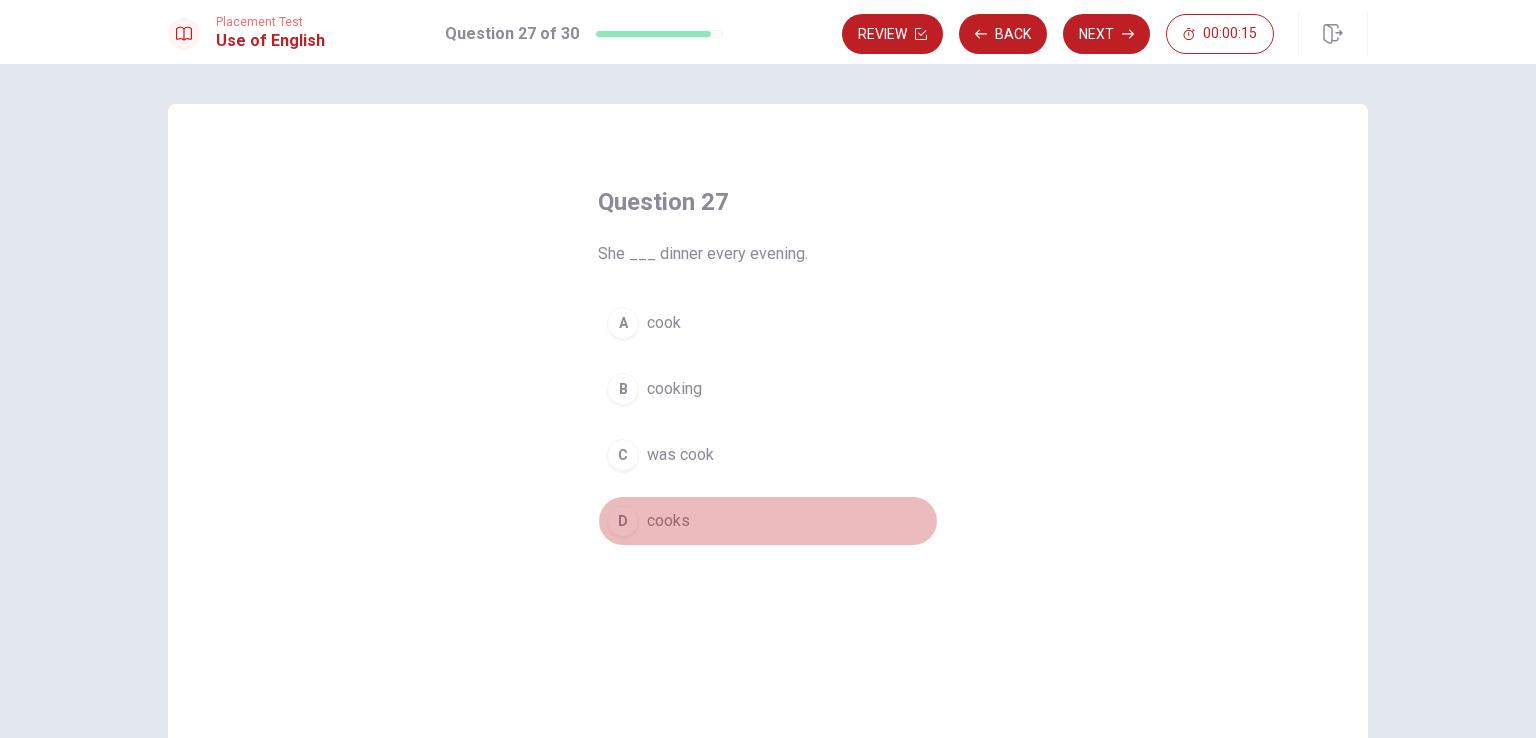 click on "D cooks" at bounding box center (768, 521) 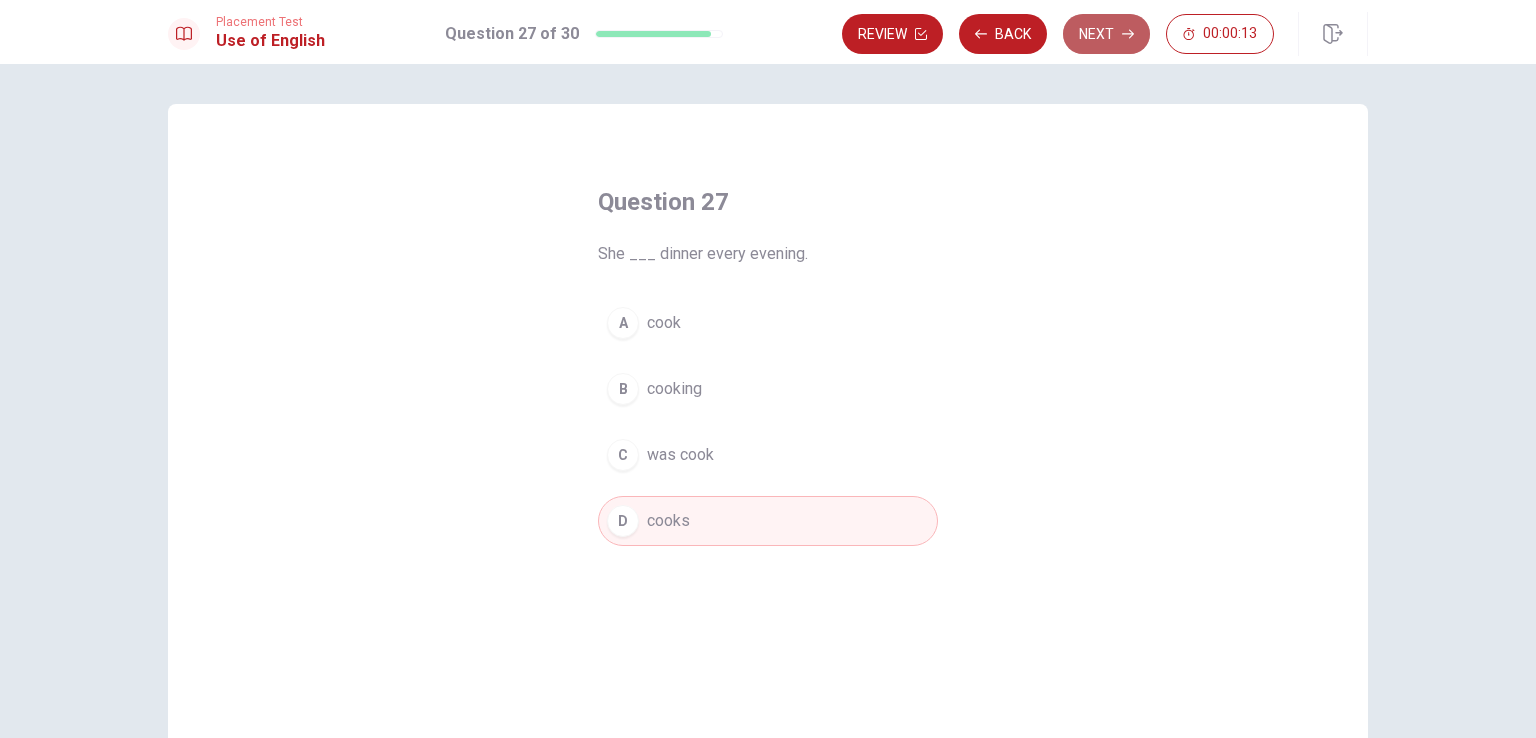 click on "Next" at bounding box center [1106, 34] 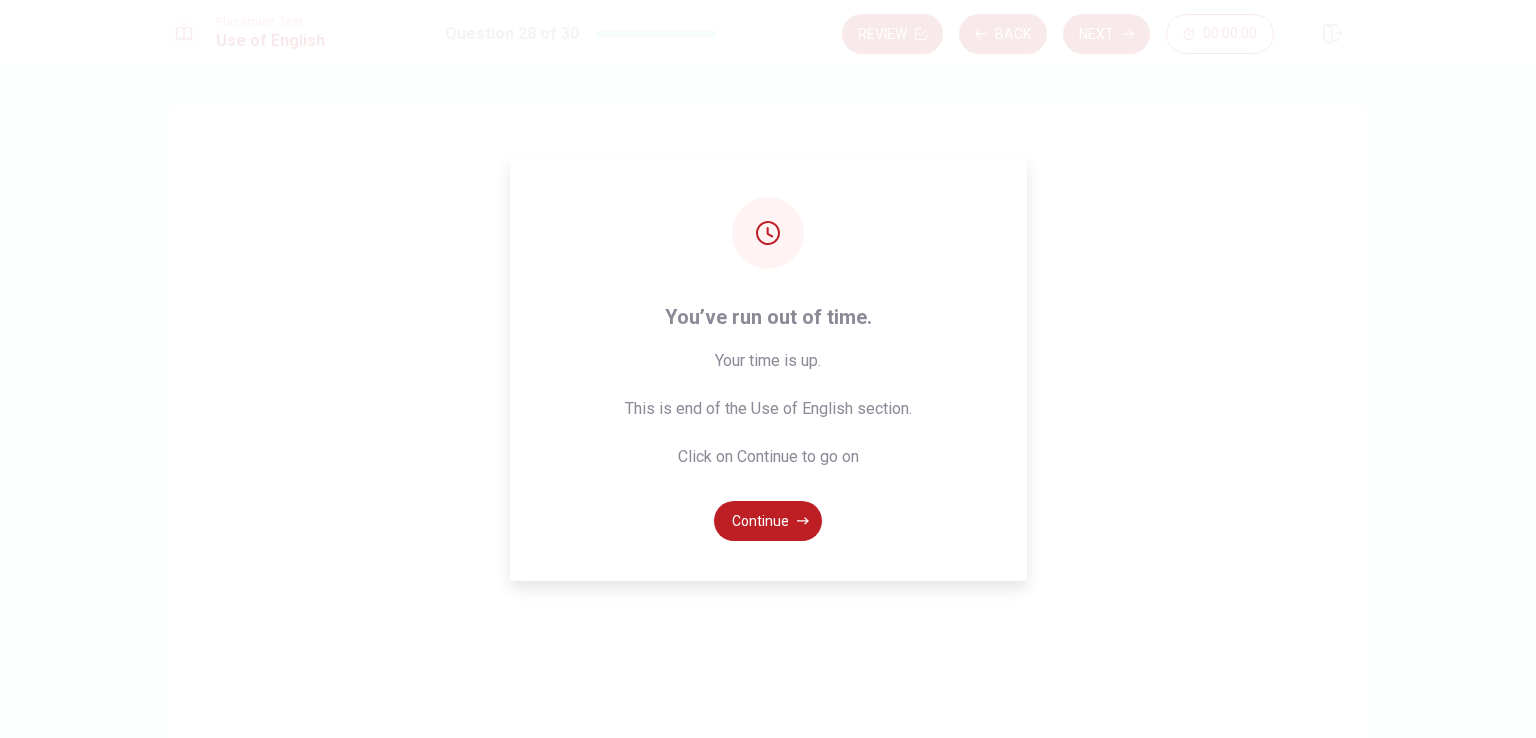 click on "Placement Test   Use of English Question 28 of 30 Review Back Next 00:00:00 Question 28 of 30 00:00:00 Review Back Next Question 28 The opposite of "wet" is ___. A sand B dry C big D long © Copyright  2025 Going somewhere? You are not allowed to open other tabs/pages or switch windows during a test. Doing this will be reported as cheating to the Administrators. Are you sure you want to leave this page? Please continue until you finish your test. It looks like there is a problem with your internet connection. You have 9 minutes to reconnect. 09:33 Click to reconnect WARNING:  If you lose connection for more than 10 minute(s), you will need to contact us for another exam. You’ve run out of time. Your time is up. This is end of the Use of English section. Click on Continue to go on Continue" at bounding box center (768, 369) 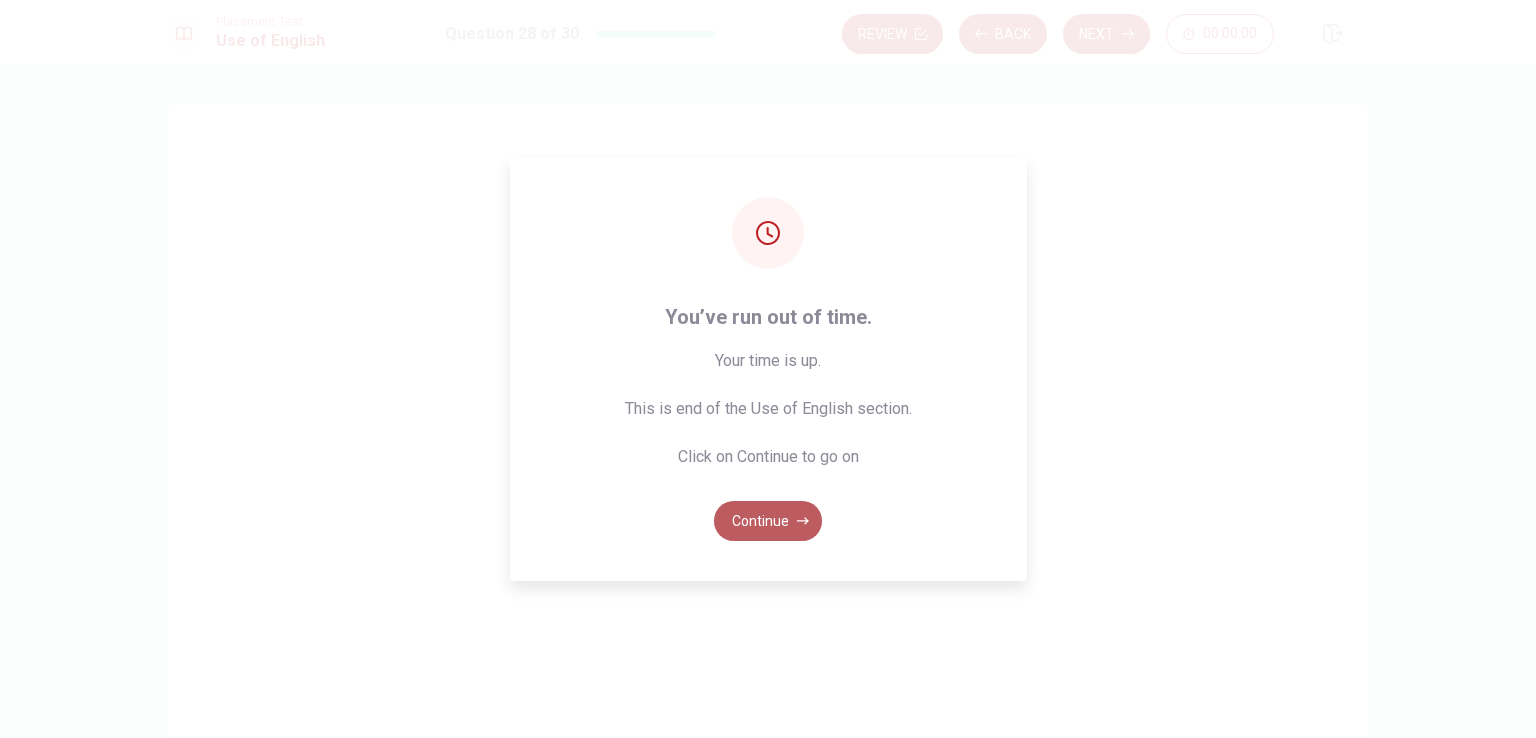 click on "Continue" at bounding box center (768, 521) 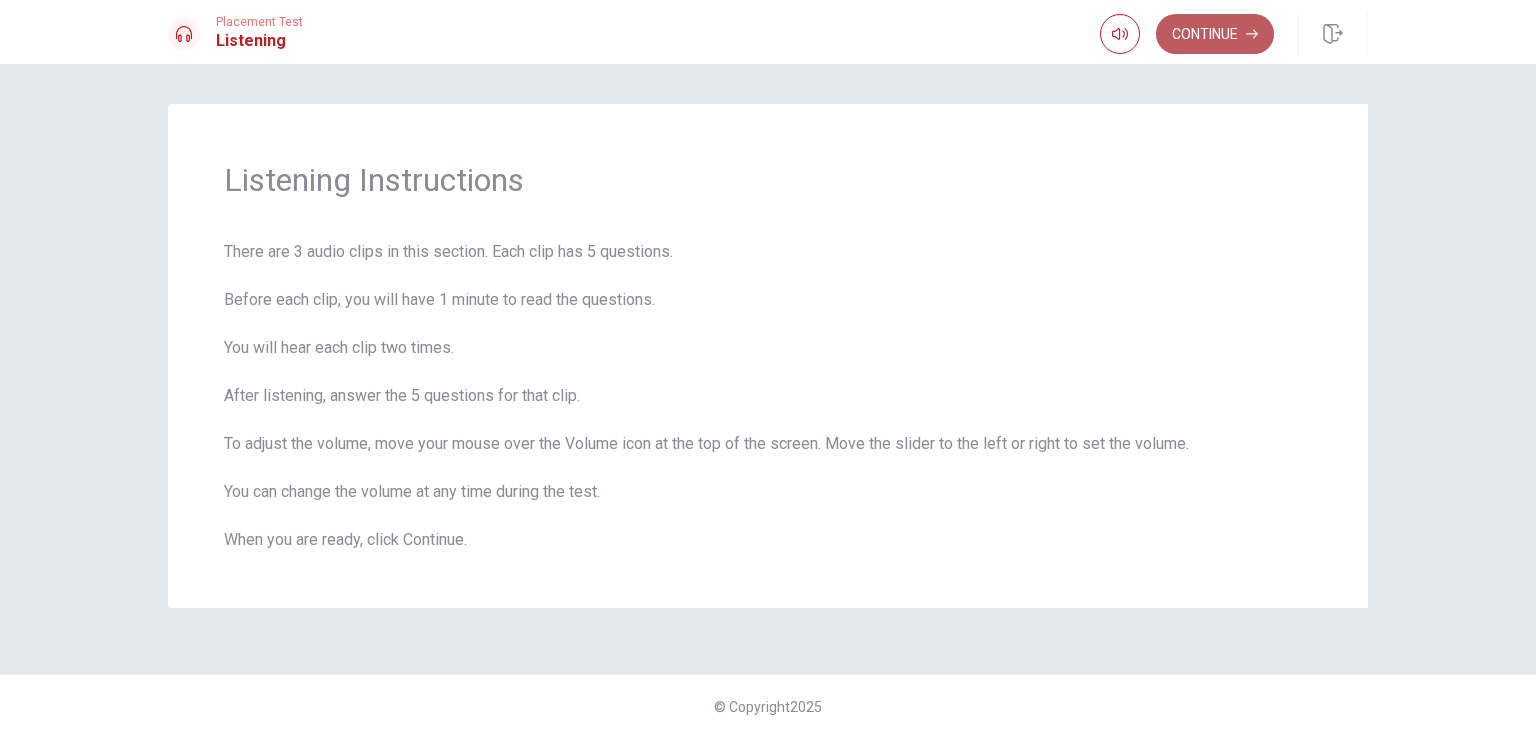 click on "Continue" at bounding box center (1215, 34) 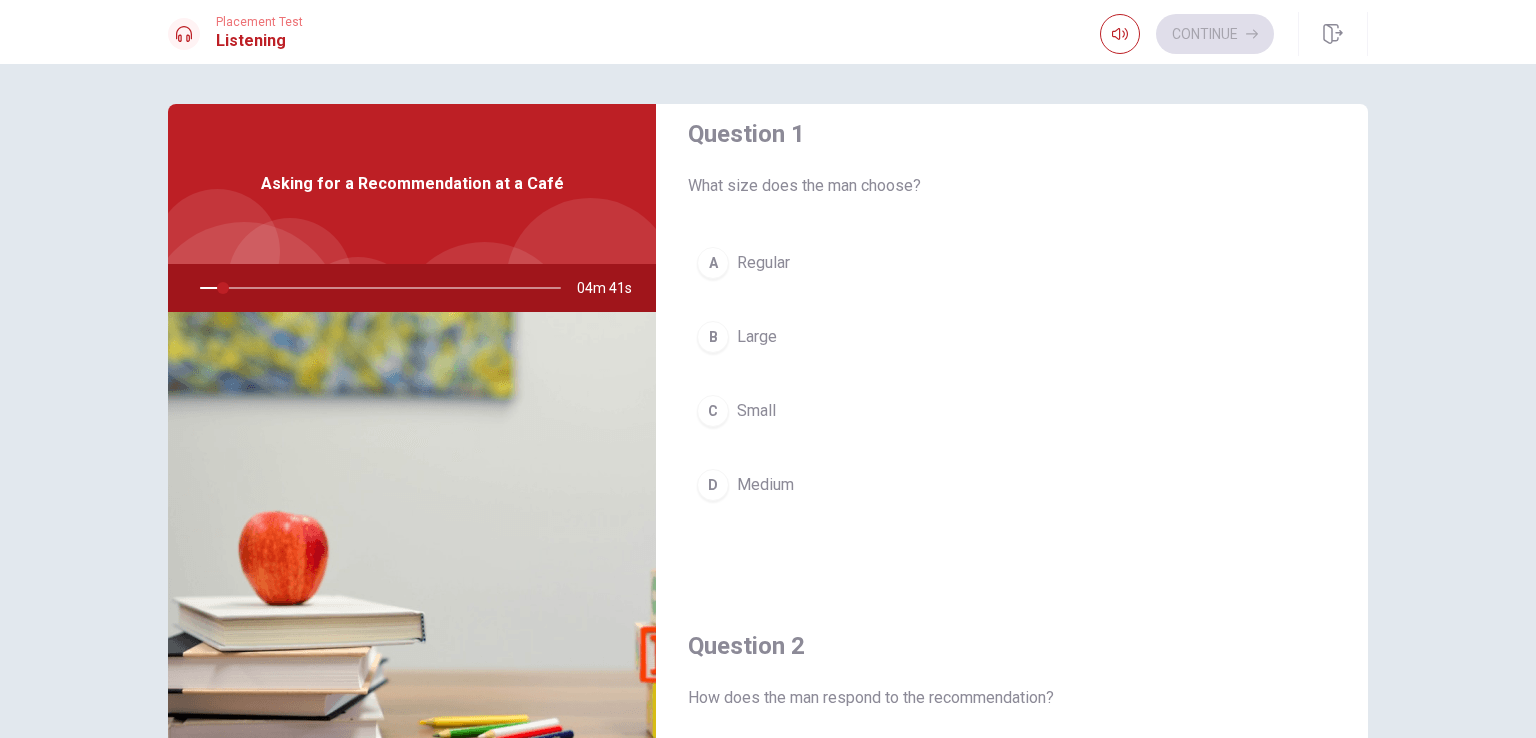 scroll, scrollTop: 23, scrollLeft: 0, axis: vertical 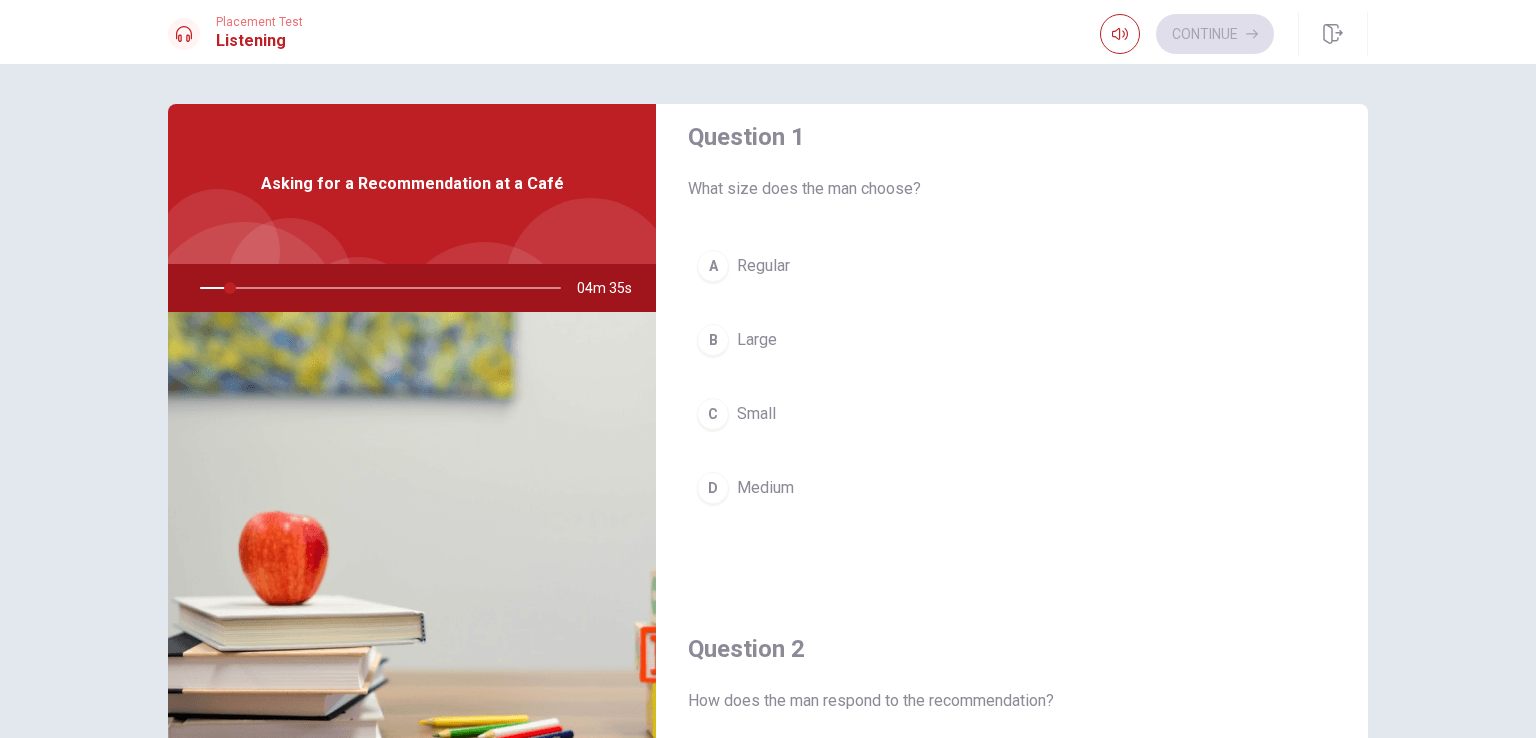 click on "Asking for a Recommendation at a Café" at bounding box center (412, 184) 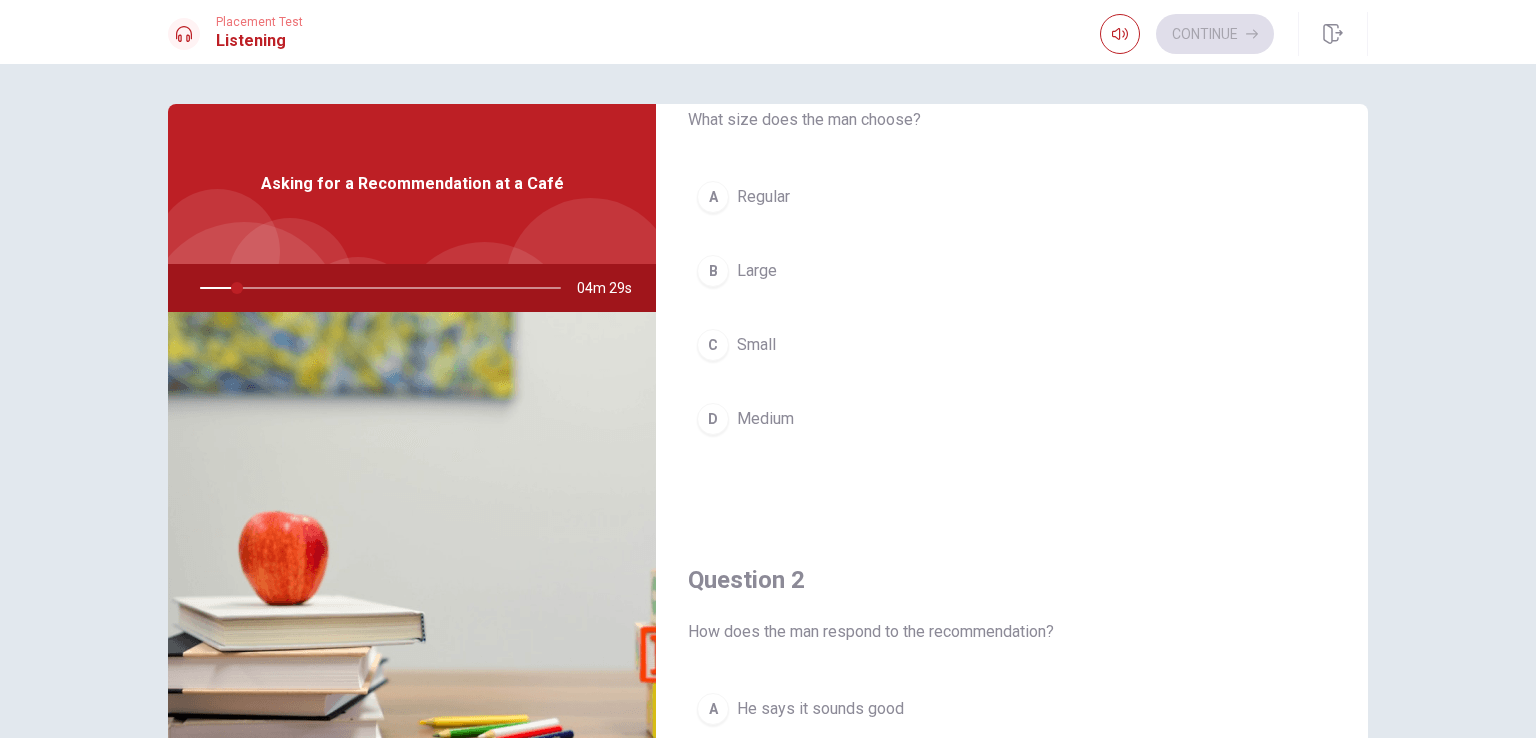 scroll, scrollTop: 0, scrollLeft: 0, axis: both 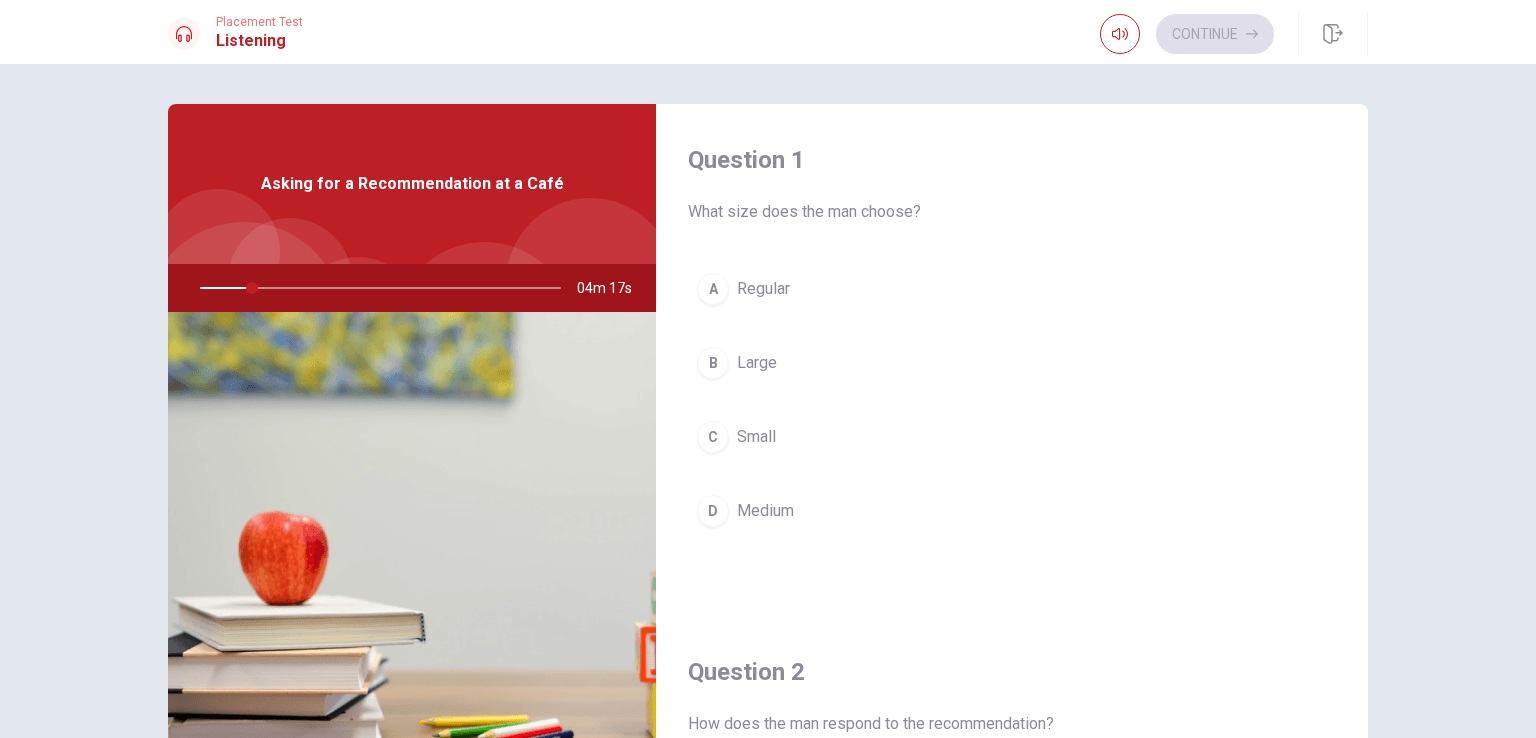 click at bounding box center [376, 288] 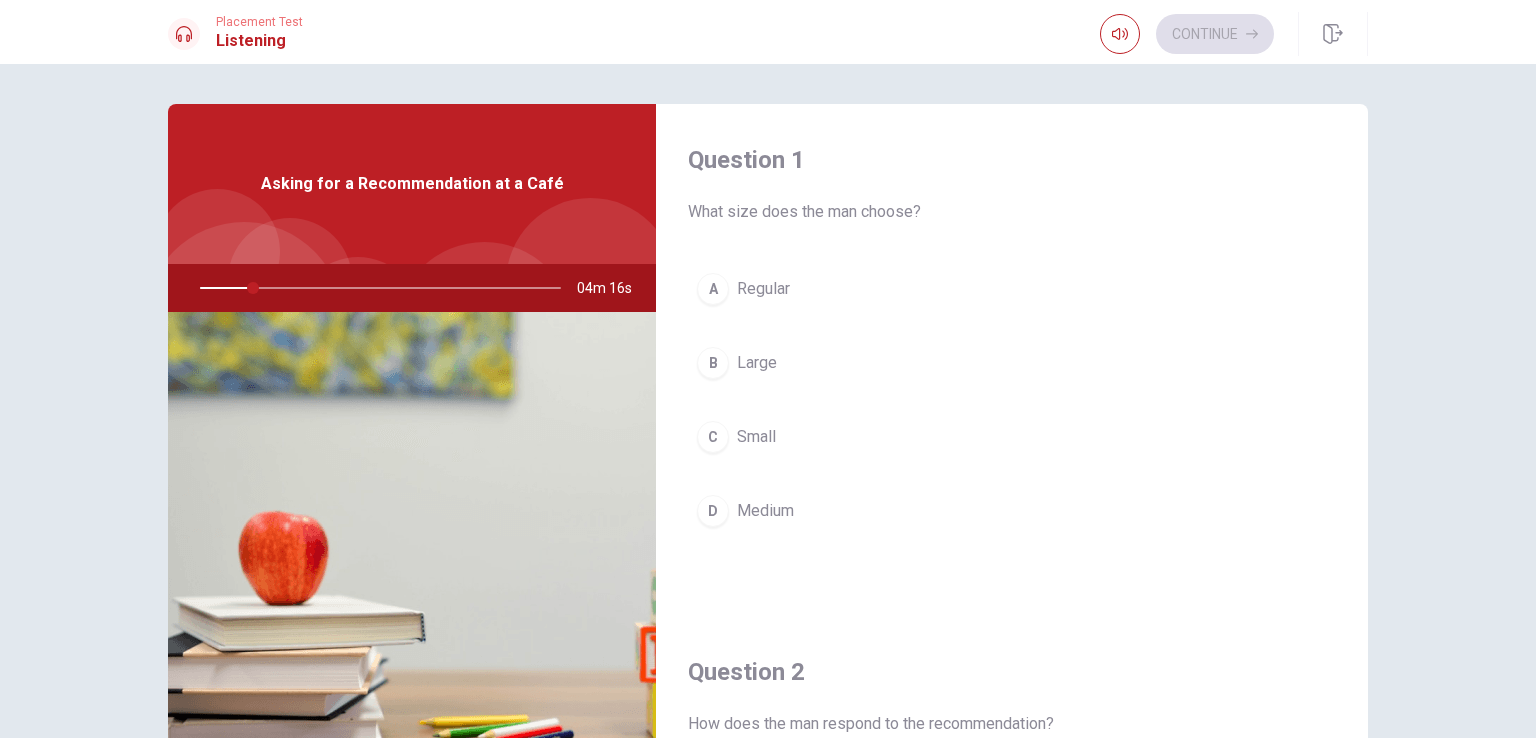 drag, startPoint x: 250, startPoint y: 278, endPoint x: 245, endPoint y: 288, distance: 11.18034 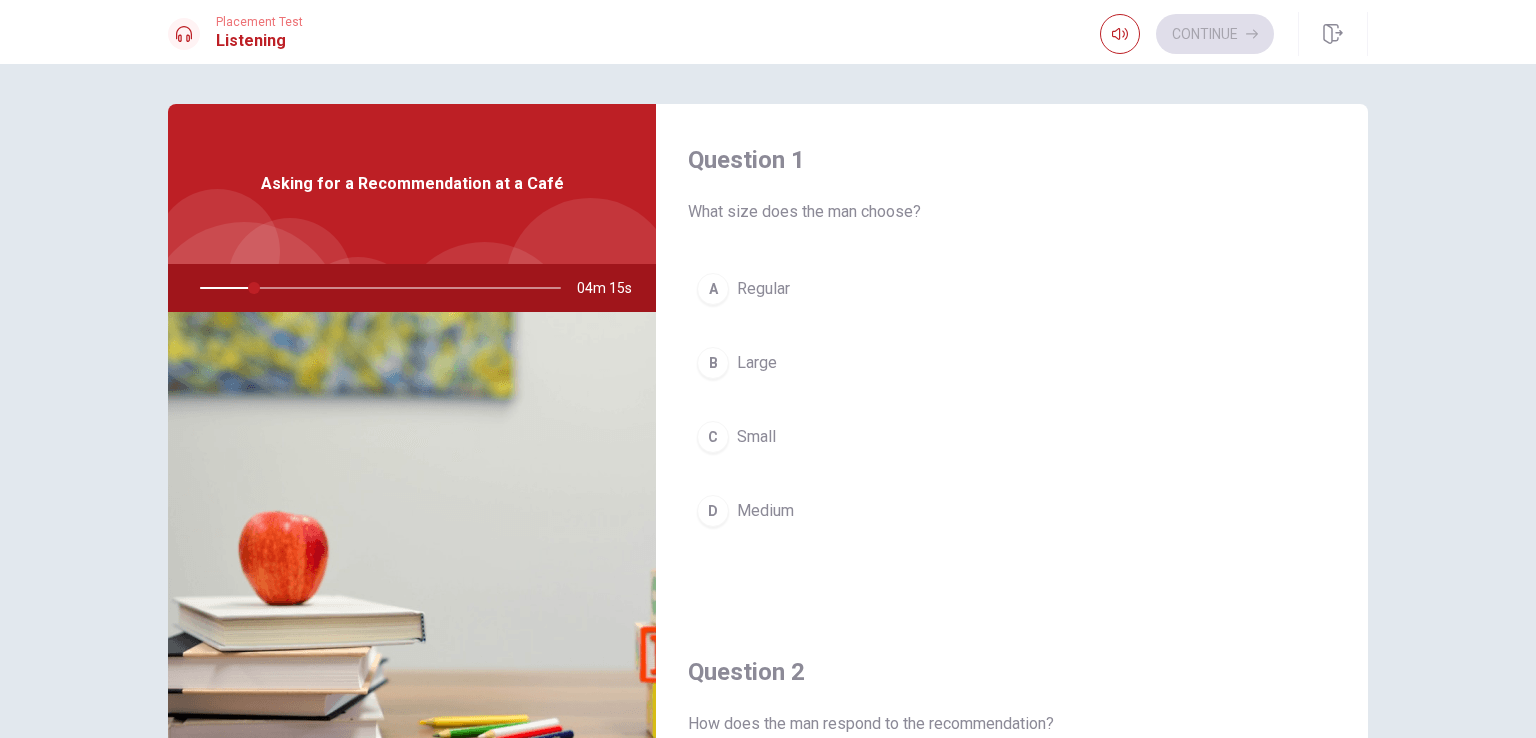 drag, startPoint x: 245, startPoint y: 288, endPoint x: 177, endPoint y: 281, distance: 68.359344 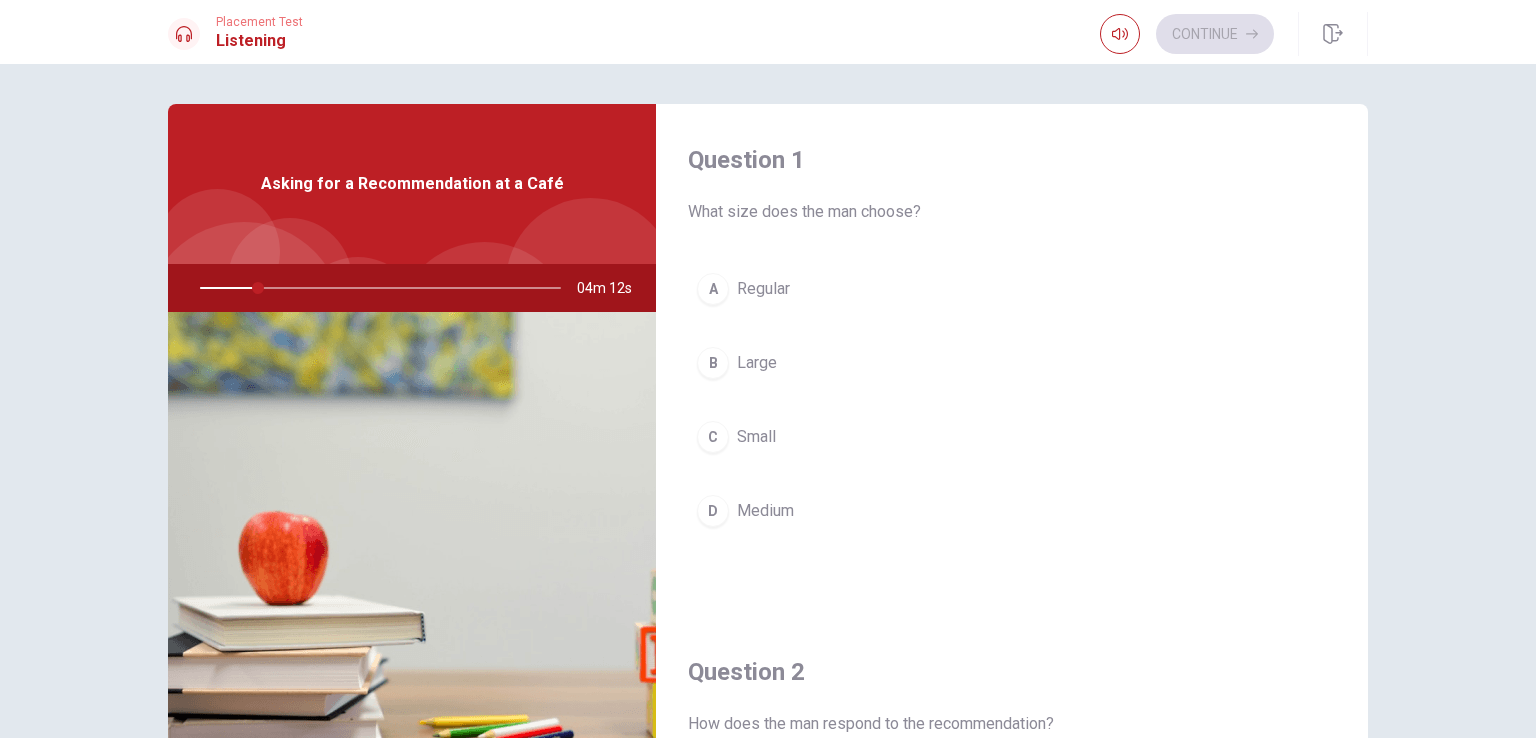 click at bounding box center [376, 288] 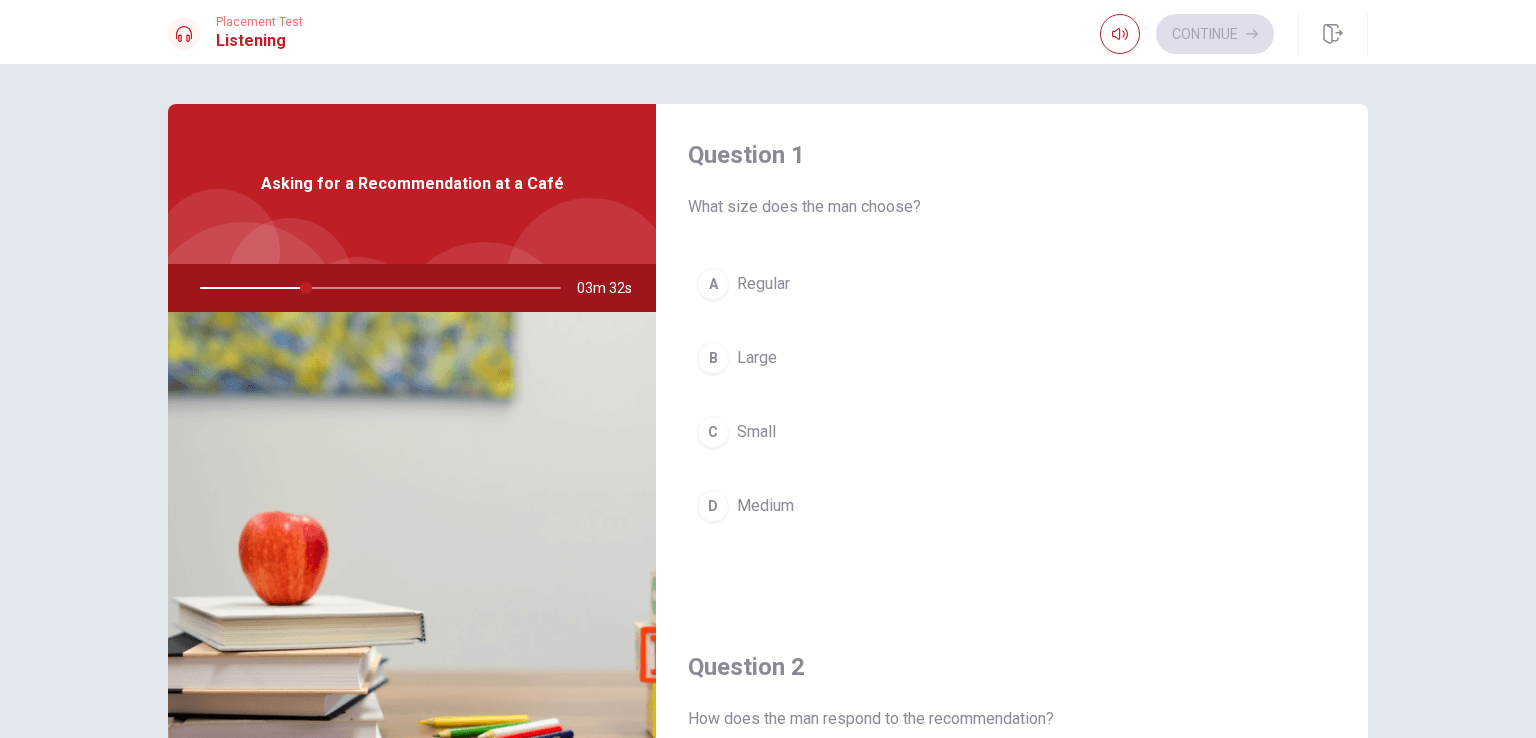 scroll, scrollTop: 0, scrollLeft: 0, axis: both 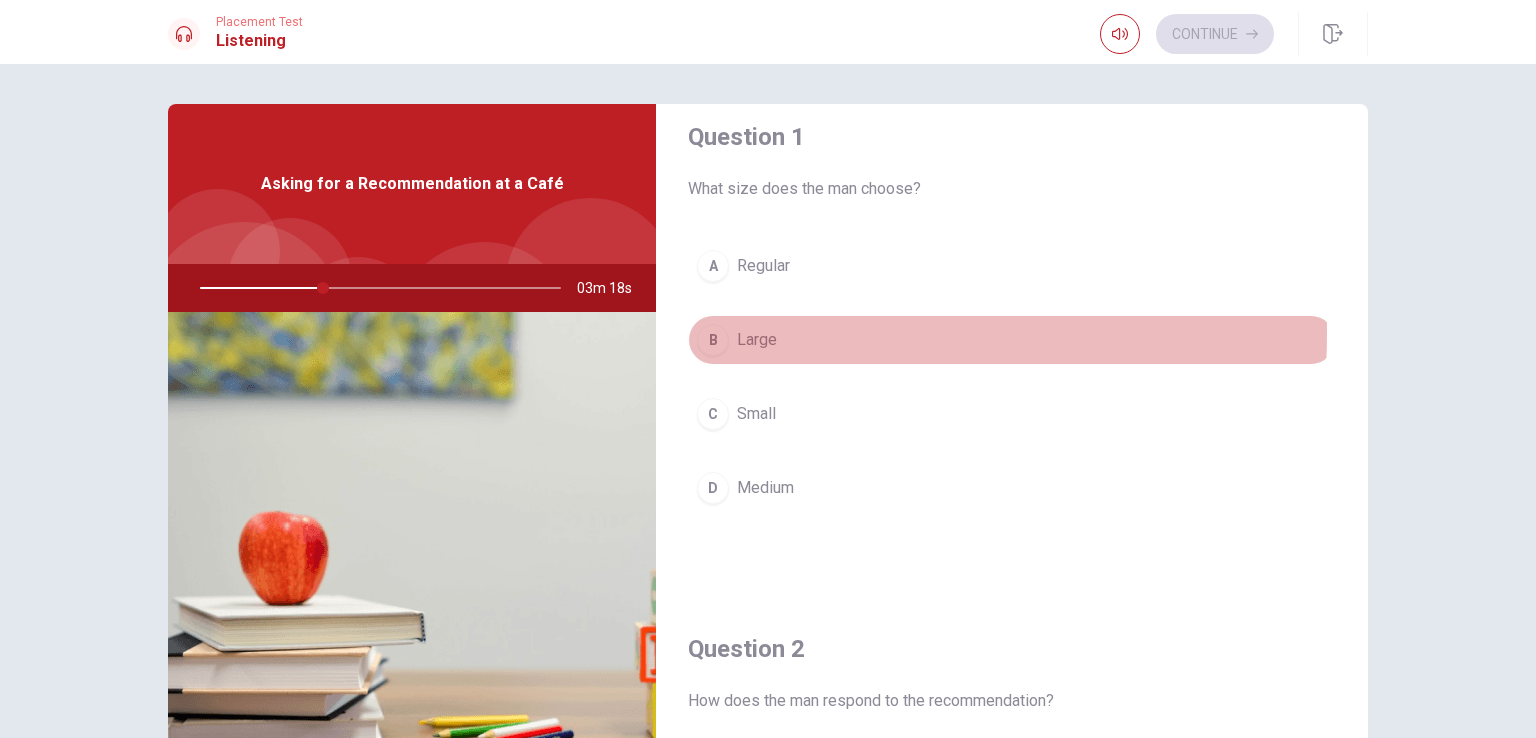 click on "B" at bounding box center (713, 340) 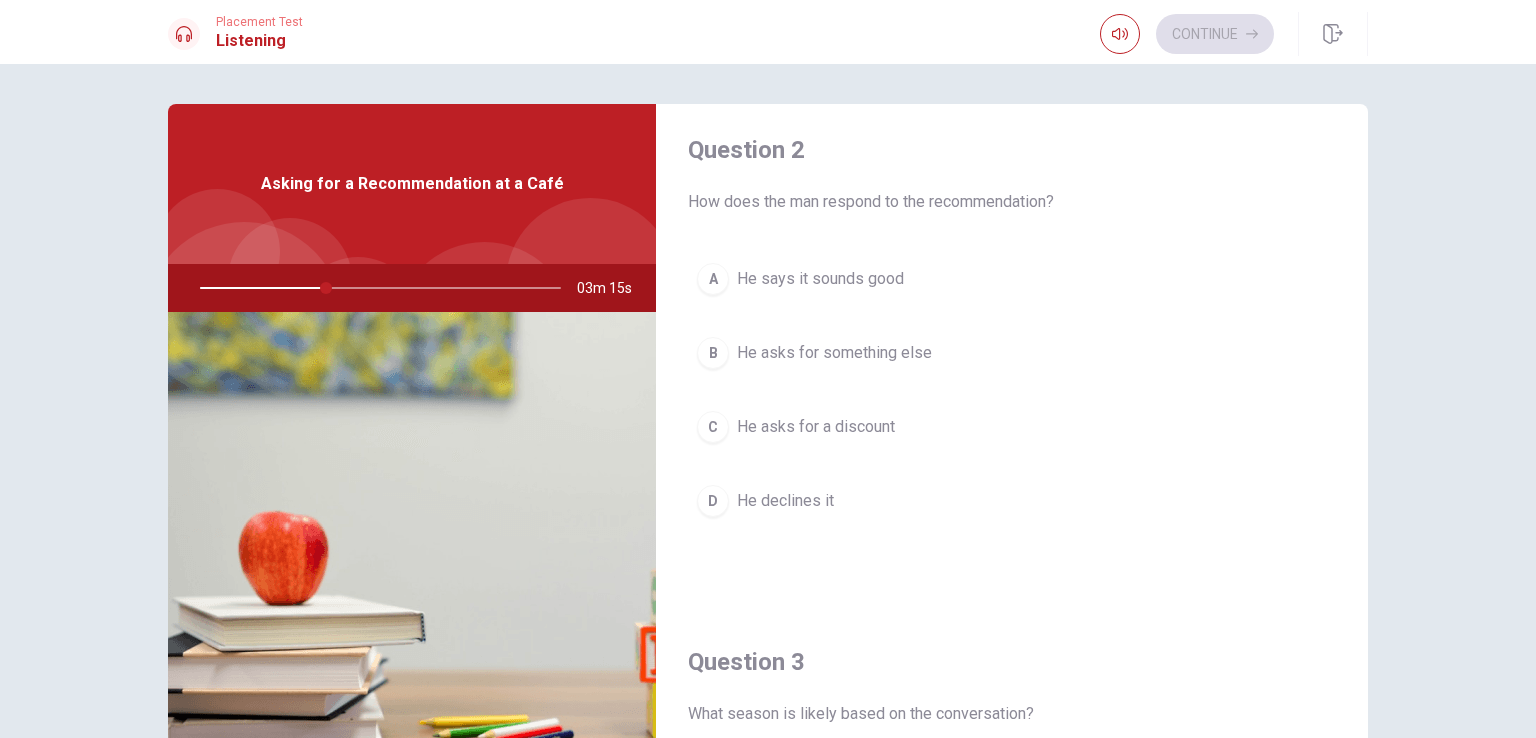 scroll, scrollTop: 504, scrollLeft: 0, axis: vertical 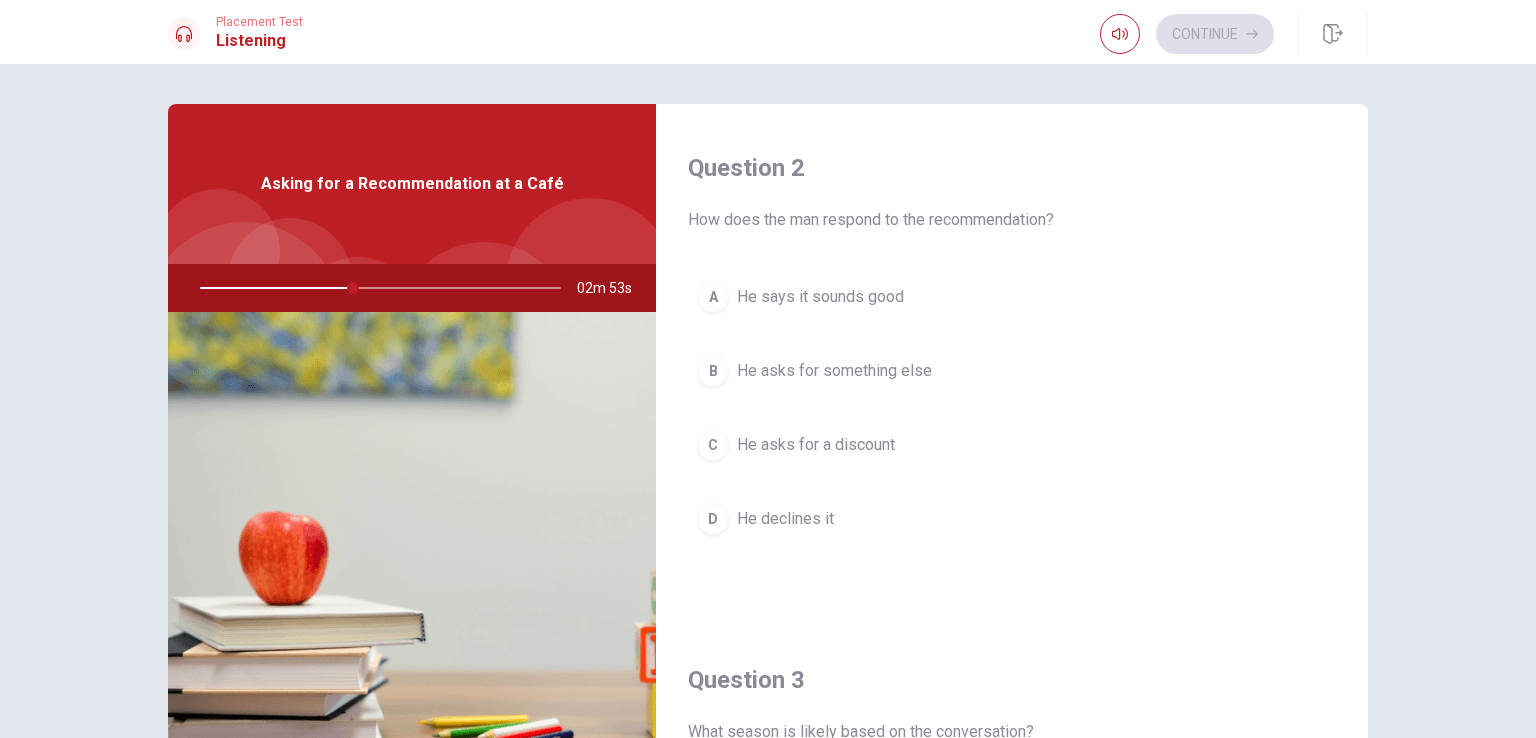 click on "He says it sounds good" at bounding box center (820, 297) 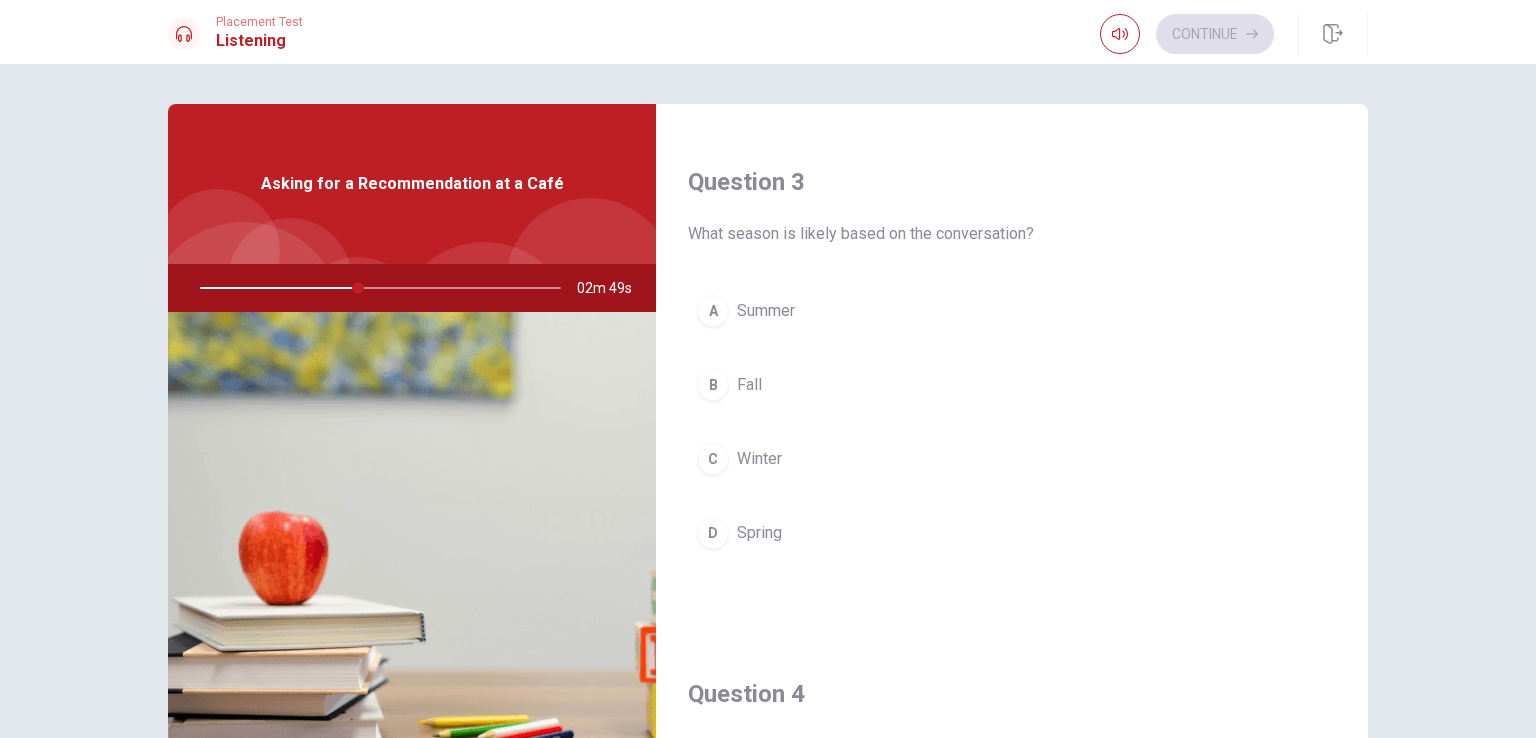 scroll, scrollTop: 1005, scrollLeft: 0, axis: vertical 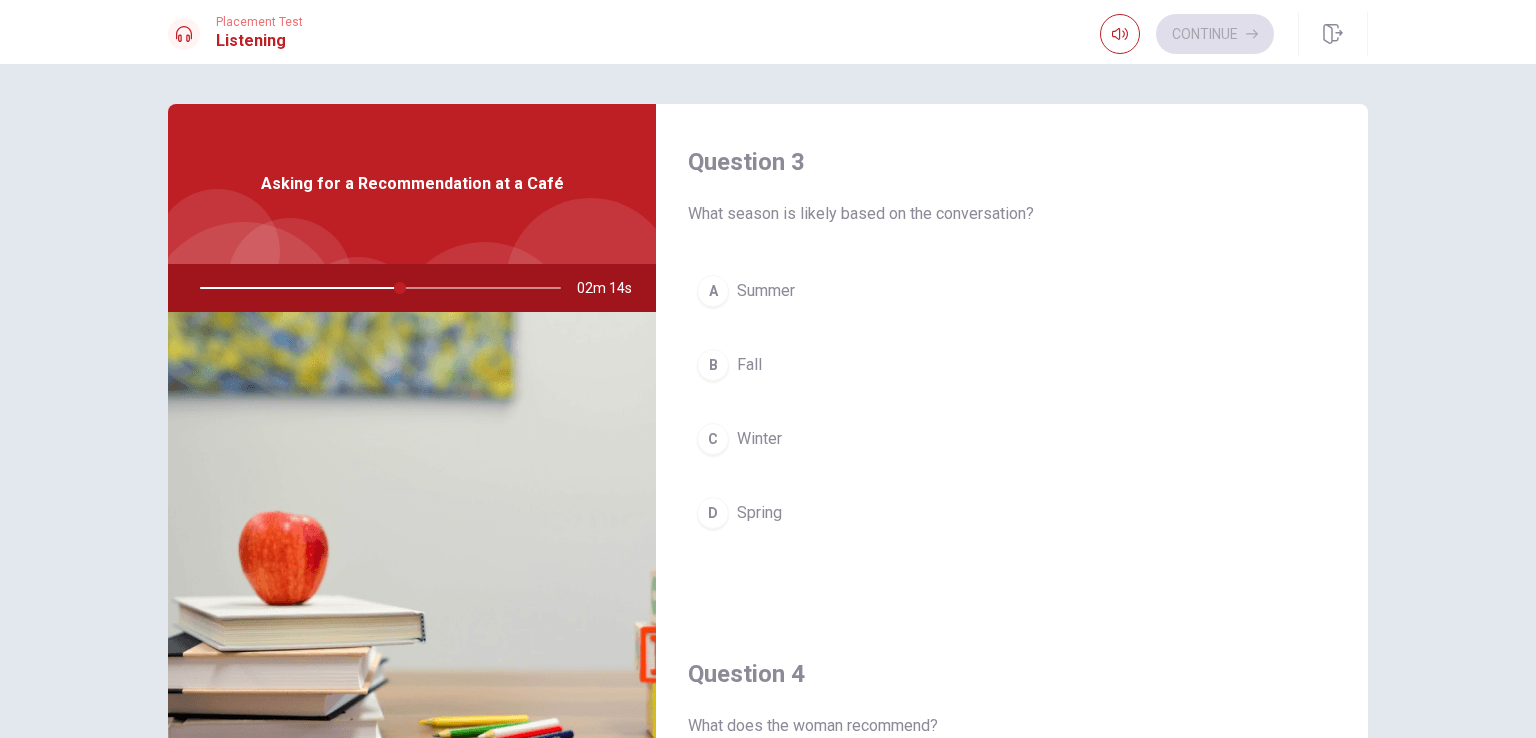 click on "Asking for a Recommendation at a Café" at bounding box center [412, 184] 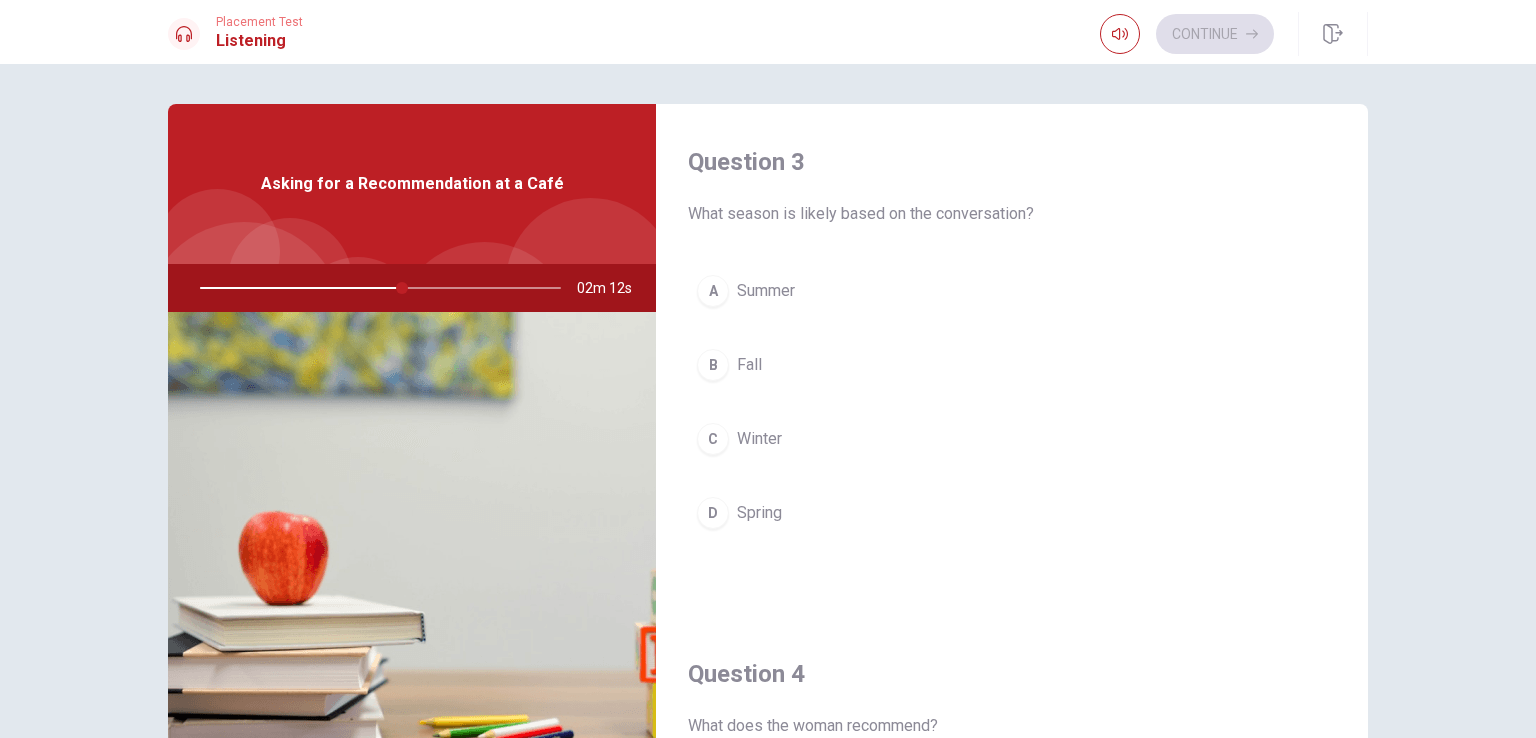 click at bounding box center [376, 288] 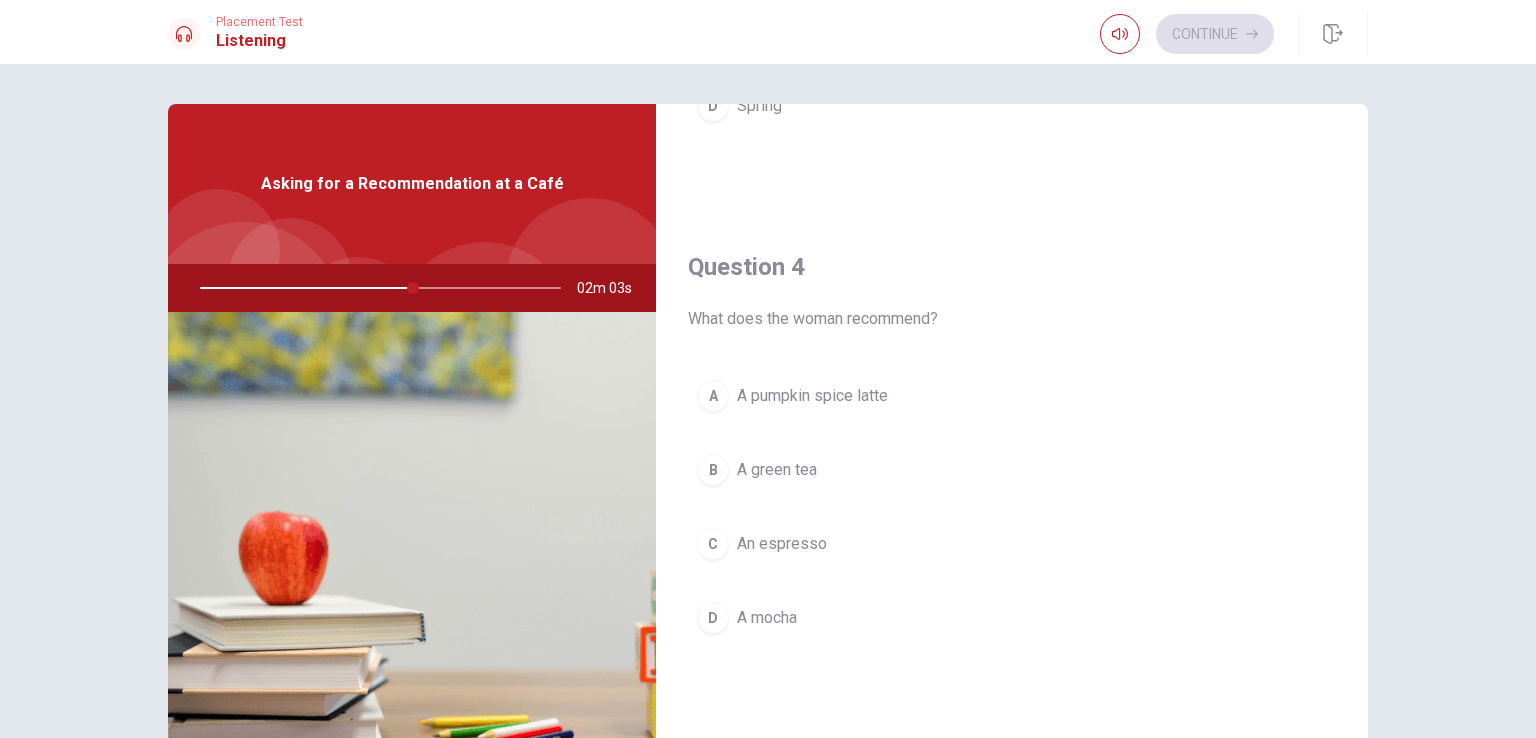 scroll, scrollTop: 1436, scrollLeft: 0, axis: vertical 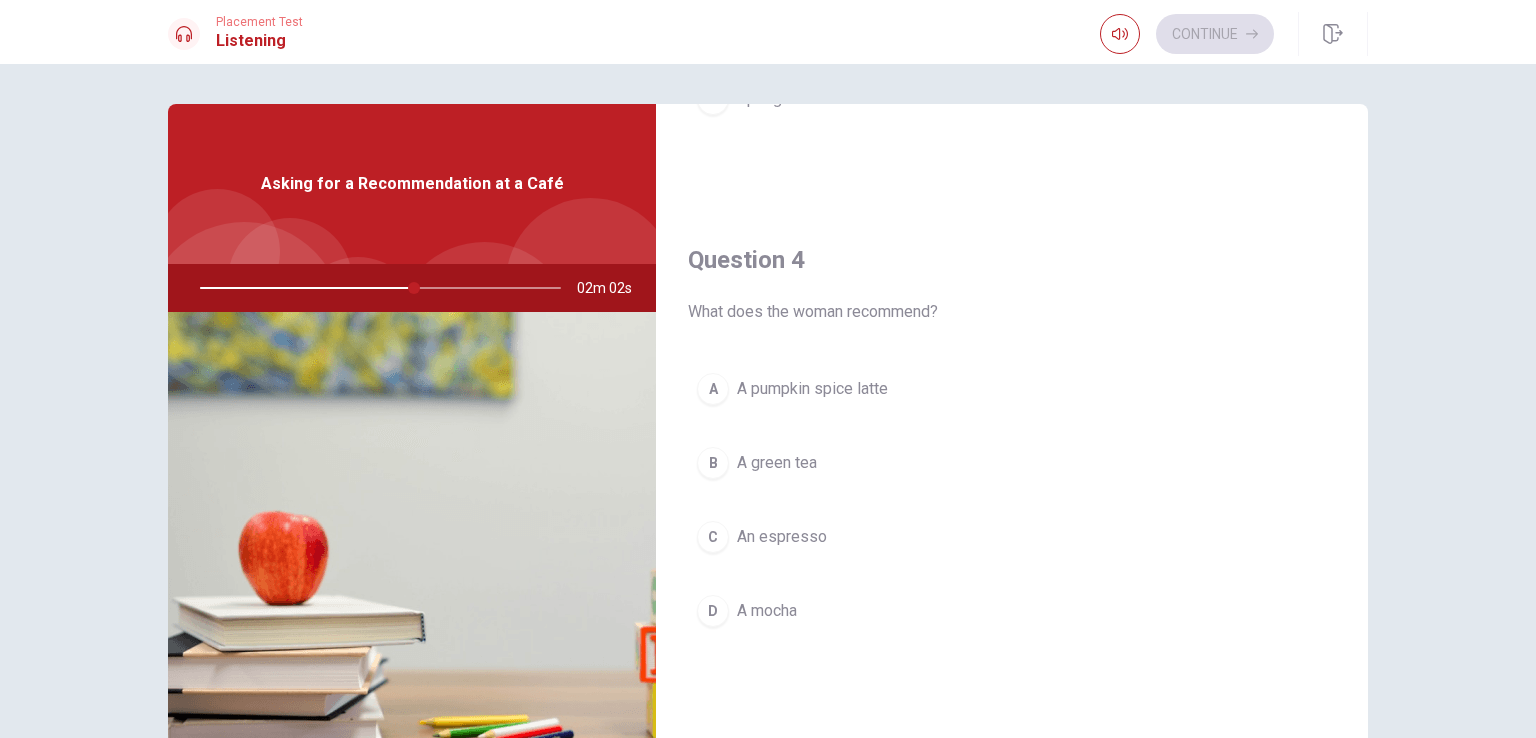drag, startPoint x: 1362, startPoint y: 436, endPoint x: 1372, endPoint y: 539, distance: 103.4843 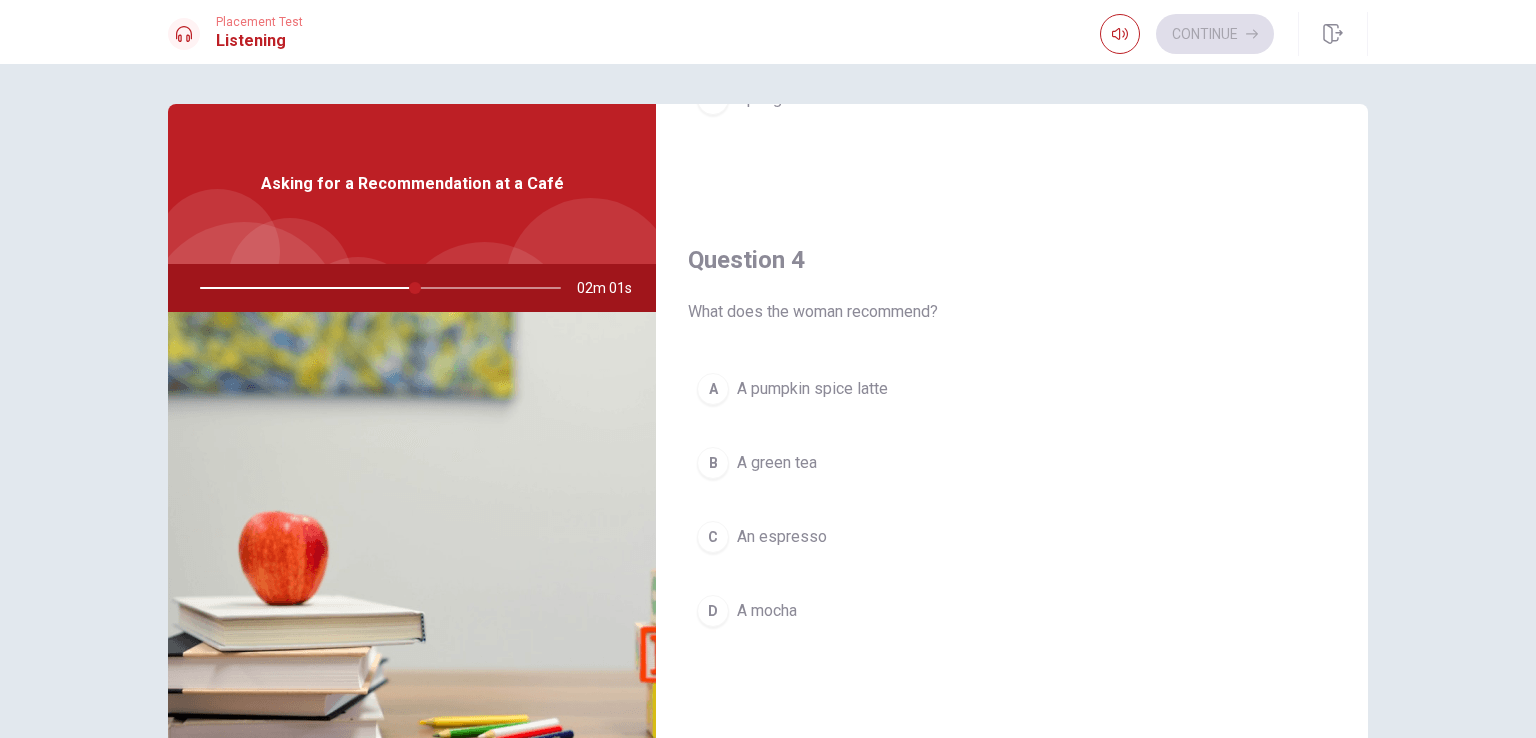 scroll, scrollTop: 1427, scrollLeft: 0, axis: vertical 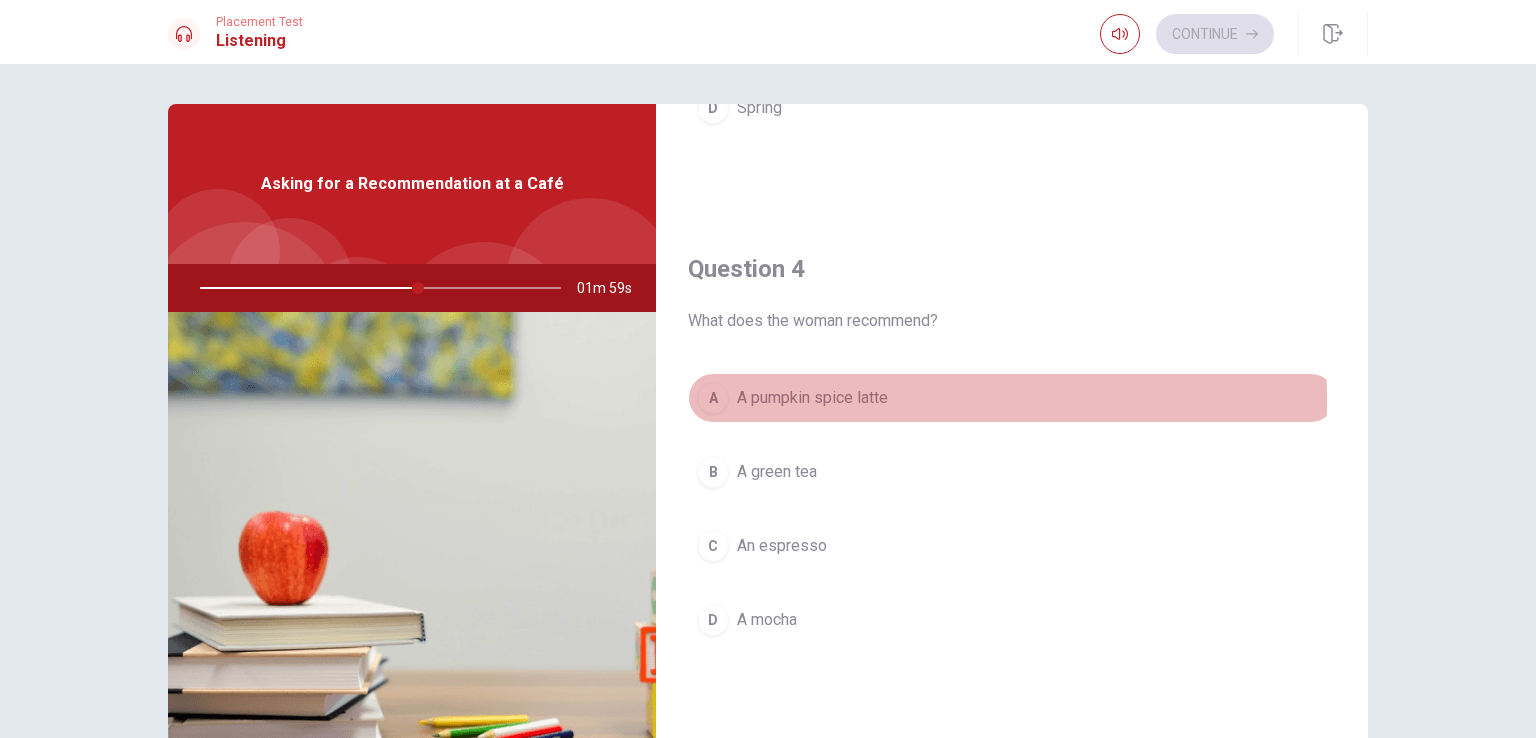 click on "A" at bounding box center (713, 398) 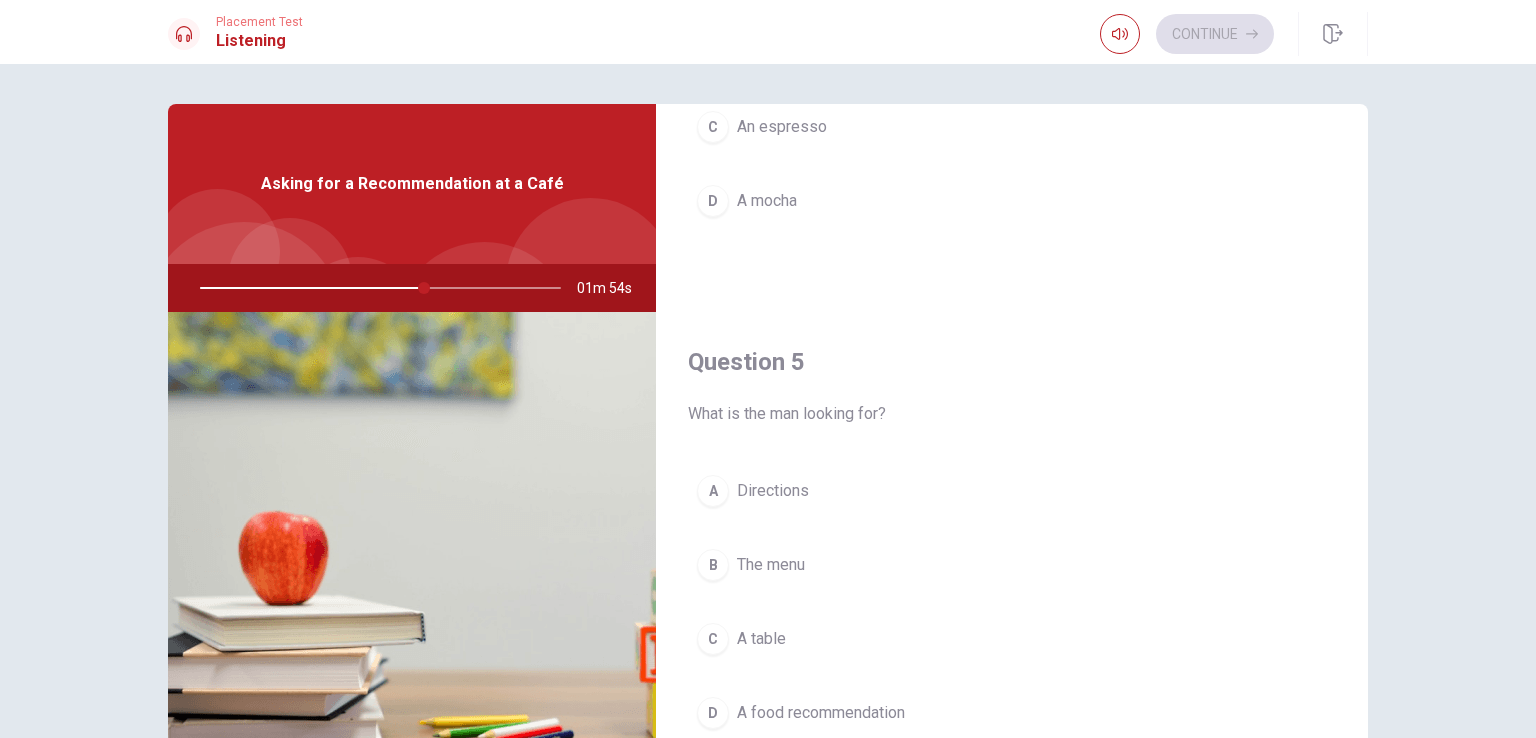 scroll, scrollTop: 1856, scrollLeft: 0, axis: vertical 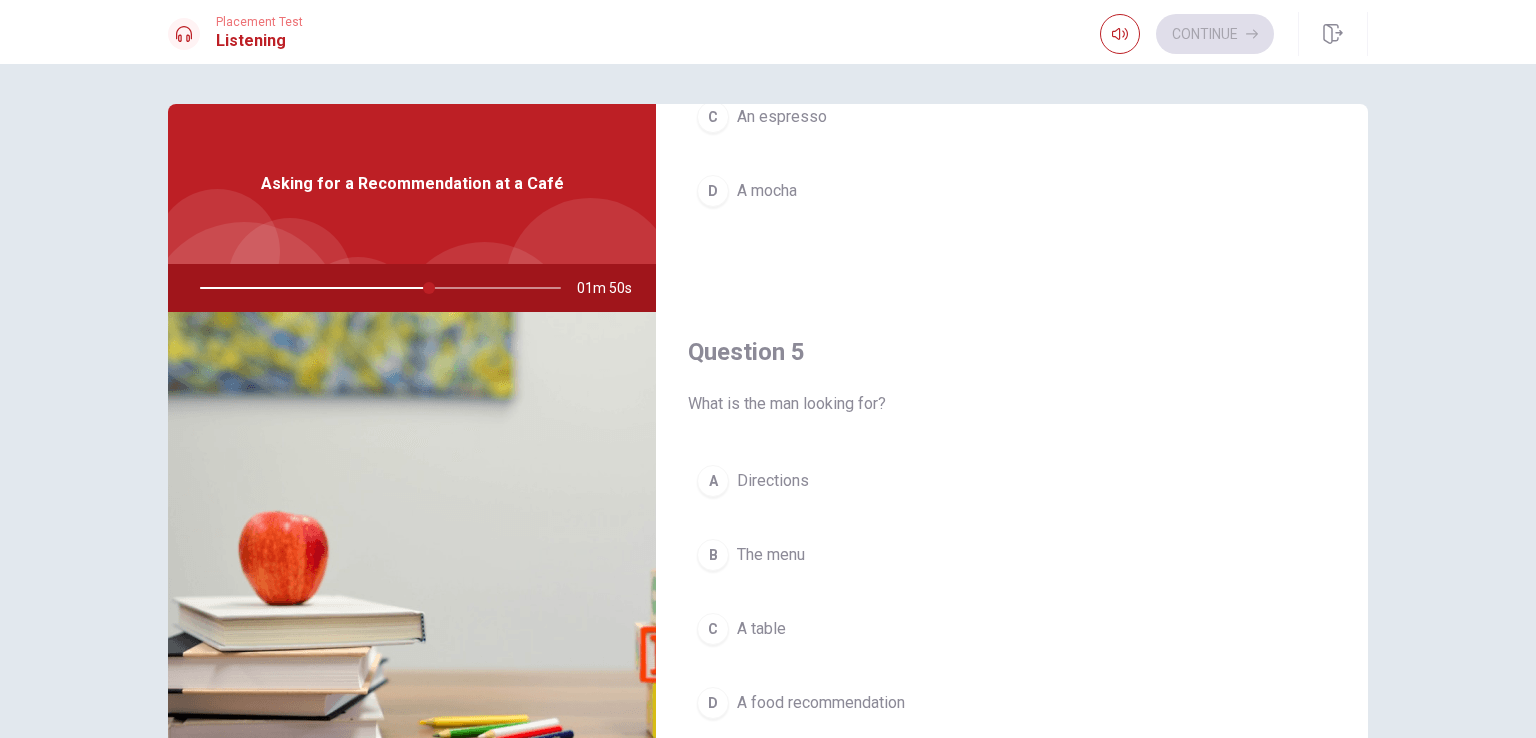 click on "A food recommendation" at bounding box center (821, 703) 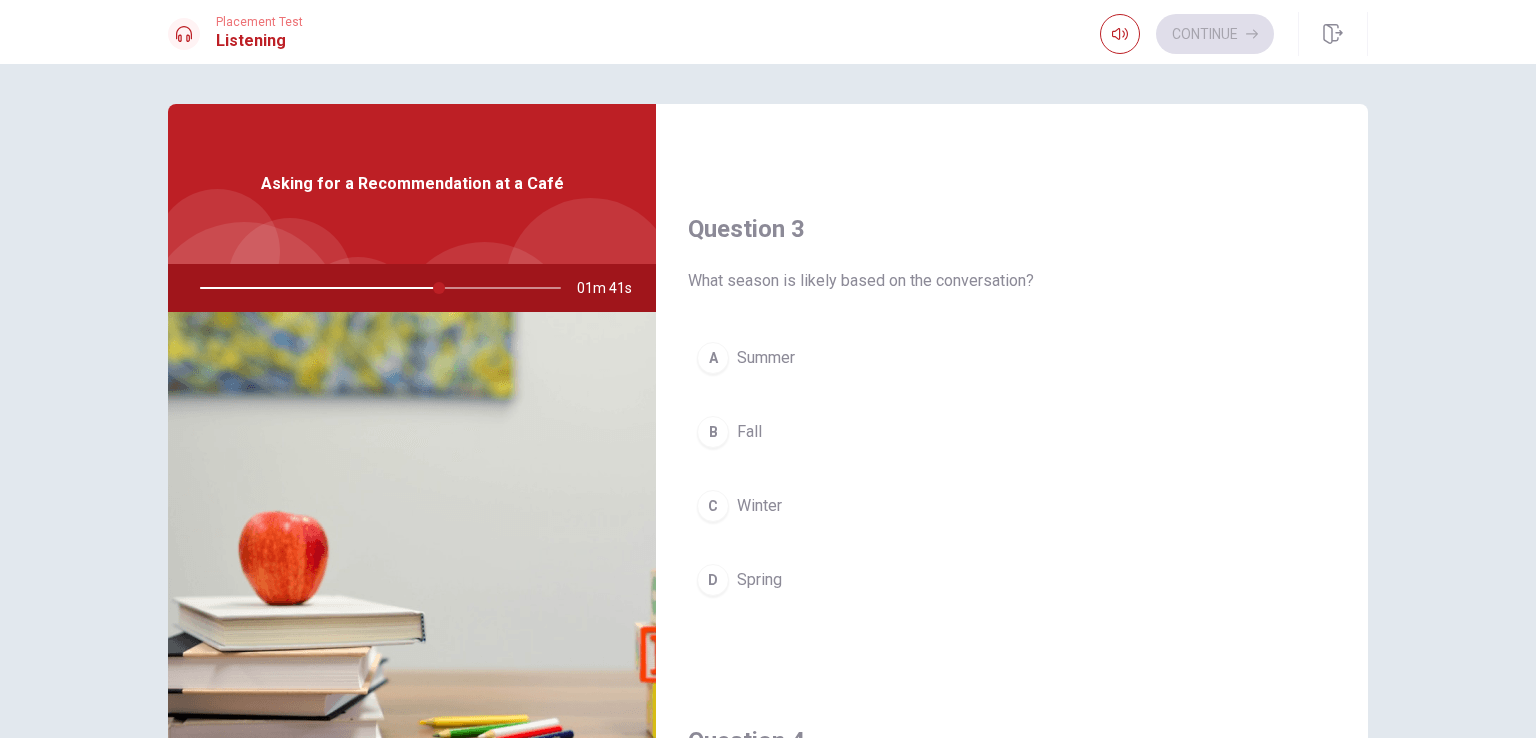 scroll, scrollTop: 960, scrollLeft: 0, axis: vertical 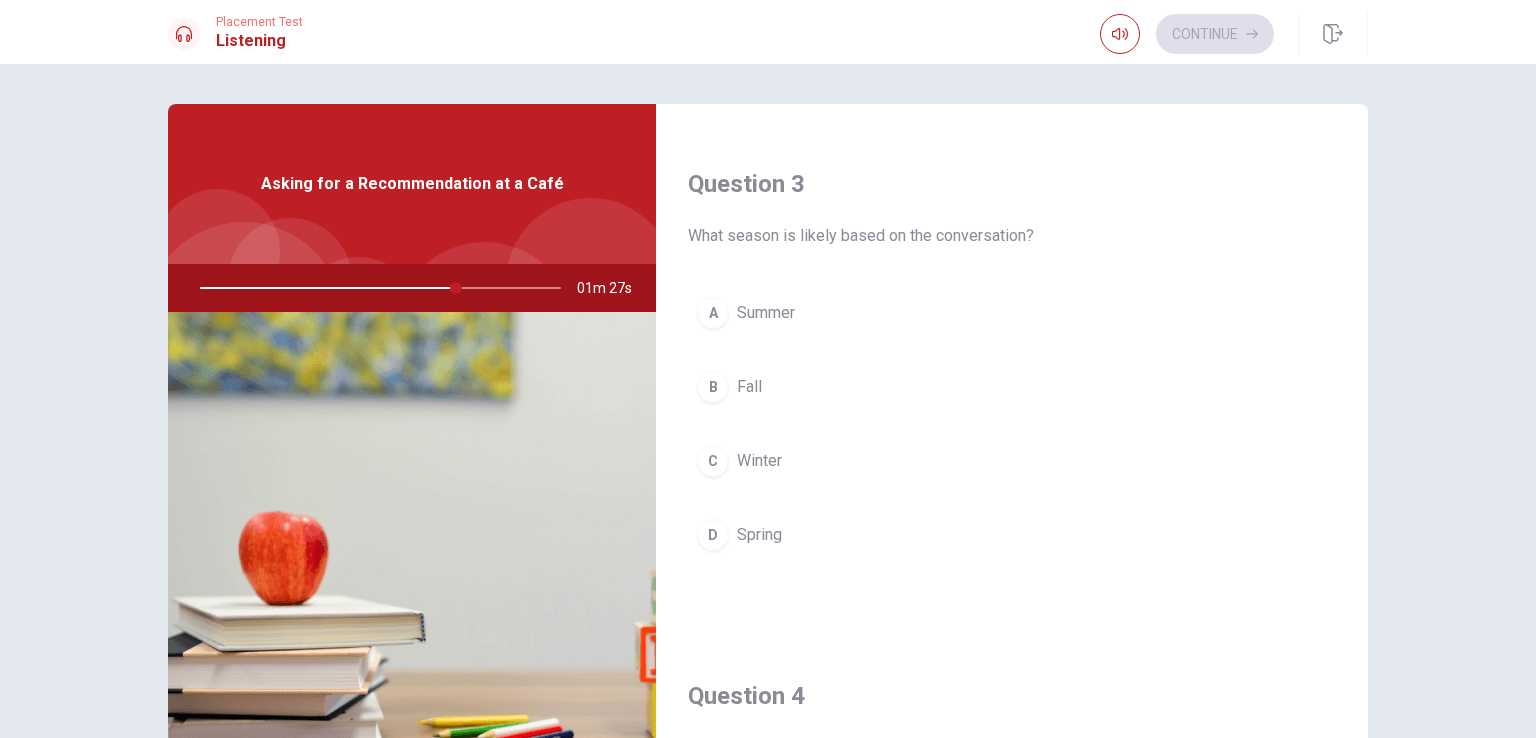 click on "A" at bounding box center (713, 313) 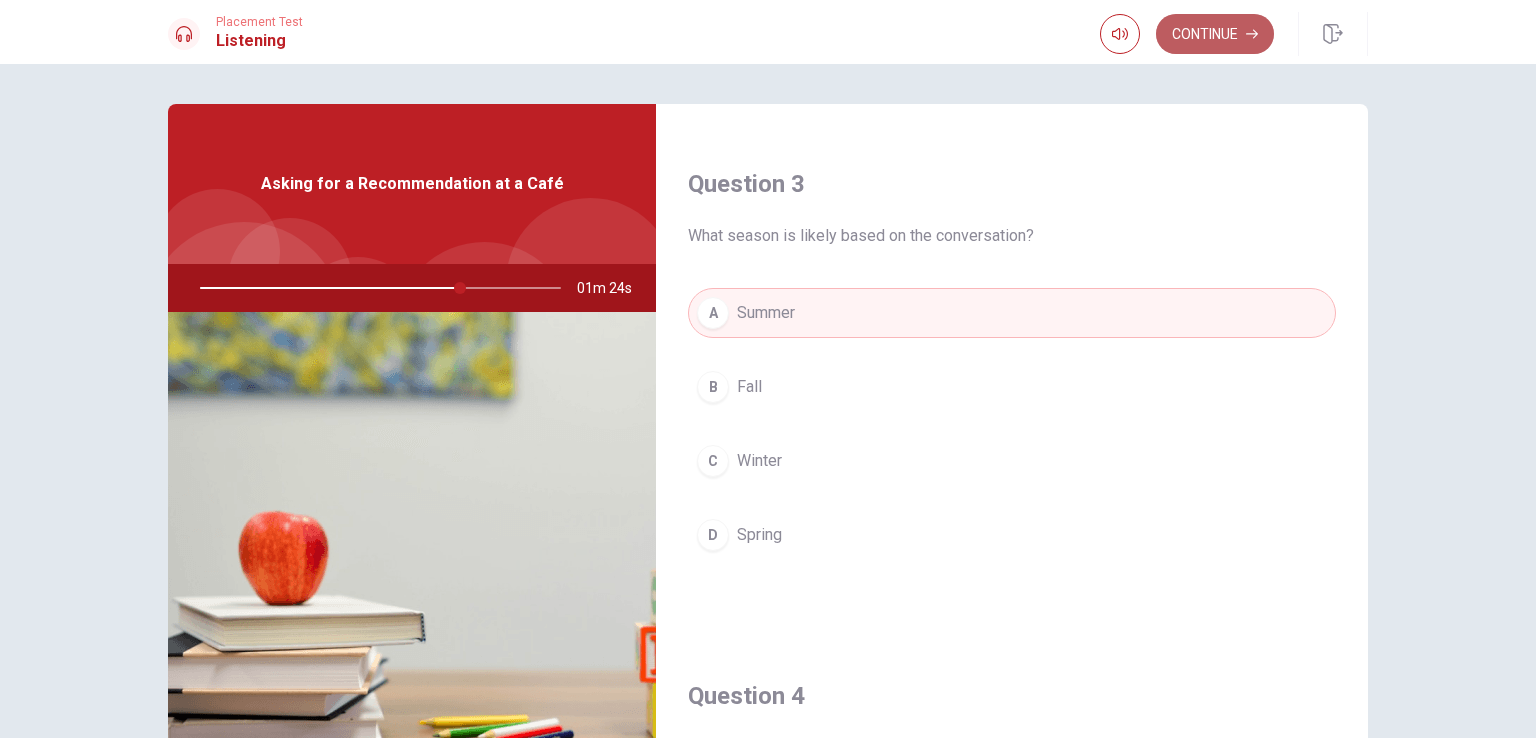 click on "Continue" at bounding box center [1215, 34] 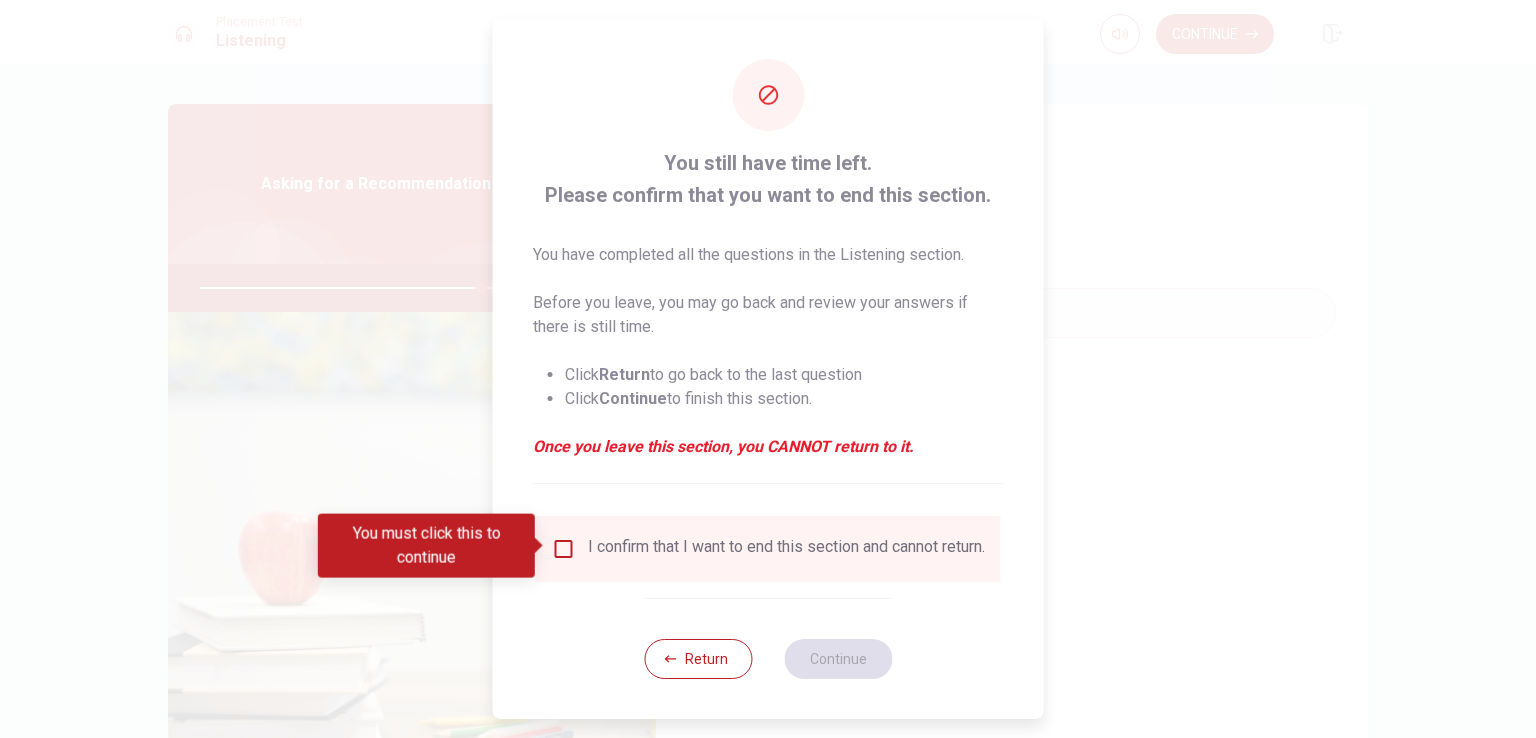 click at bounding box center (564, 549) 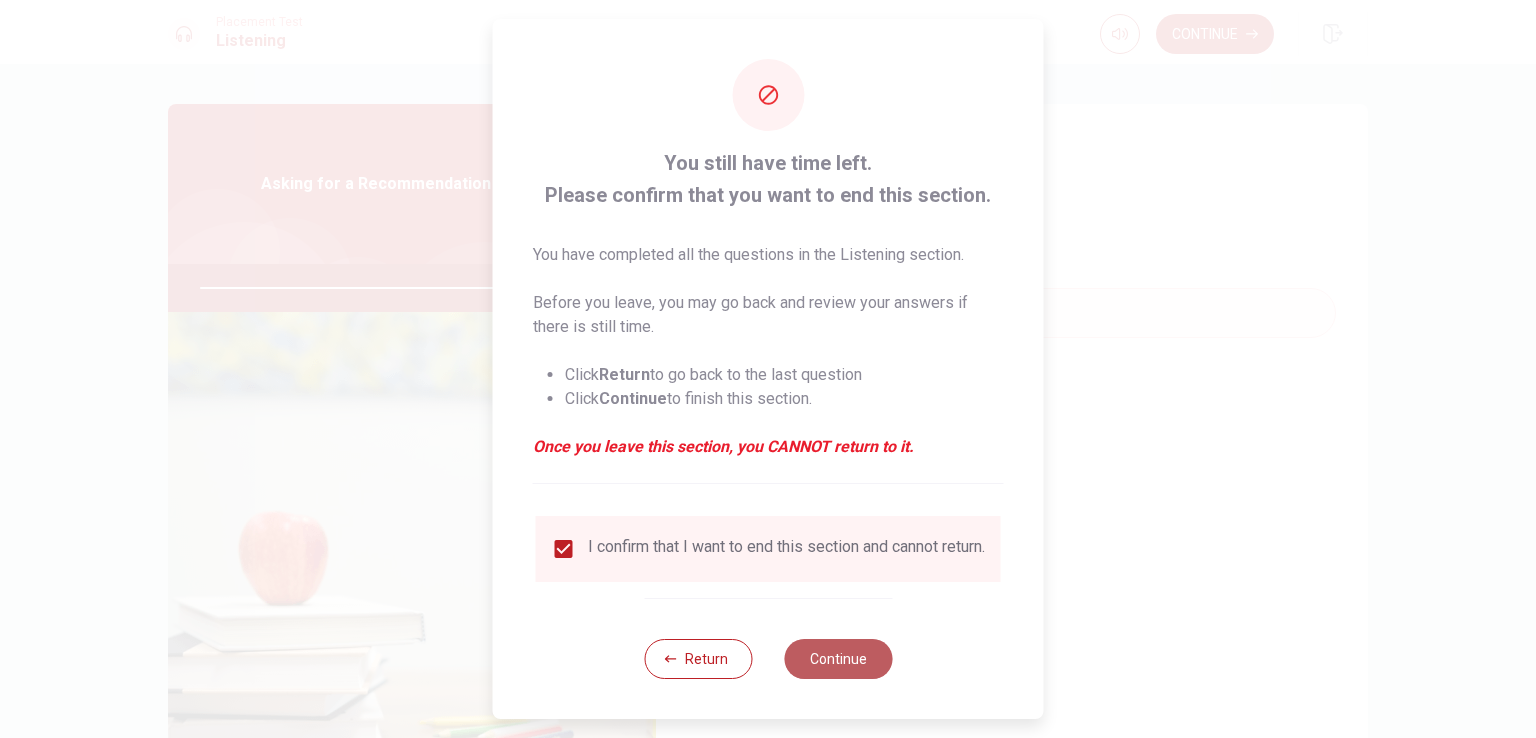 click on "Continue" at bounding box center [838, 659] 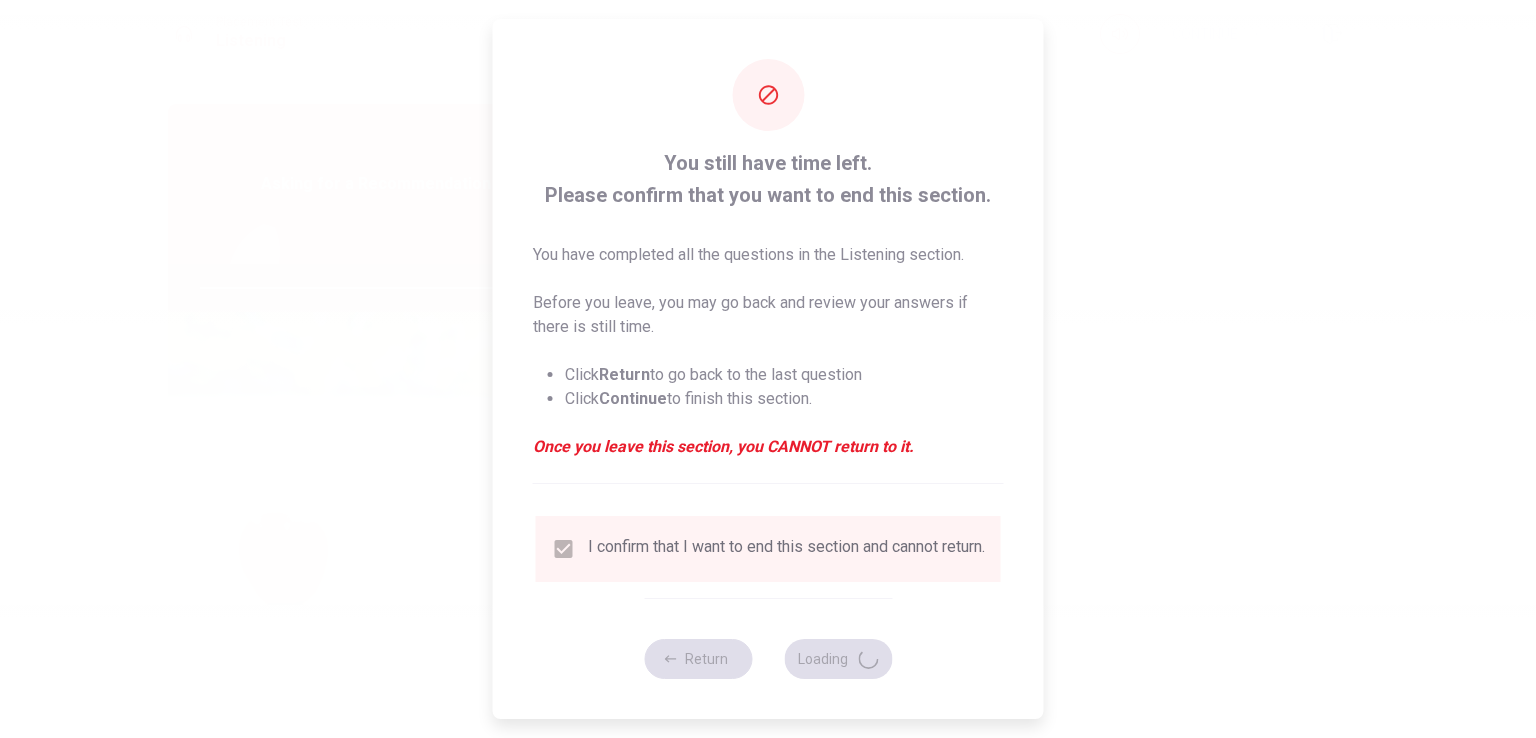 type on "86" 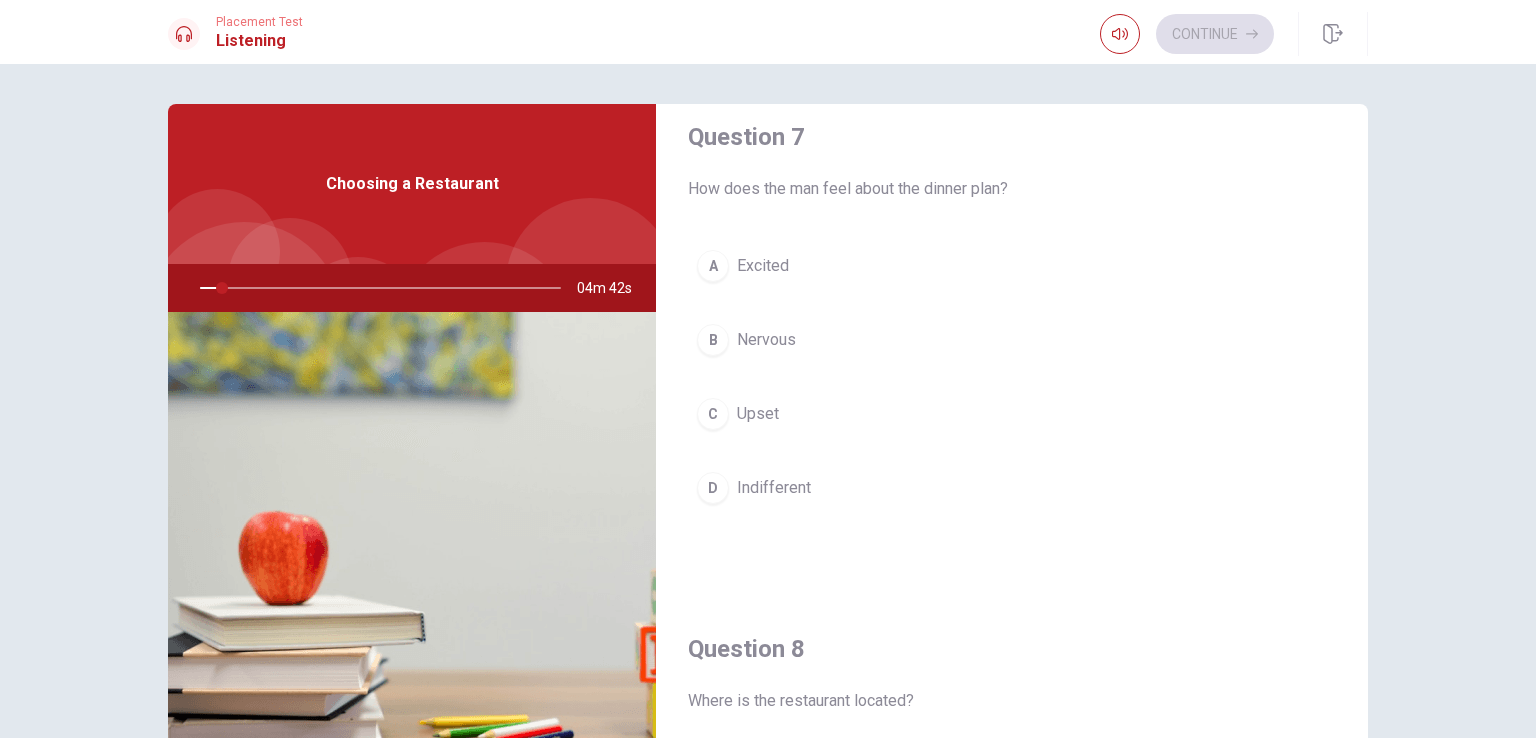 scroll, scrollTop: 532, scrollLeft: 0, axis: vertical 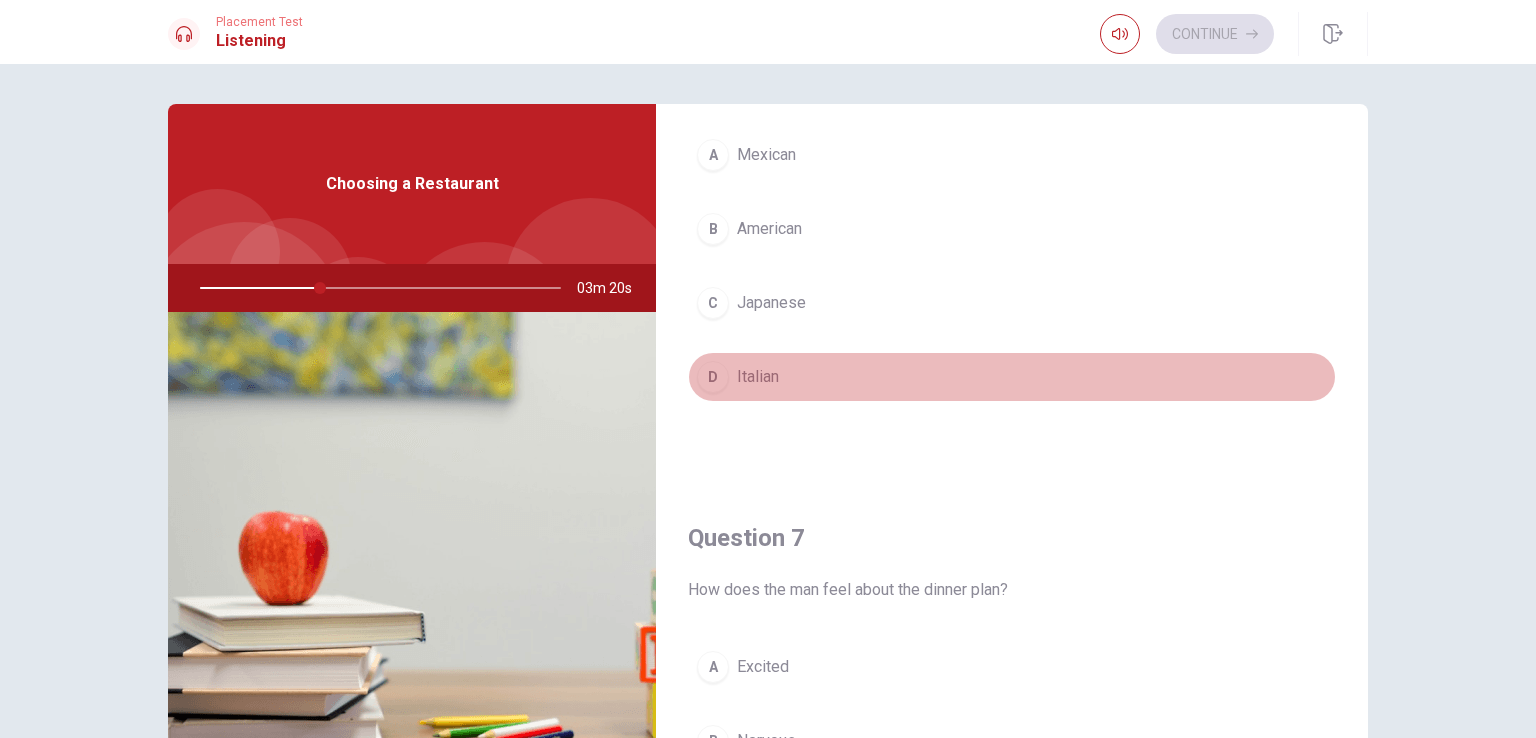 click on "D Italian" at bounding box center [1012, 377] 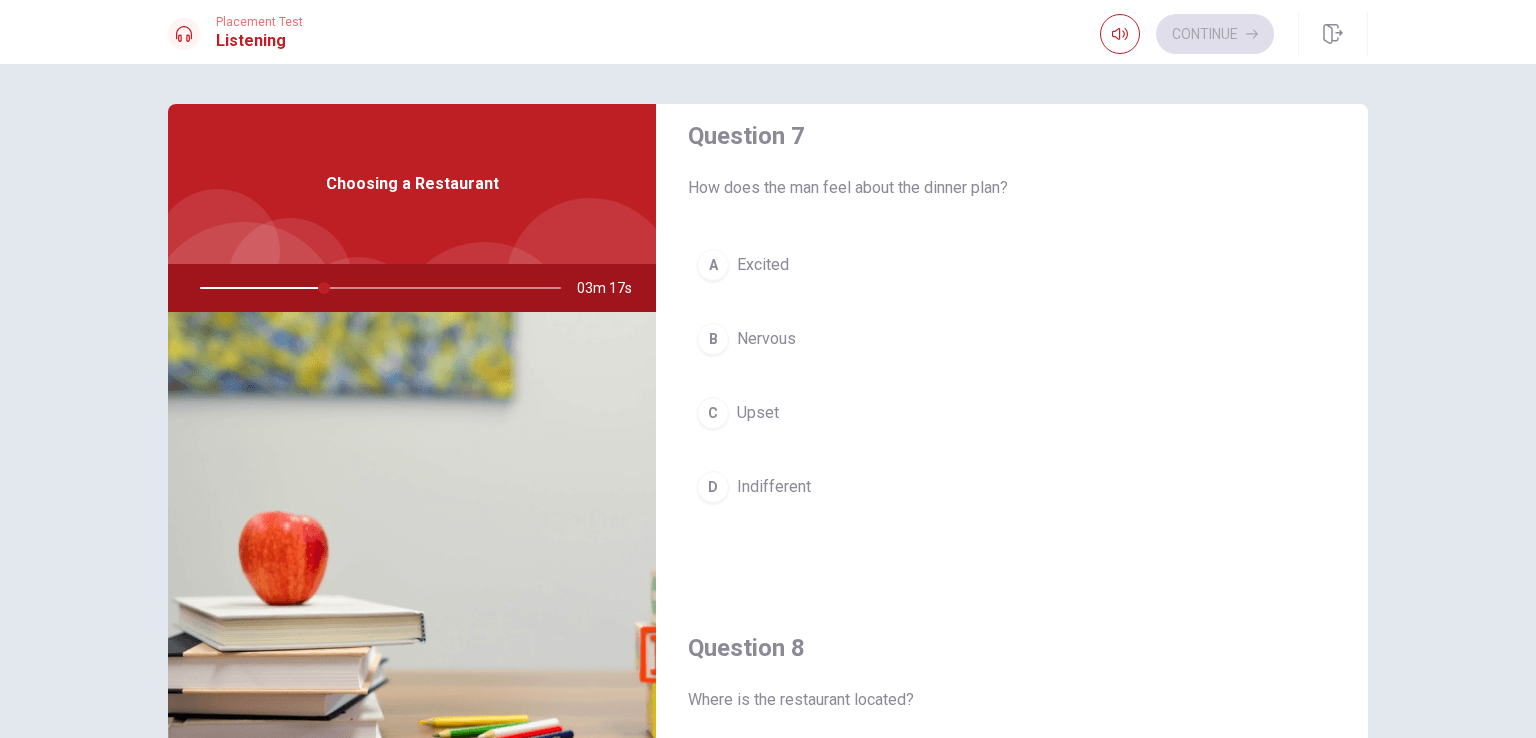 scroll, scrollTop: 541, scrollLeft: 0, axis: vertical 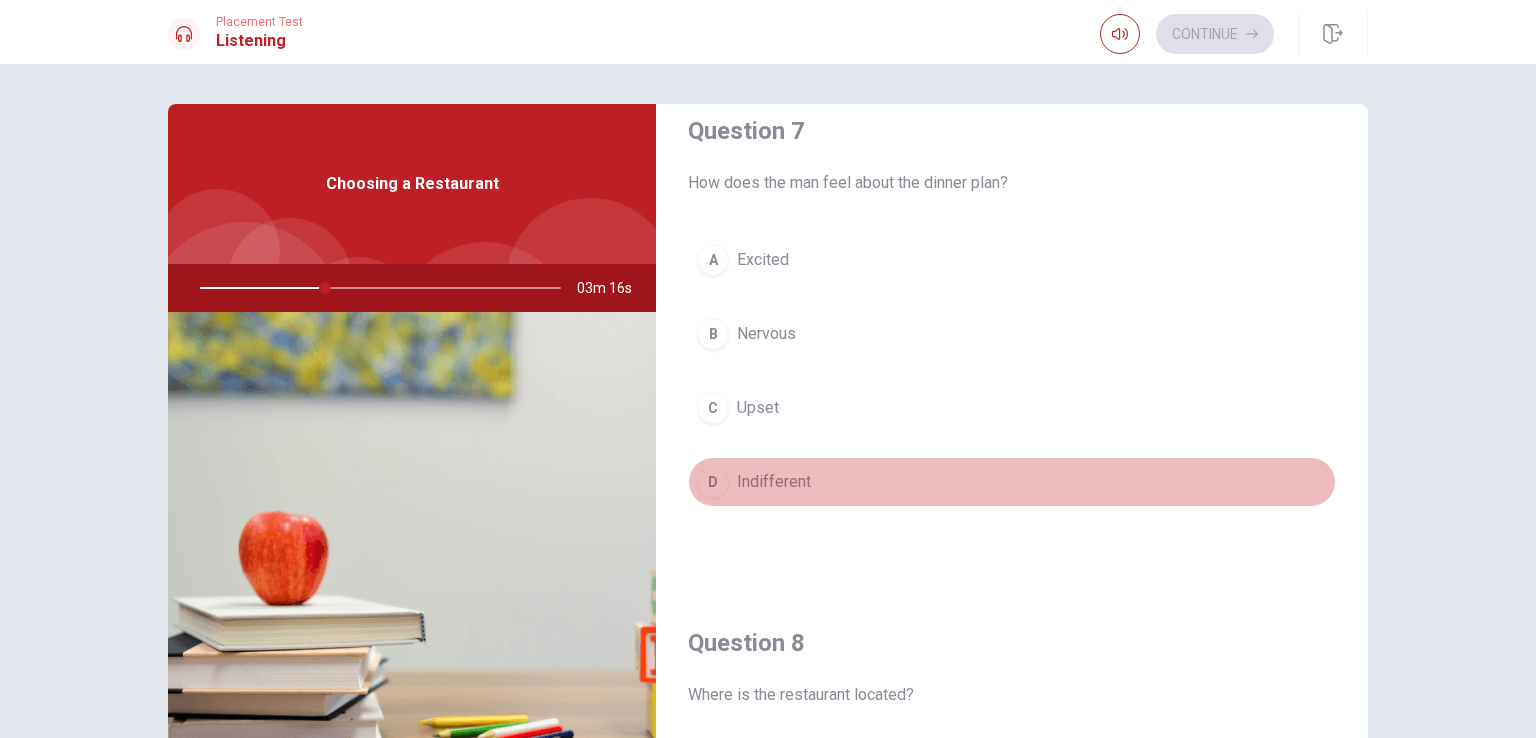 click on "D Indifferent" at bounding box center (1012, 482) 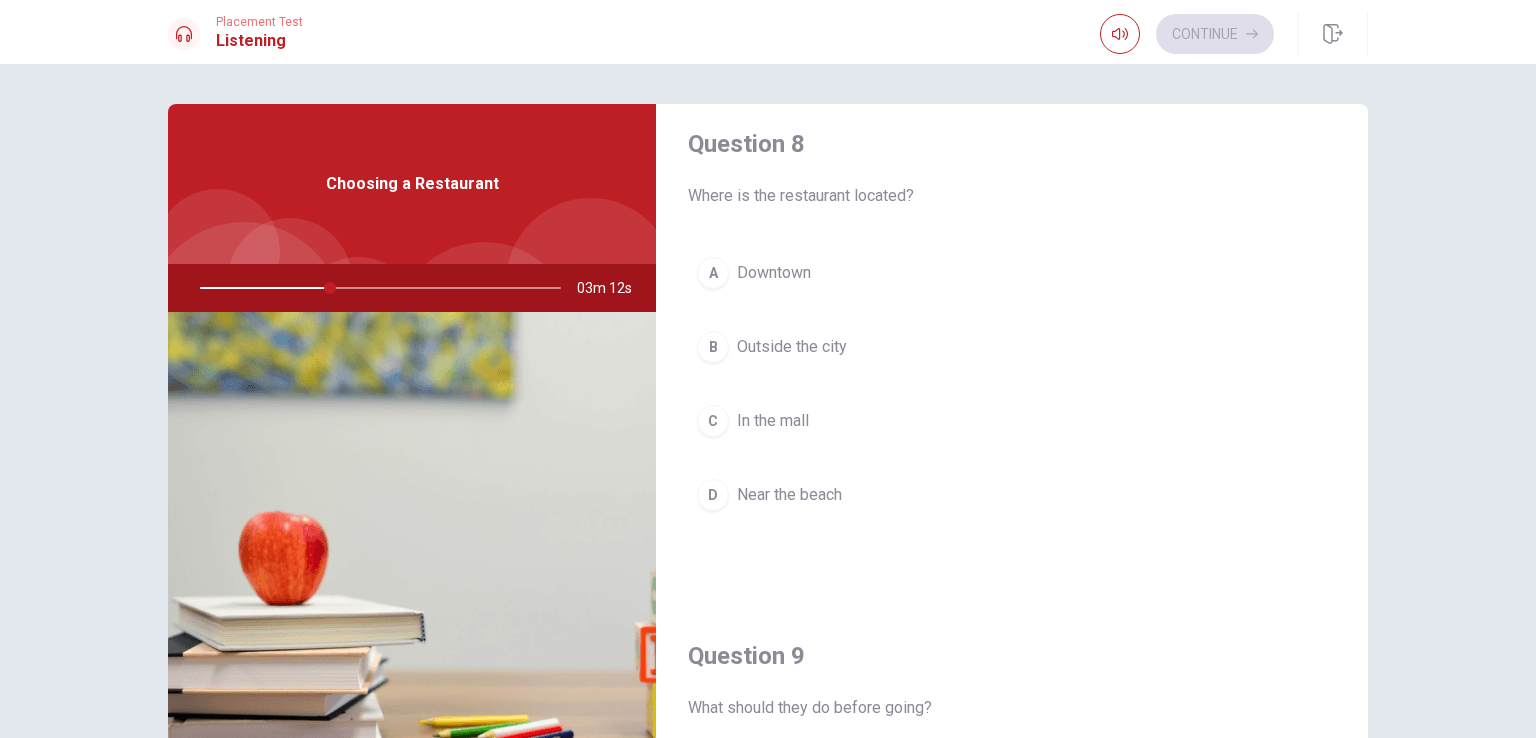 scroll, scrollTop: 1040, scrollLeft: 0, axis: vertical 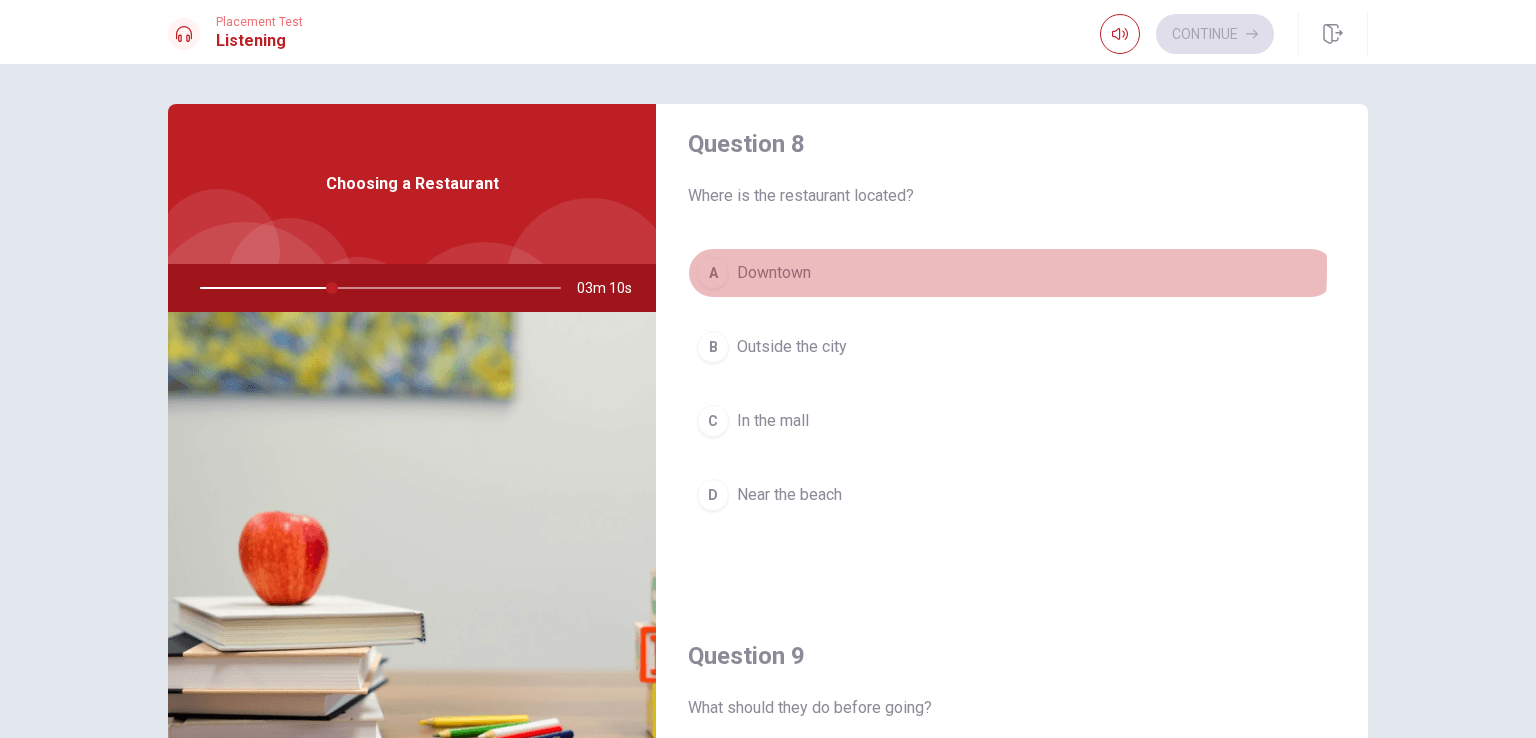 click on "A Downtown" at bounding box center [1012, 273] 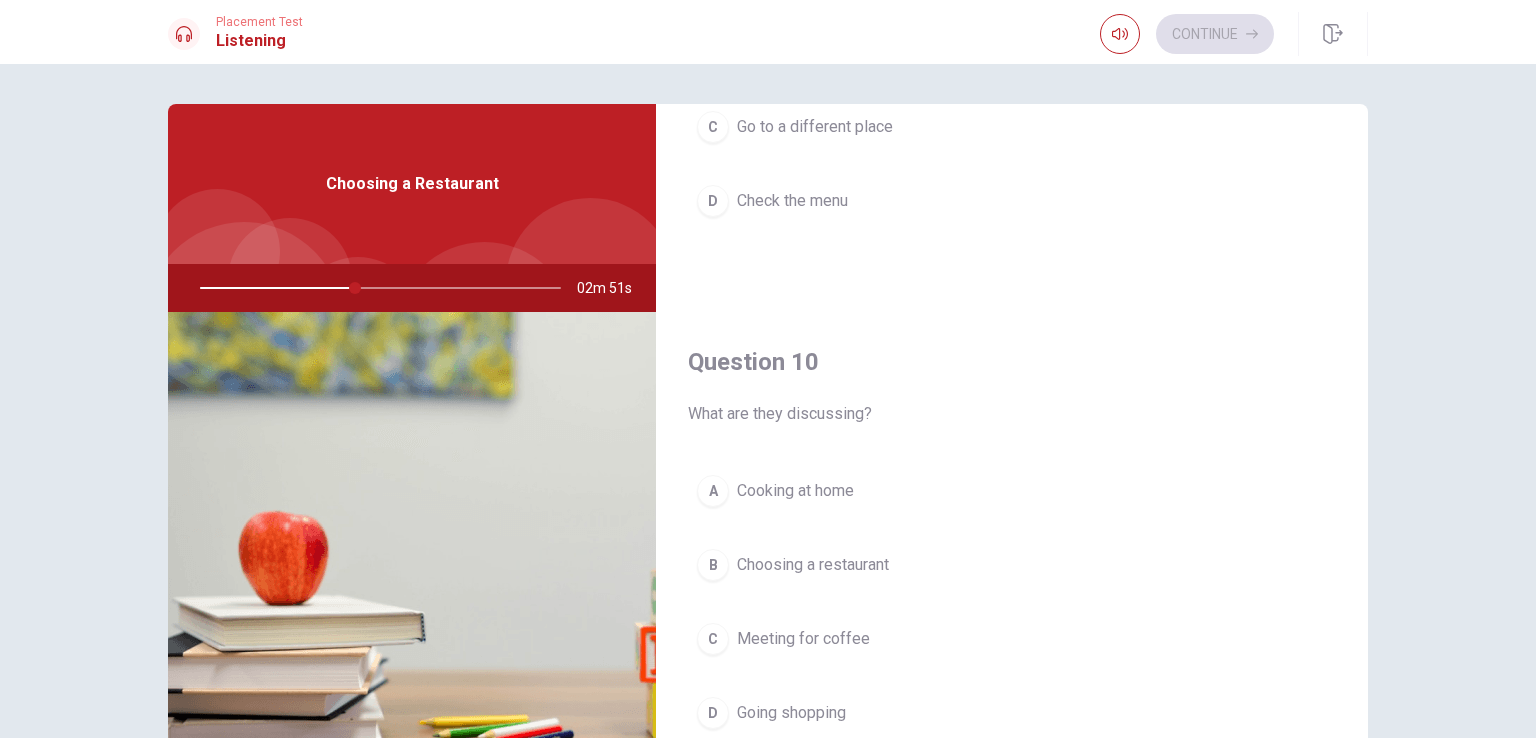 scroll, scrollTop: 1856, scrollLeft: 0, axis: vertical 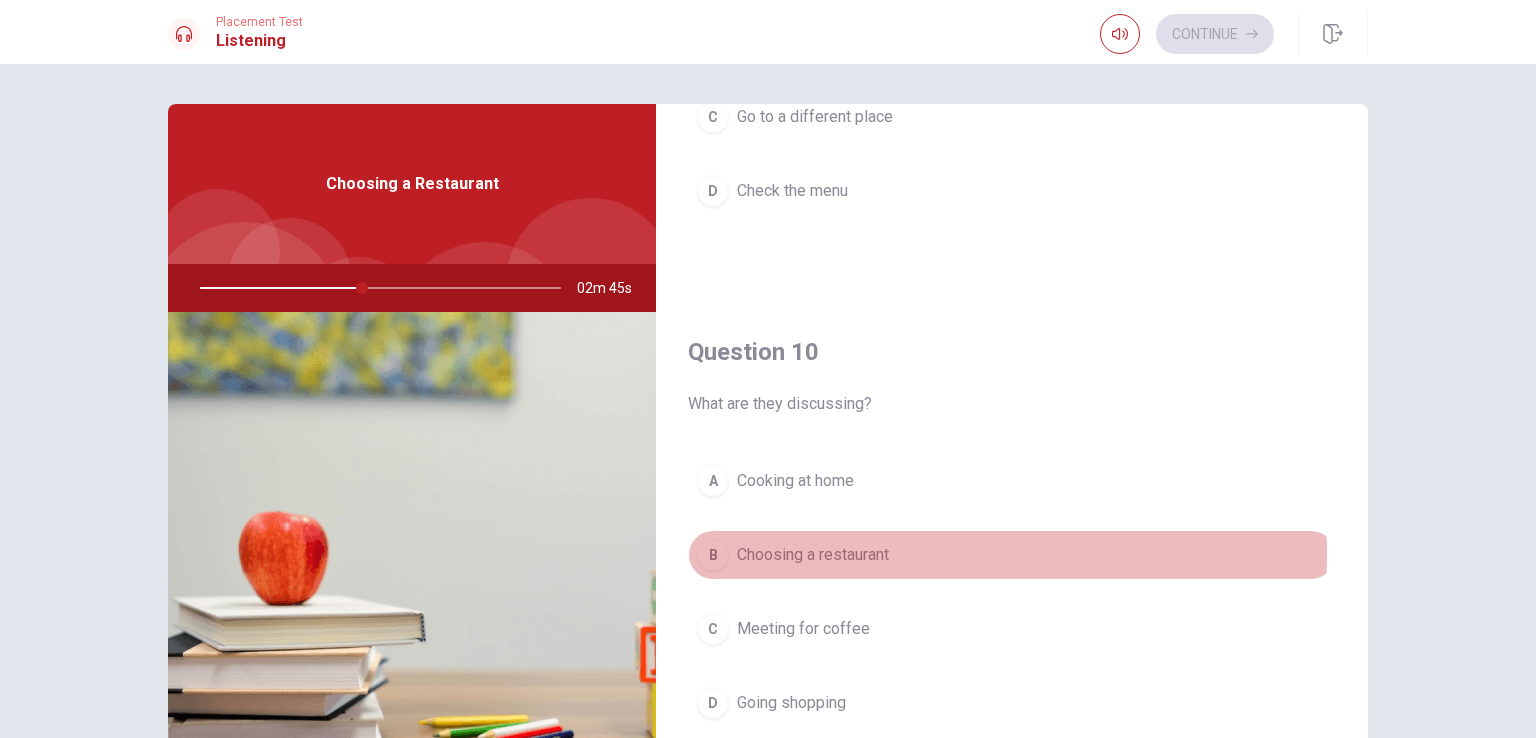 click on "Choosing a restaurant" at bounding box center (813, 555) 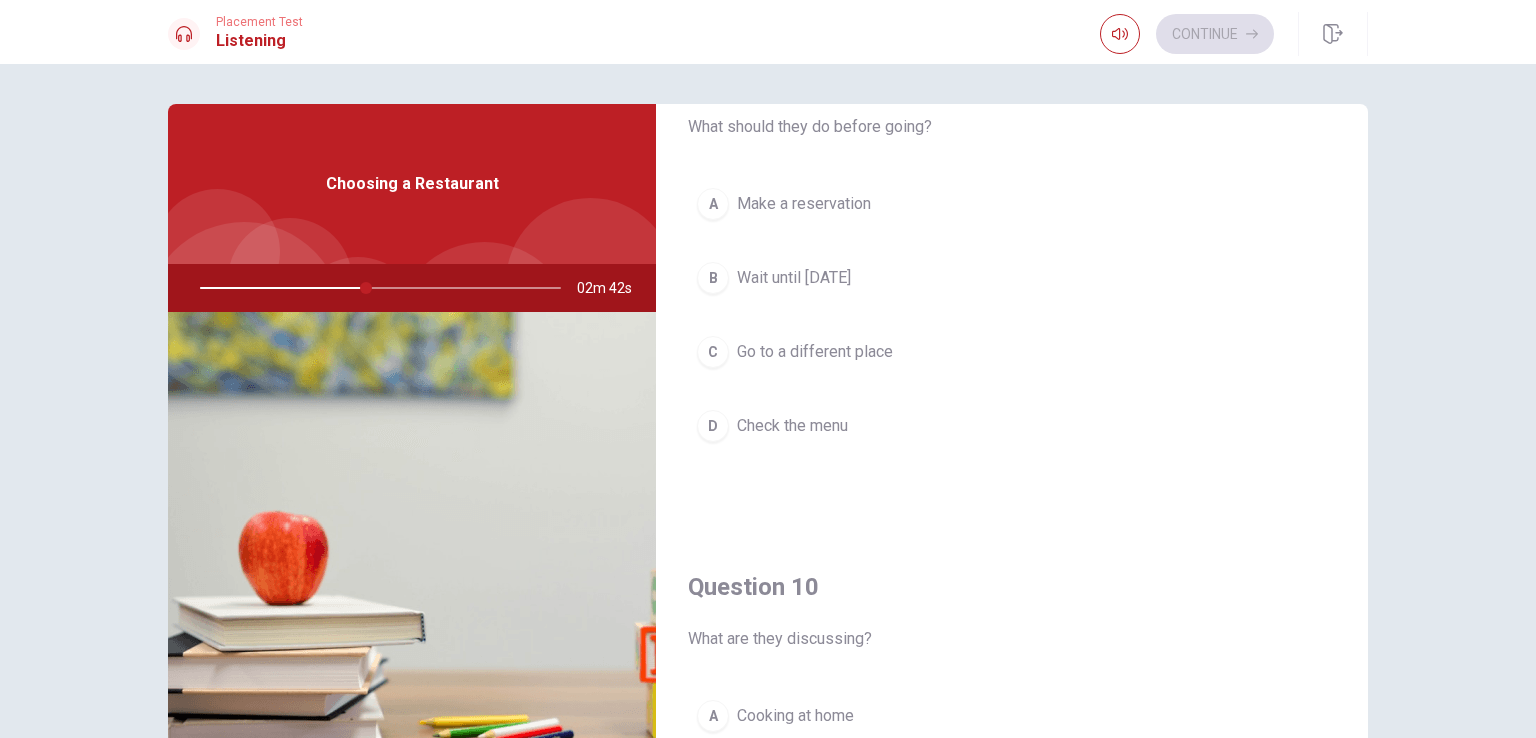 scroll, scrollTop: 1518, scrollLeft: 0, axis: vertical 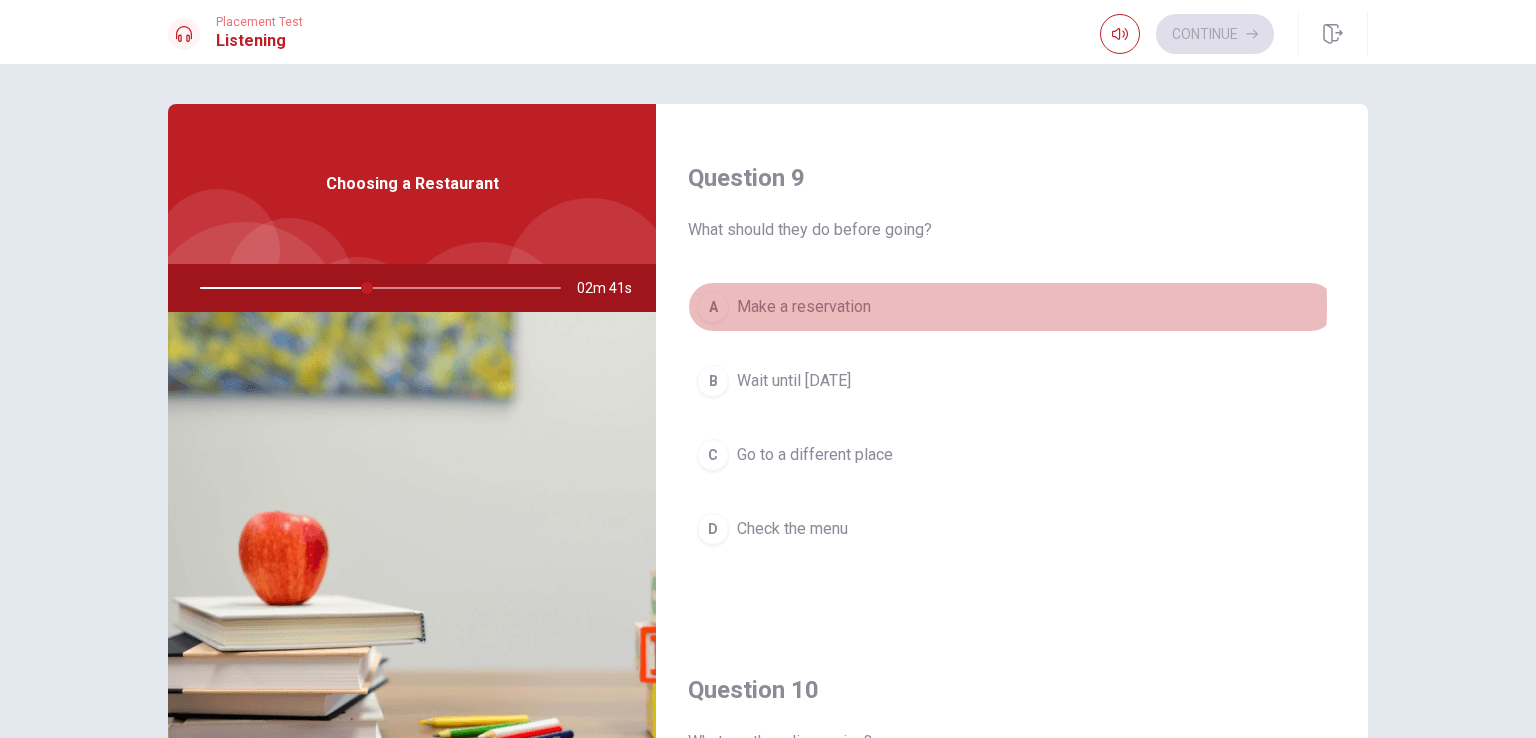 click on "A Make a reservation" at bounding box center [1012, 307] 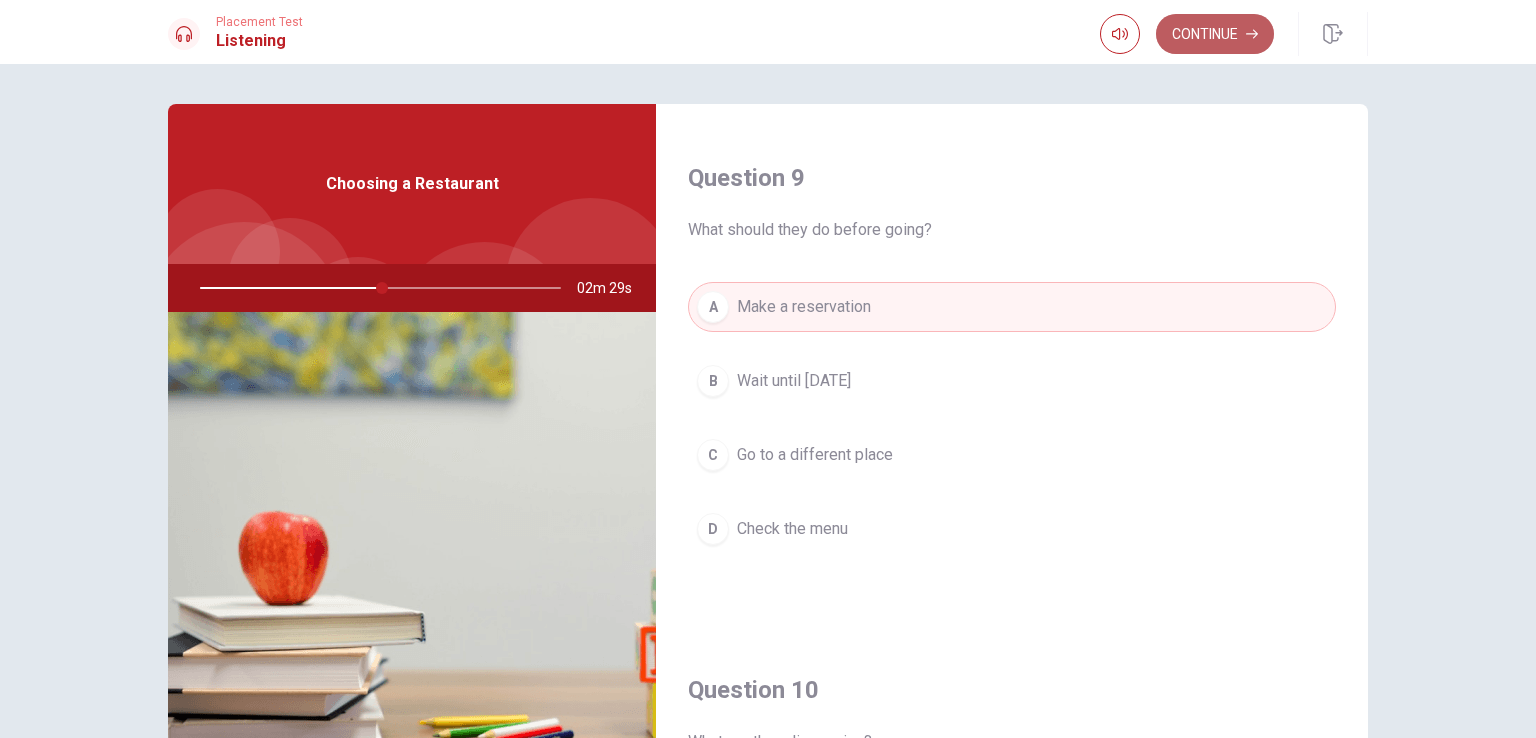click on "Continue" at bounding box center (1215, 34) 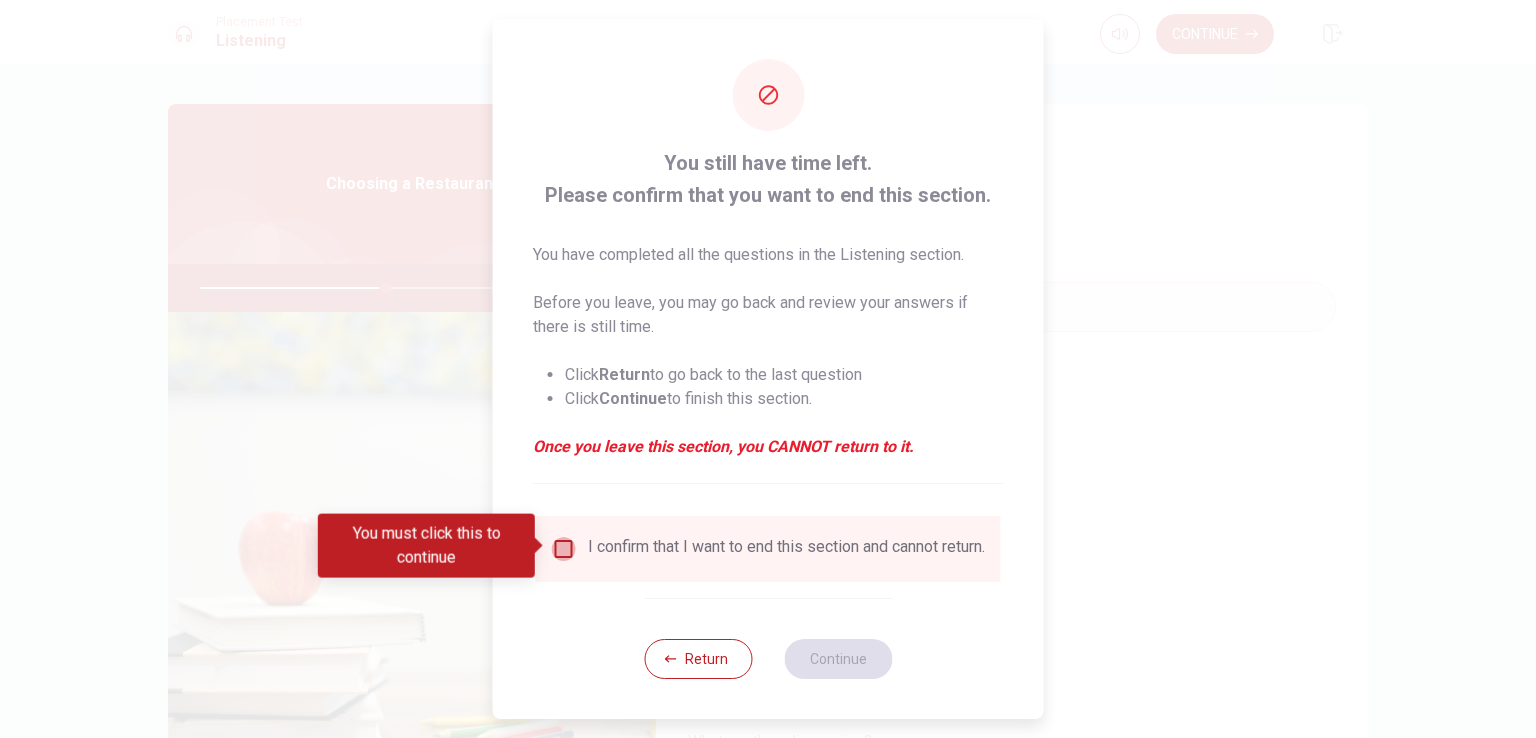 click at bounding box center (564, 549) 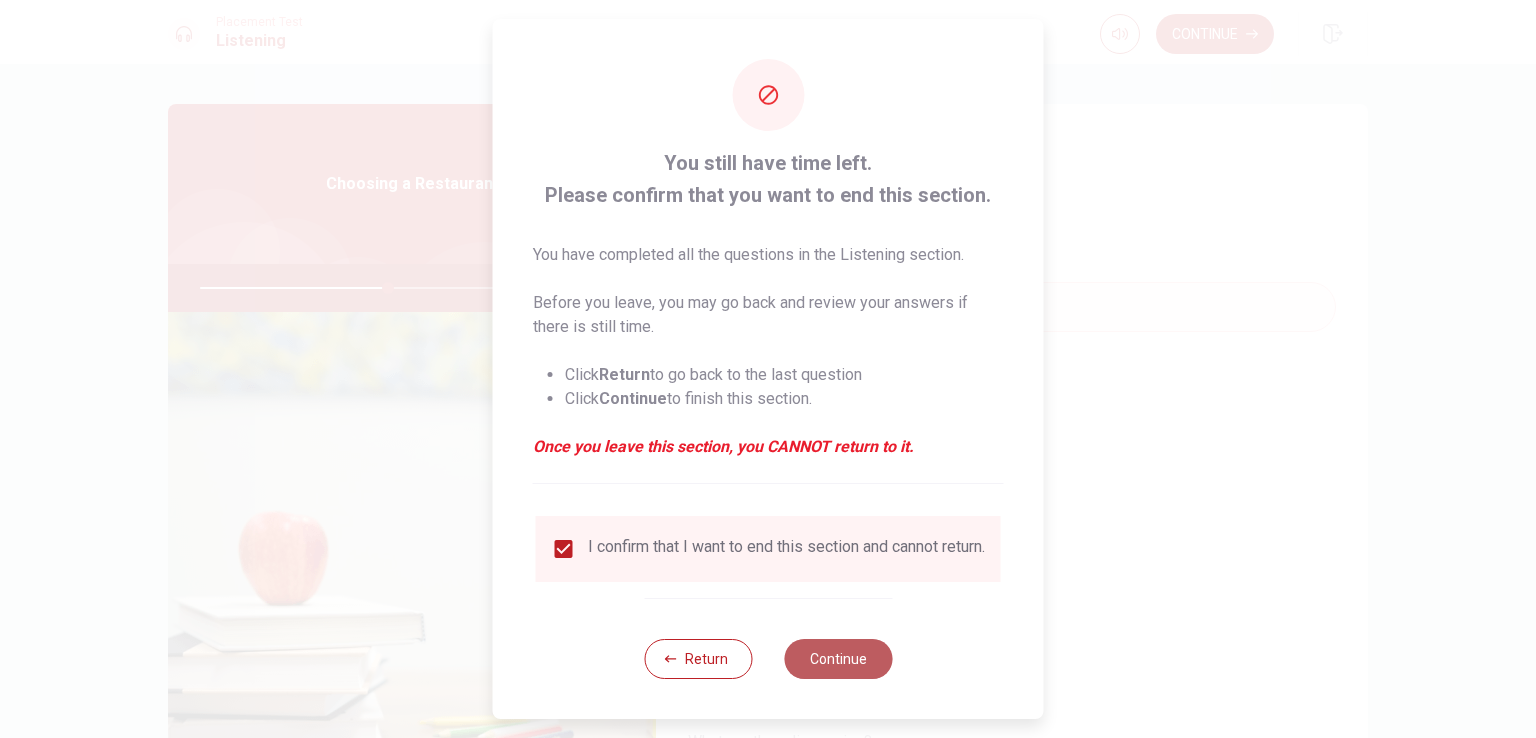 click on "Continue" at bounding box center (838, 659) 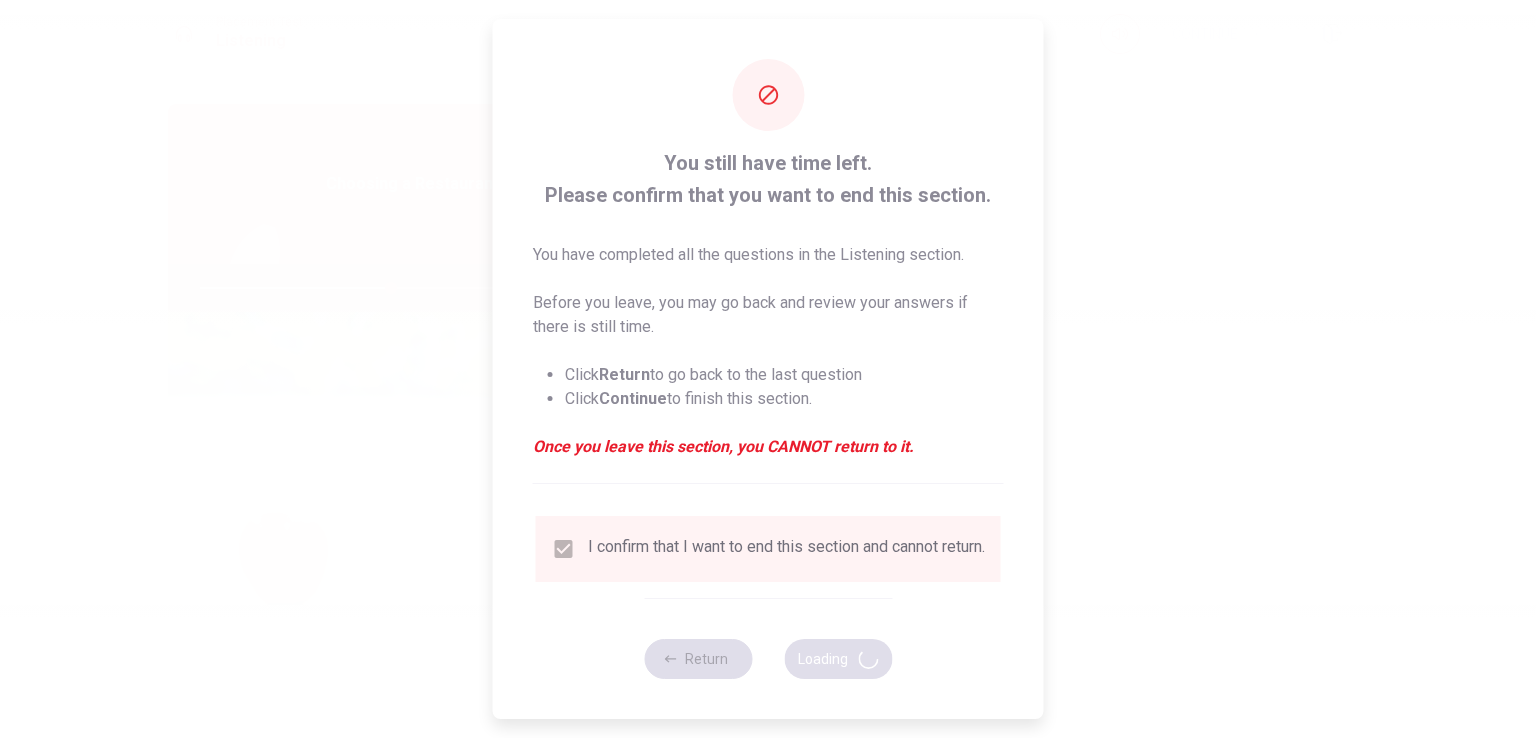 type on "53" 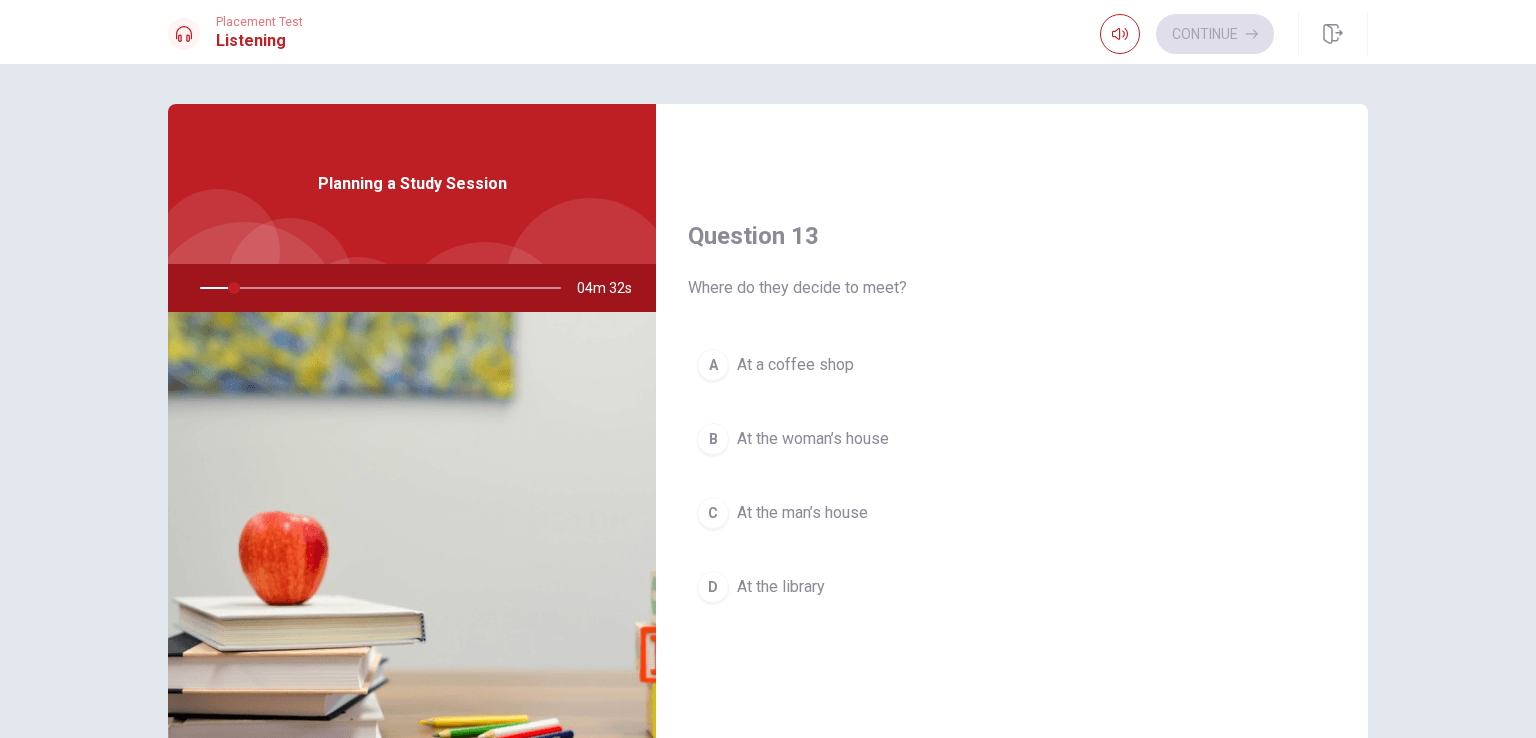scroll, scrollTop: 952, scrollLeft: 0, axis: vertical 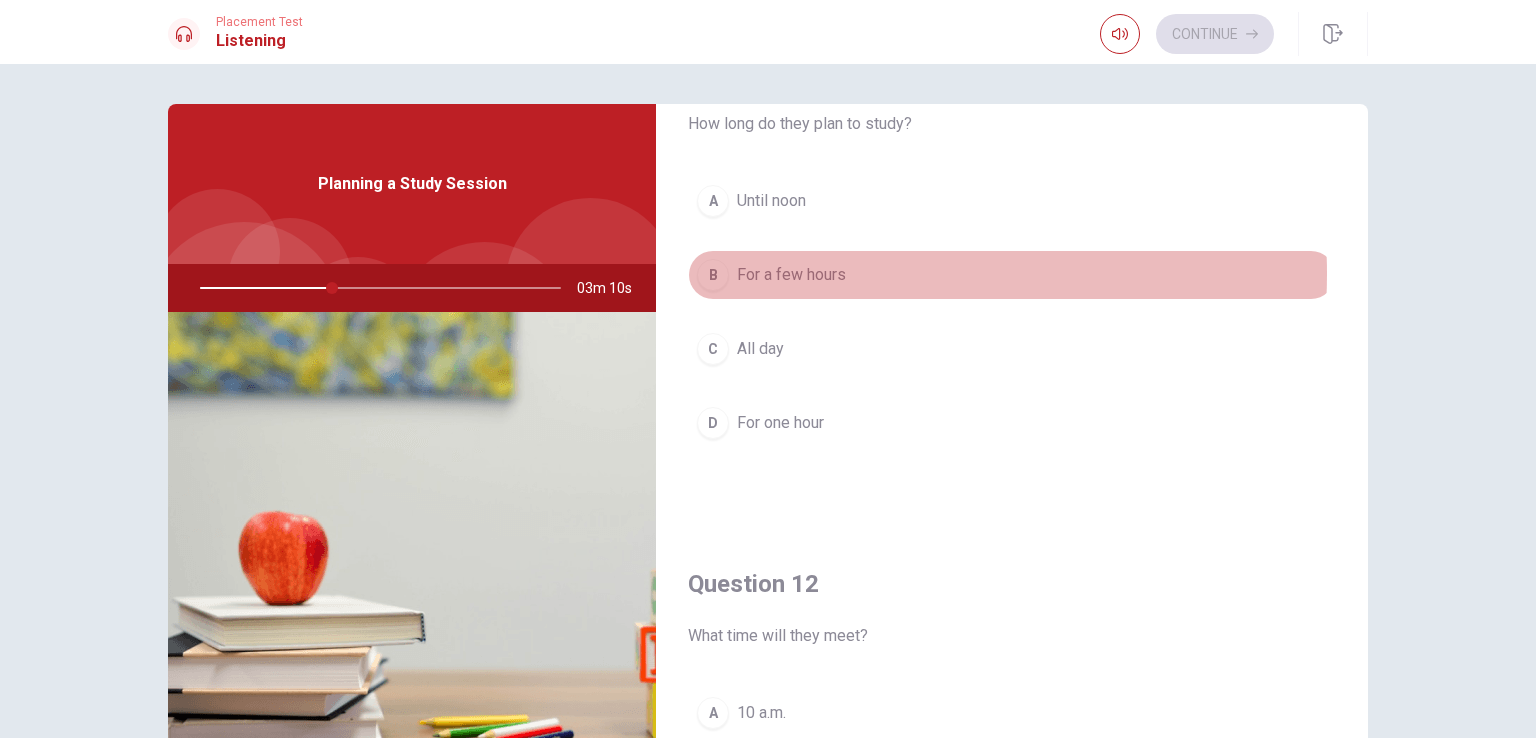 click on "For a few hours" at bounding box center (791, 275) 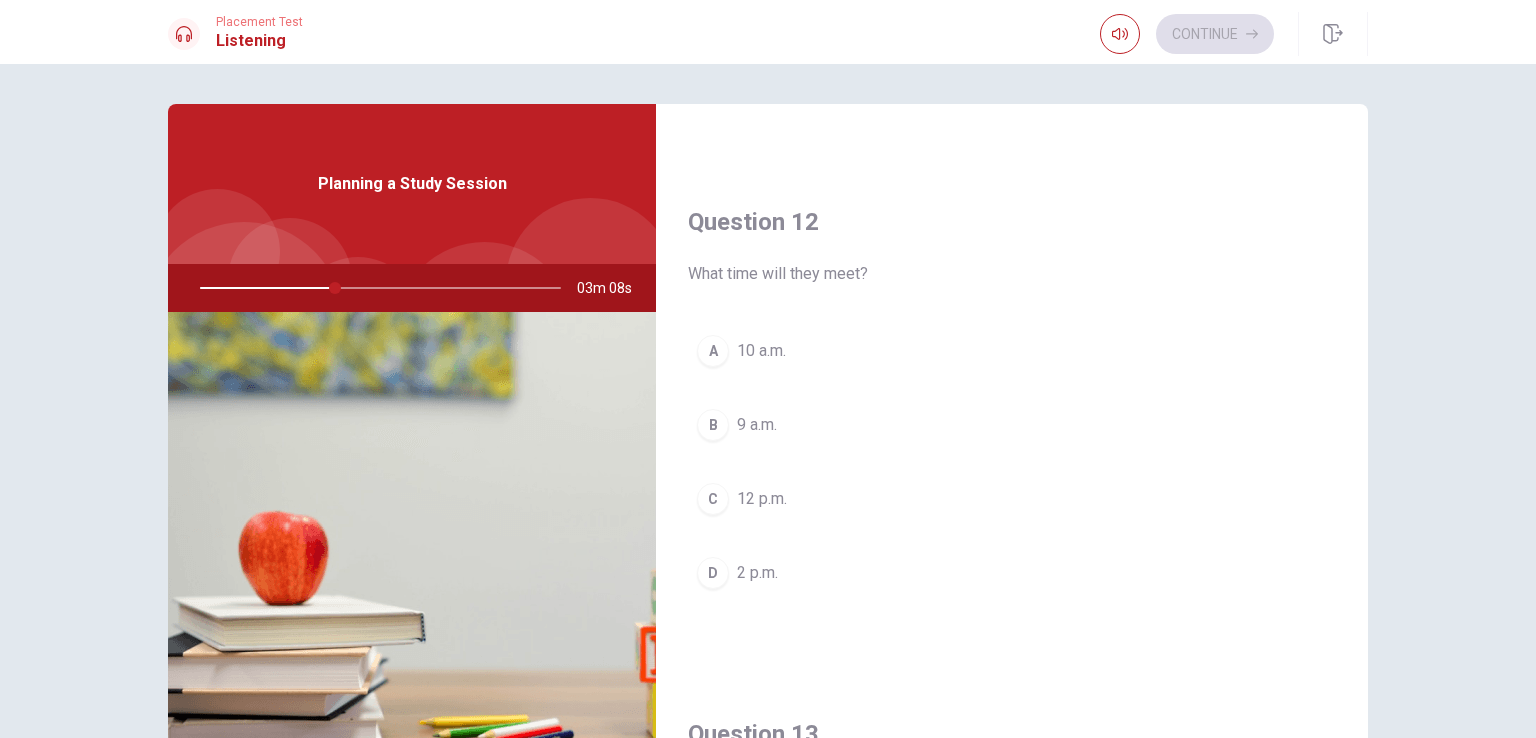 scroll, scrollTop: 472, scrollLeft: 0, axis: vertical 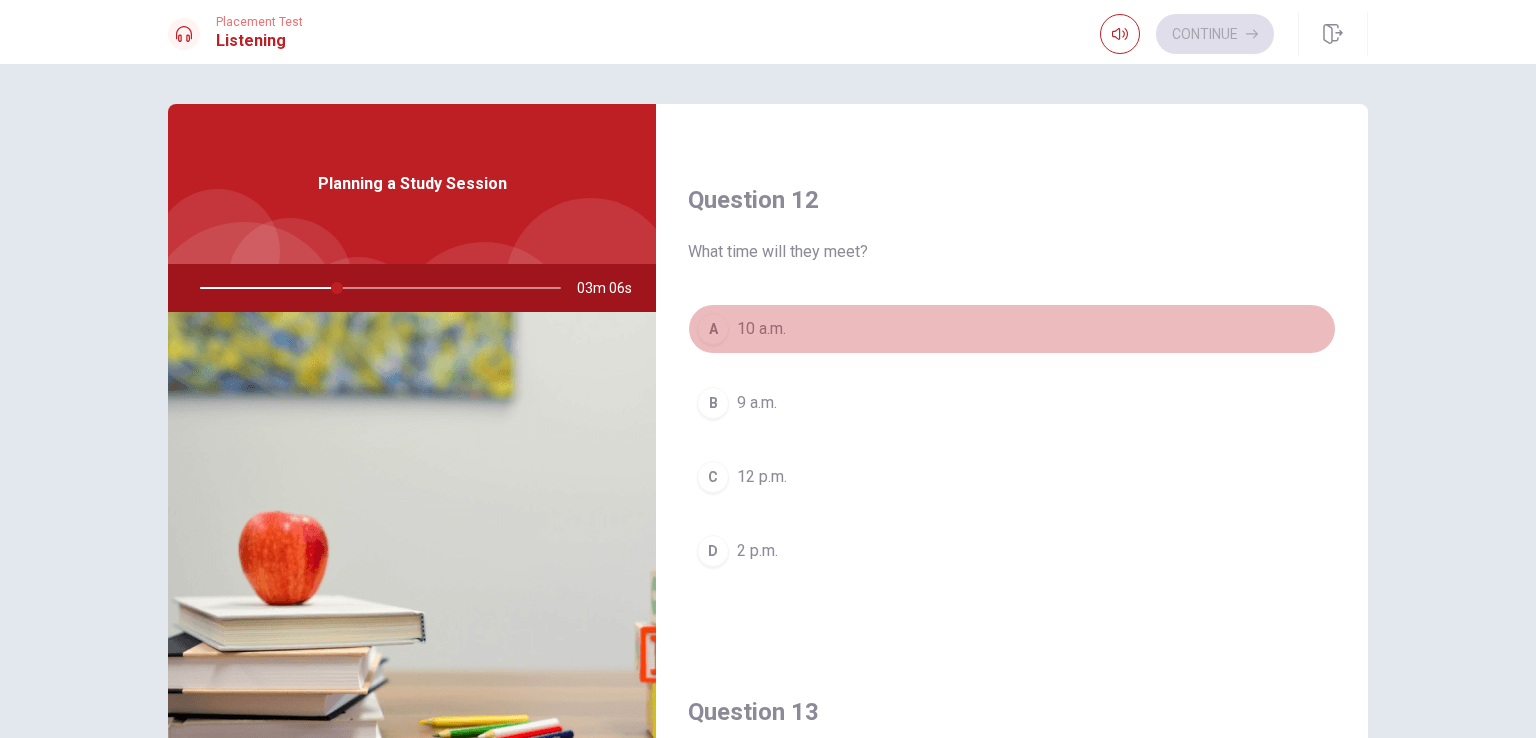 click on "A 10 a.m." at bounding box center (1012, 329) 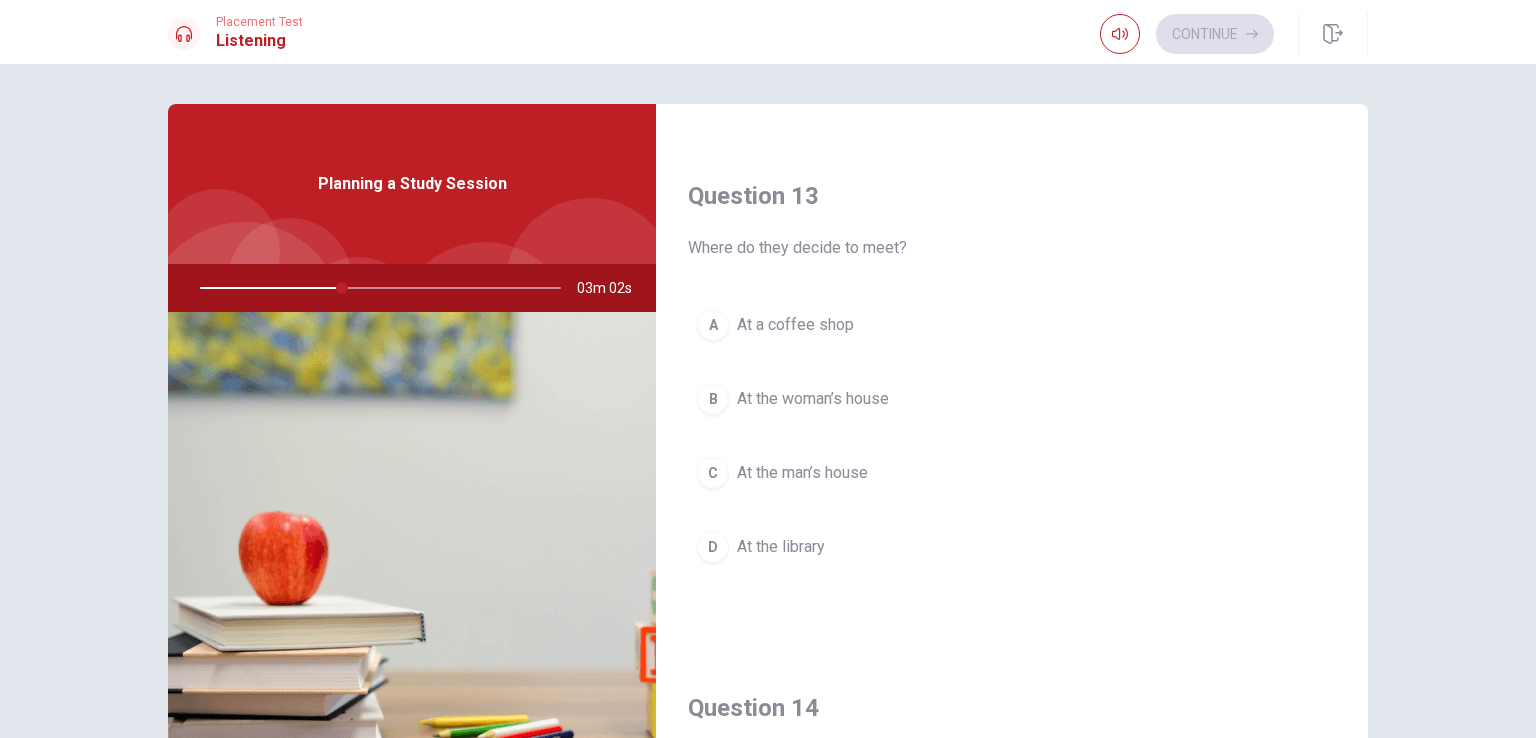 scroll, scrollTop: 991, scrollLeft: 0, axis: vertical 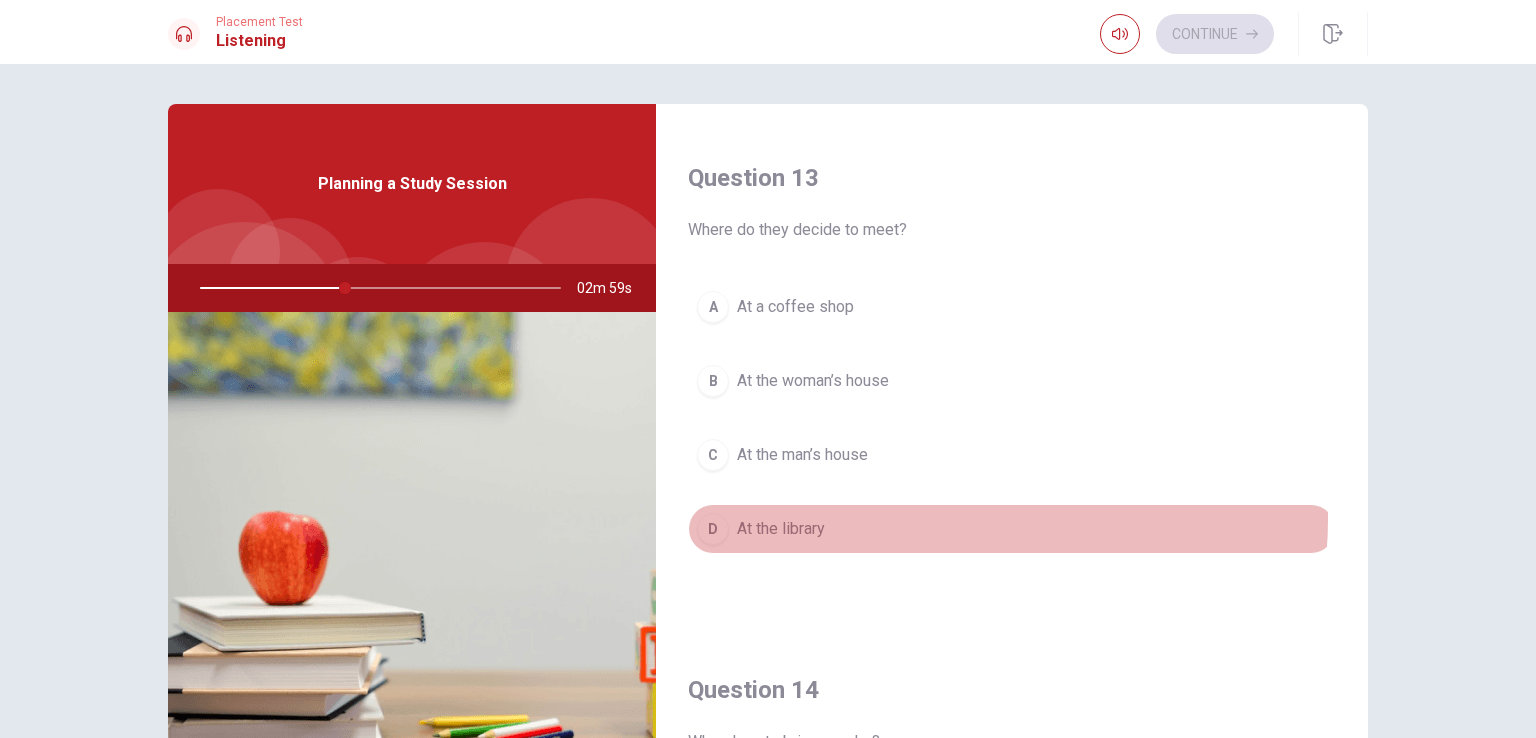 click on "D At the library" at bounding box center (1012, 529) 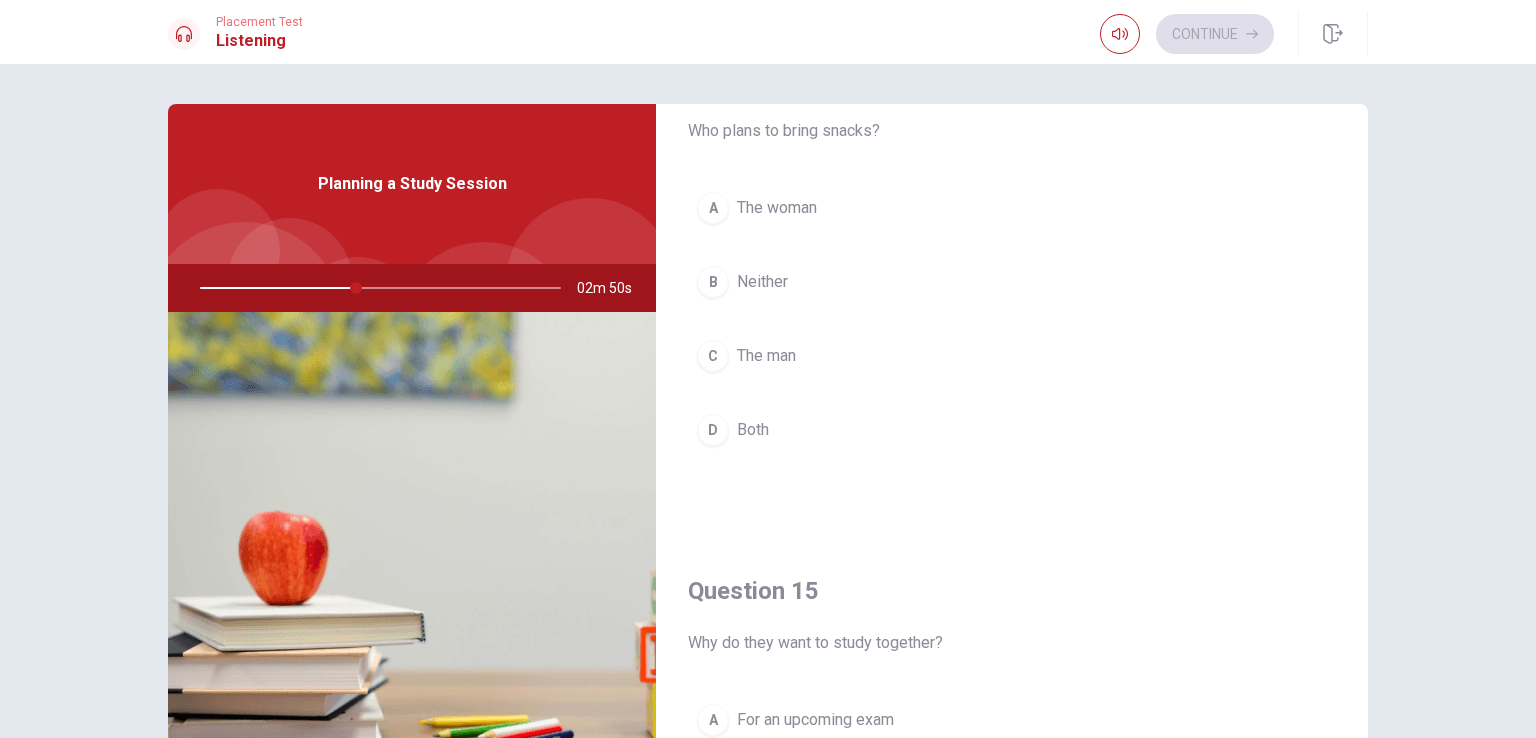 scroll, scrollTop: 1624, scrollLeft: 0, axis: vertical 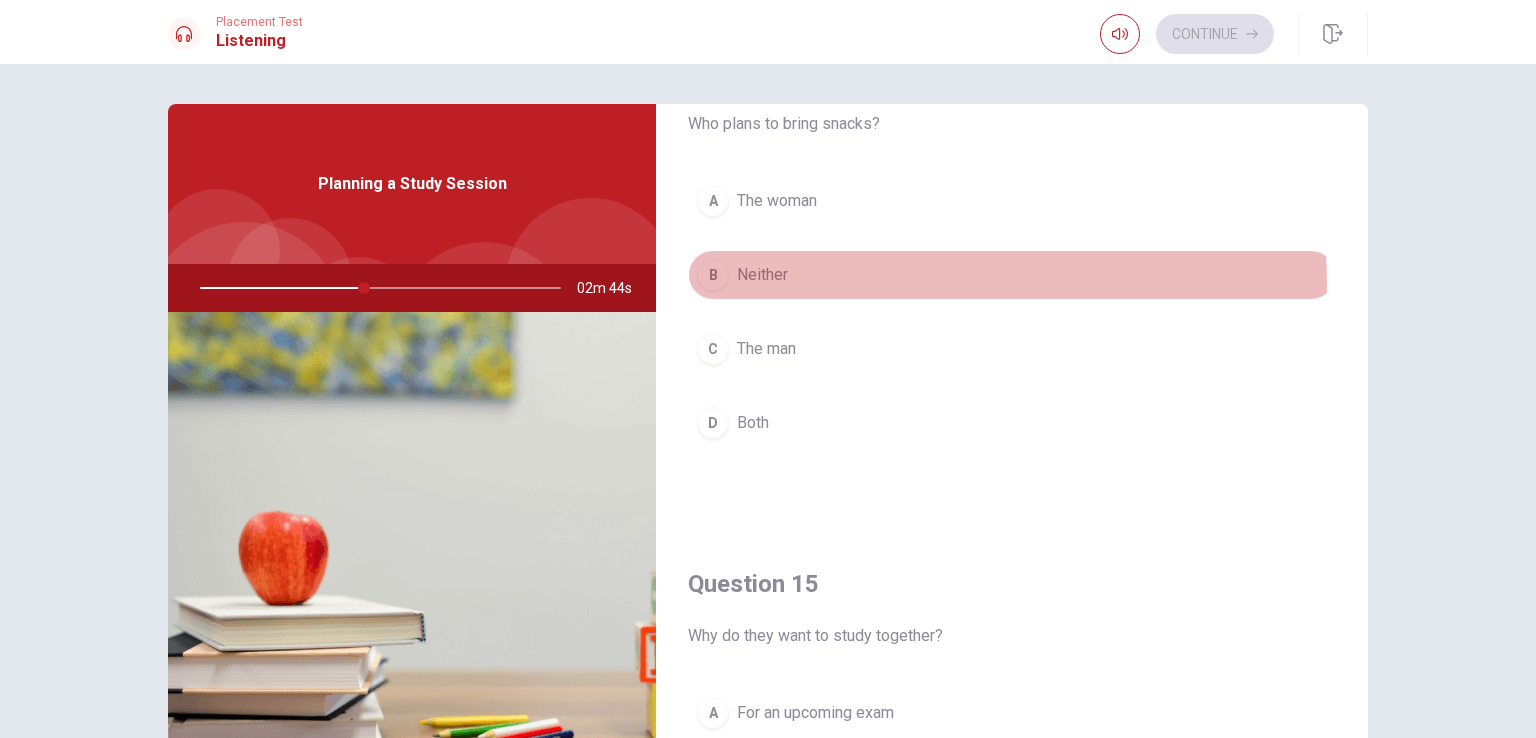 click on "B Neither" at bounding box center (1012, 275) 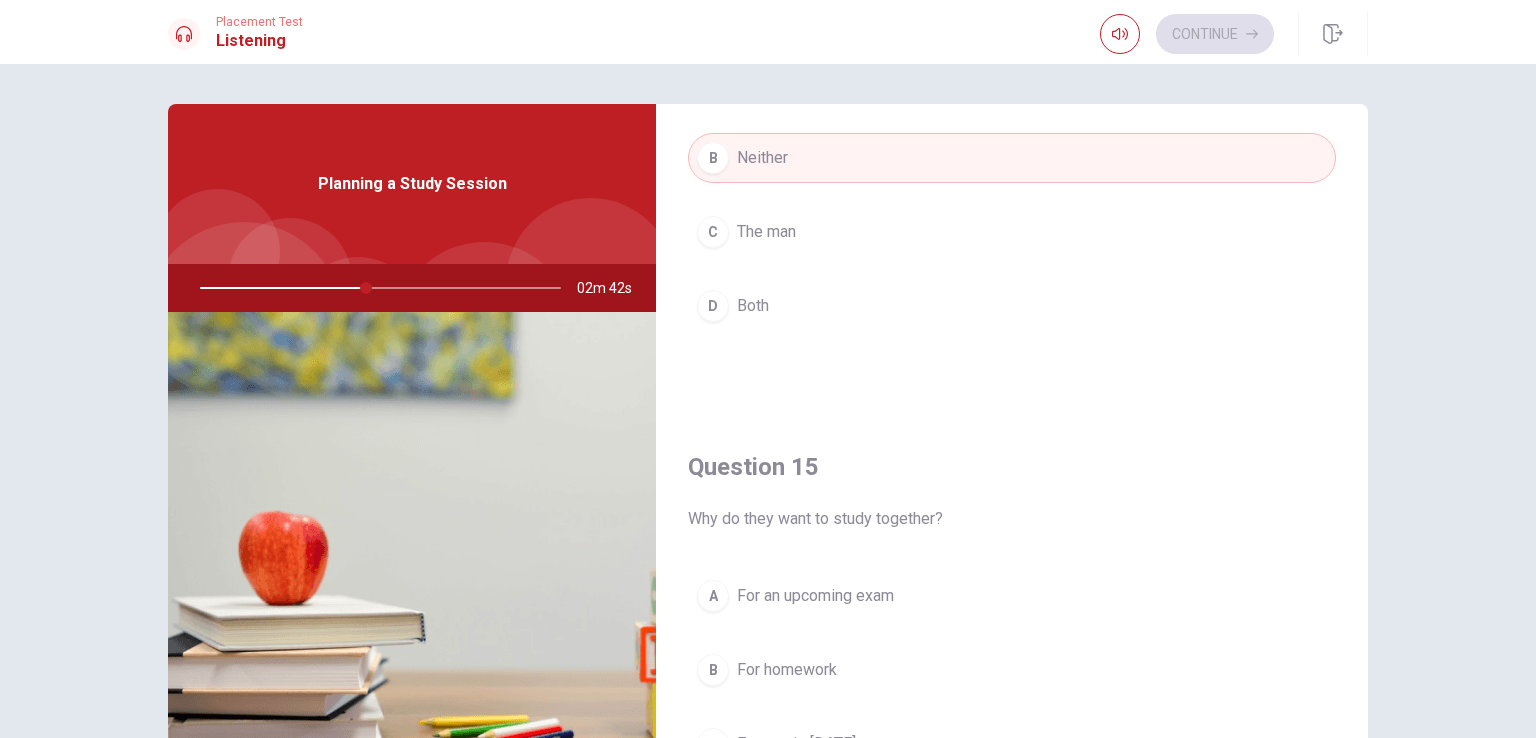 scroll, scrollTop: 1856, scrollLeft: 0, axis: vertical 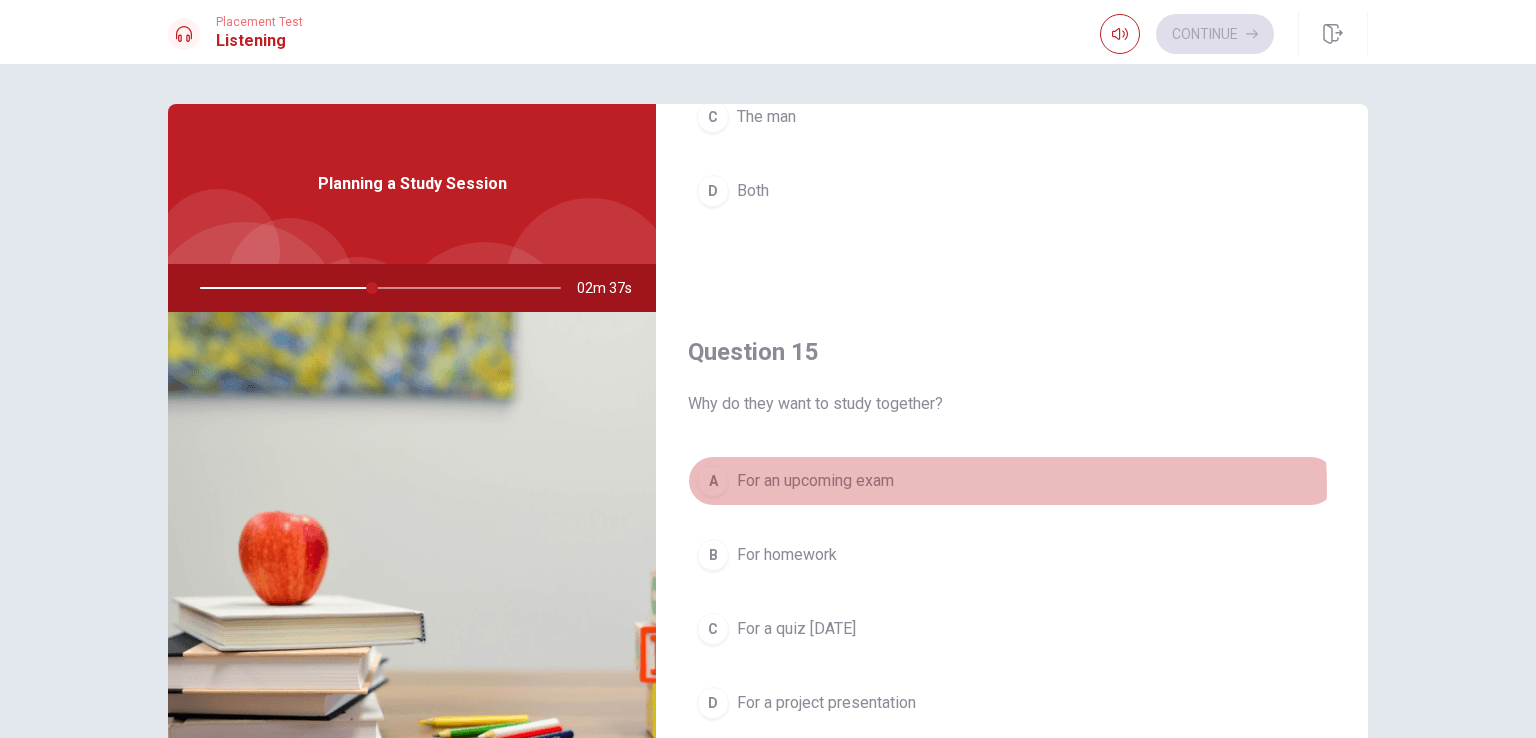 click on "A For an upcoming exam" at bounding box center (1012, 481) 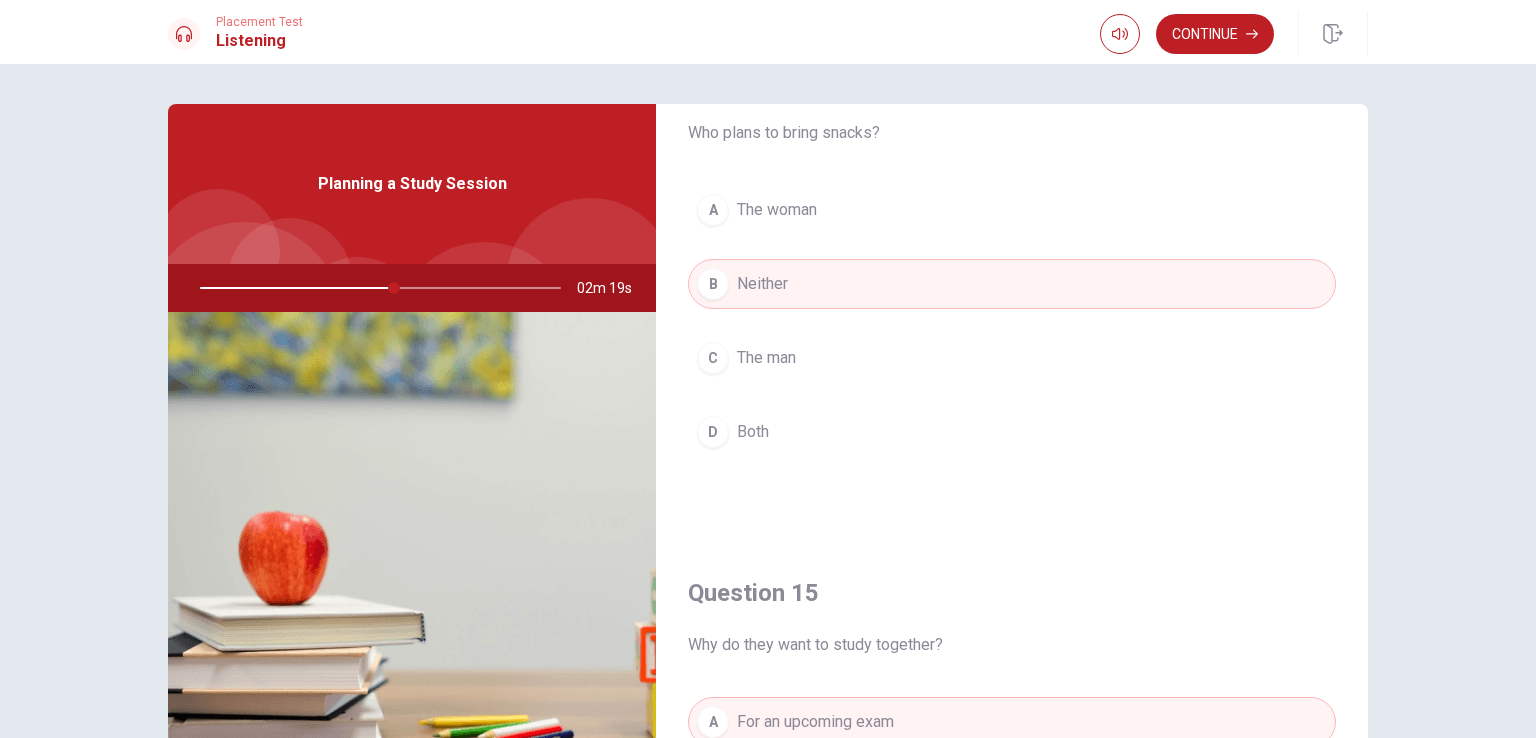 scroll, scrollTop: 1612, scrollLeft: 0, axis: vertical 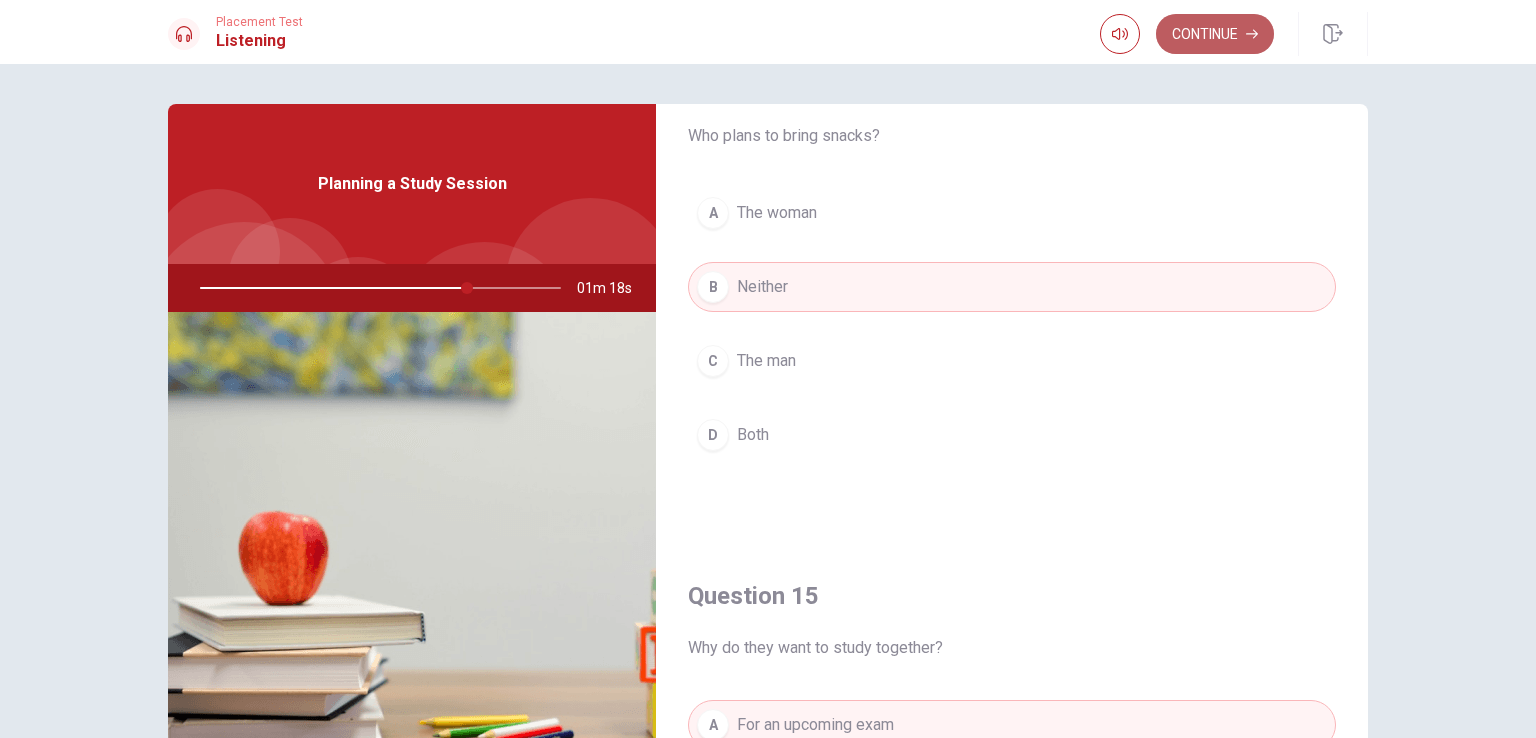 click on "Continue" at bounding box center (1215, 34) 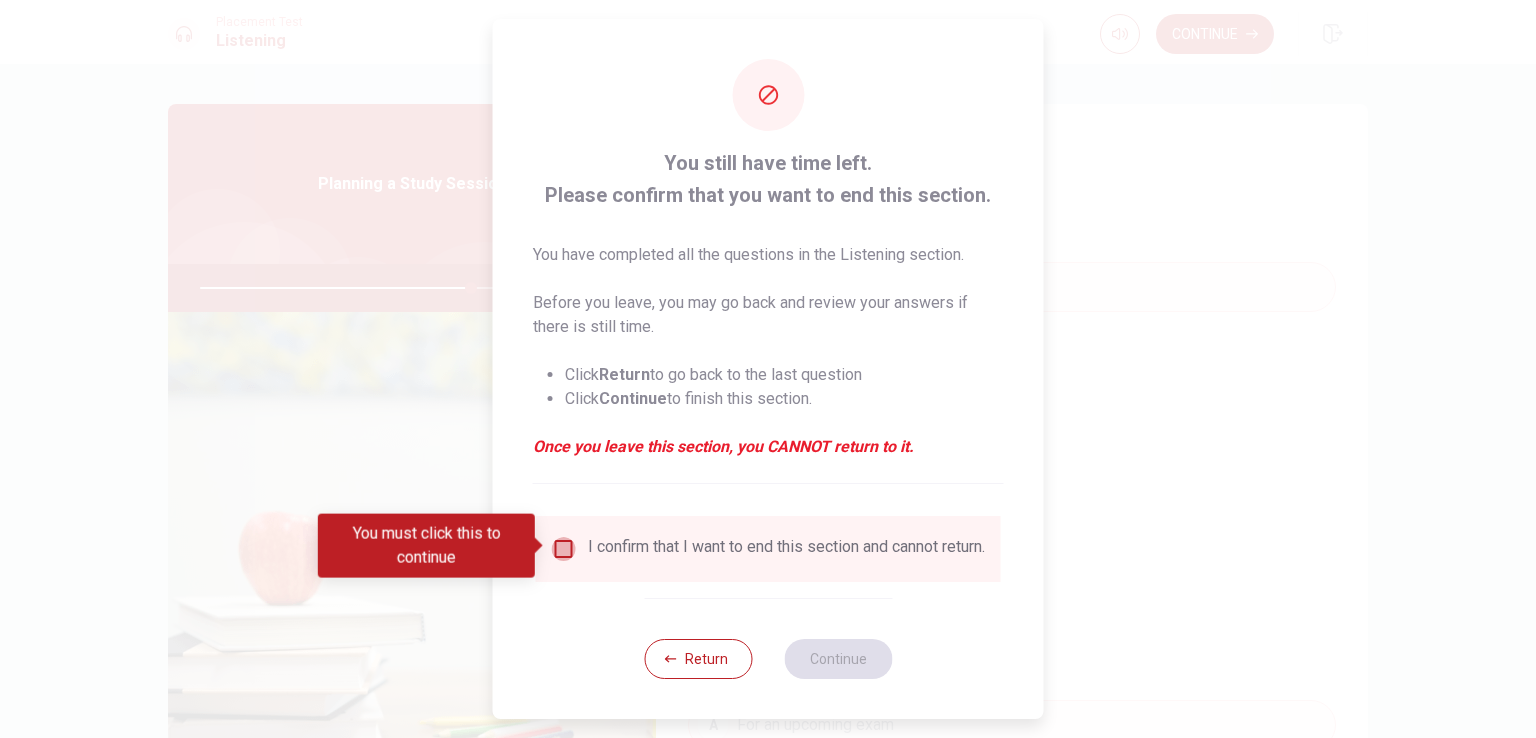 click at bounding box center [564, 549] 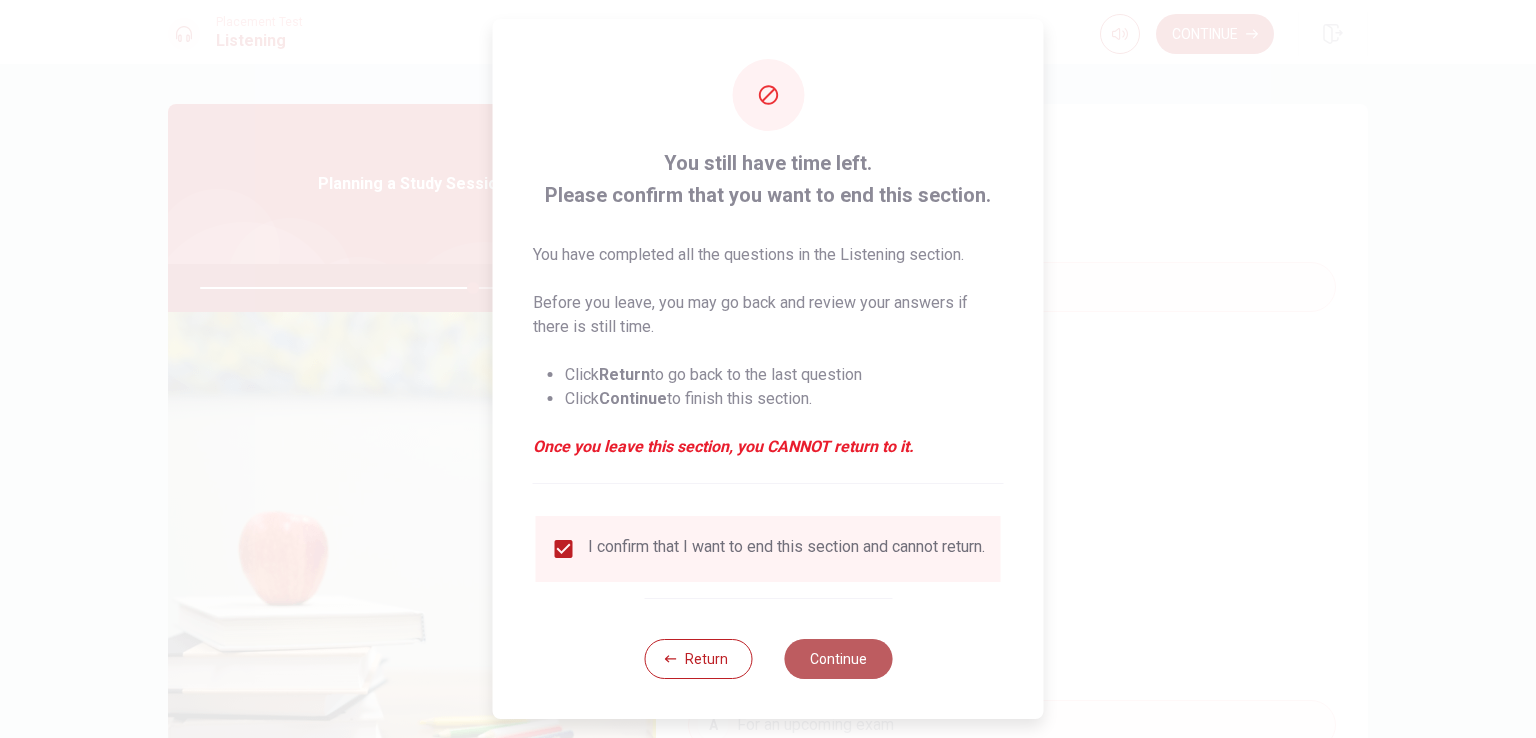 click on "Continue" at bounding box center [838, 659] 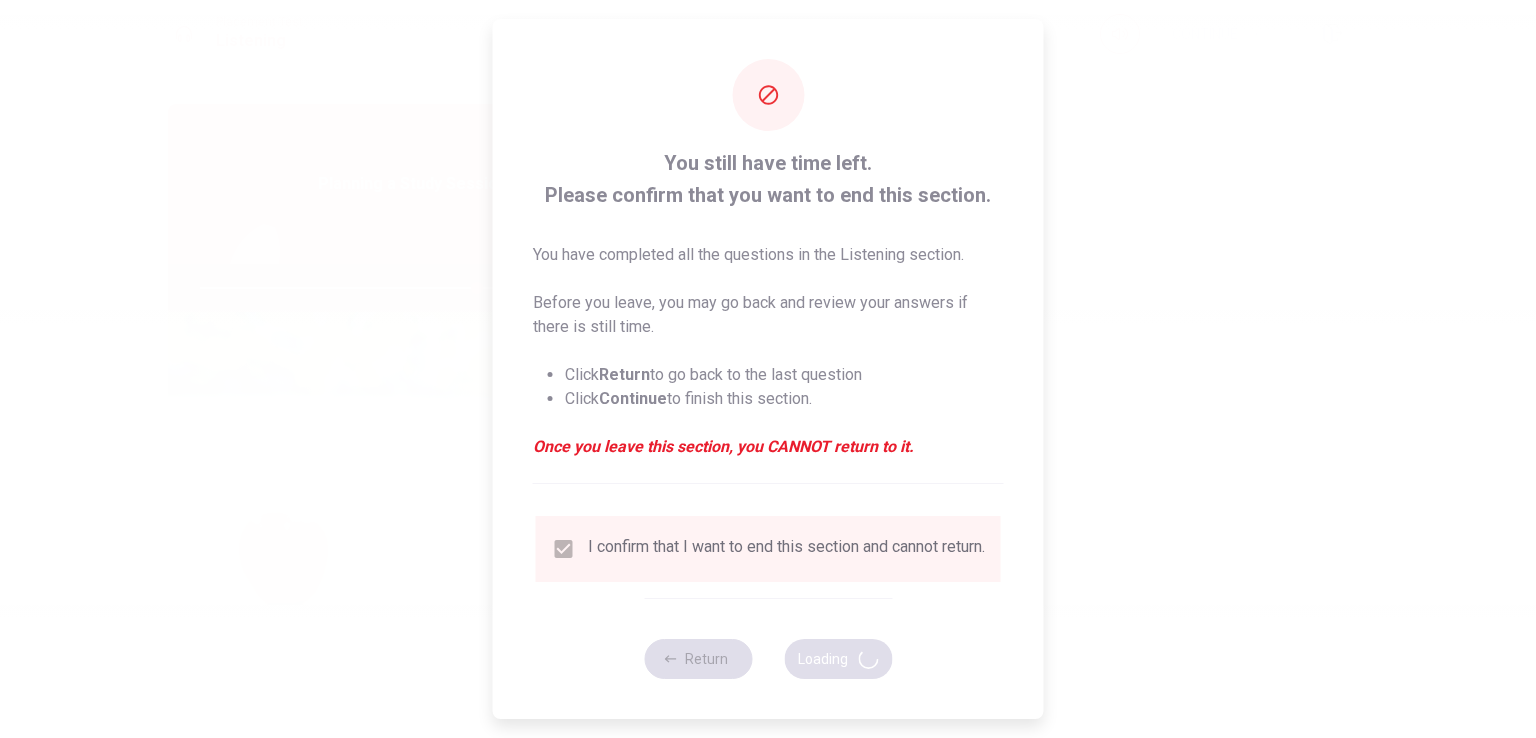 type on "77" 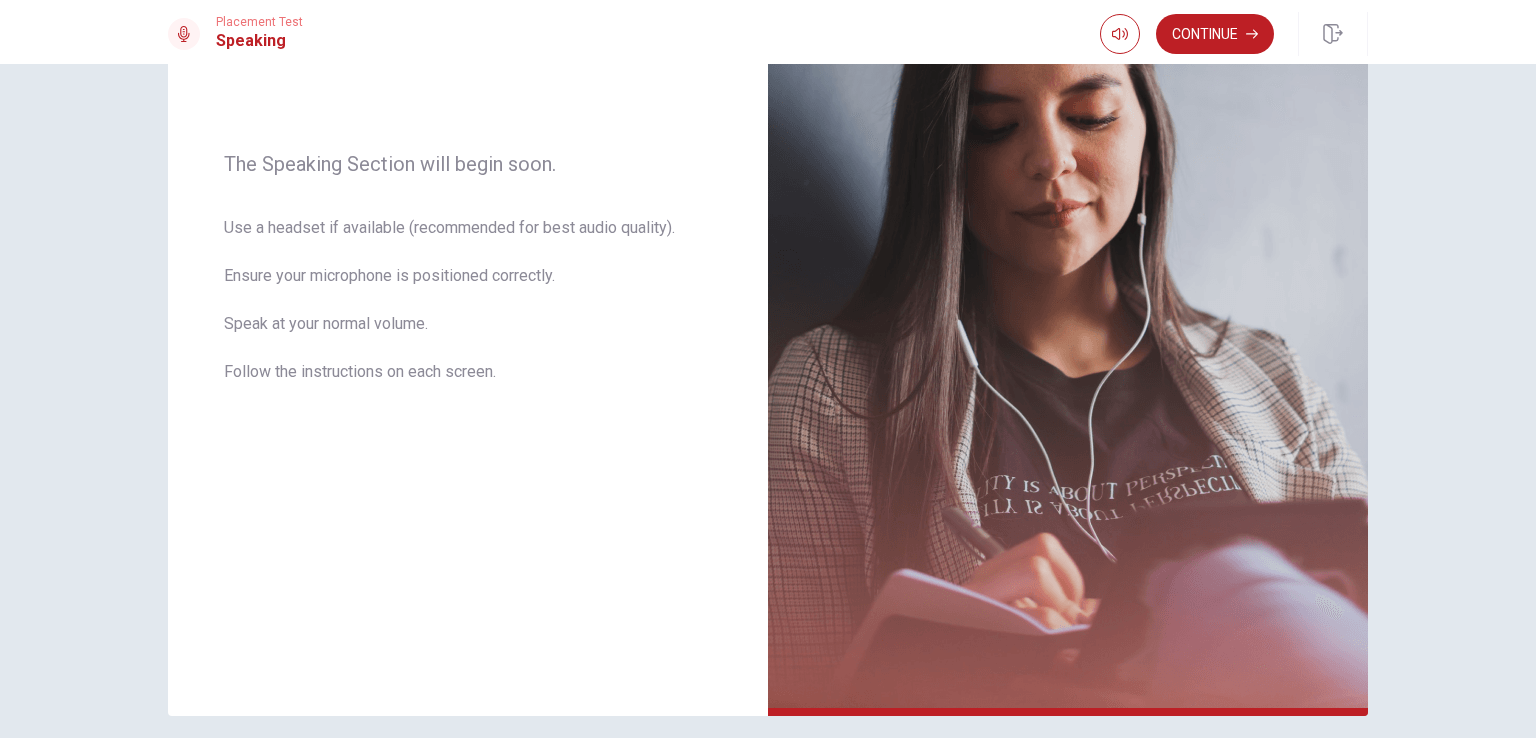 scroll, scrollTop: 258, scrollLeft: 0, axis: vertical 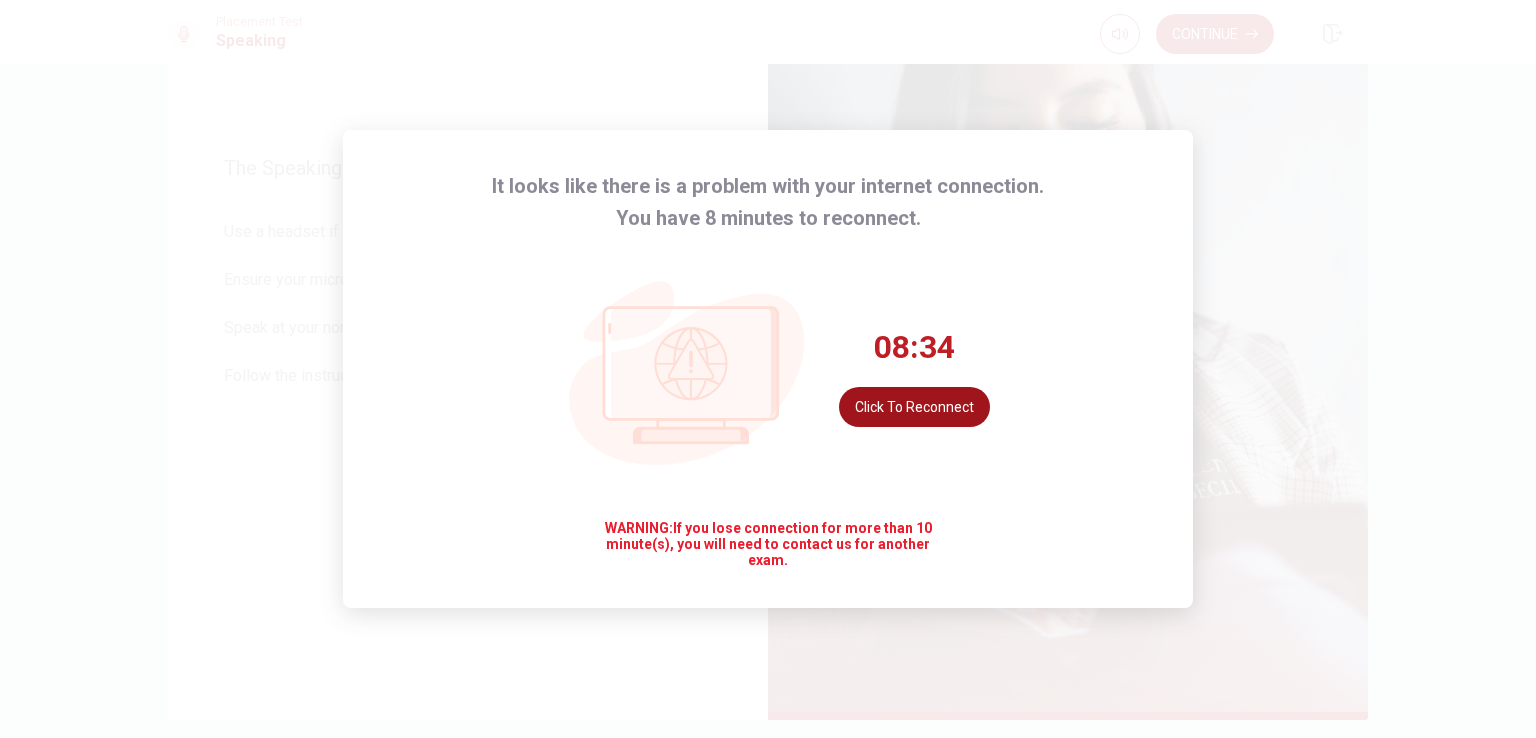 click on "Click to reconnect" at bounding box center (914, 407) 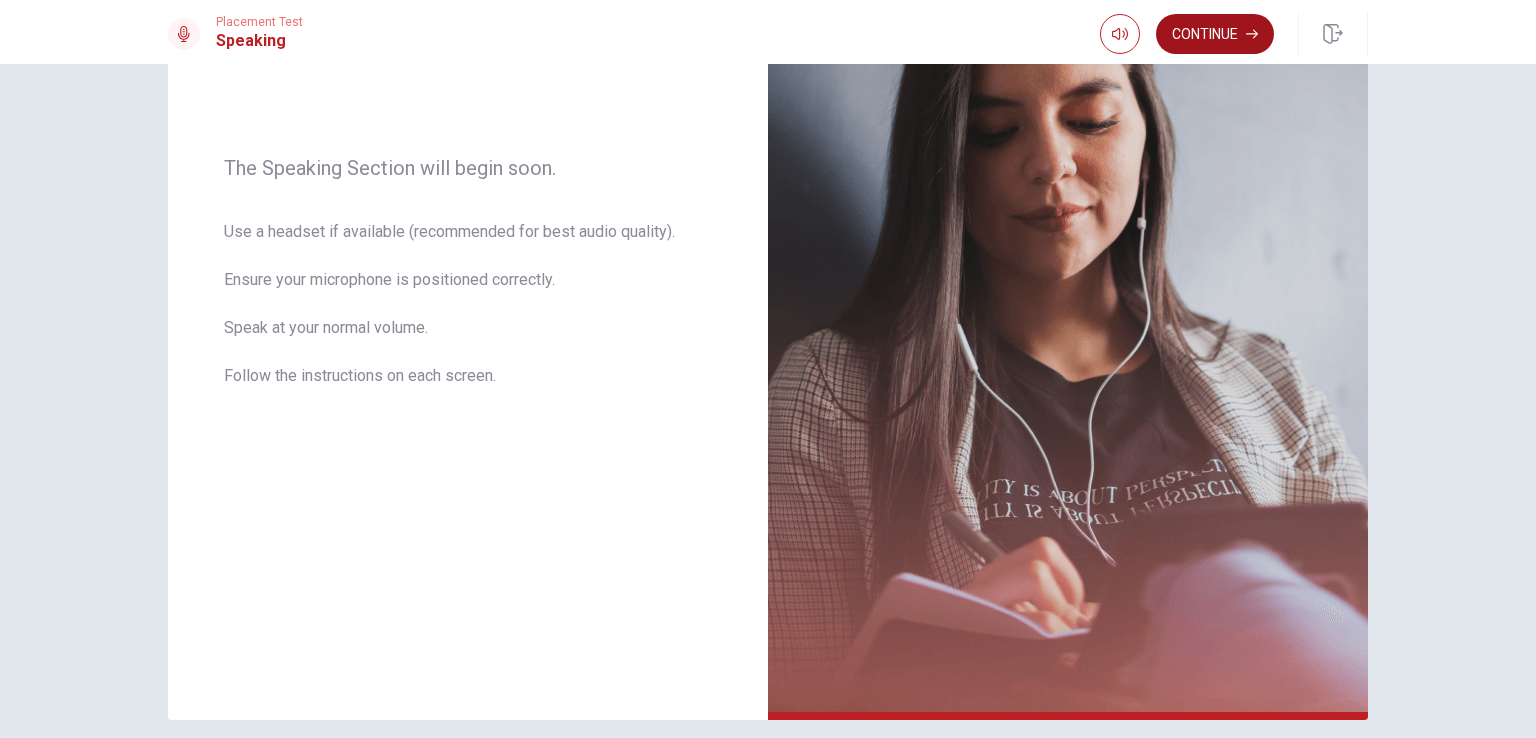 click on "Continue" at bounding box center [1215, 34] 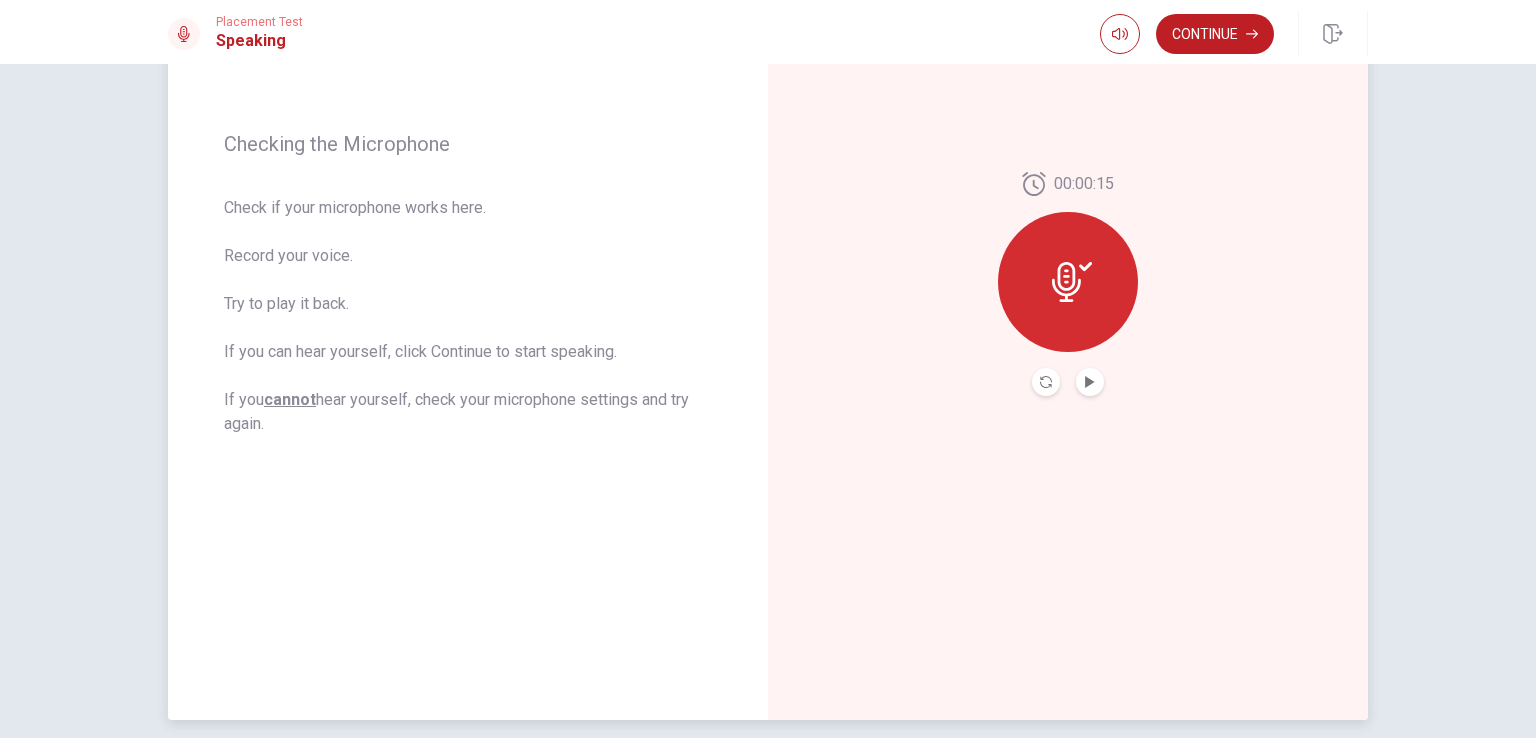 click at bounding box center (1090, 382) 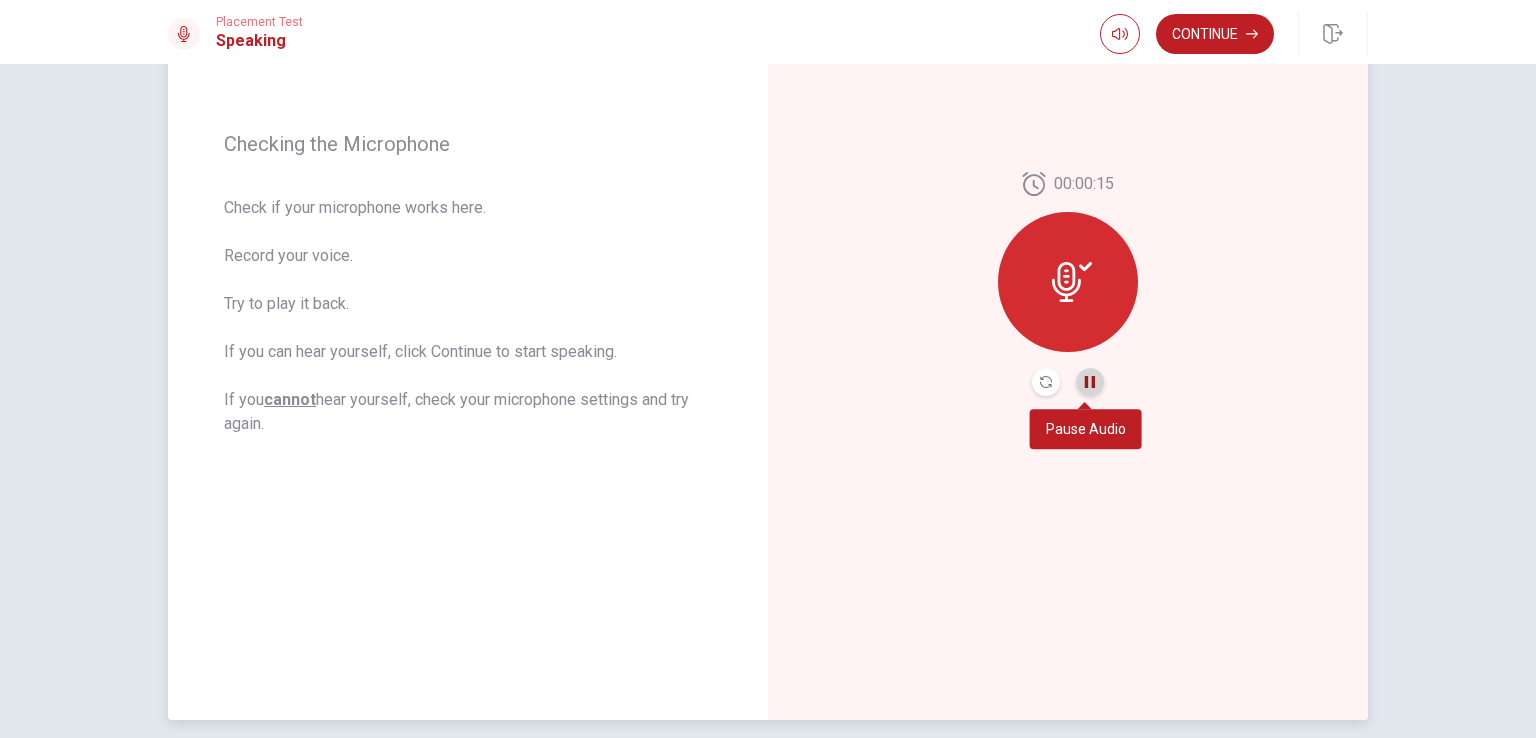 click 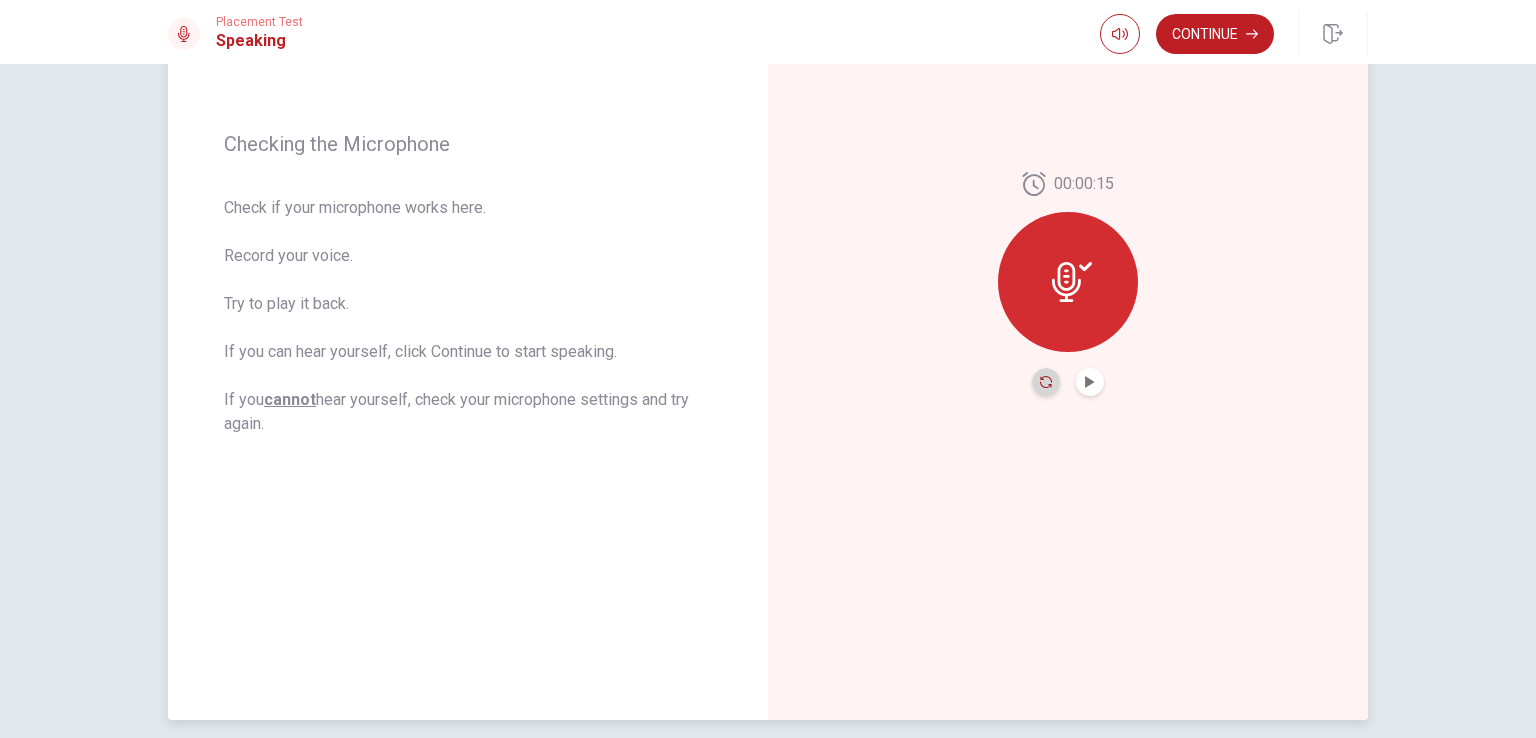 click 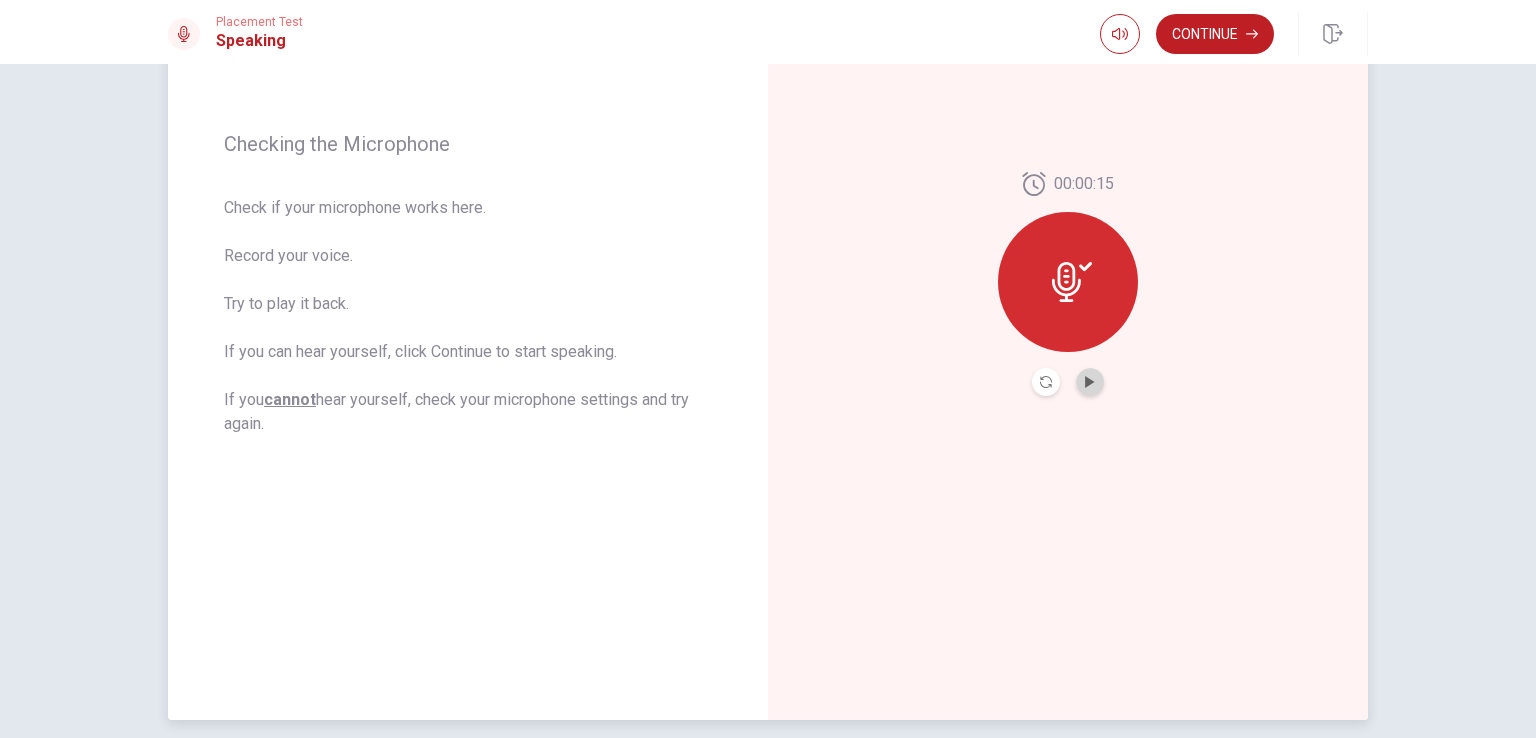 click at bounding box center [1090, 382] 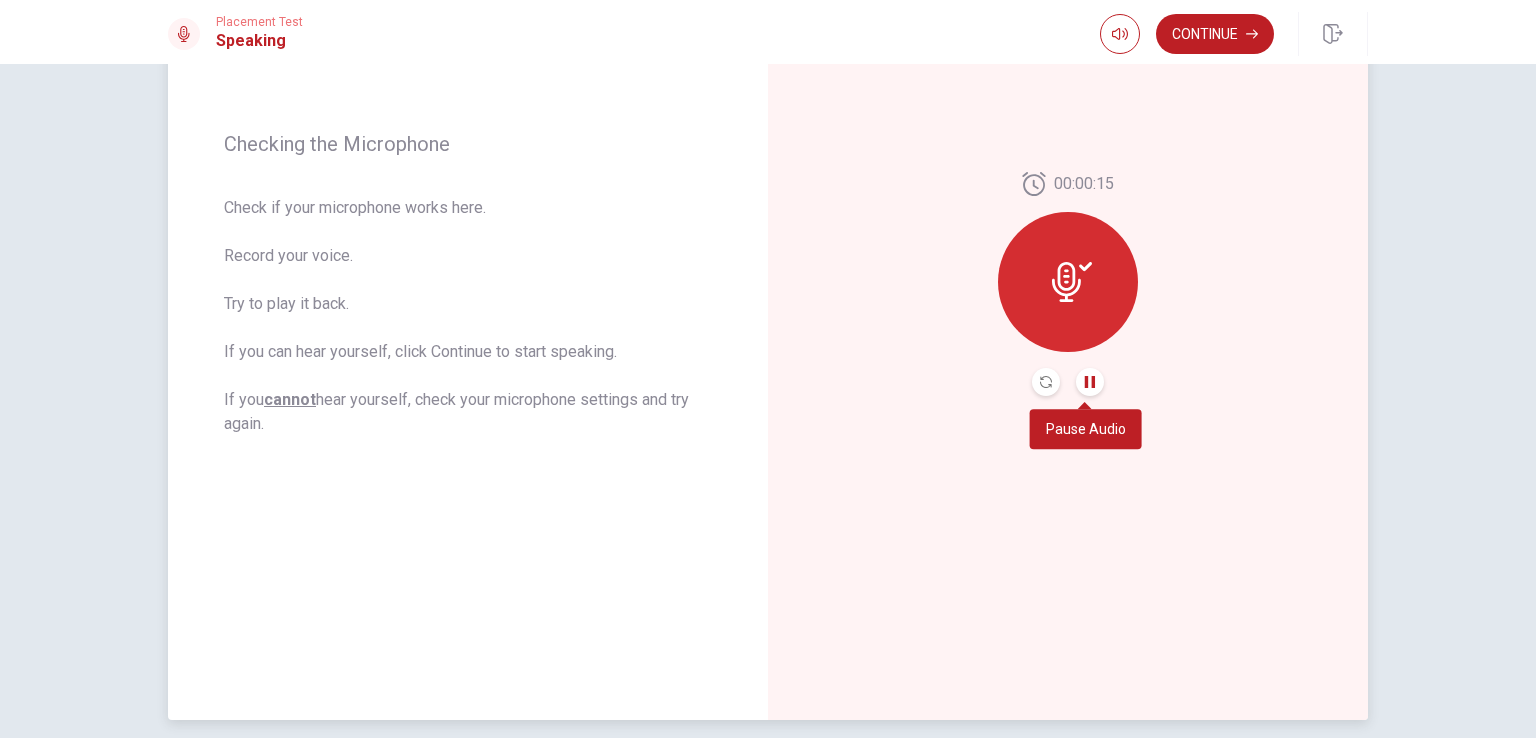 click 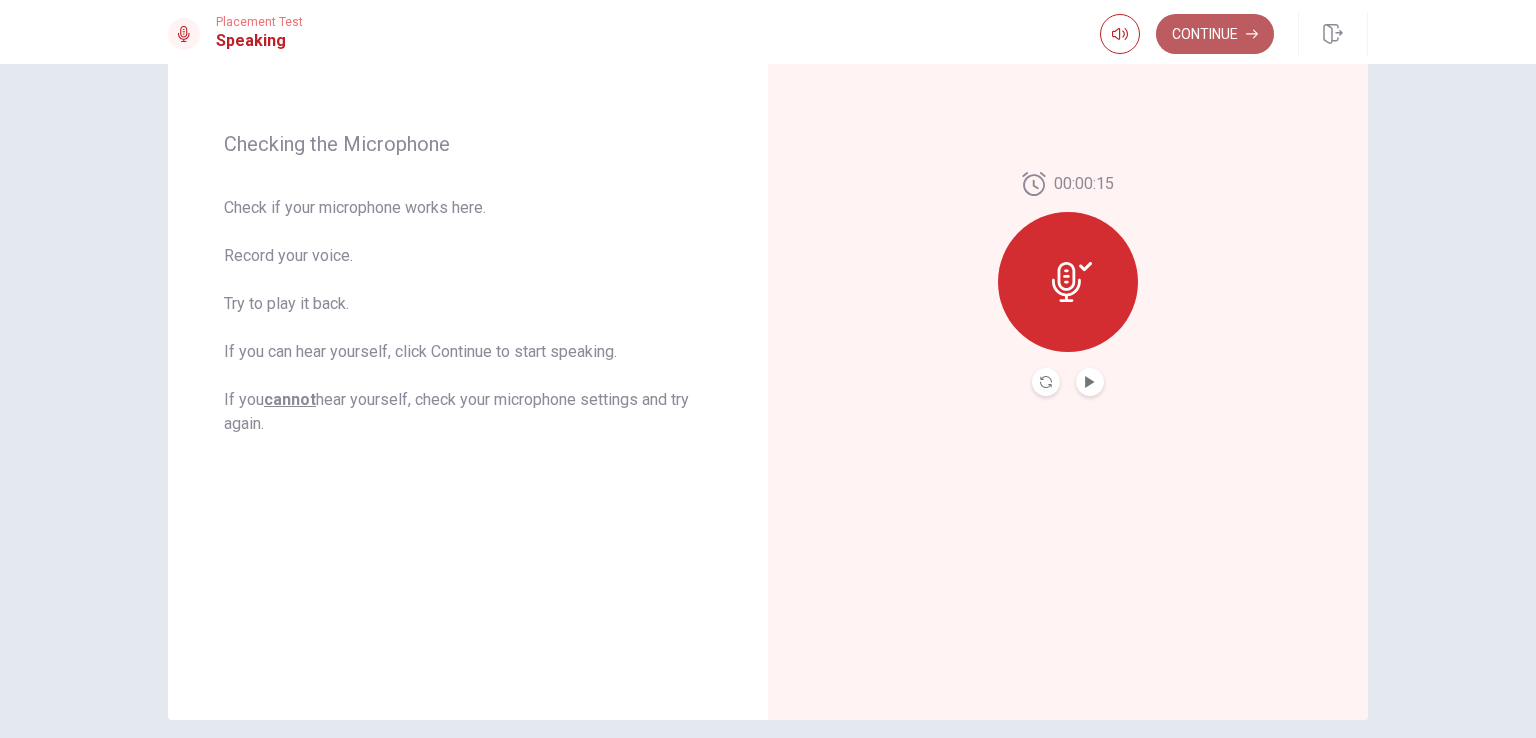 click on "Continue" at bounding box center (1215, 34) 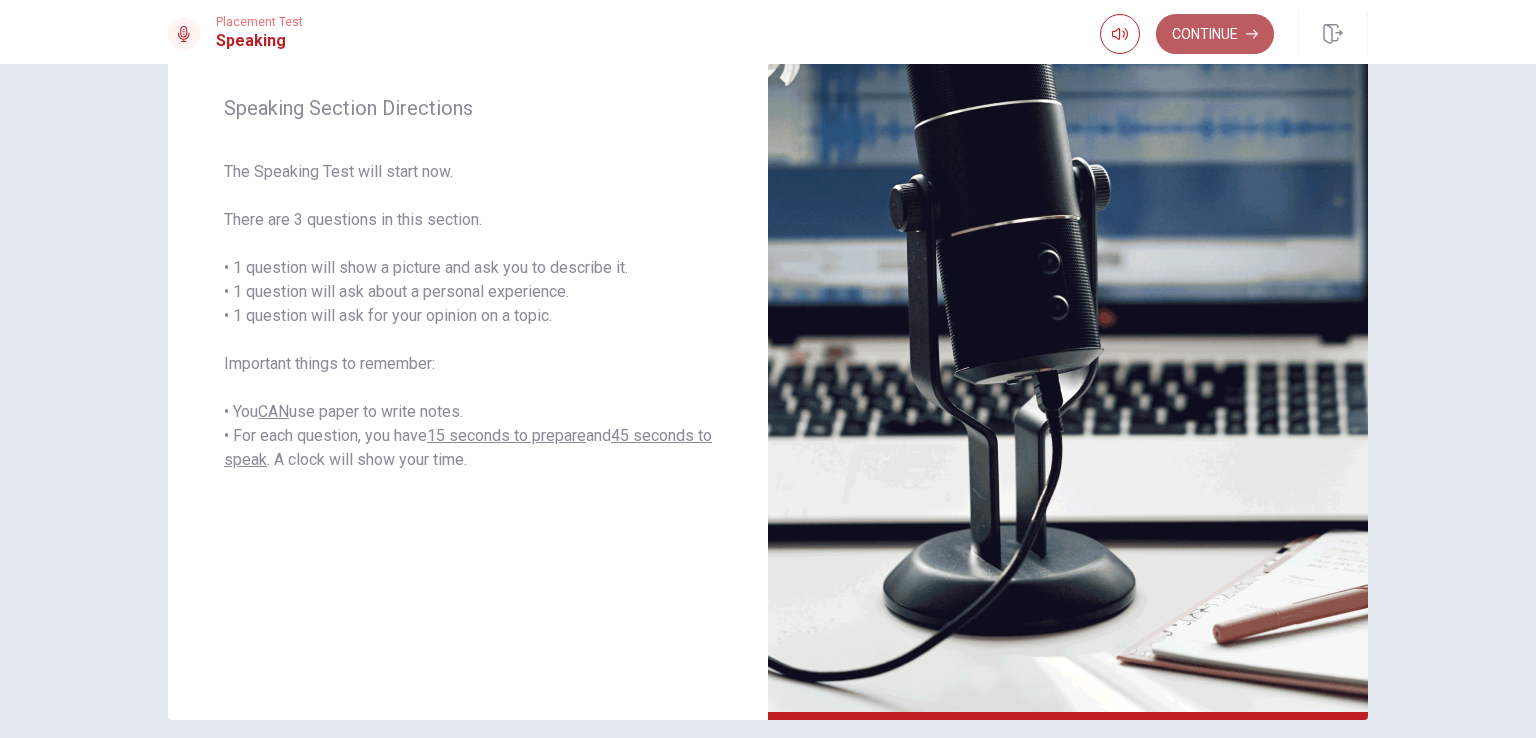 click on "Continue" at bounding box center [1215, 34] 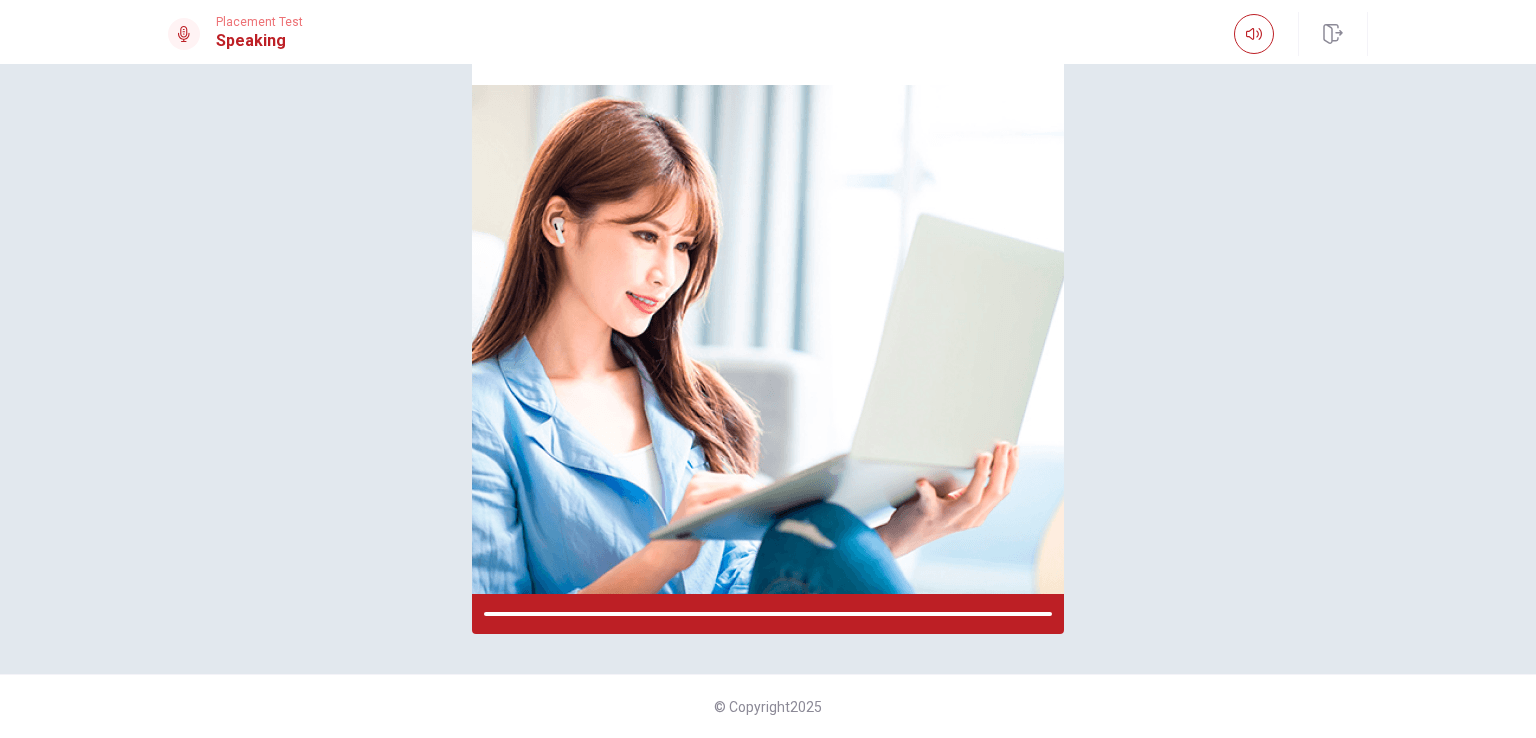 scroll, scrollTop: 139, scrollLeft: 0, axis: vertical 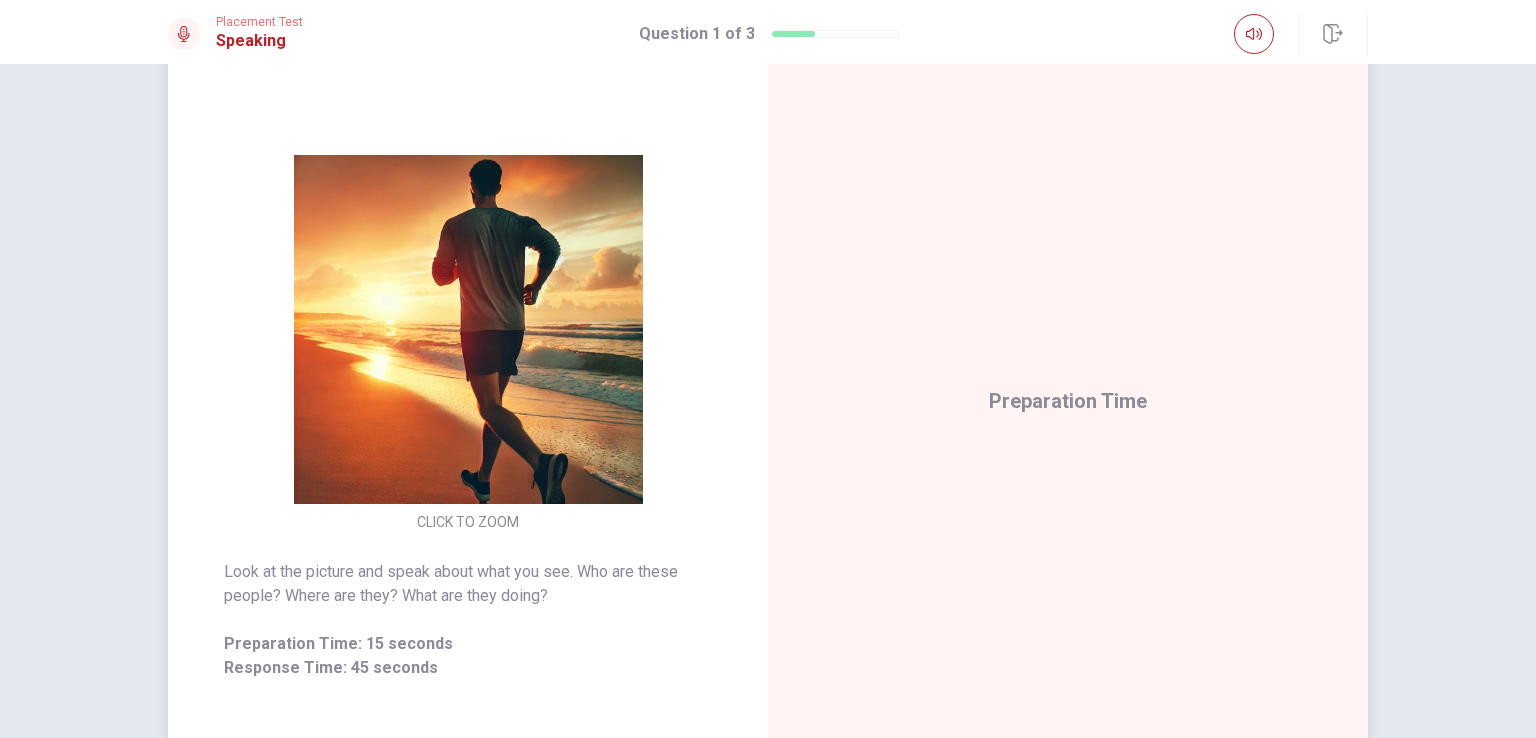 click on "Look at the picture and speak about what you see. Who are these people? Where are they? What are they doing? Preparation Time: 15 seconds Response Time: 45 seconds" at bounding box center [468, 620] 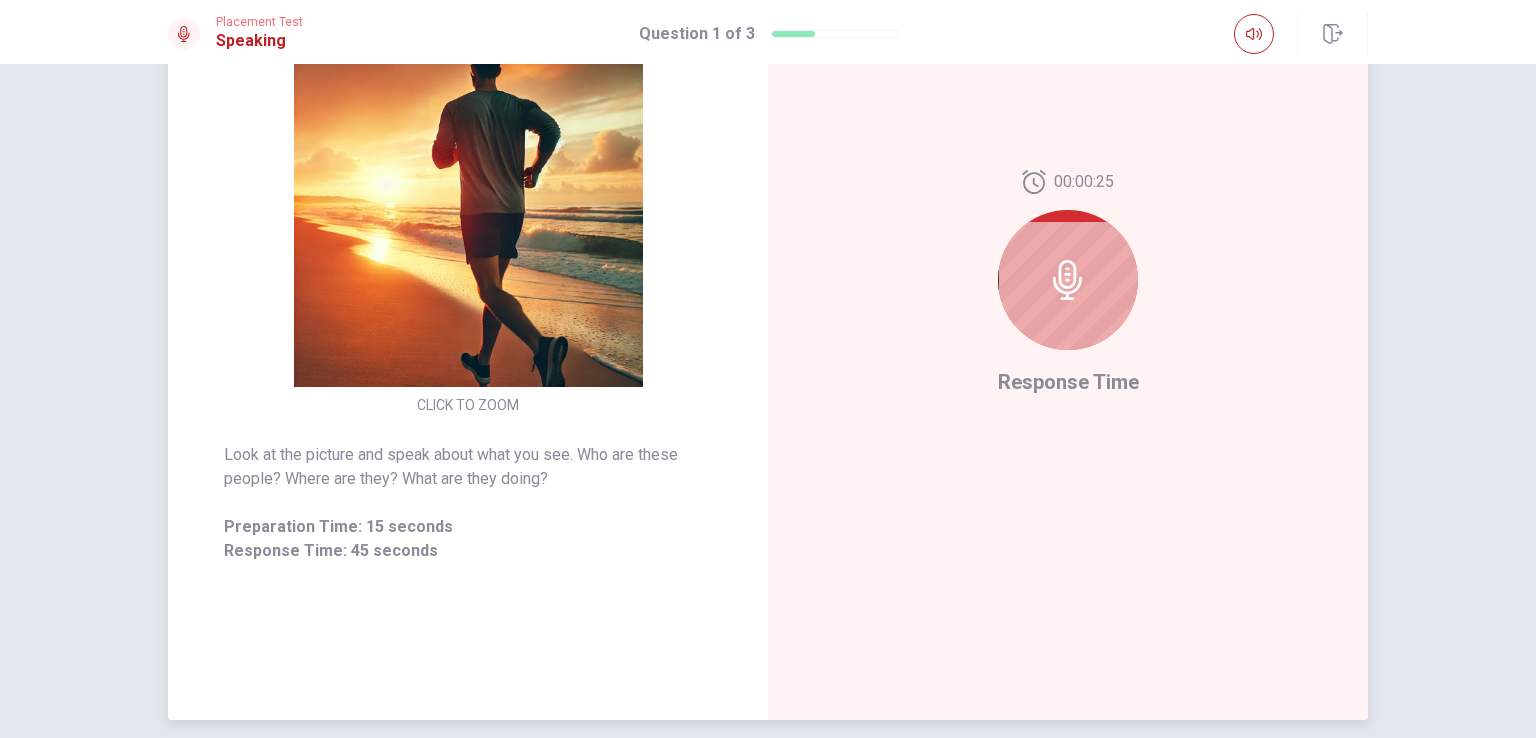 click at bounding box center (1068, 280) 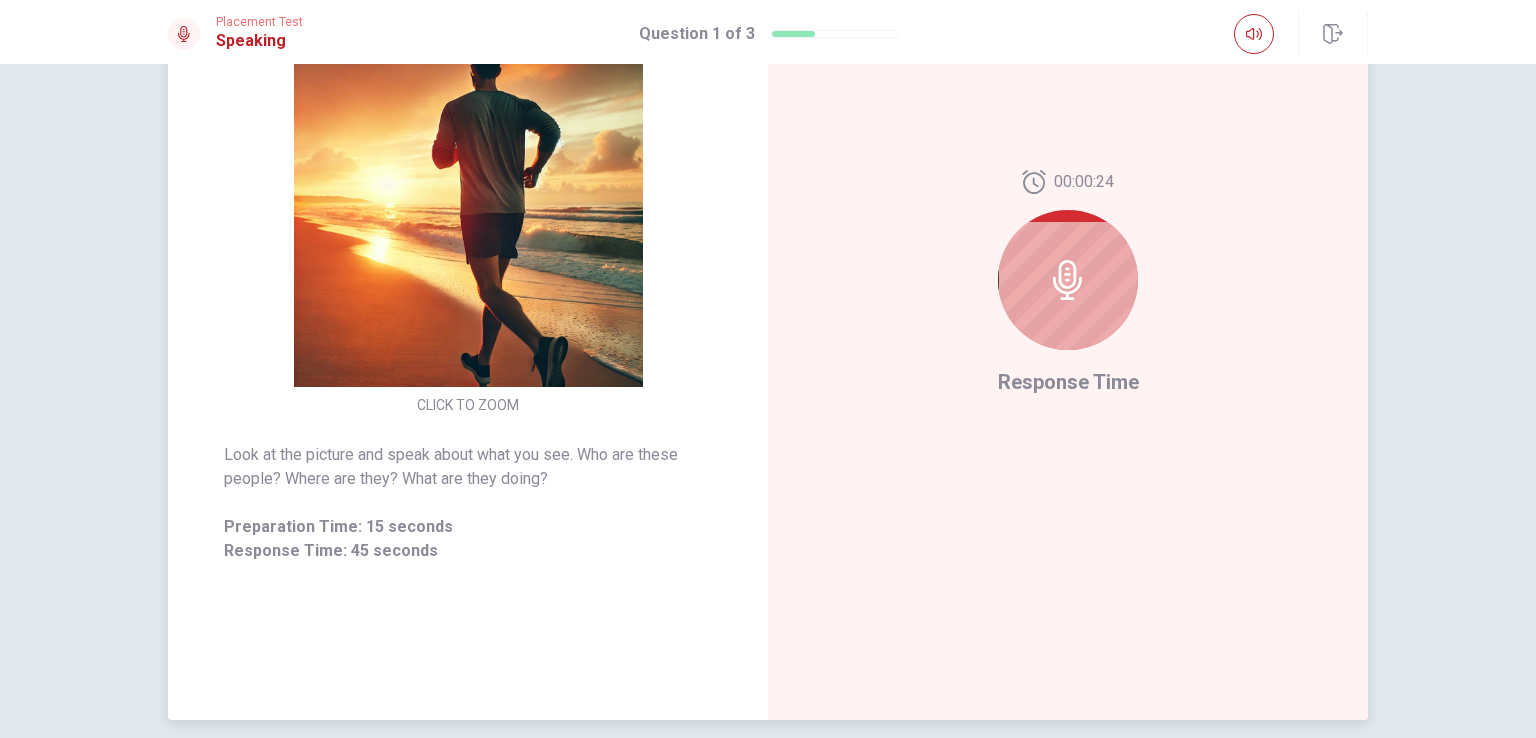 click on "Response Time" at bounding box center (1068, 382) 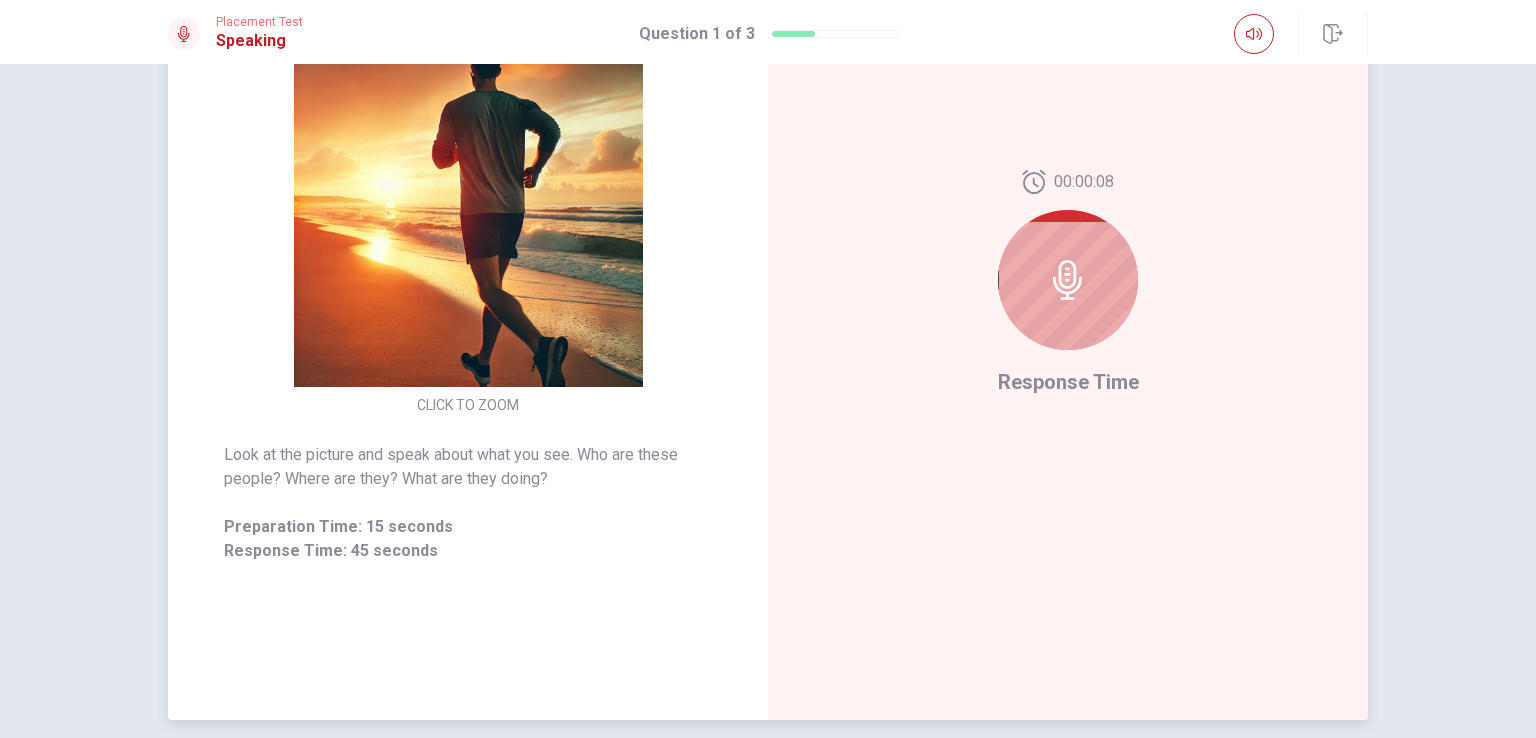 drag, startPoint x: 610, startPoint y: 454, endPoint x: 647, endPoint y: 451, distance: 37.12142 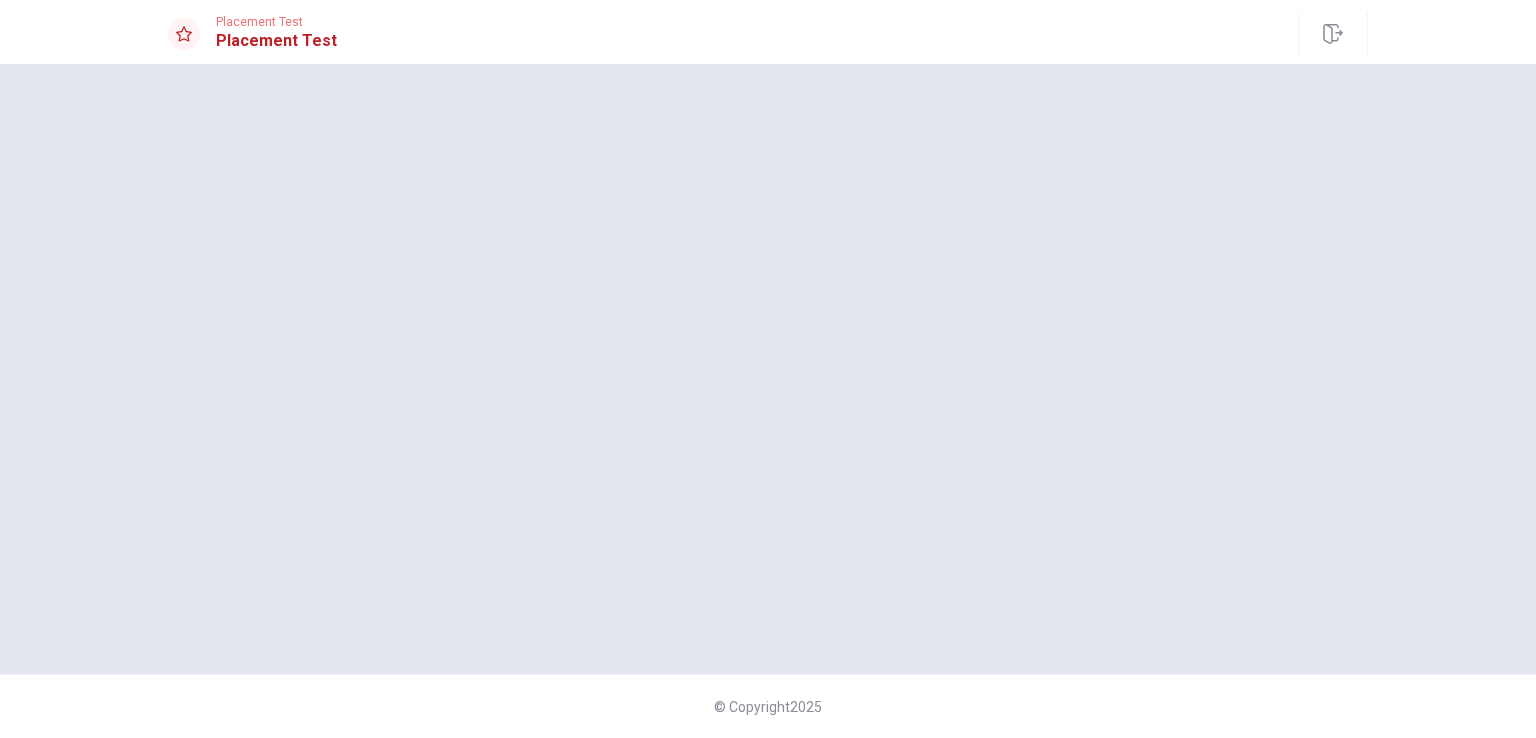 scroll, scrollTop: 0, scrollLeft: 0, axis: both 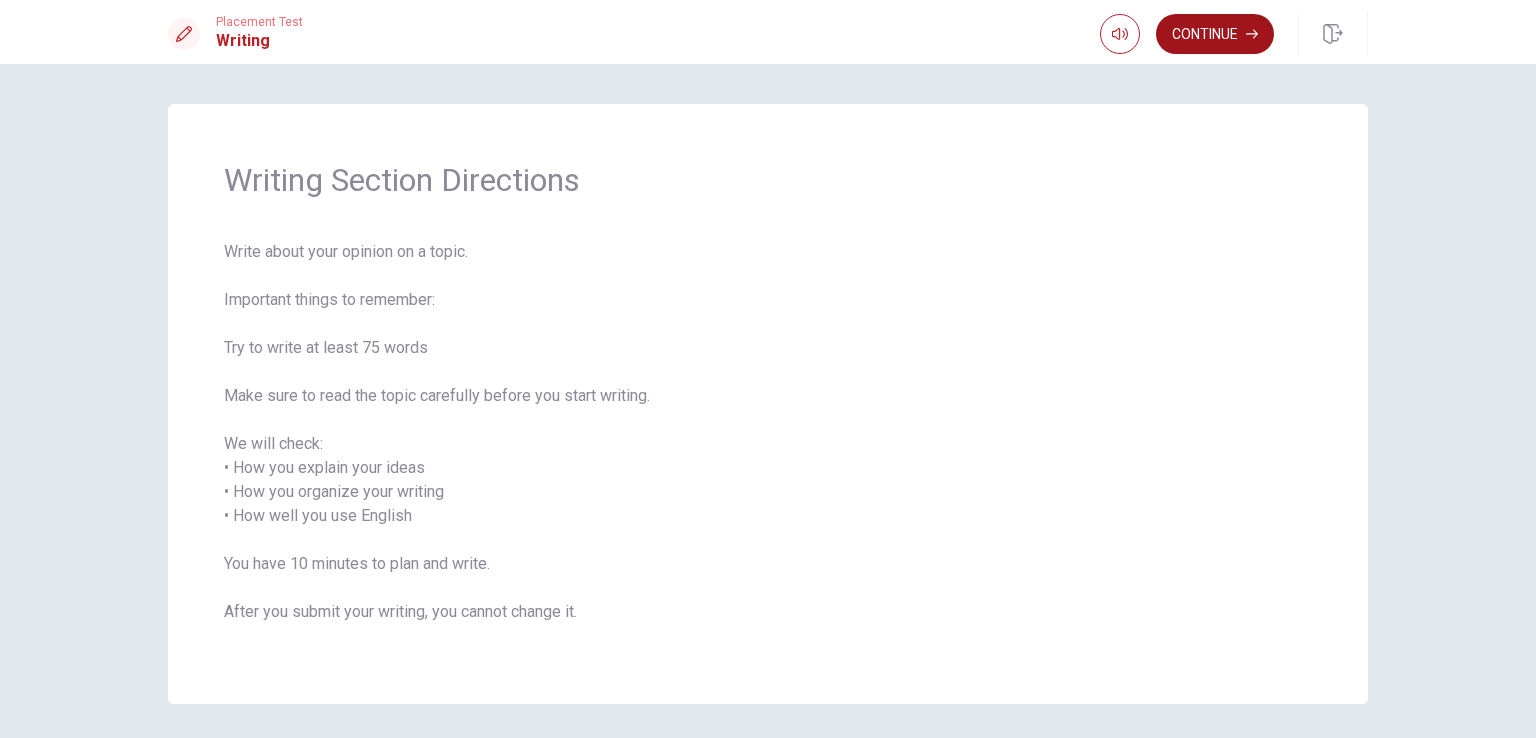 click on "Continue" at bounding box center [1215, 34] 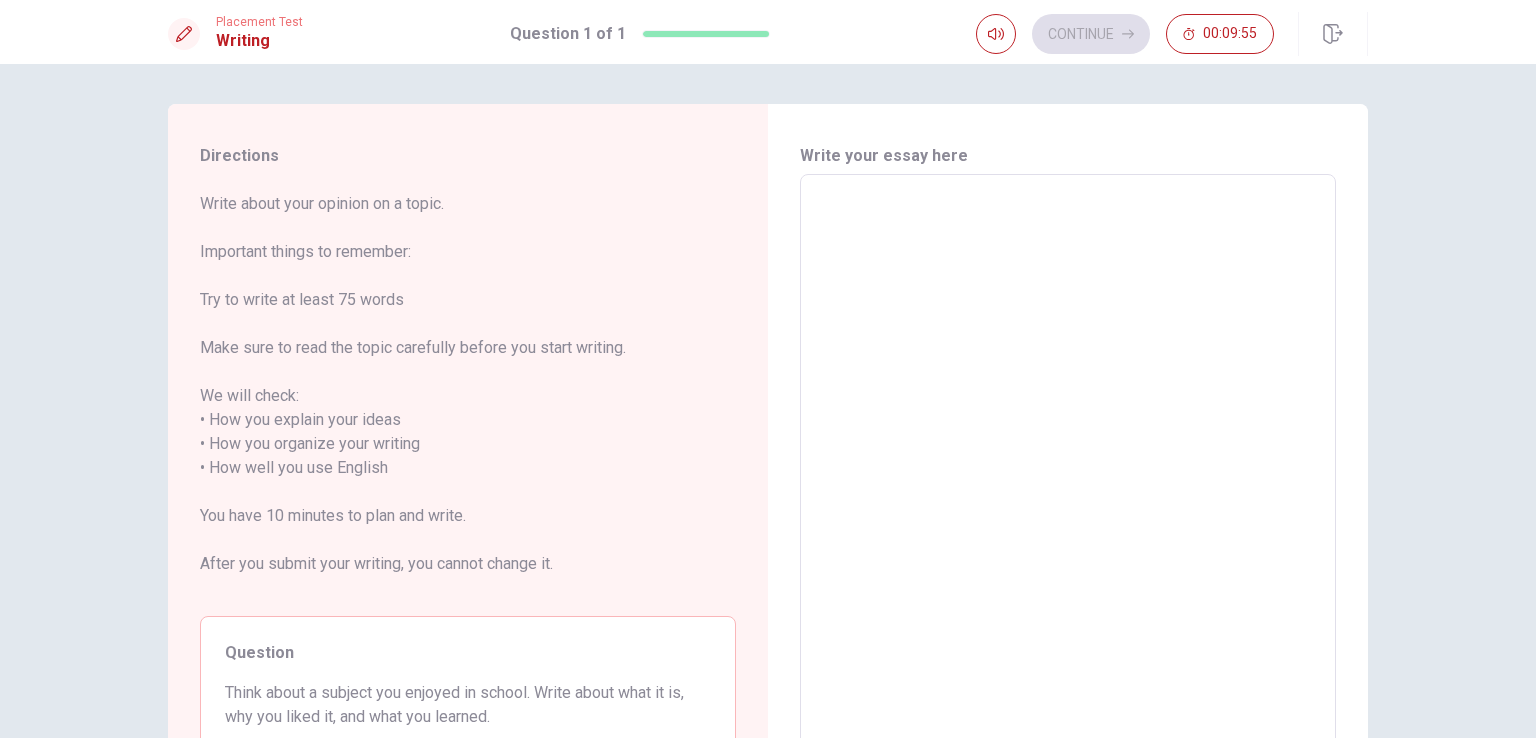 click at bounding box center (1068, 468) 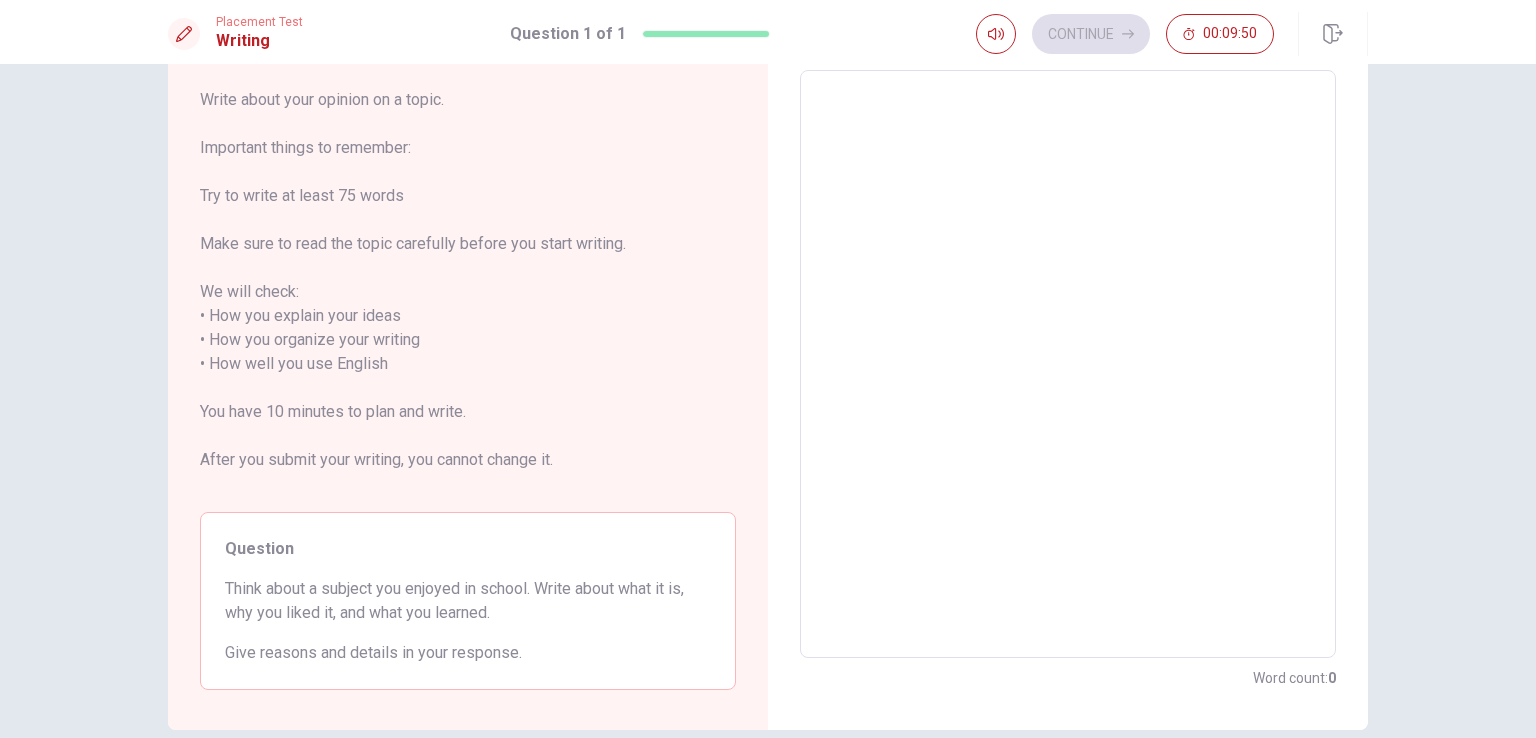 scroll, scrollTop: 200, scrollLeft: 0, axis: vertical 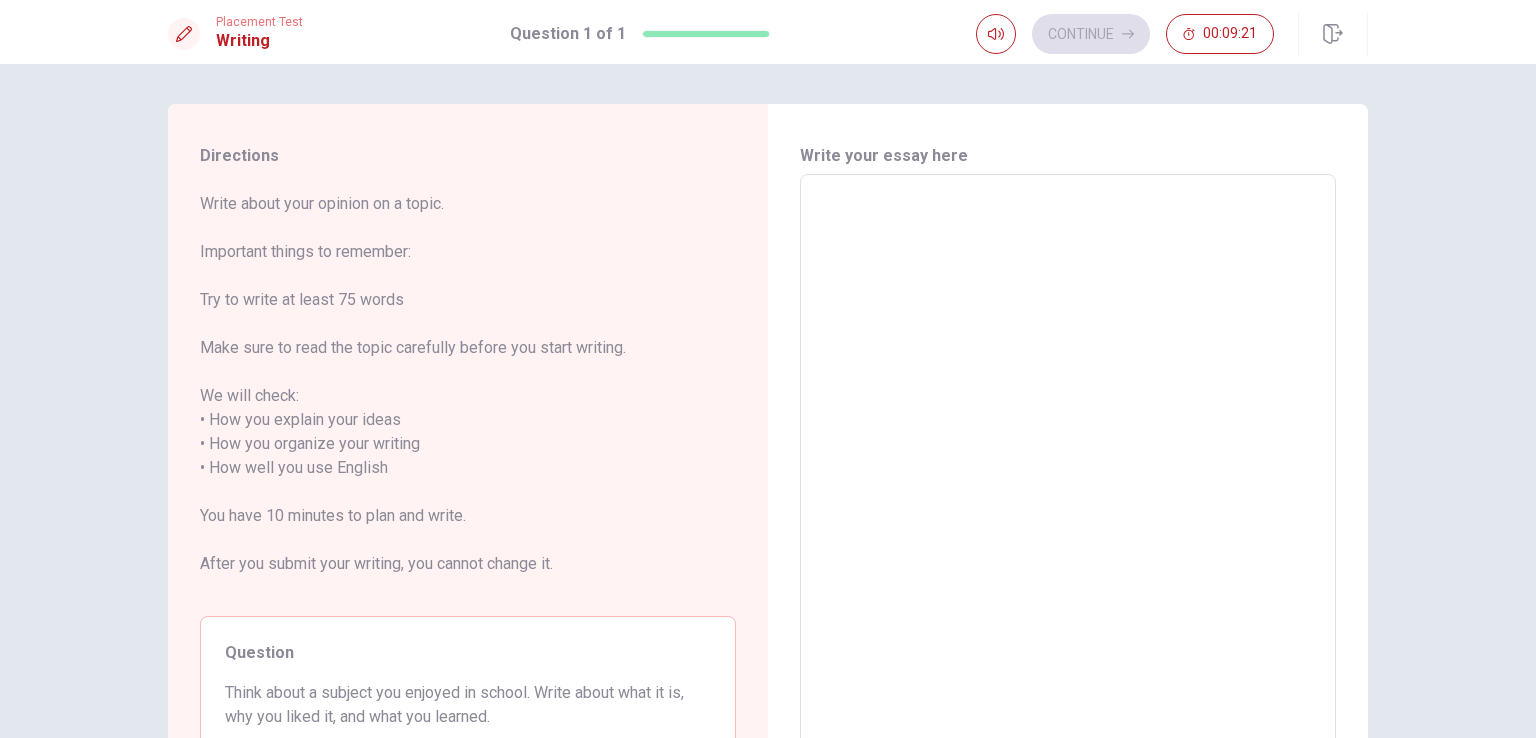 type on "M" 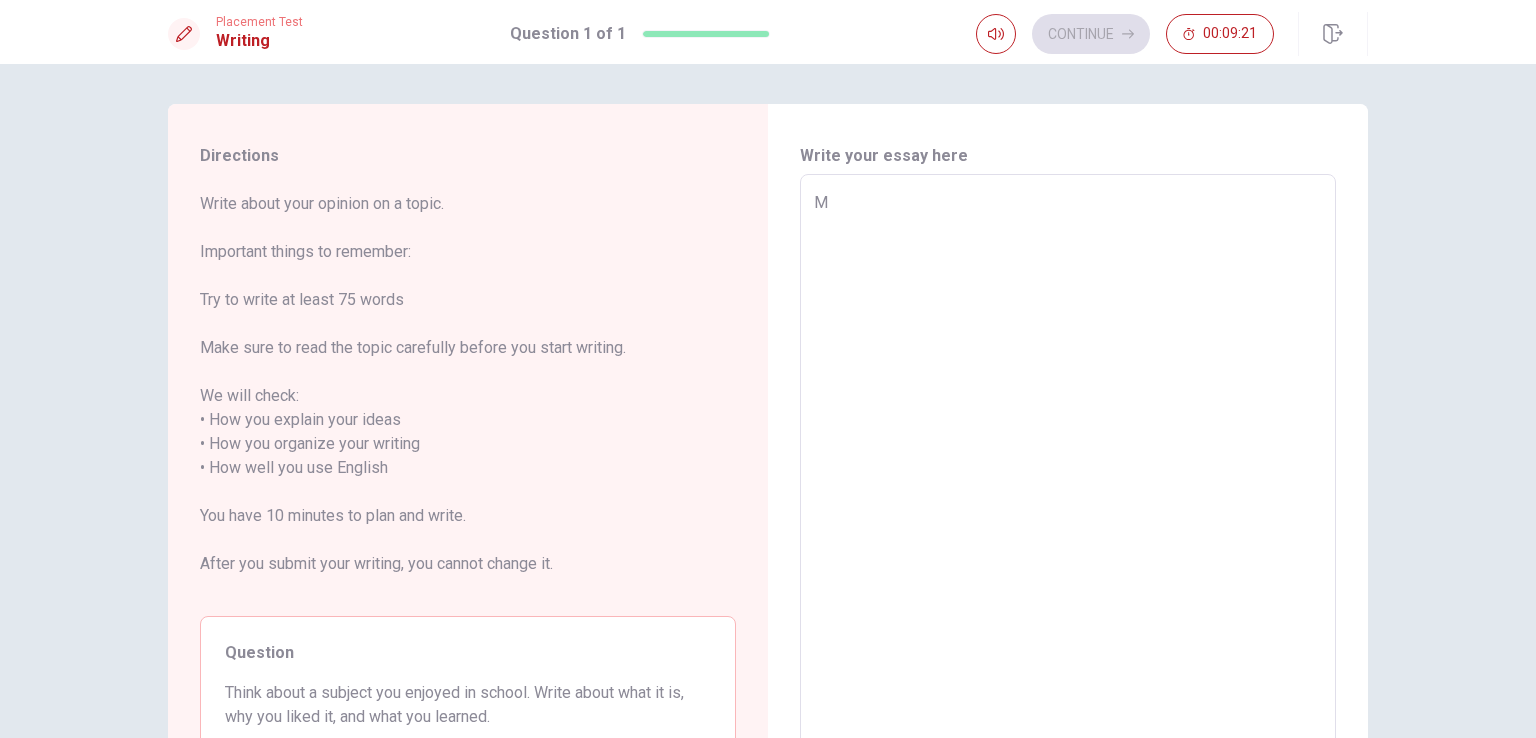 type on "x" 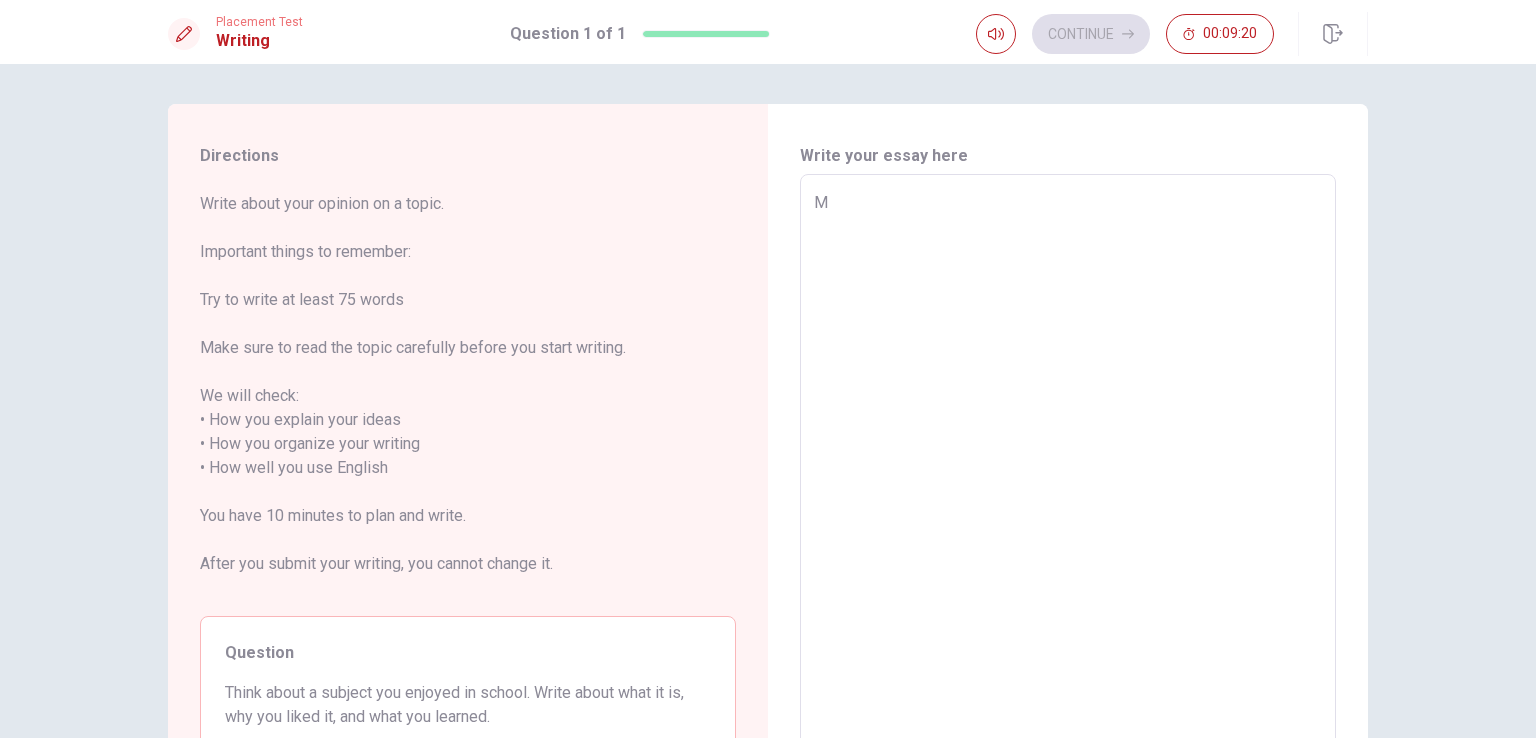 type on "My" 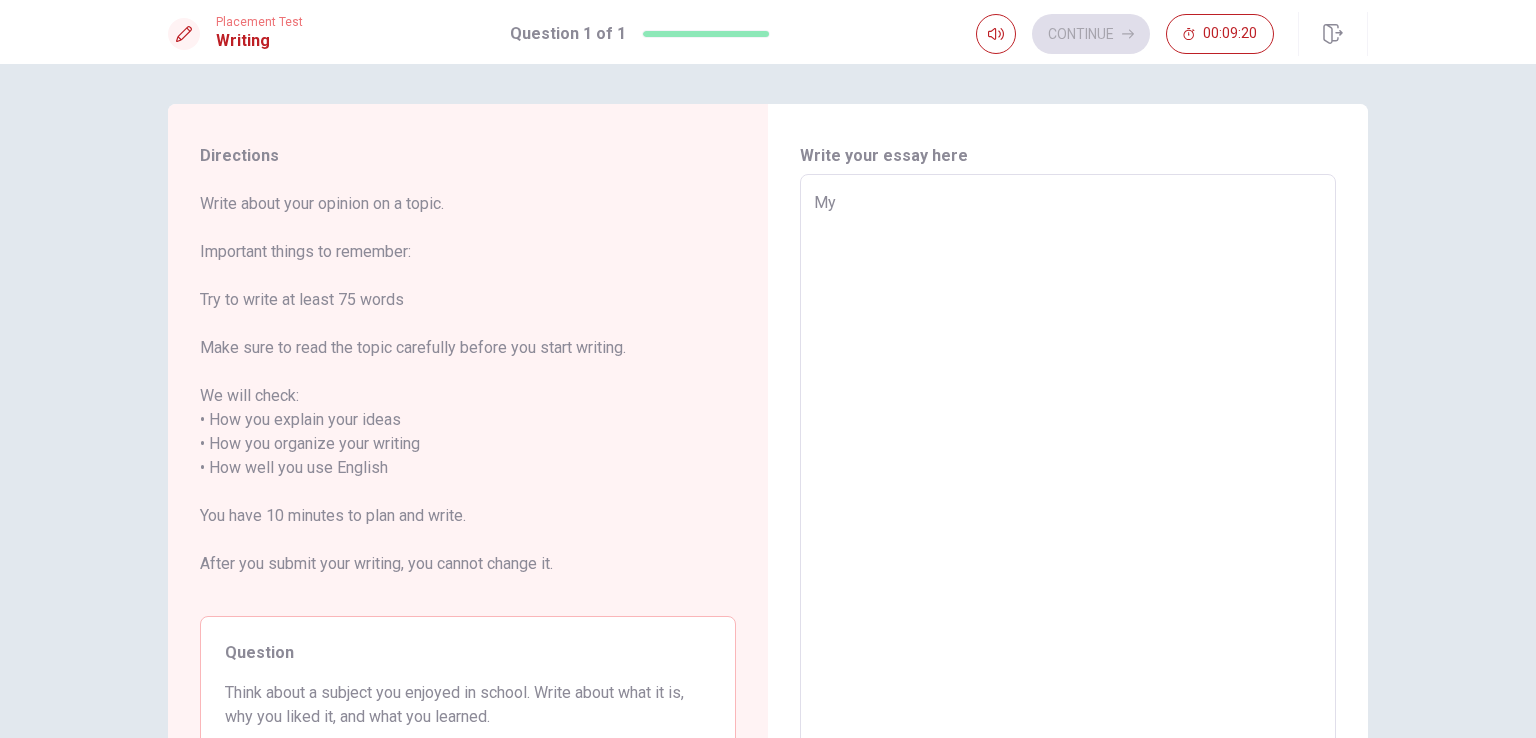 type on "x" 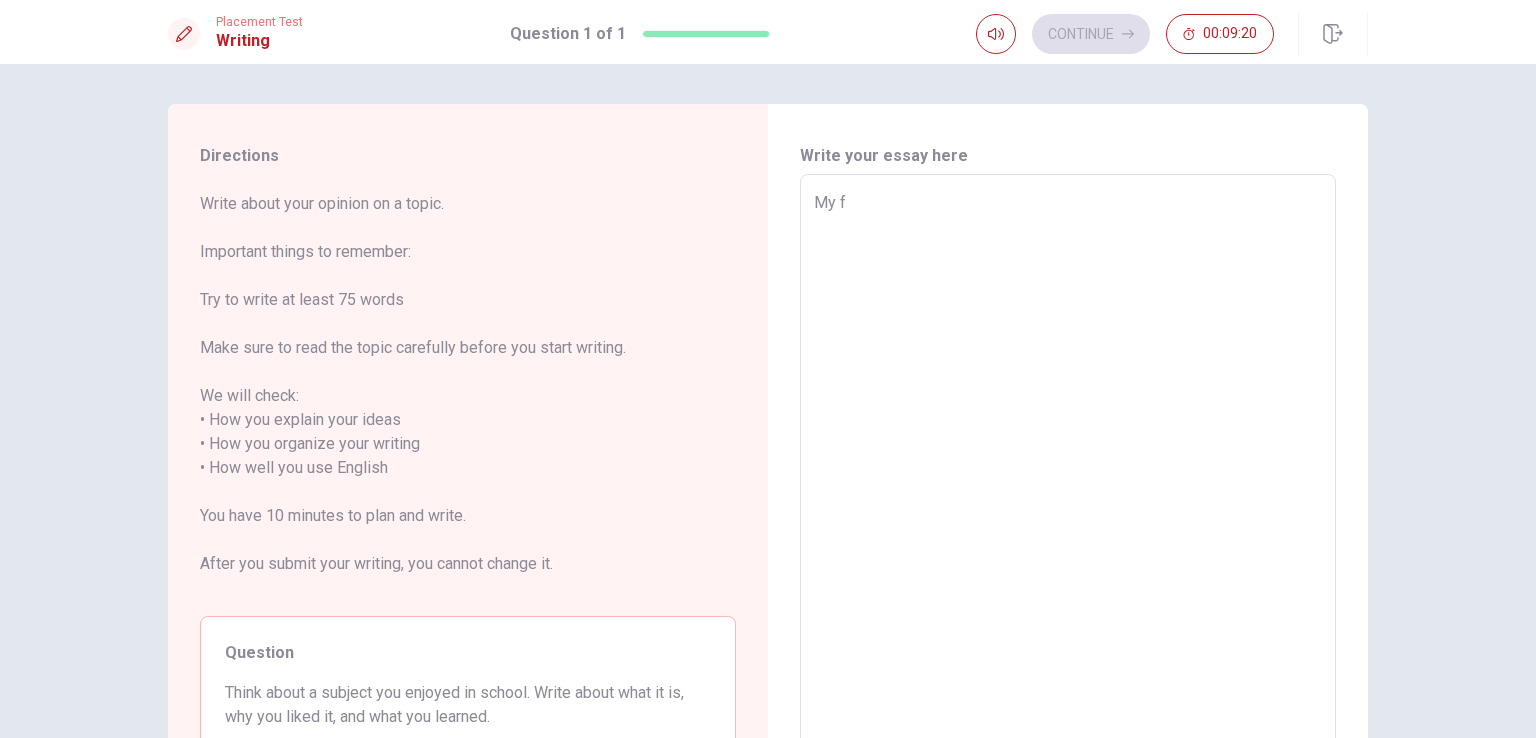 type on "x" 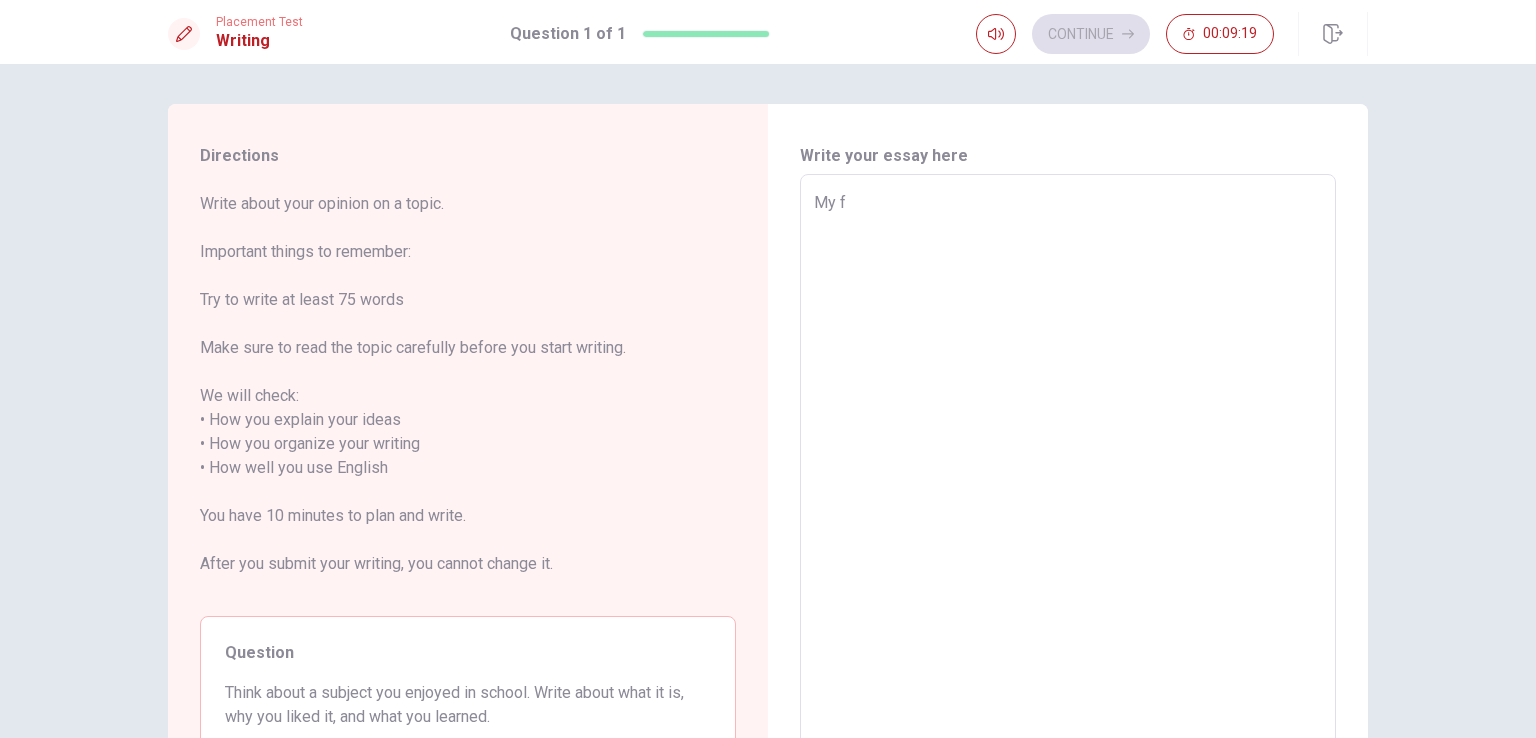 type on "My fa" 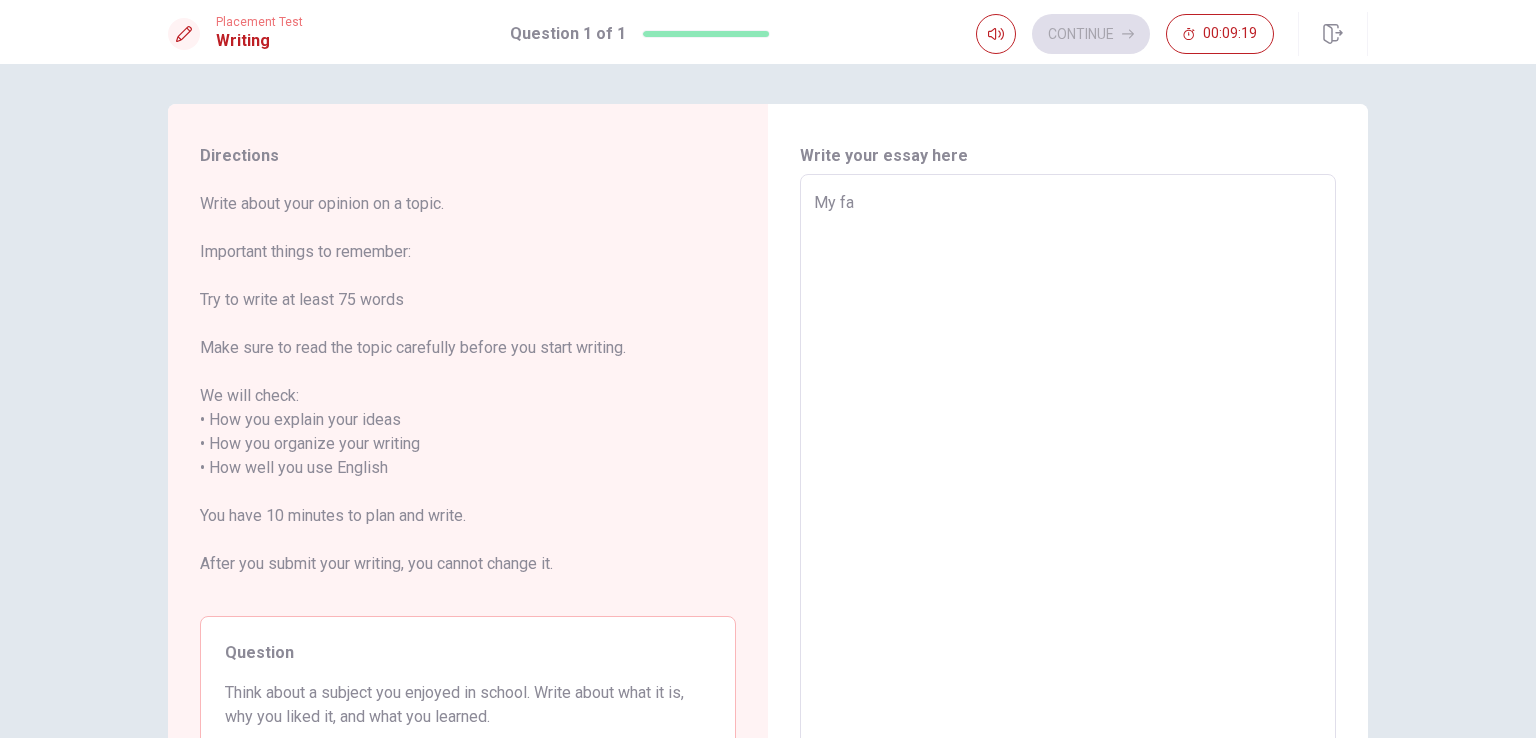 type on "x" 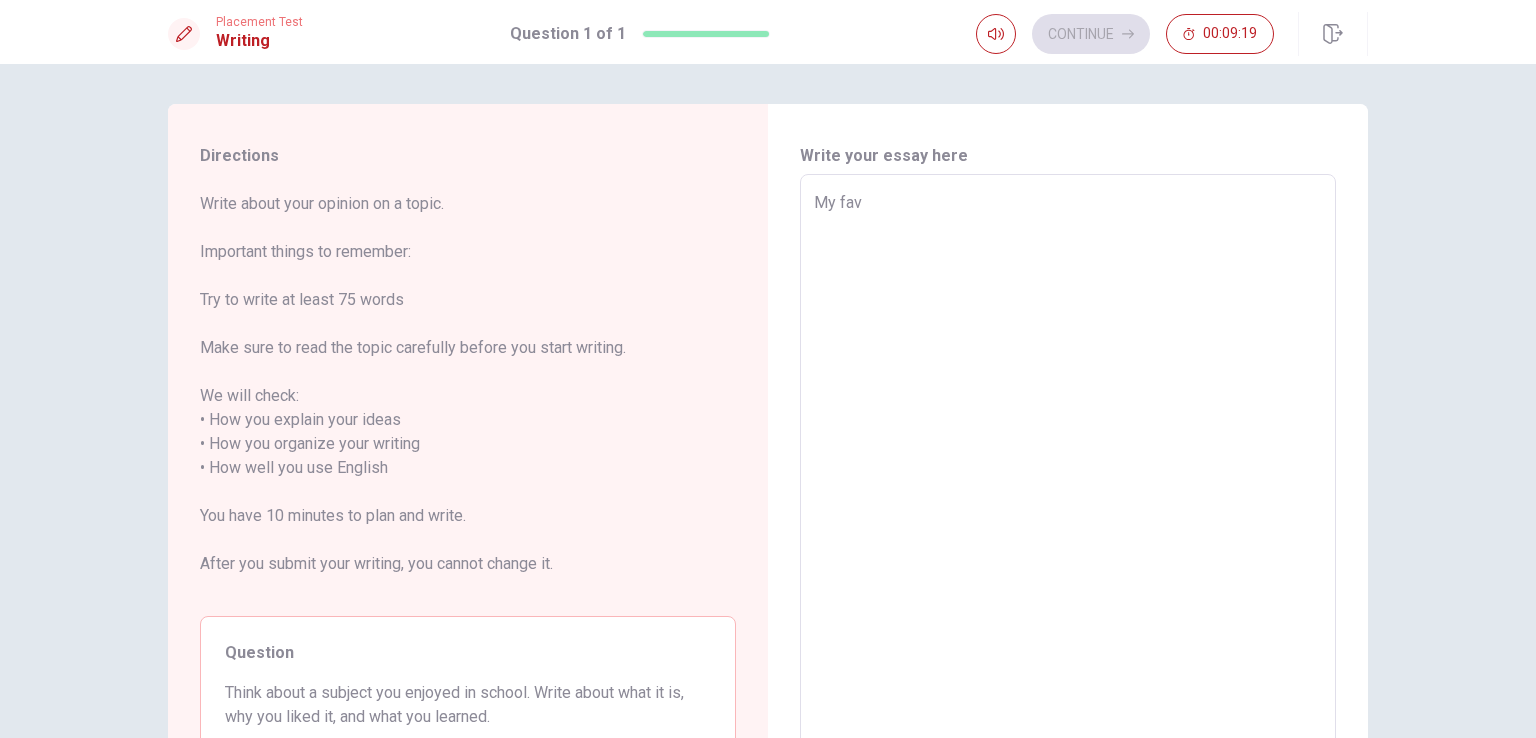 type on "My favo" 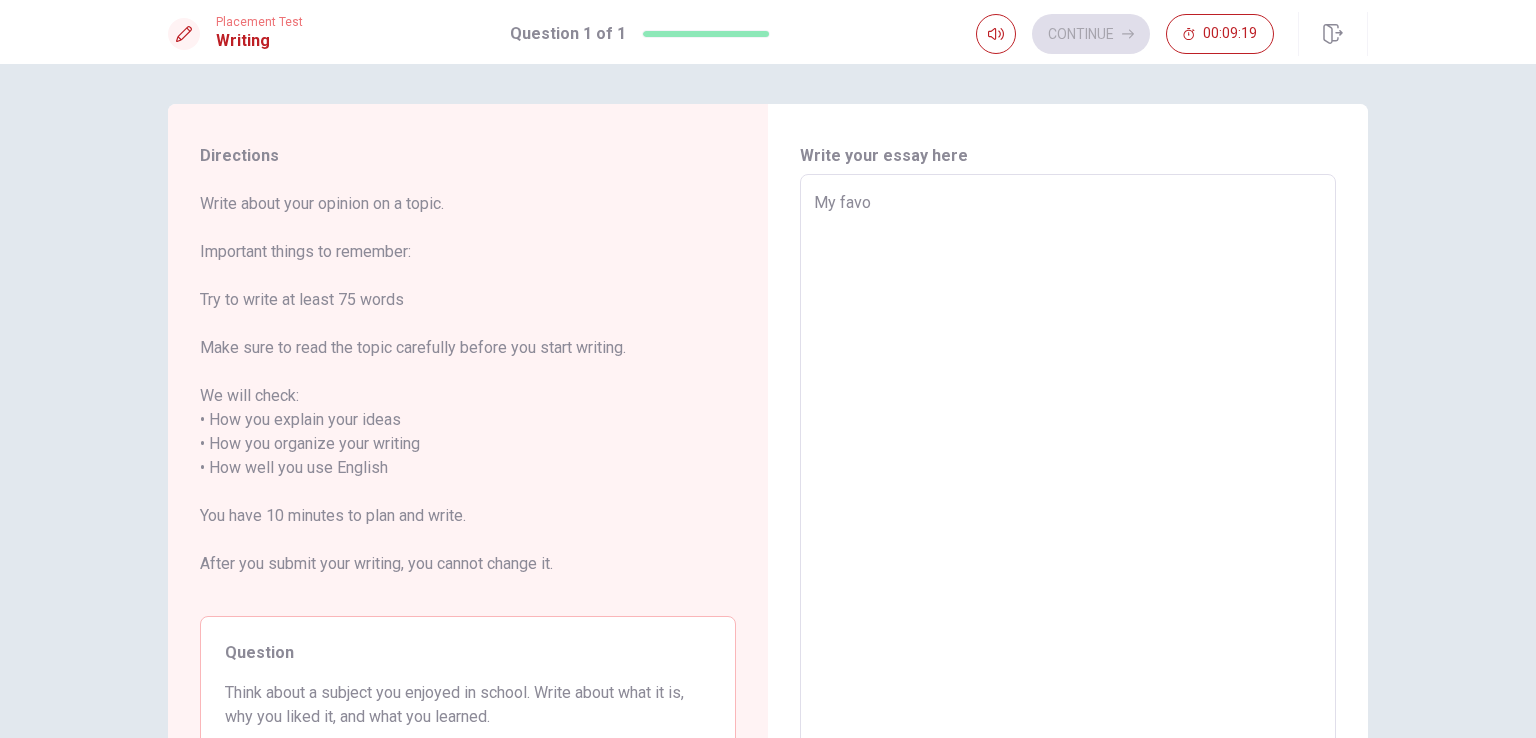 type on "x" 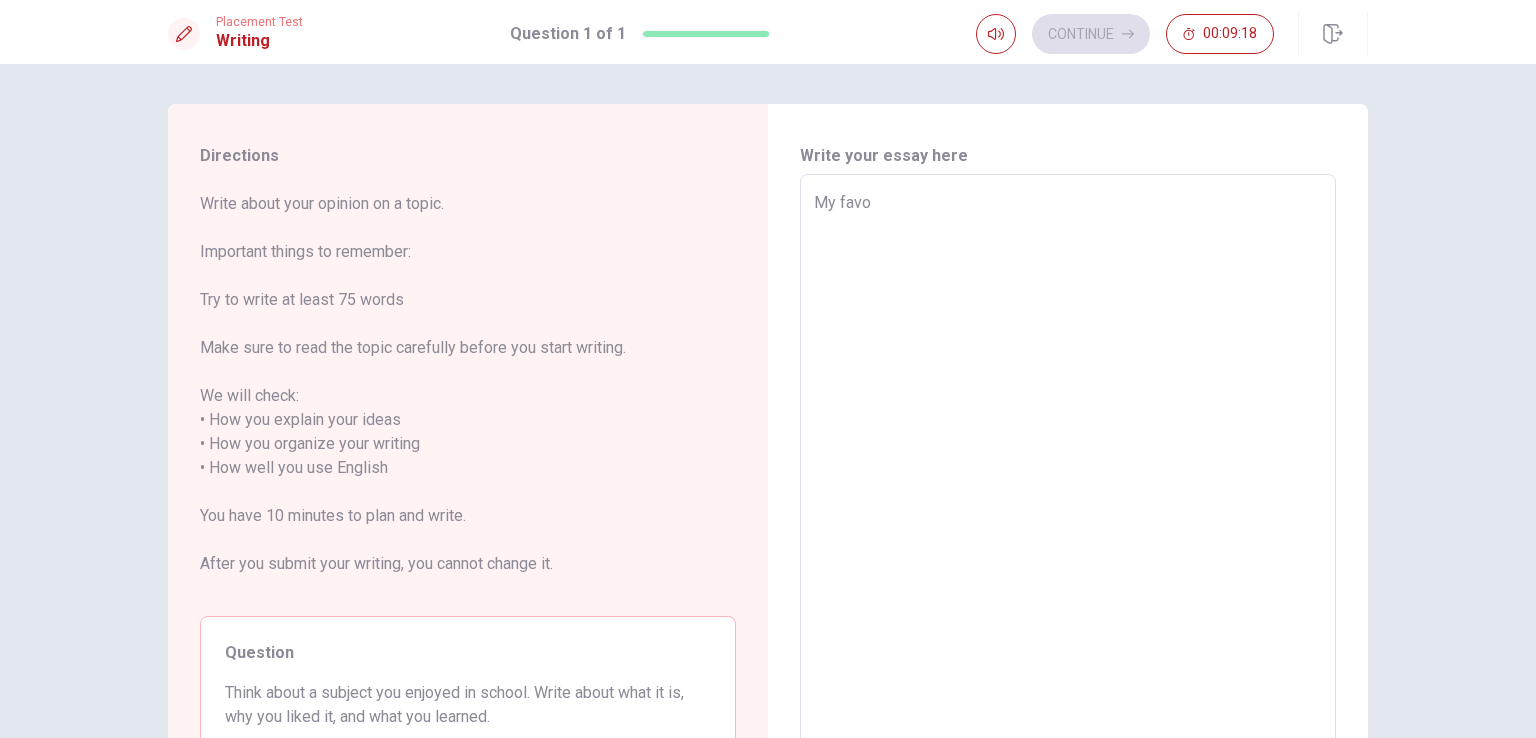 type on "My favor" 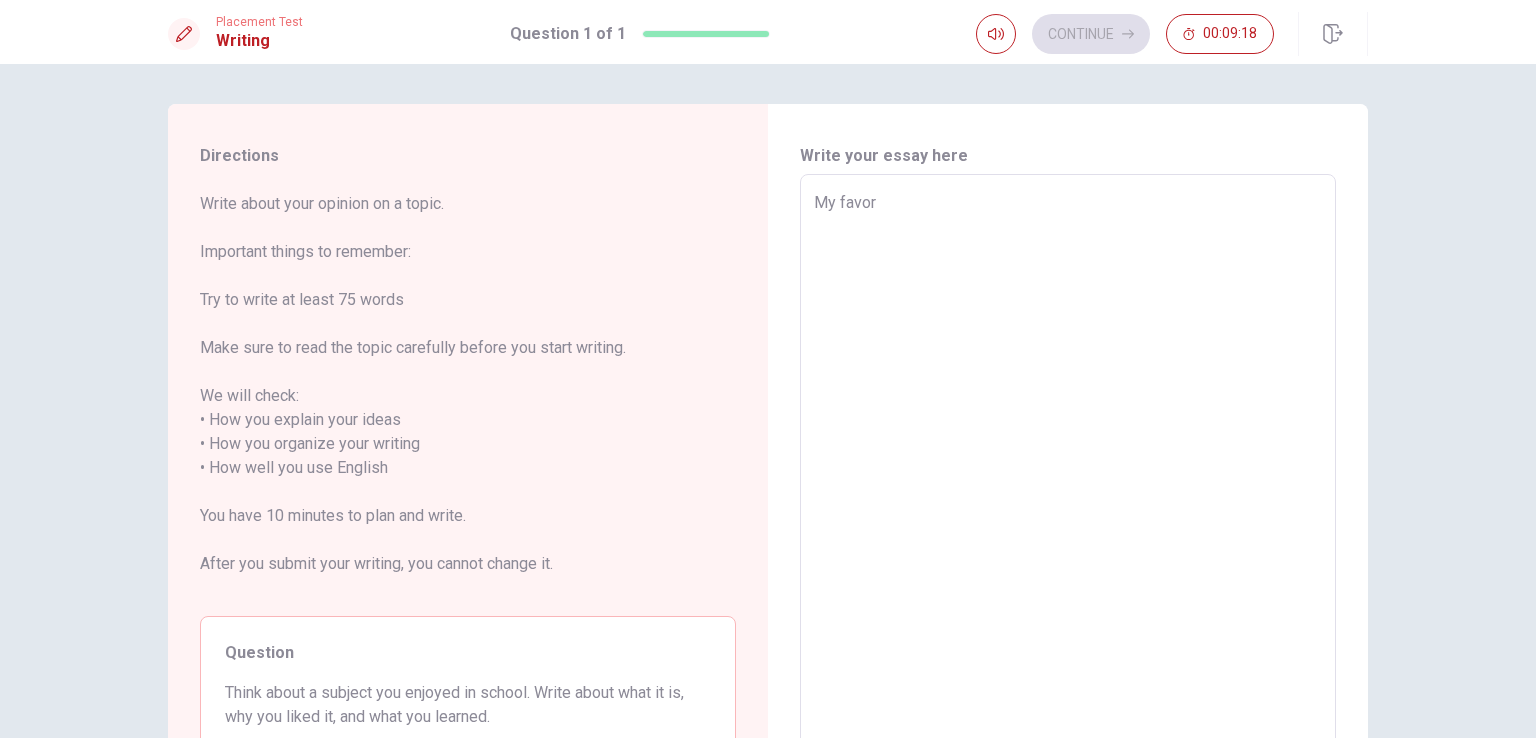 type on "x" 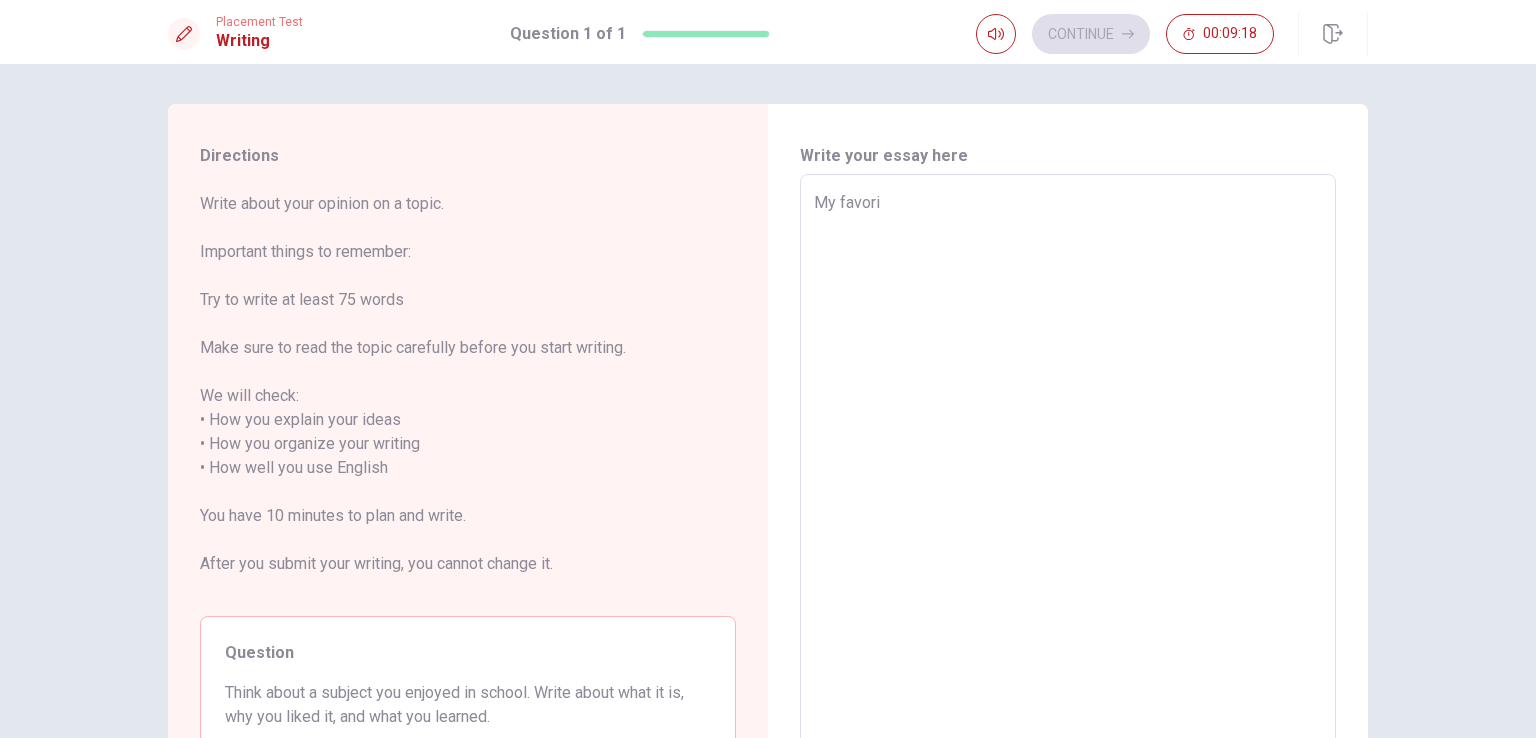 type on "My favorit" 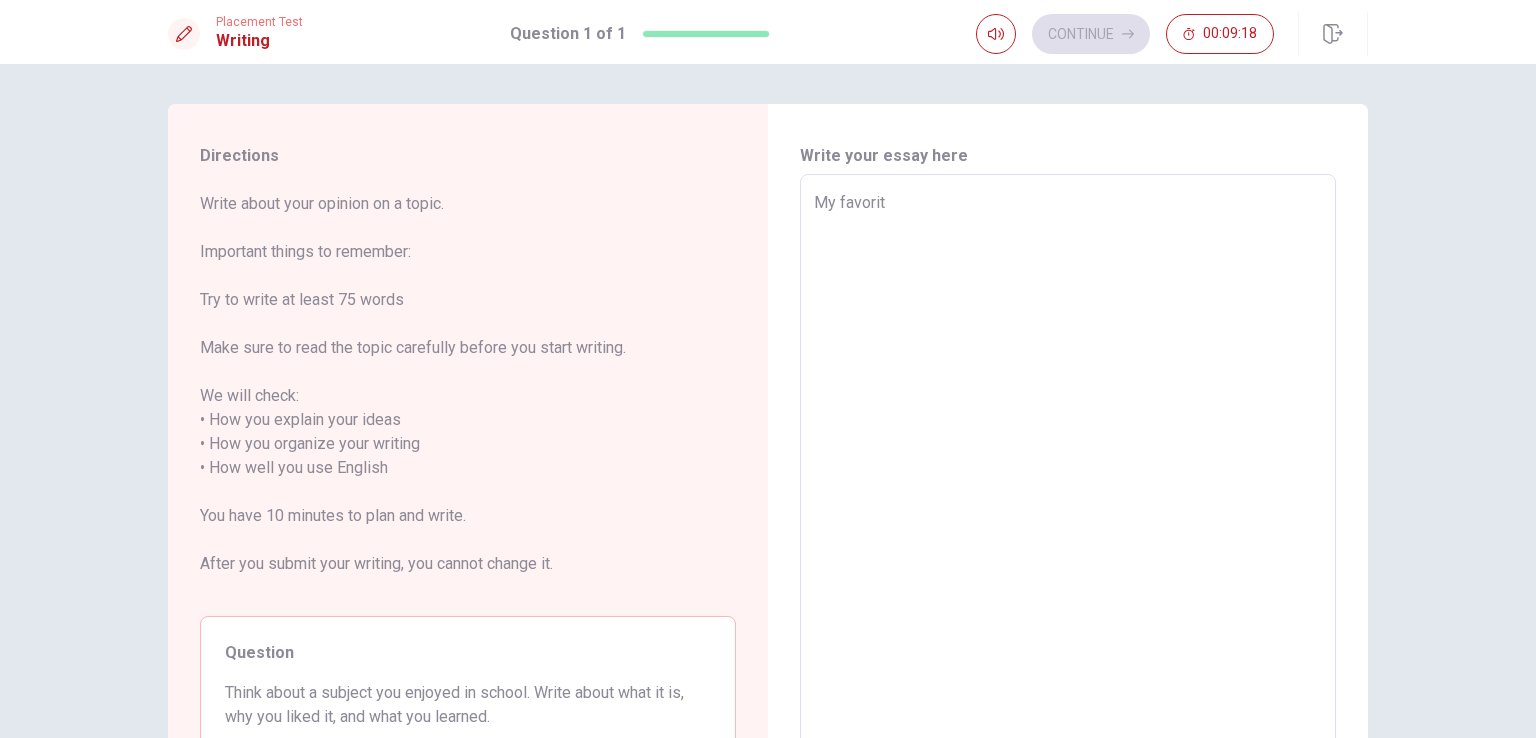 type on "My favorite" 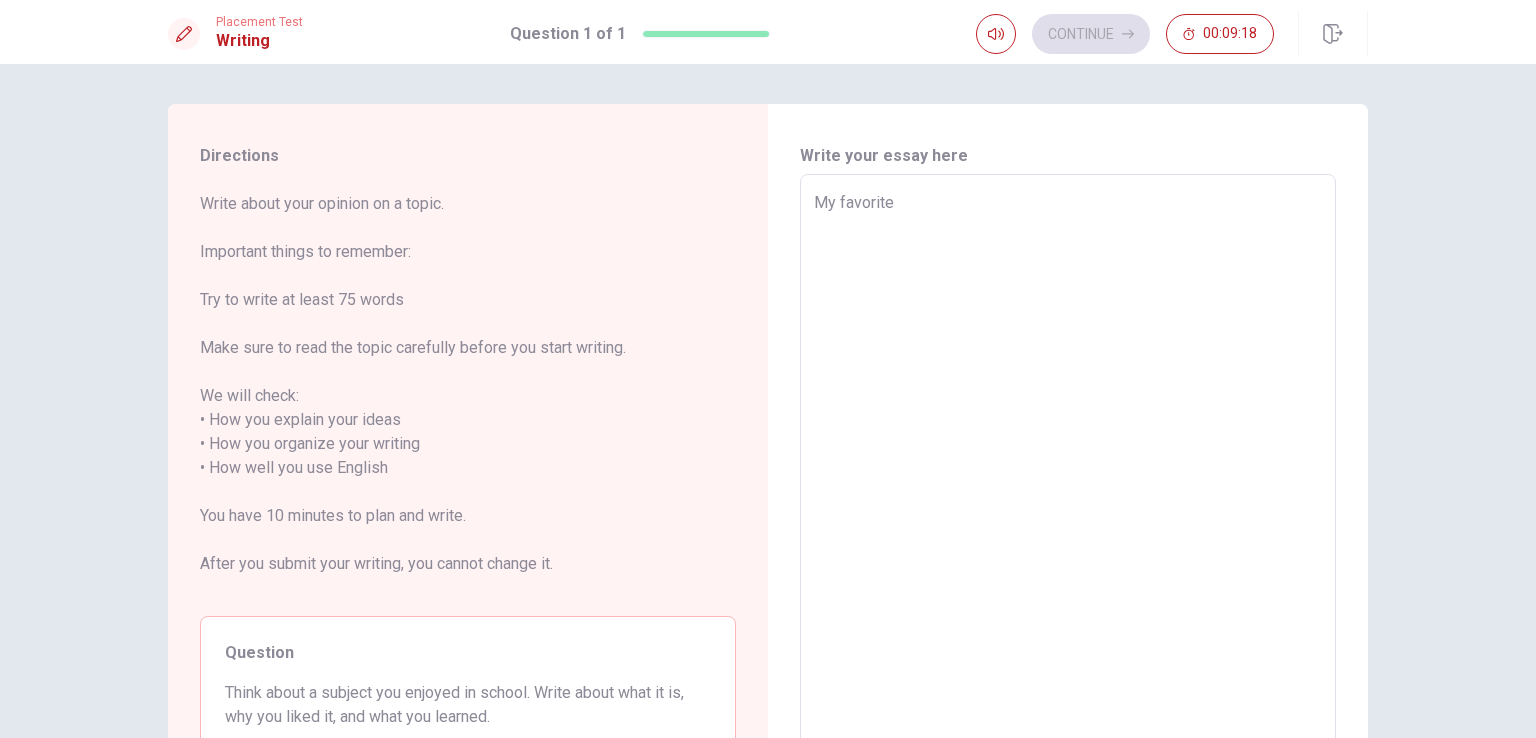 type on "x" 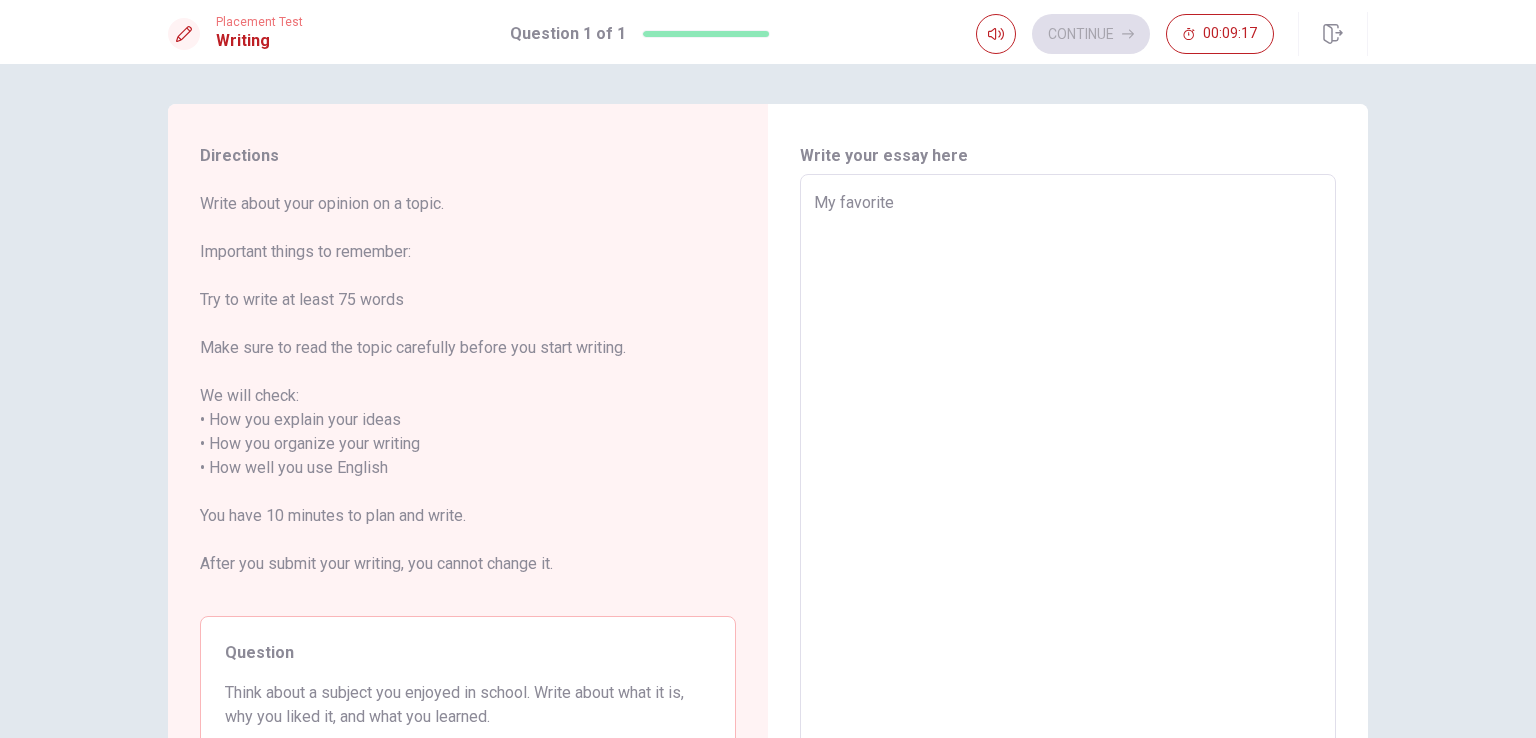 type on "My favorite s" 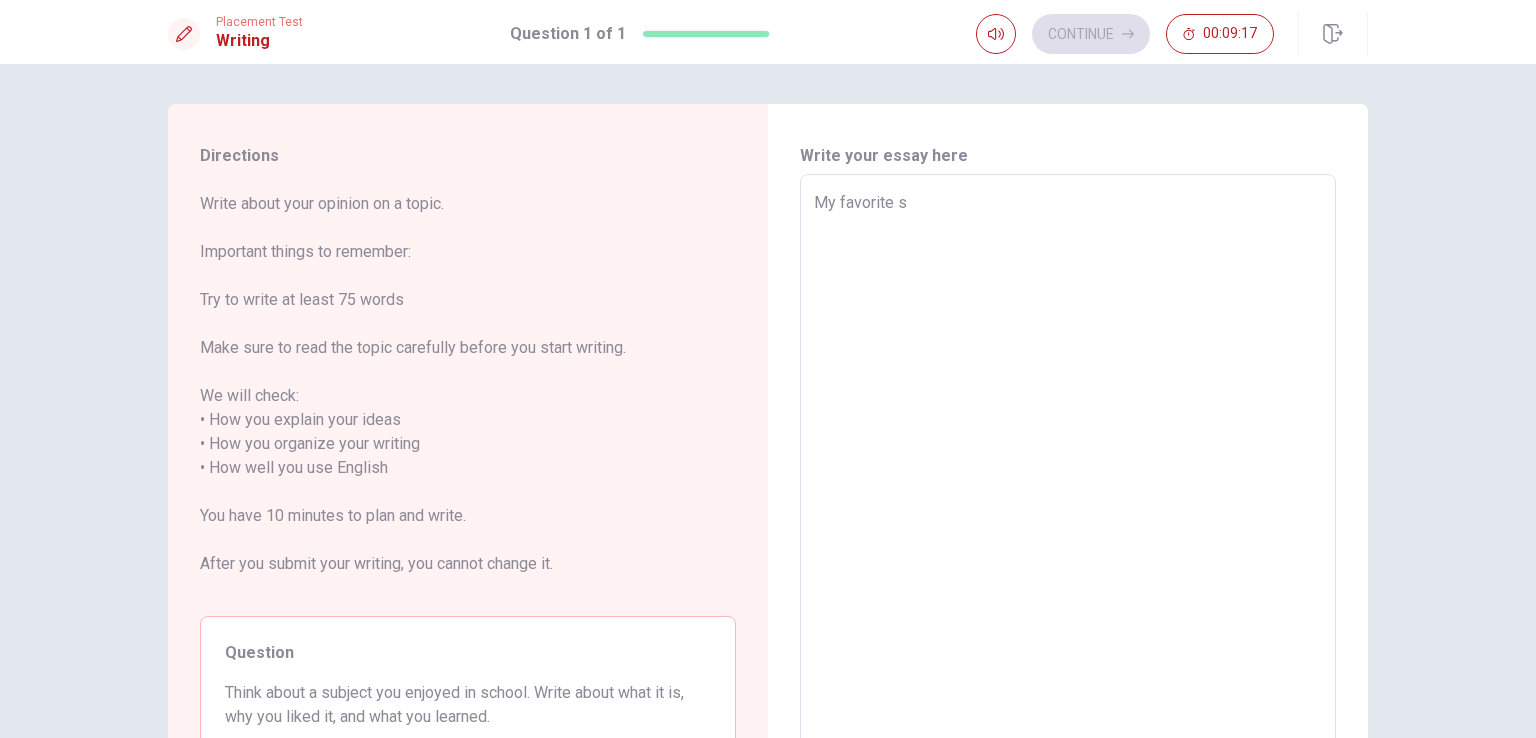 type on "x" 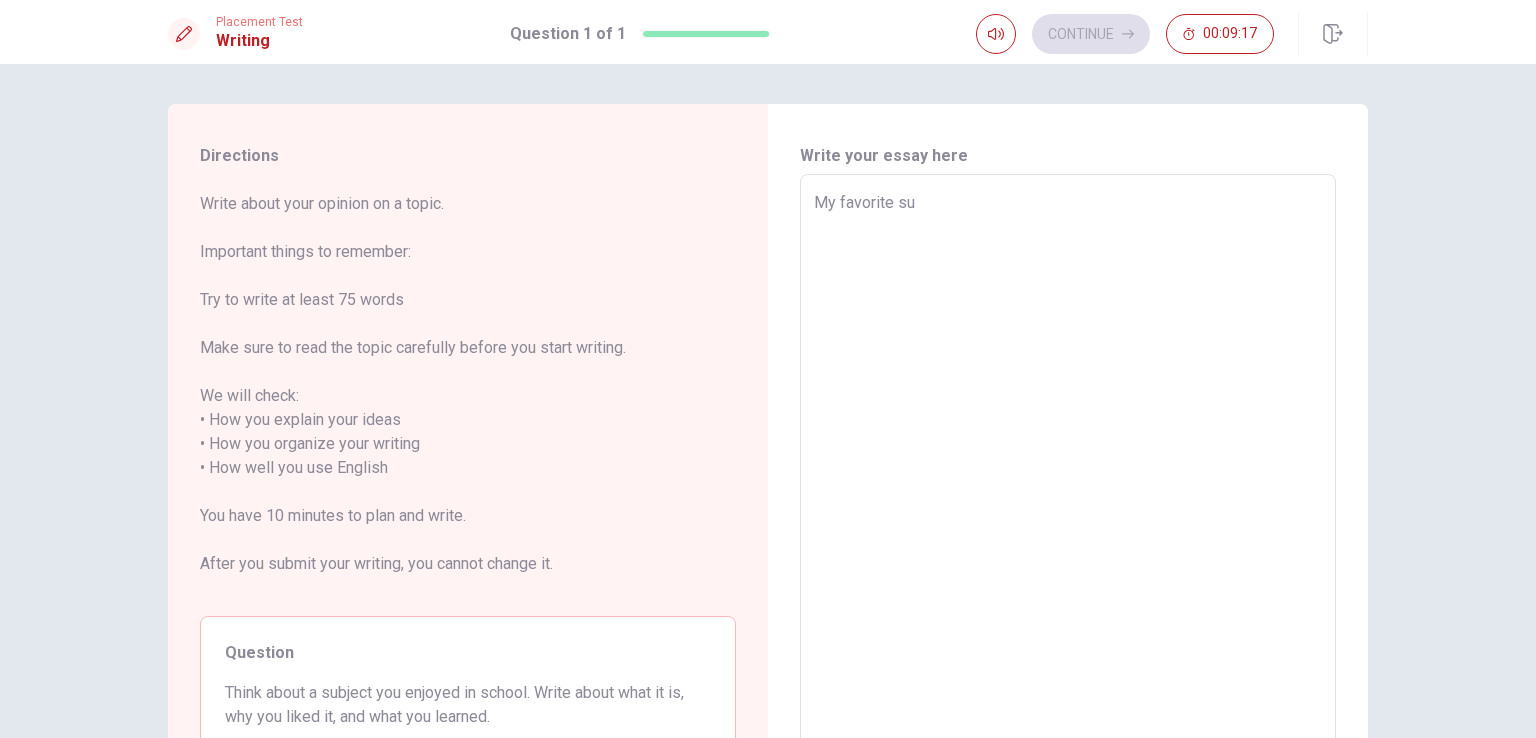 type on "x" 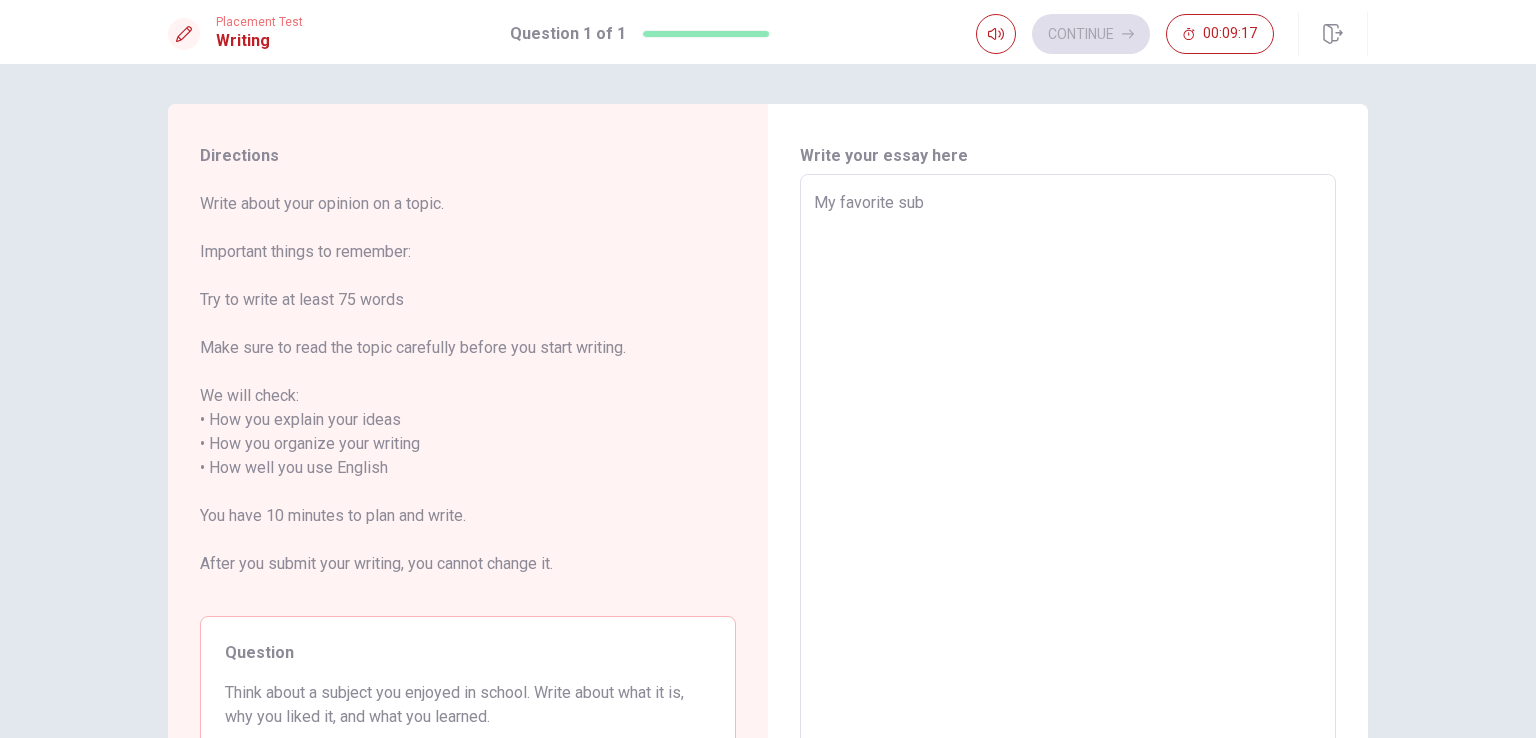 type on "x" 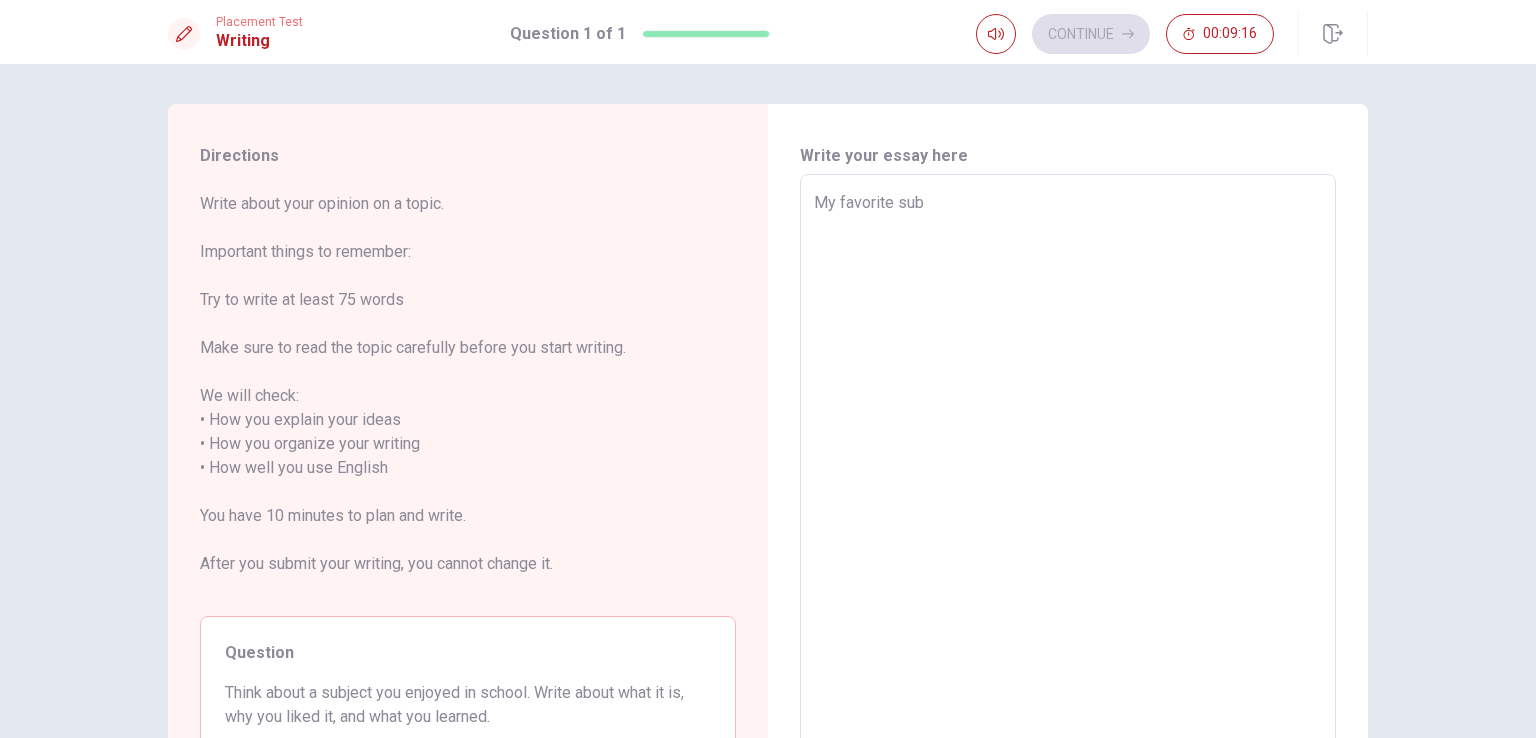 type on "My favorite subj" 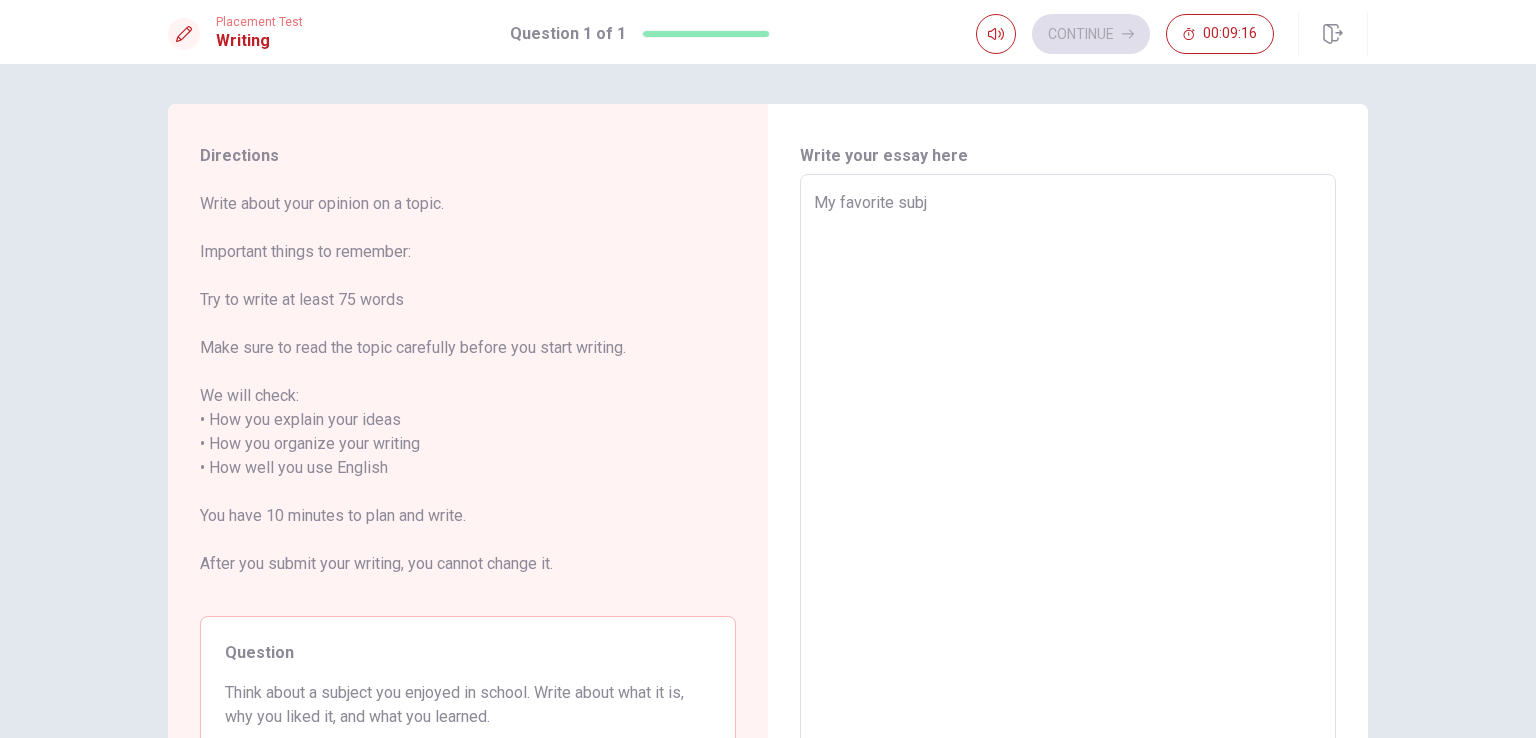 type on "x" 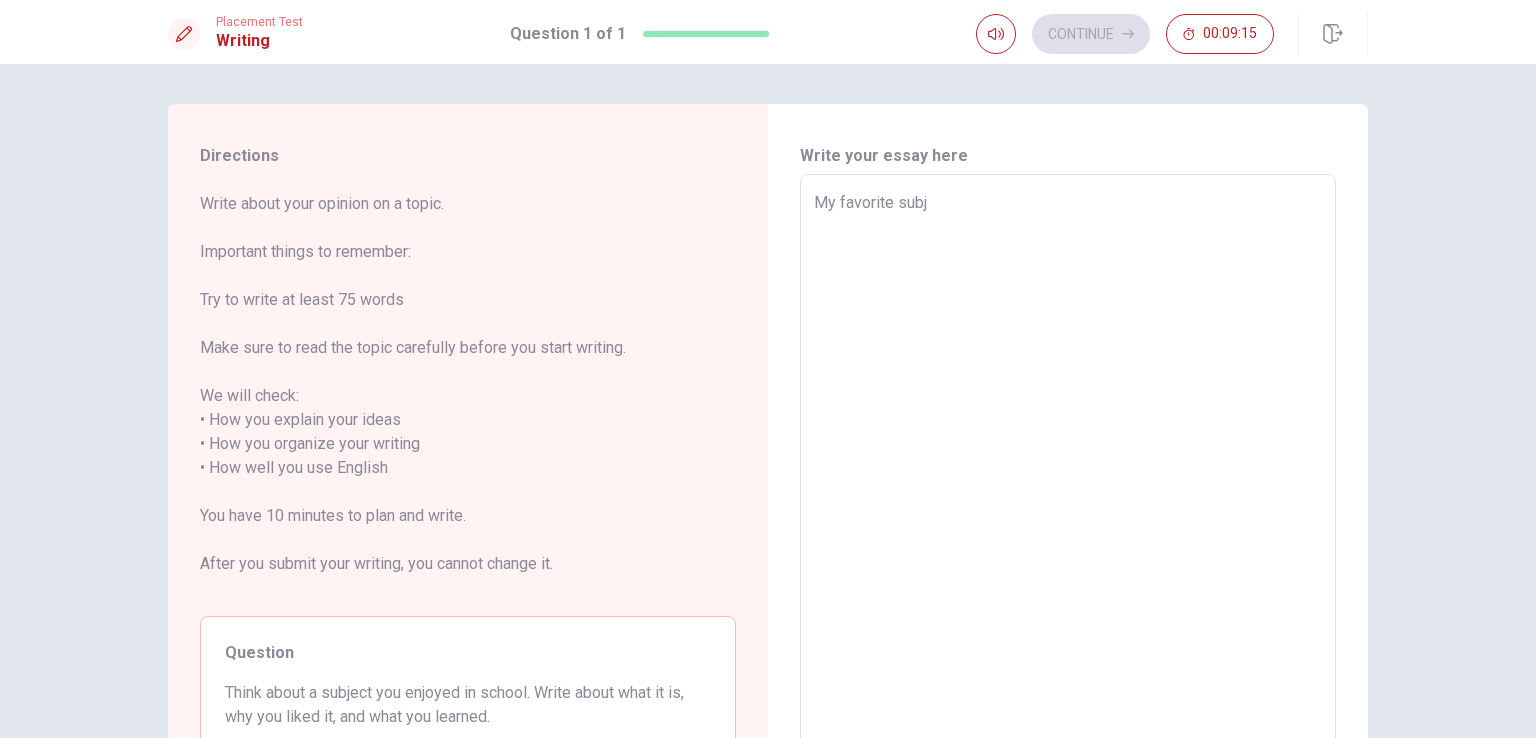 type on "My favorite subje" 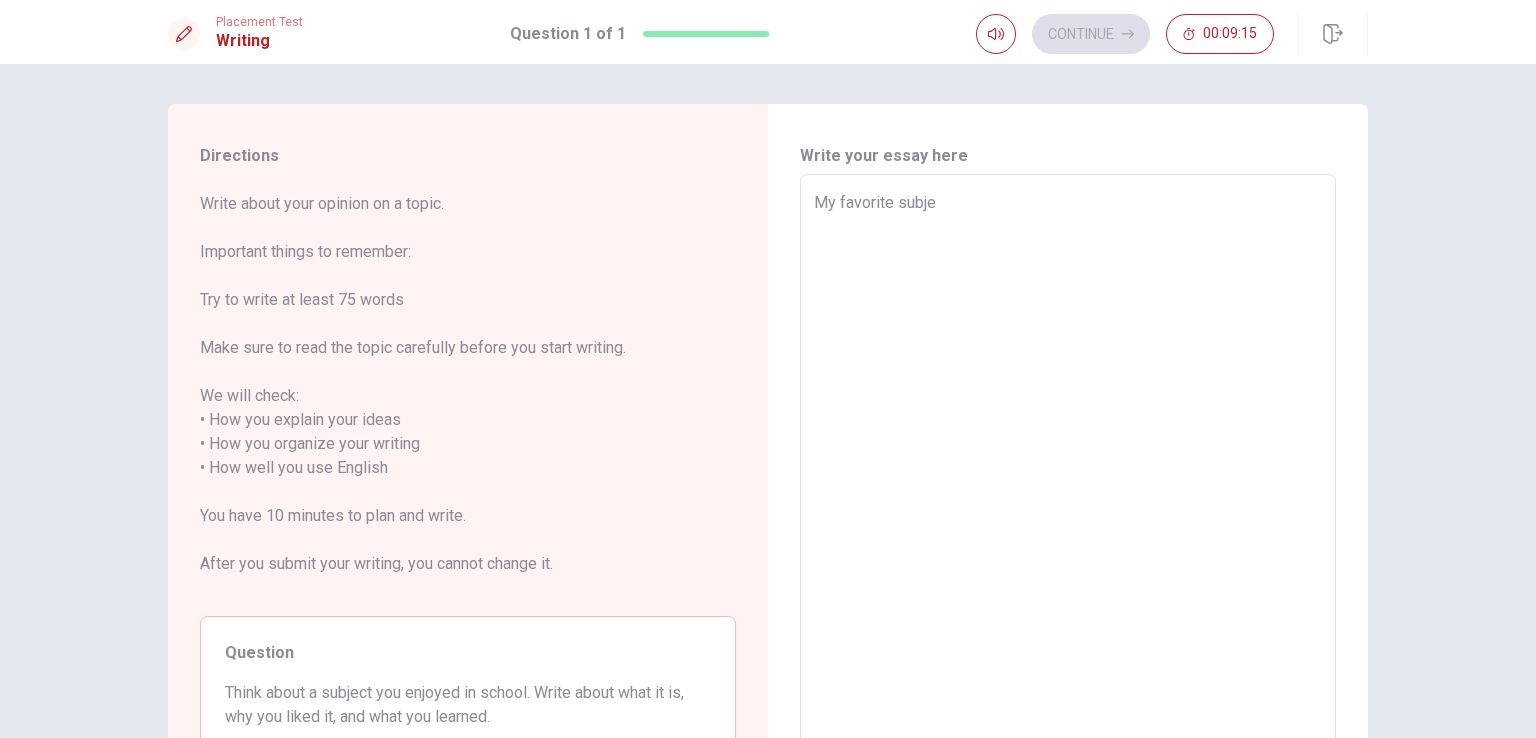 type on "My favorite subjec" 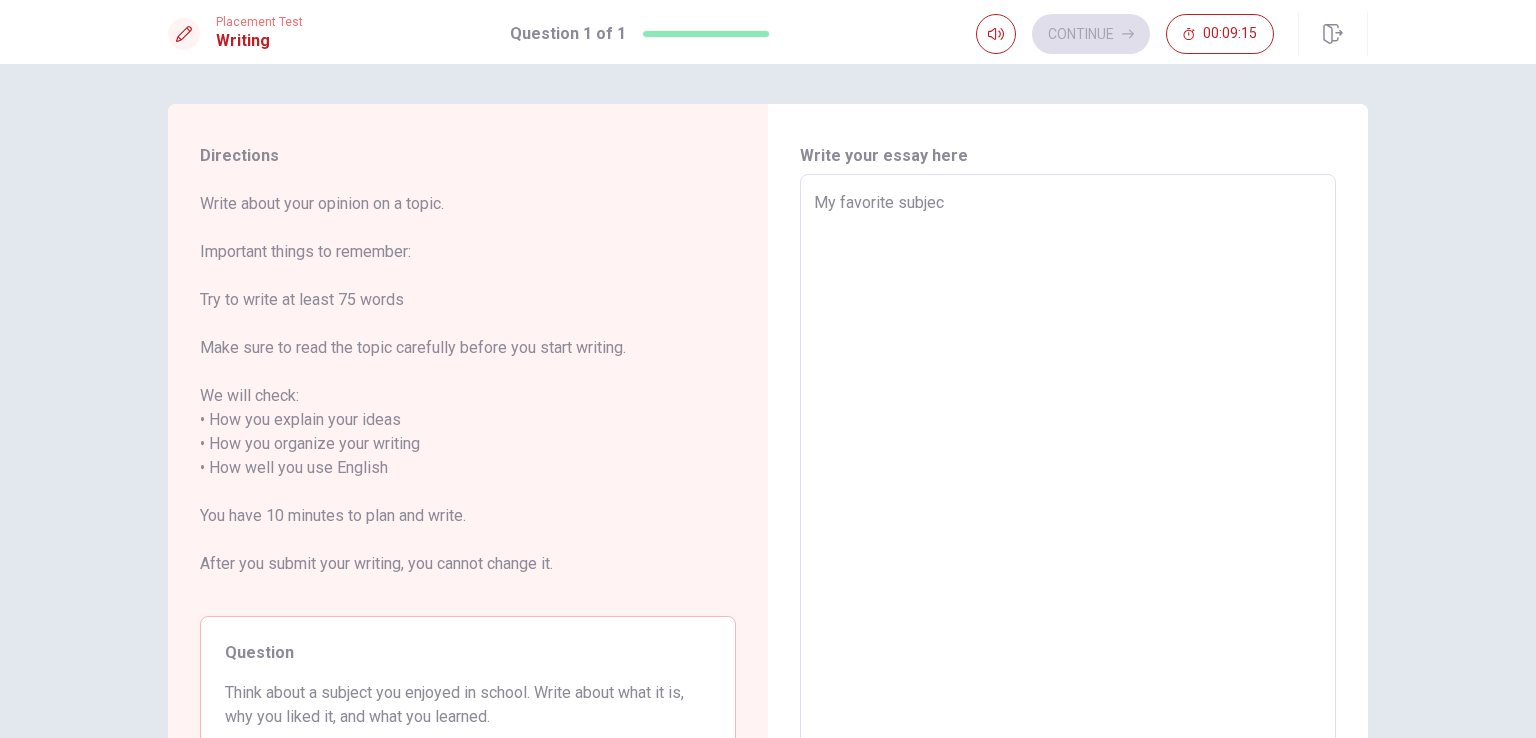 type on "x" 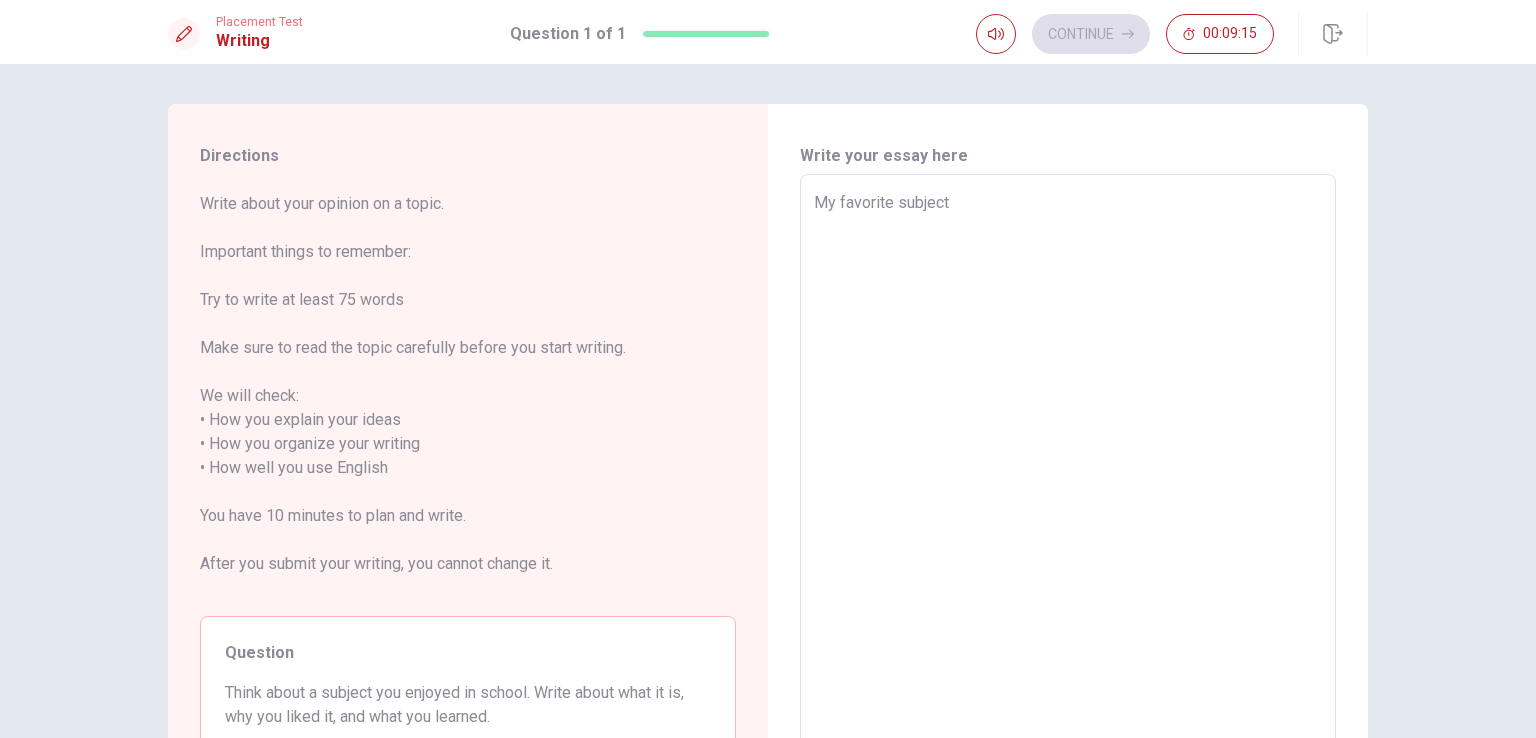 type on "x" 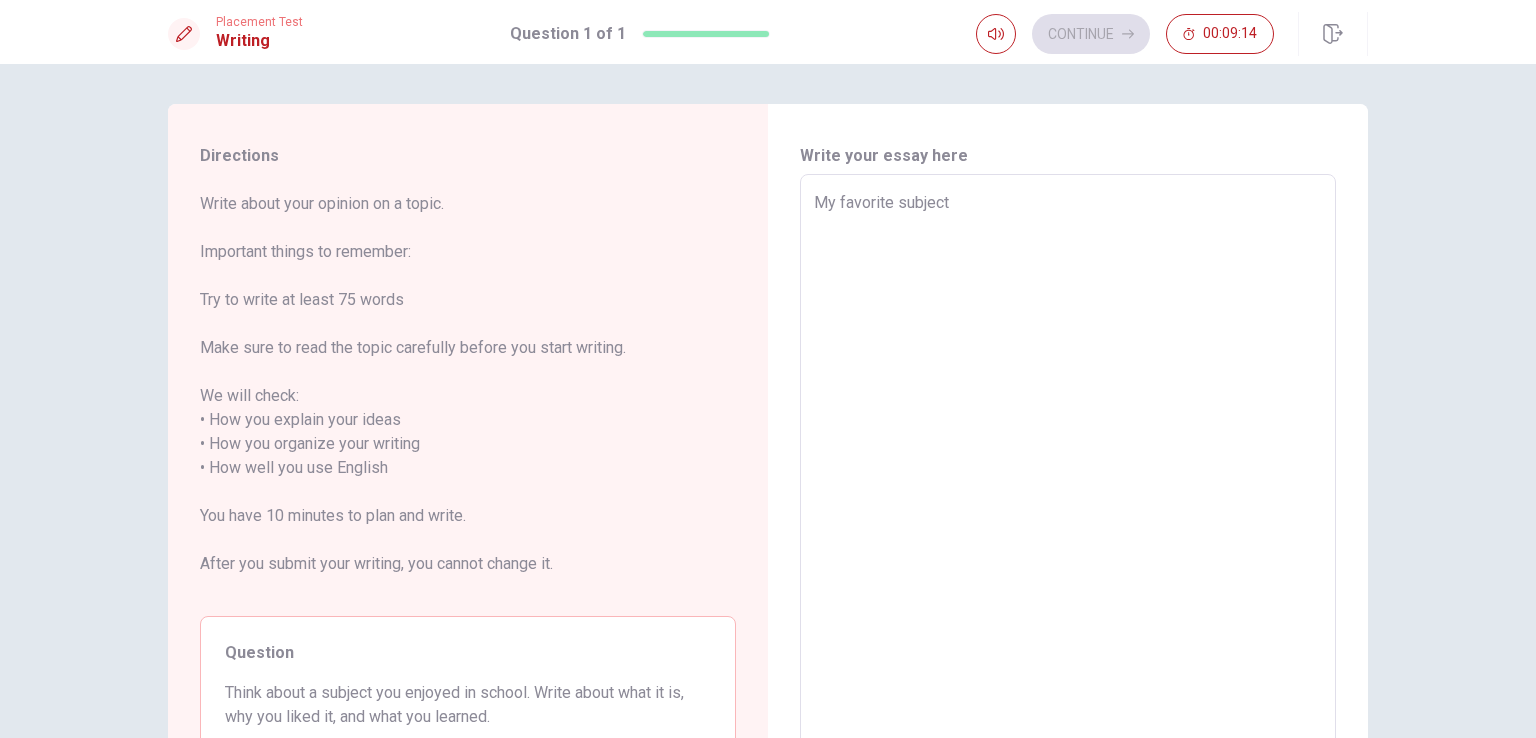 type on "x" 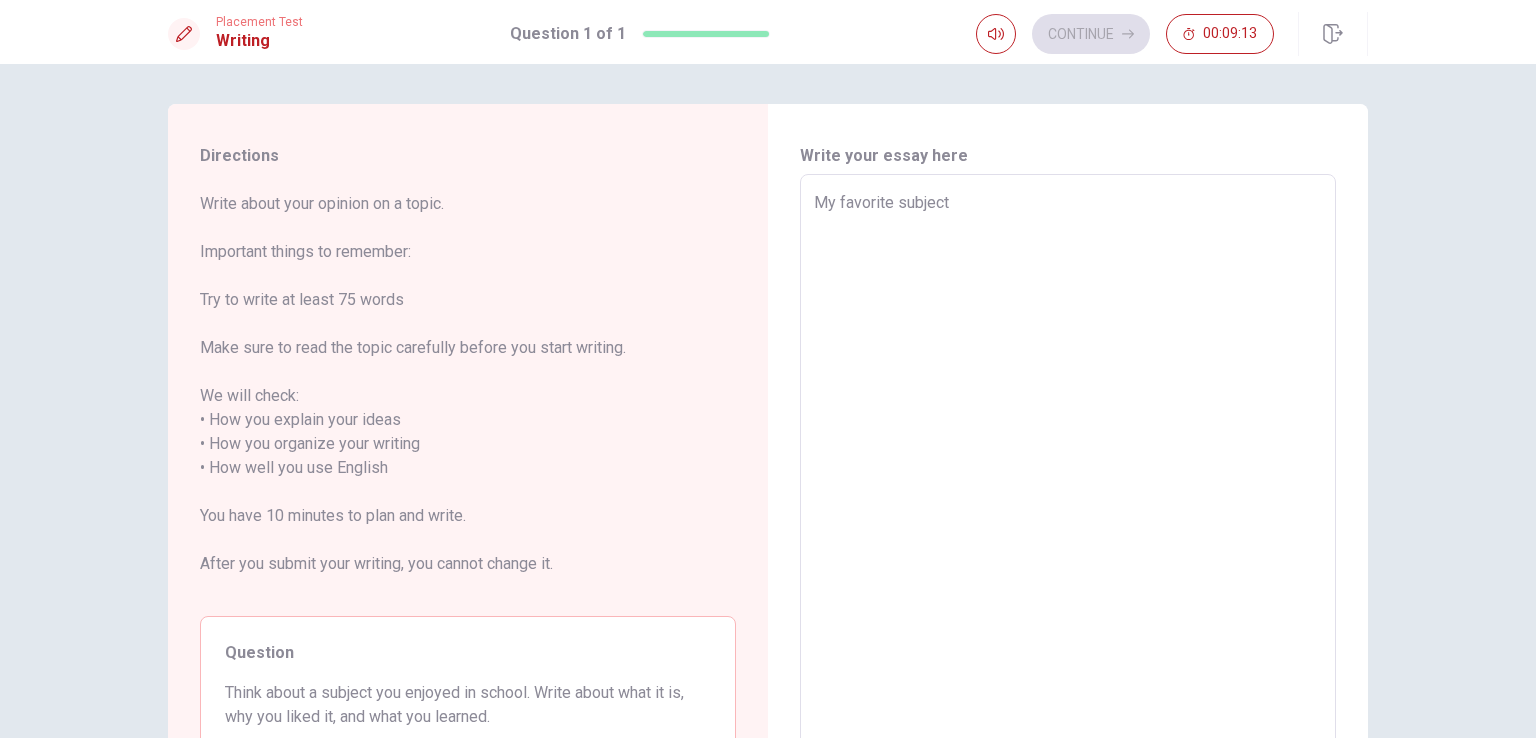 type on "My favorite subject w" 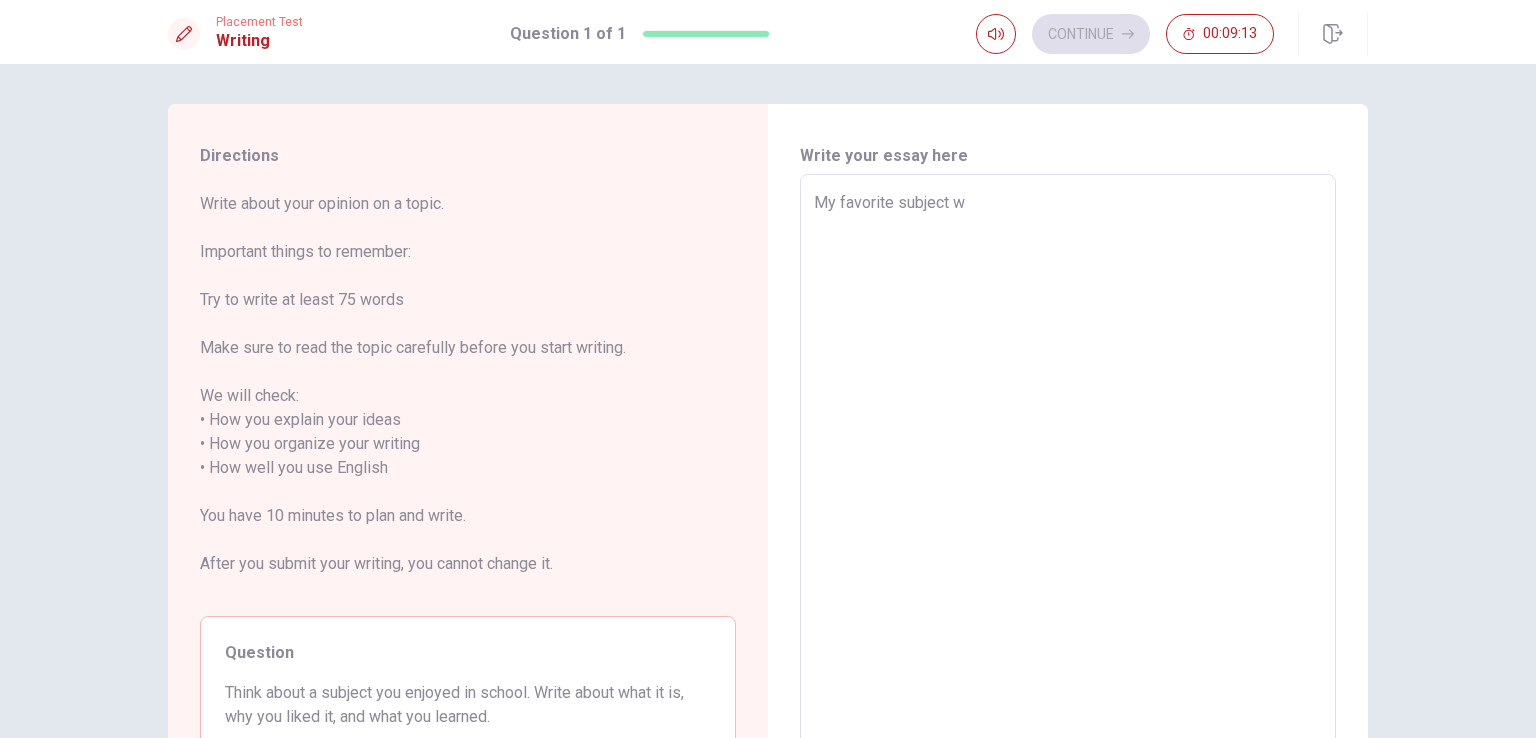 type on "x" 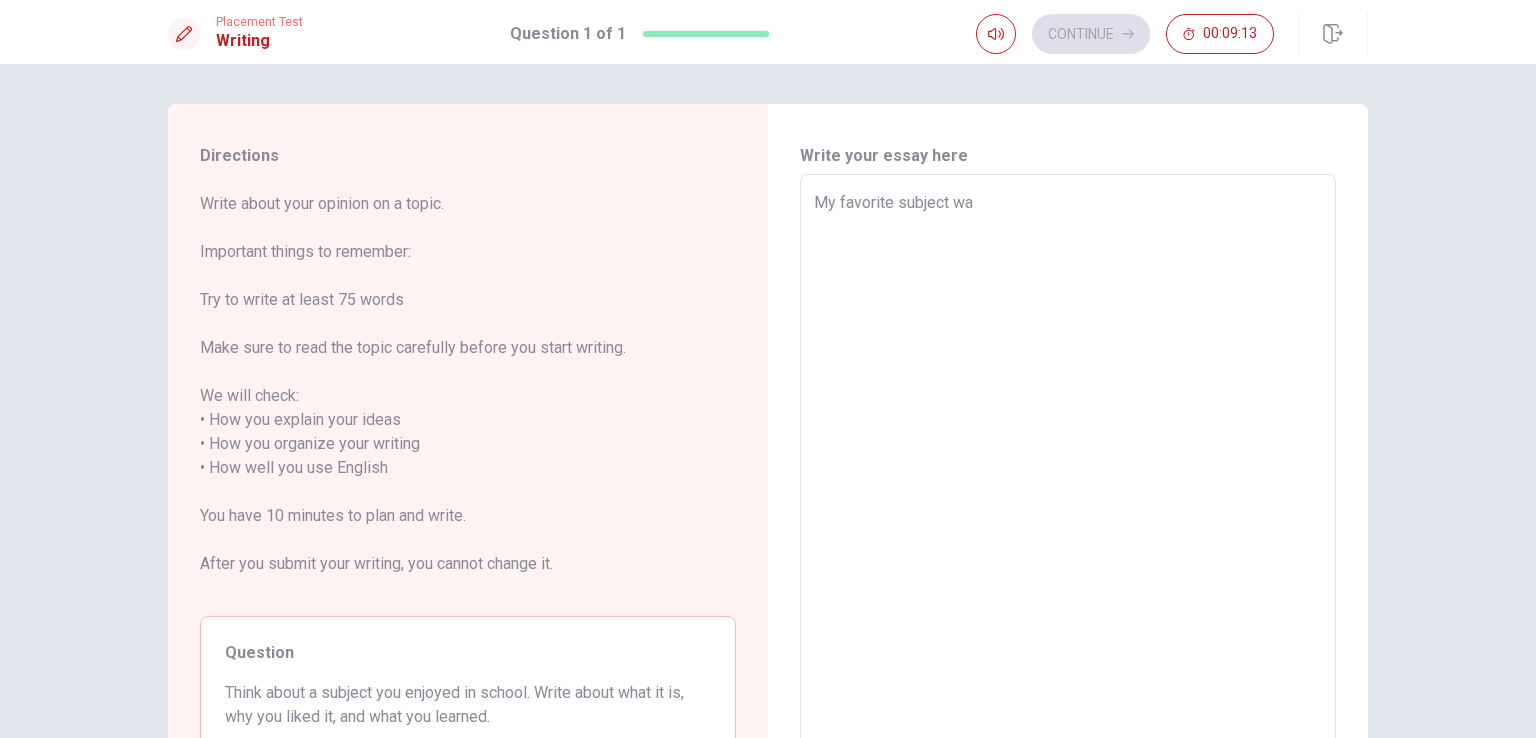 type on "x" 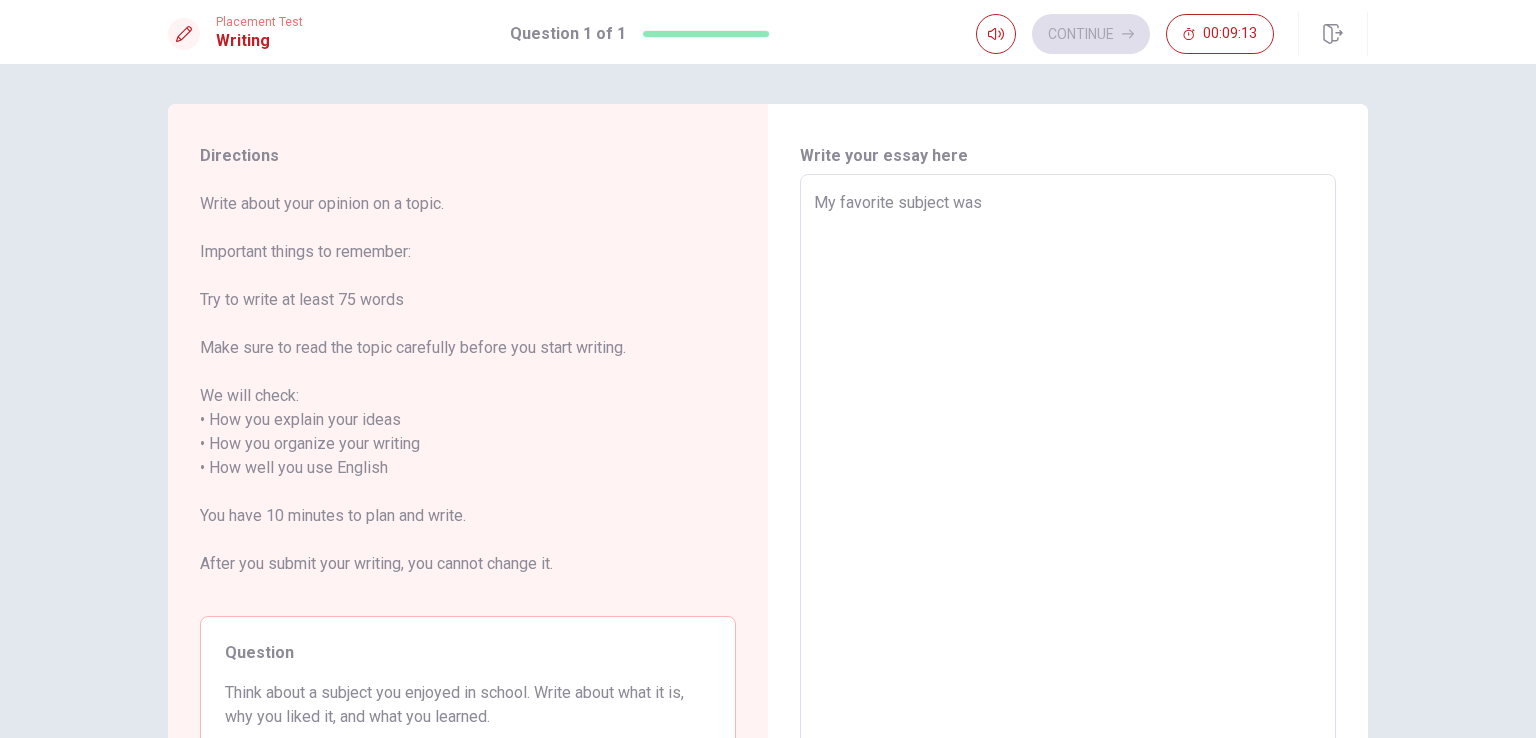 type on "My favorite subject was" 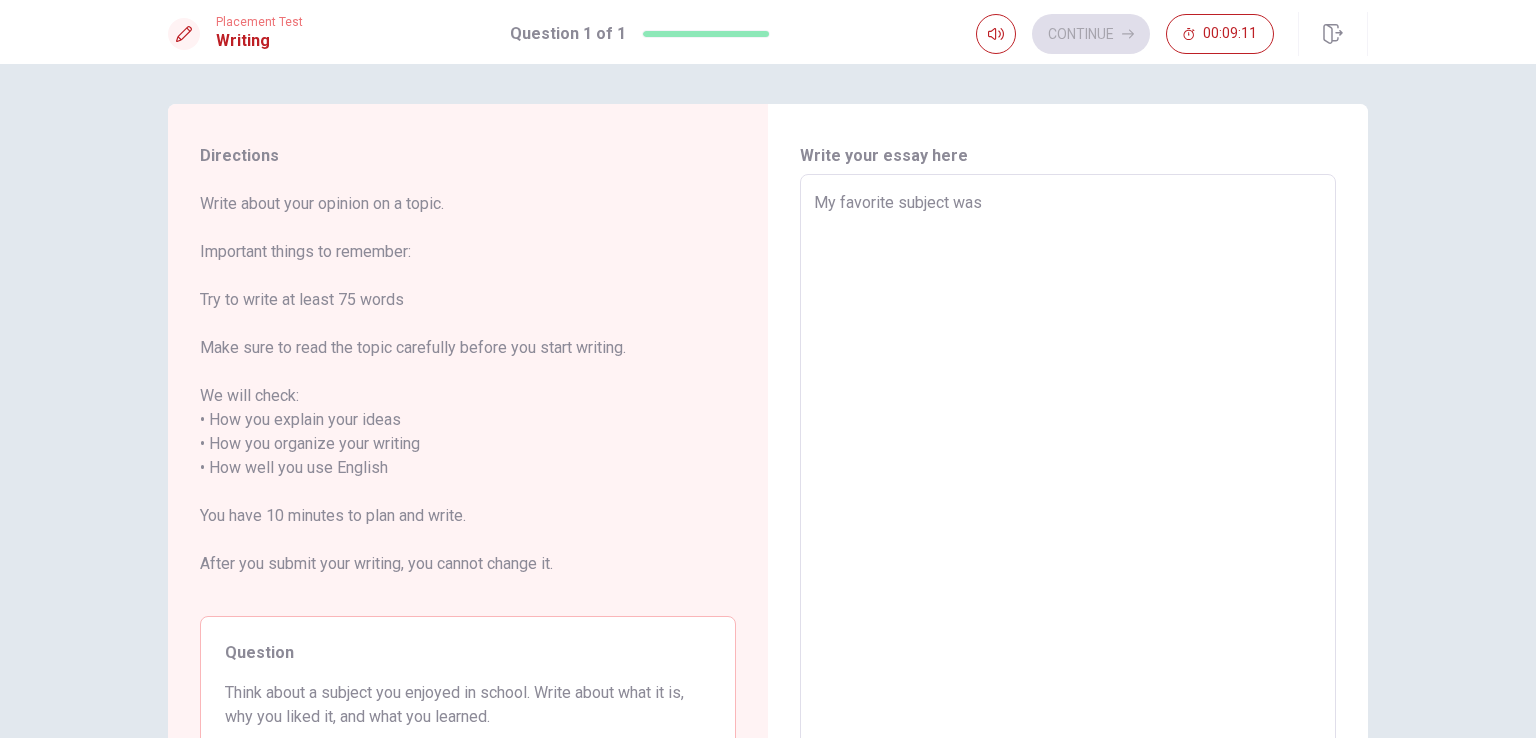 type on "x" 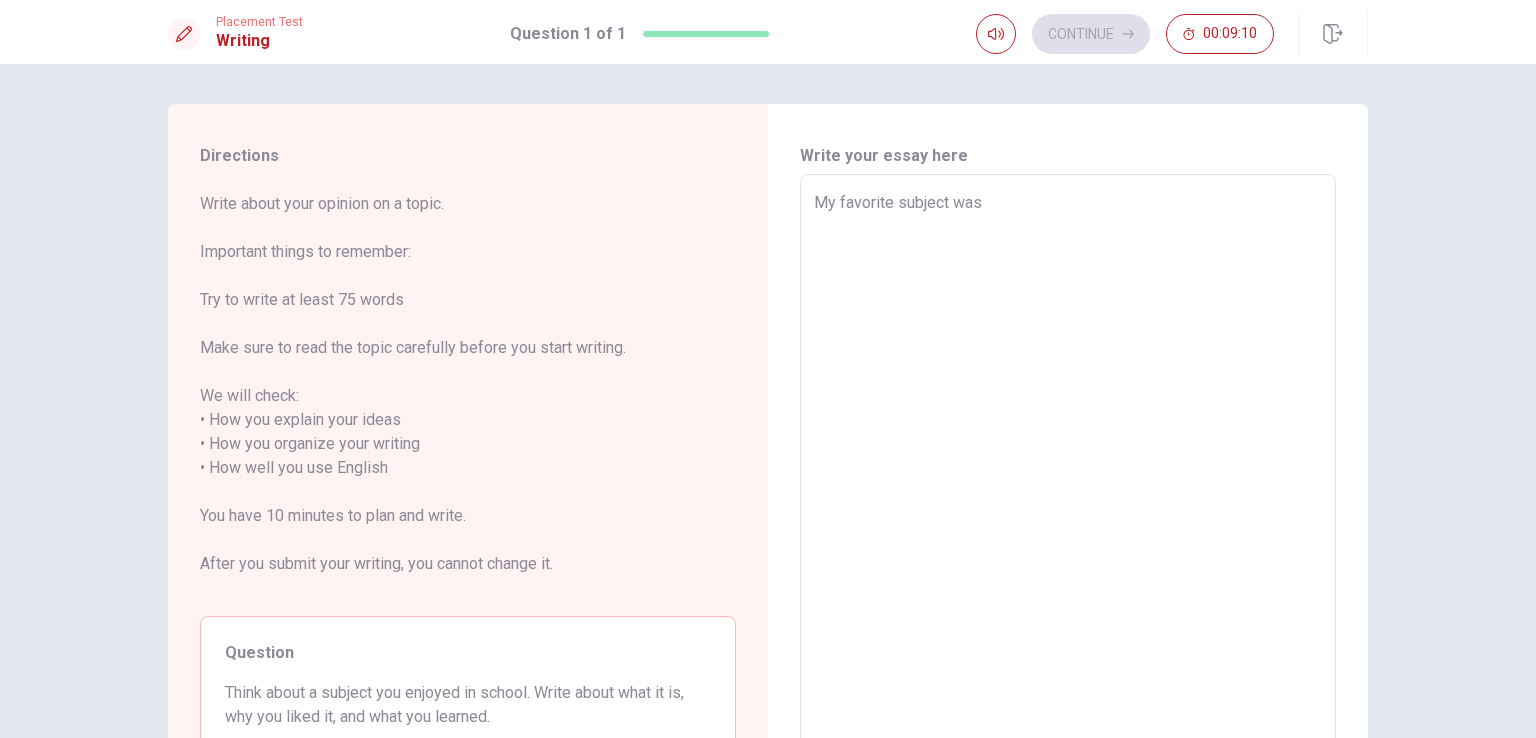 type on "My favorite subject was h" 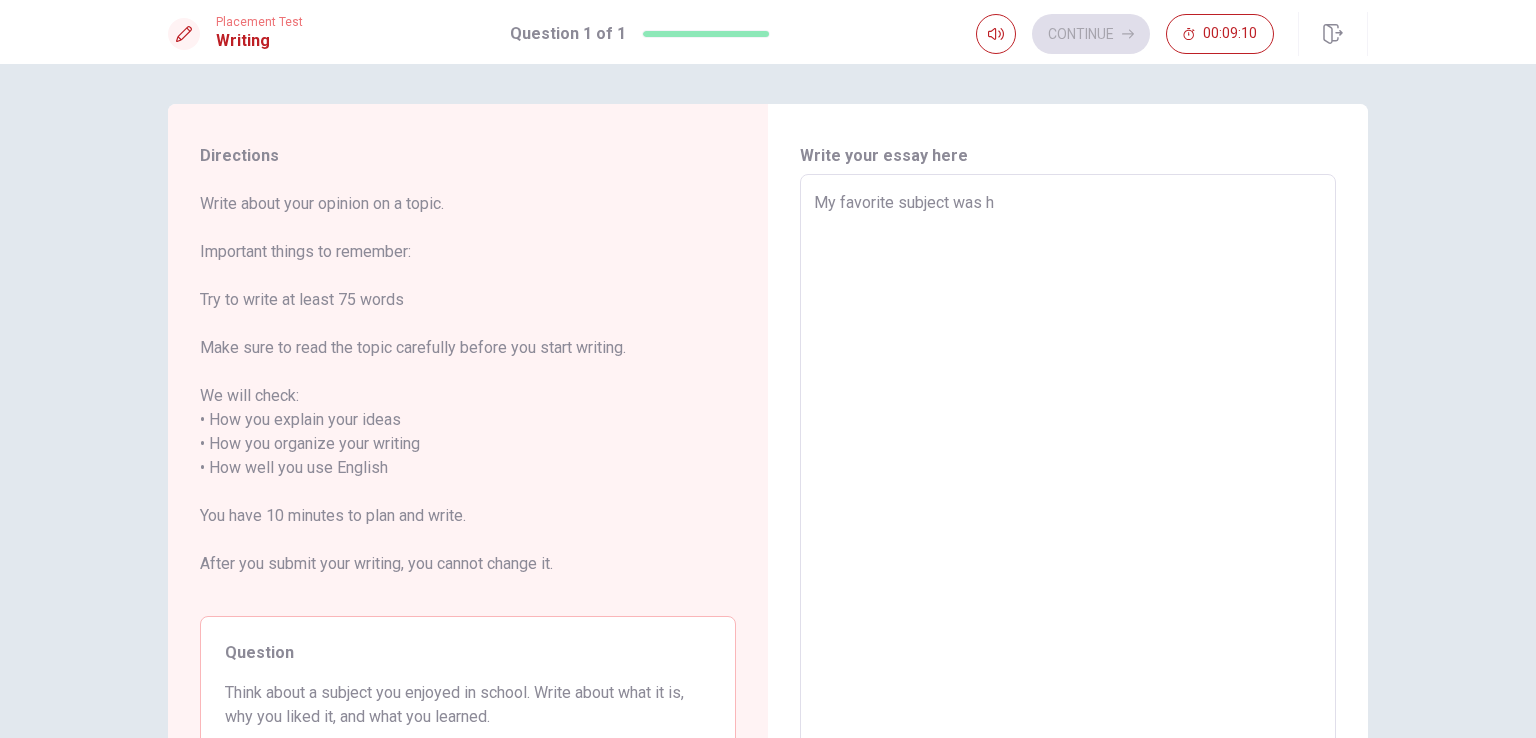 type on "x" 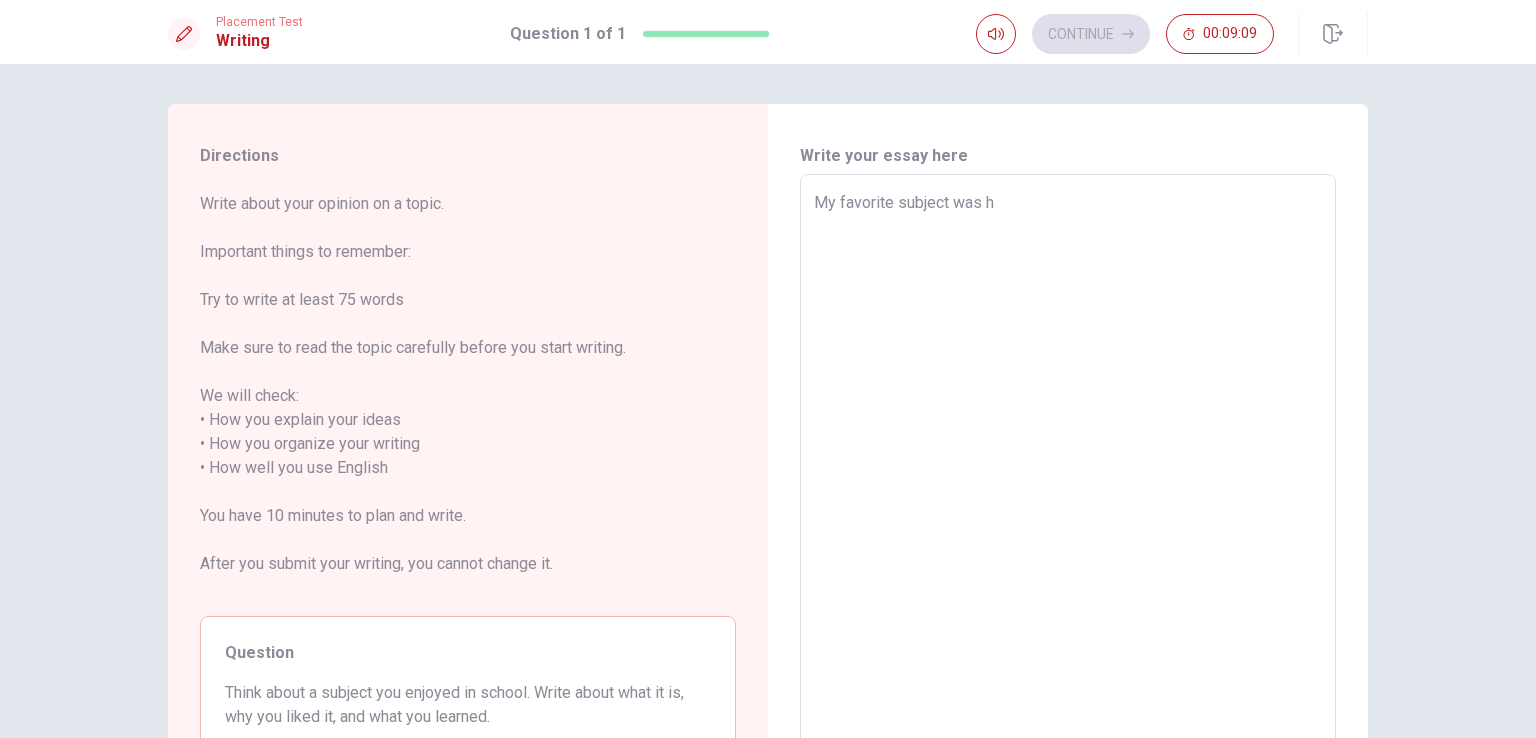 type on "My favorite subject was hi" 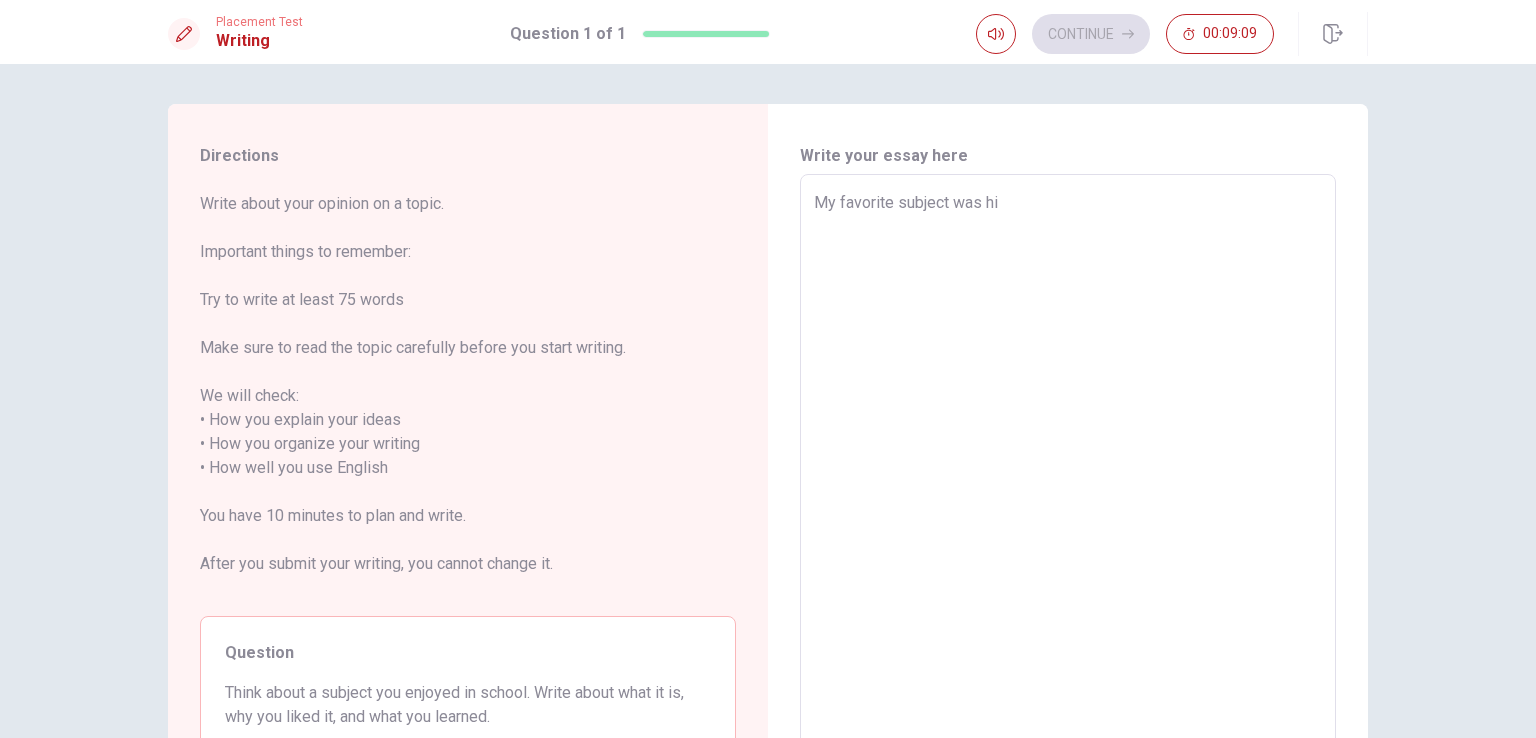 type on "My favorite subject was his" 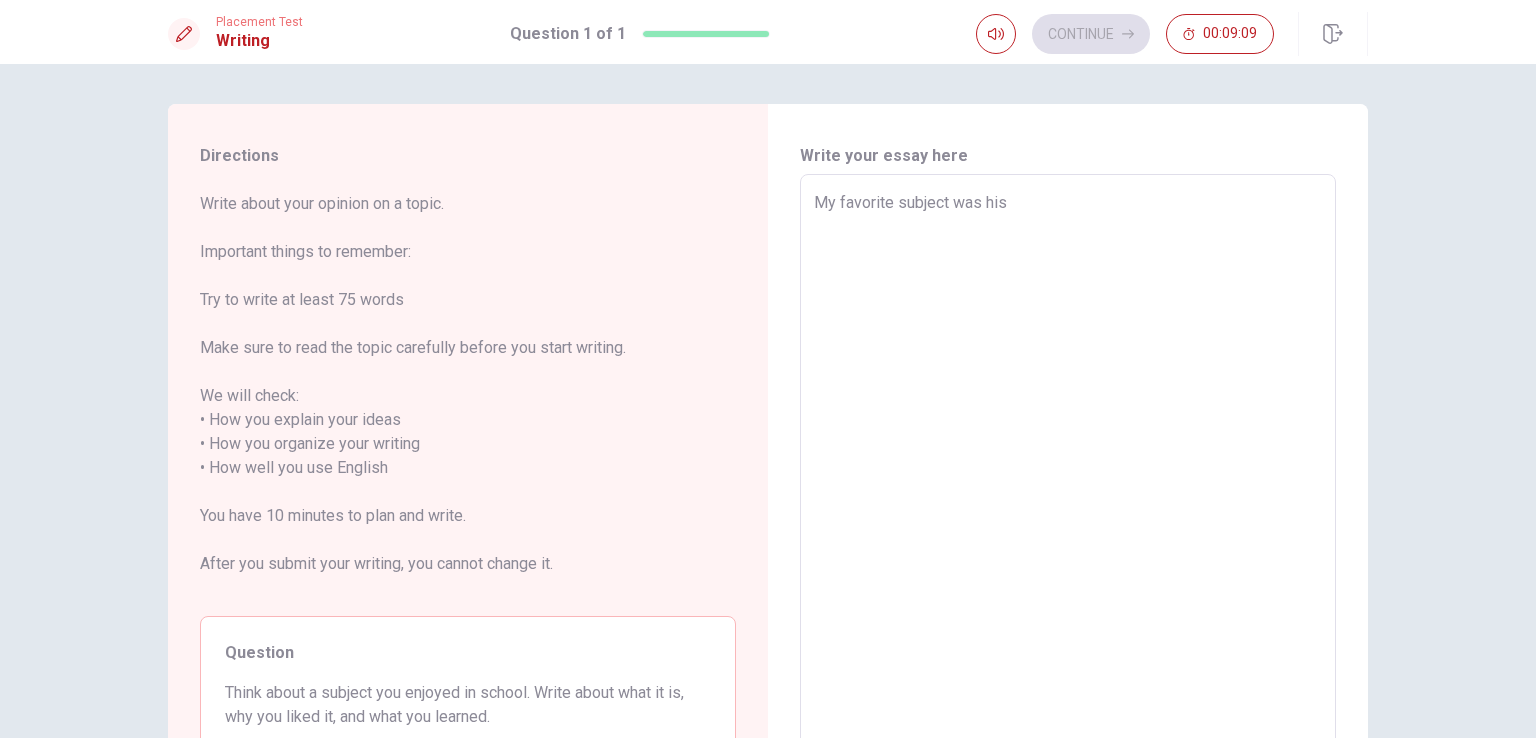 type on "x" 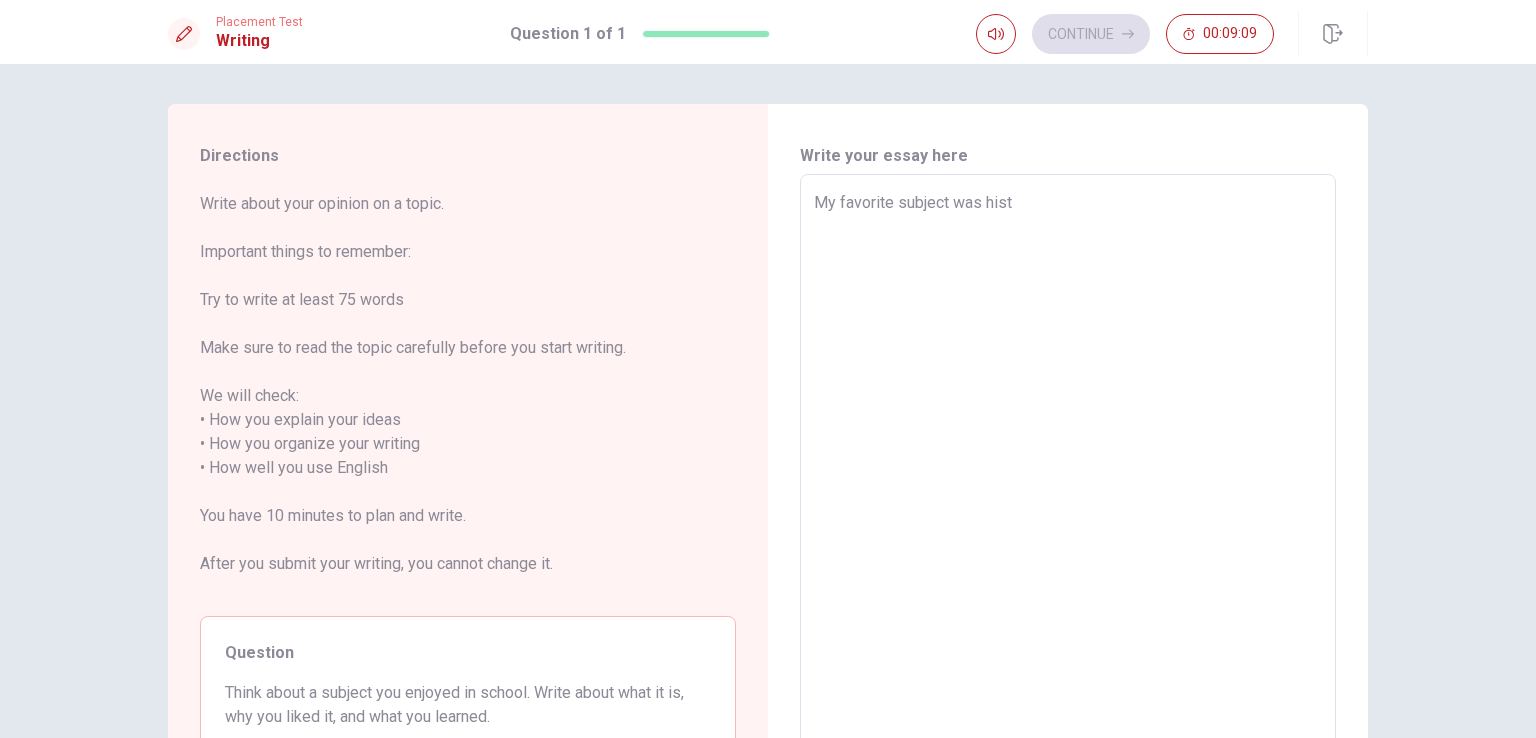 type on "x" 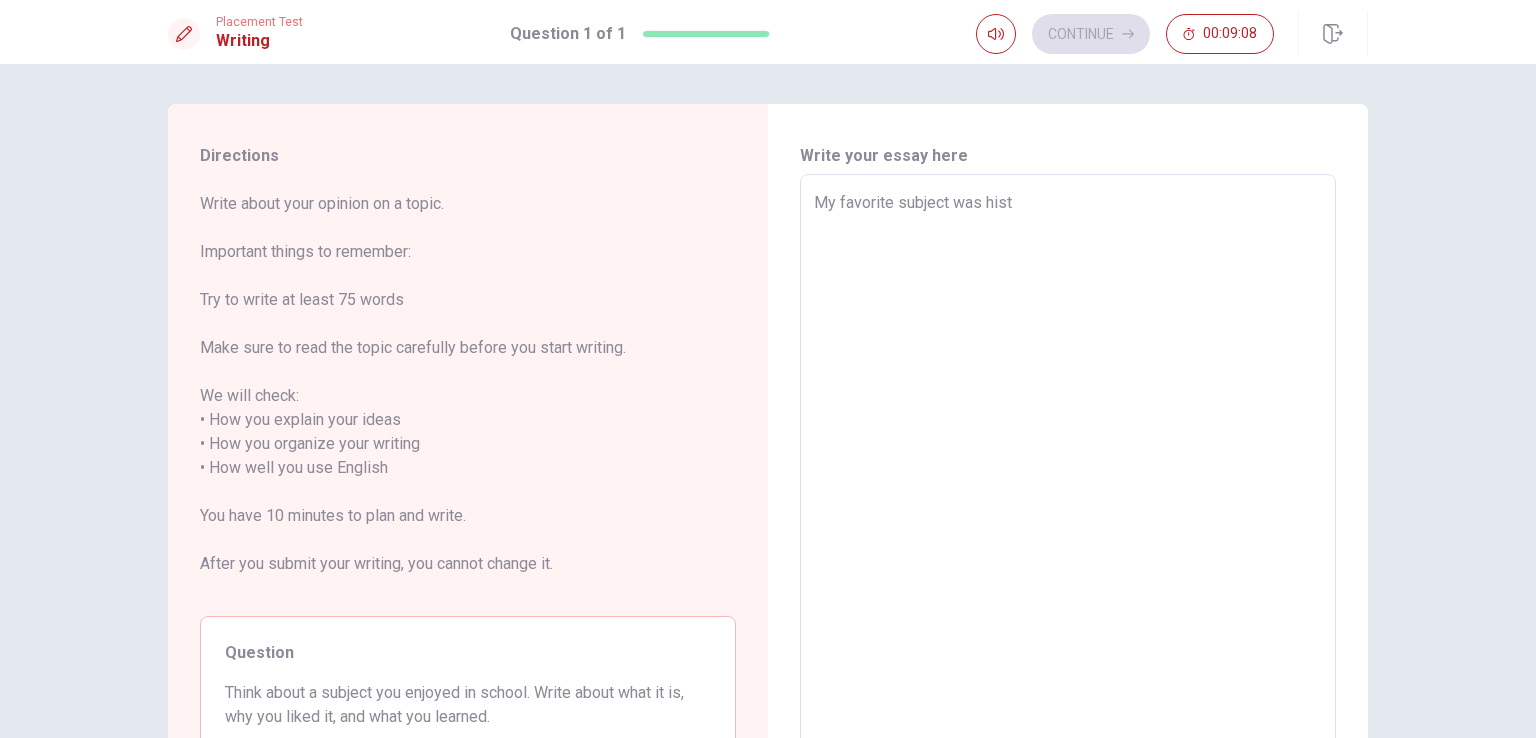 type on "My favorite subject was histo" 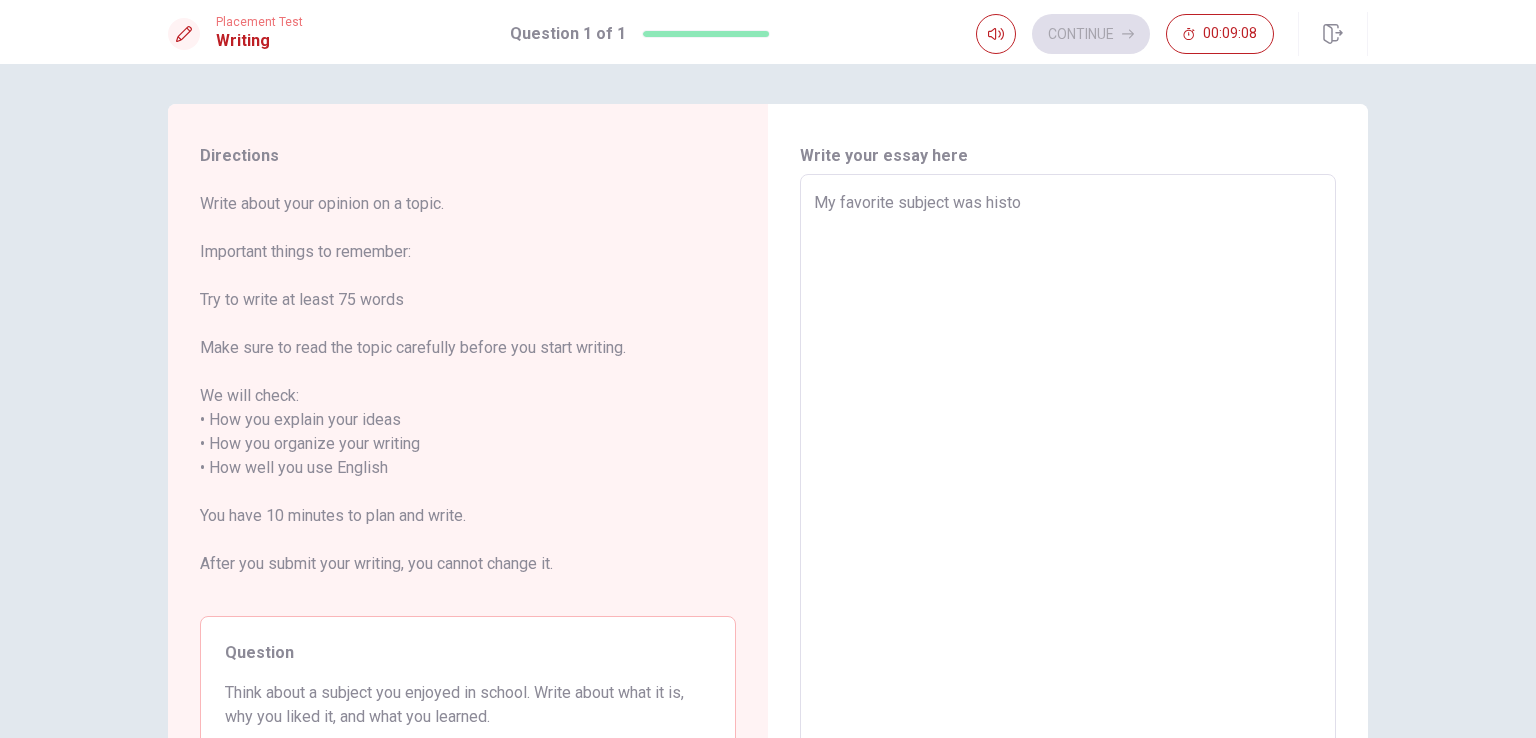 type on "x" 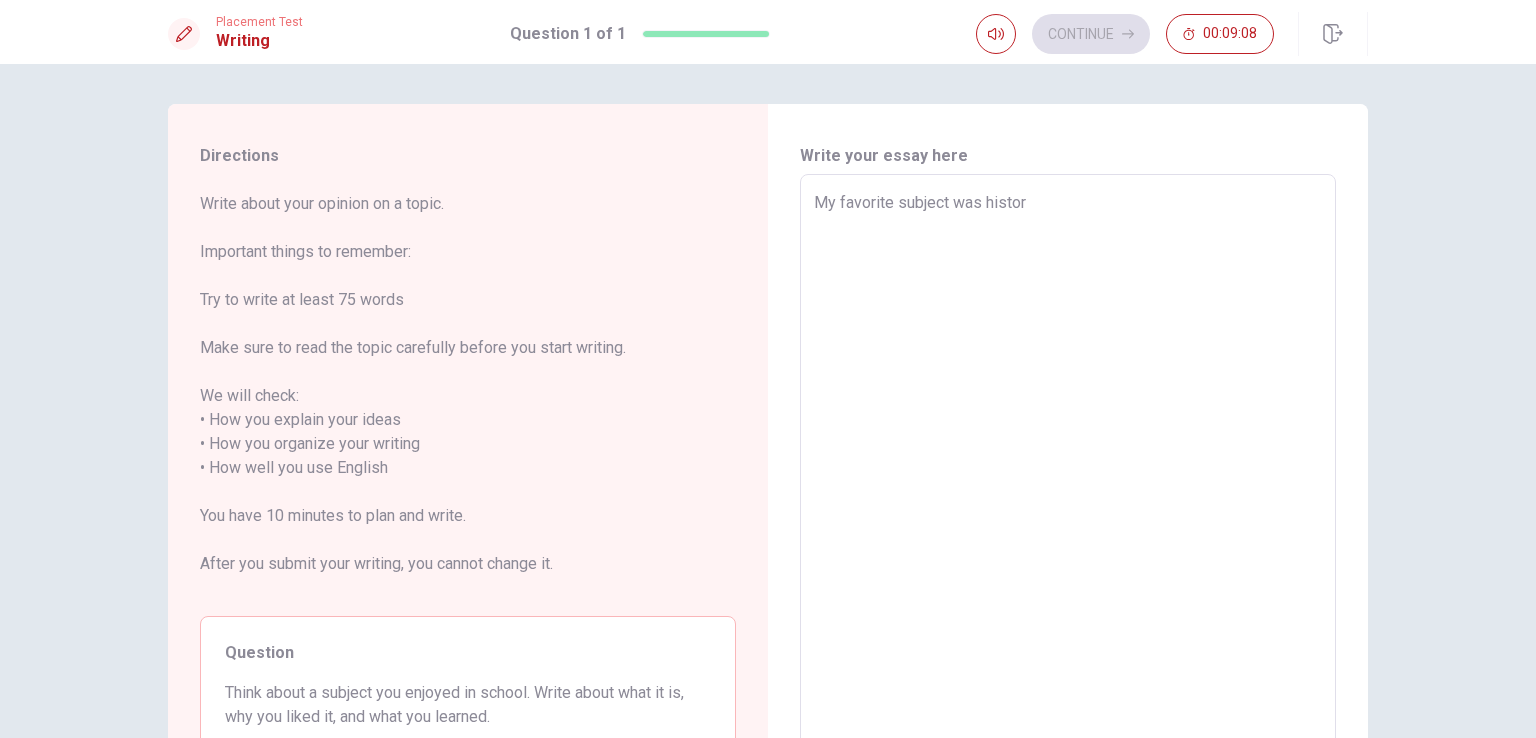 type on "x" 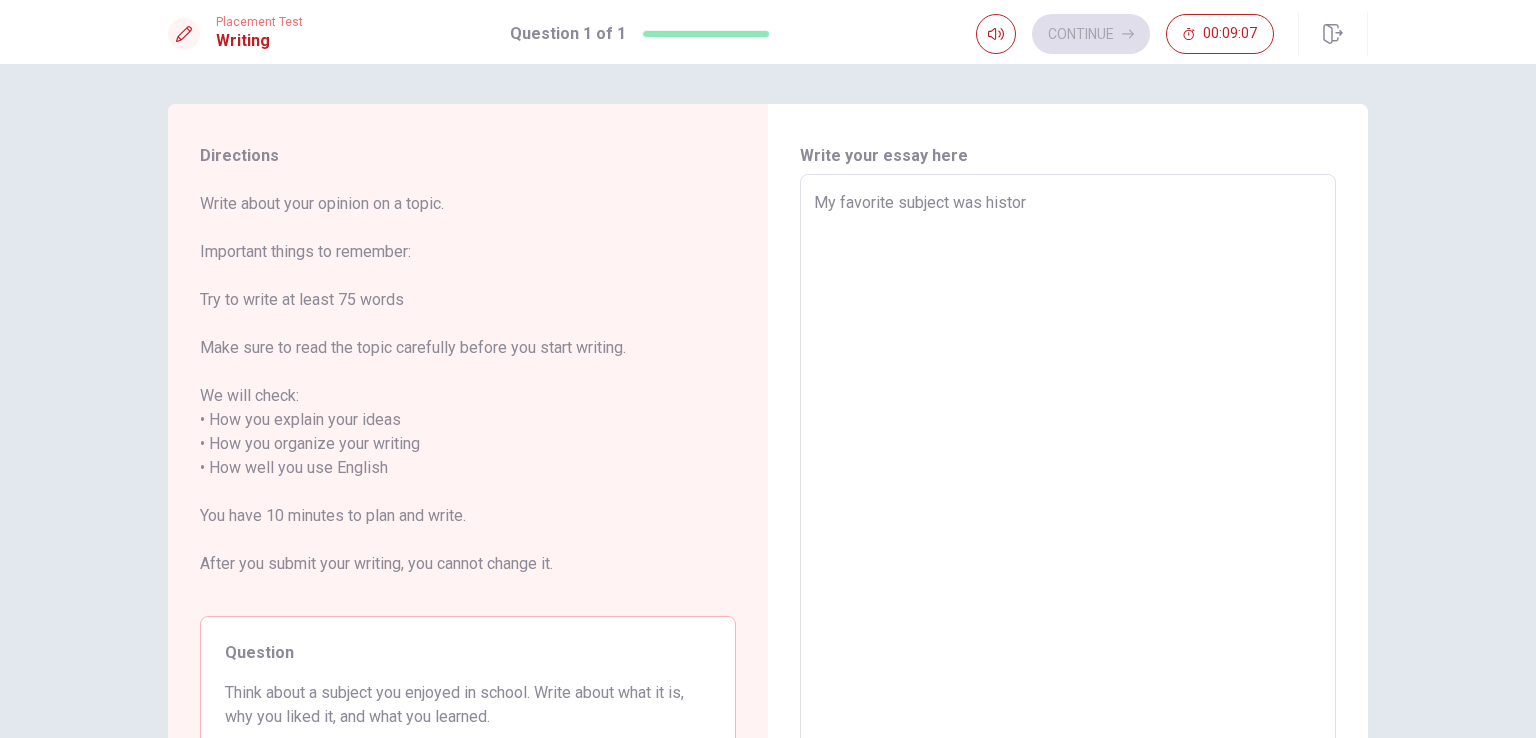 type on "My favorite subject was history" 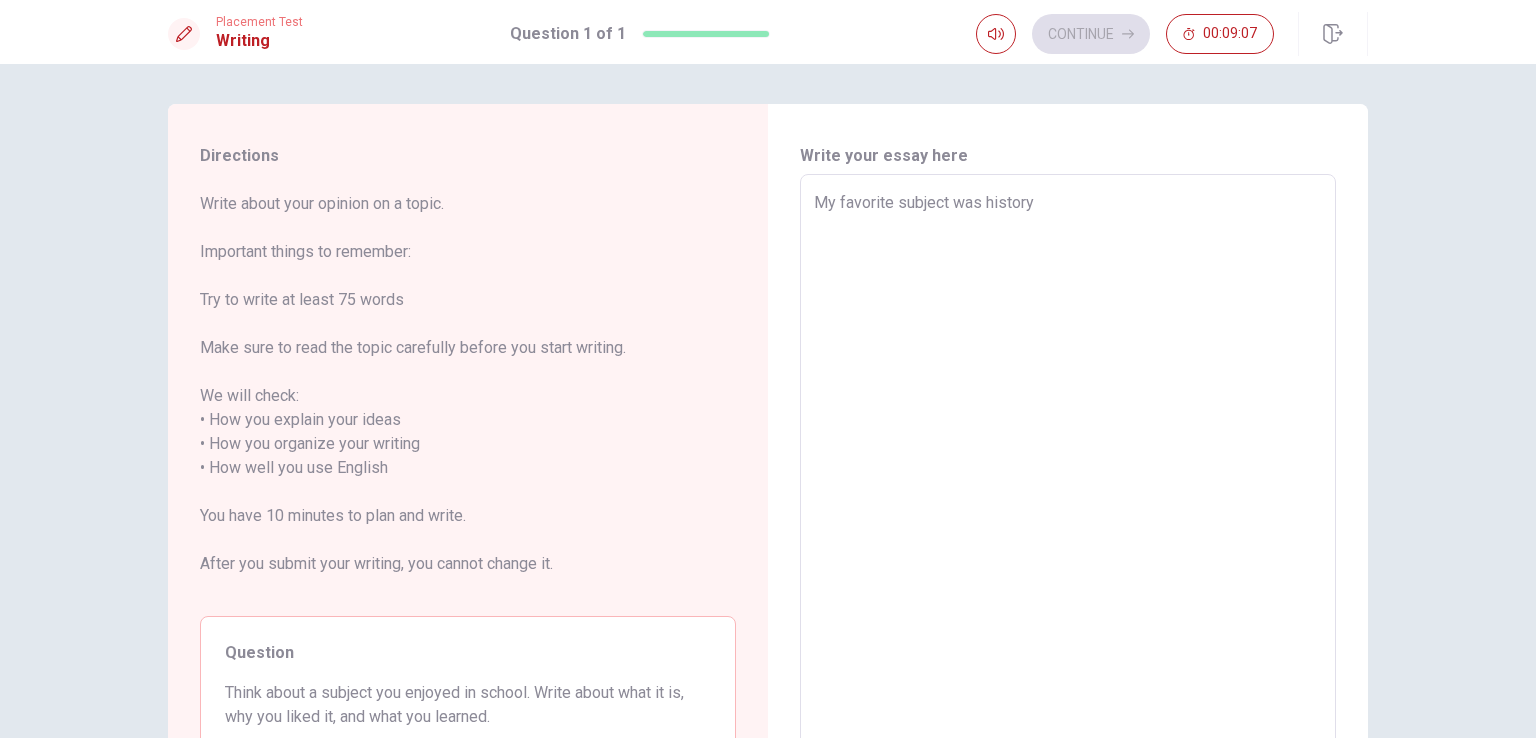 type on "x" 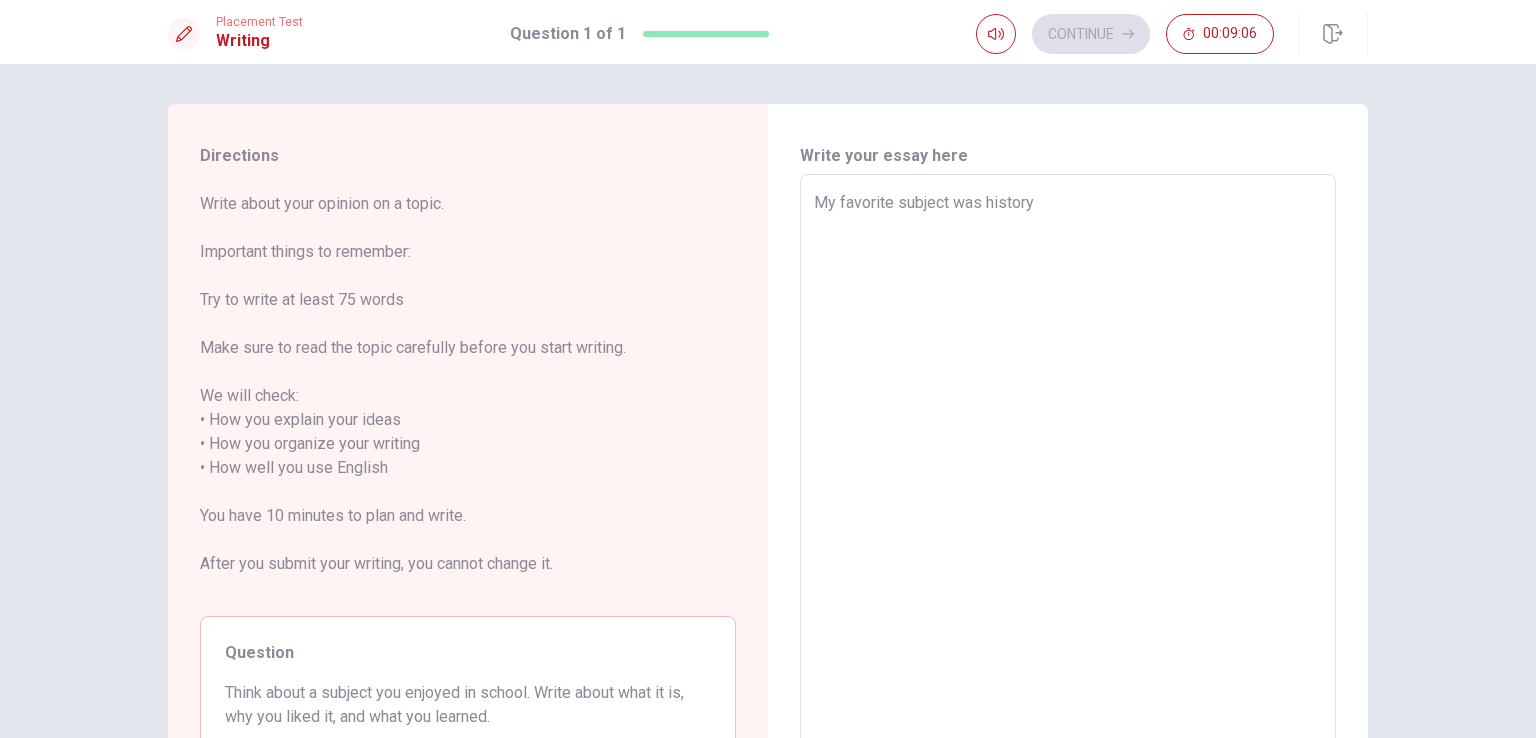 type on "My favorite subject was history," 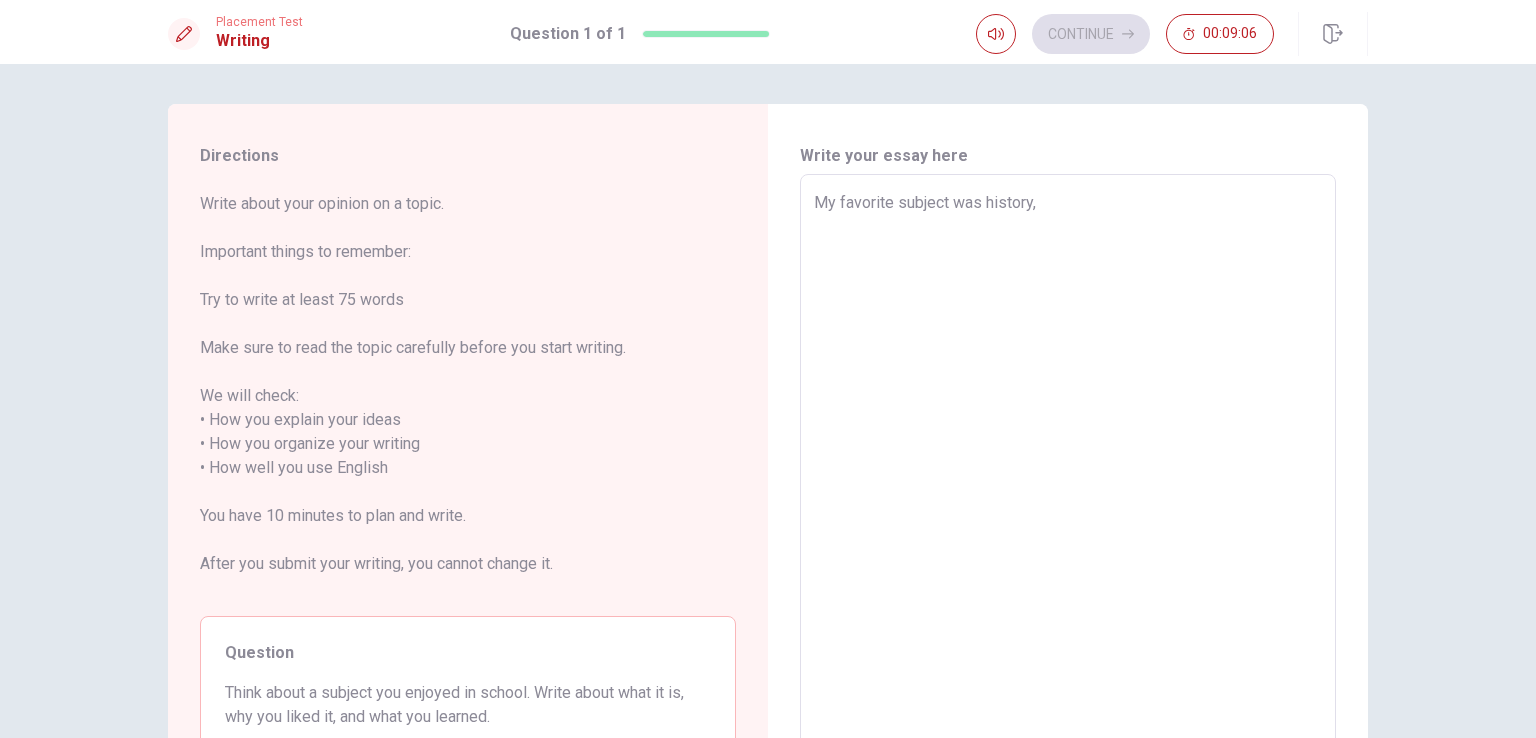 type on "x" 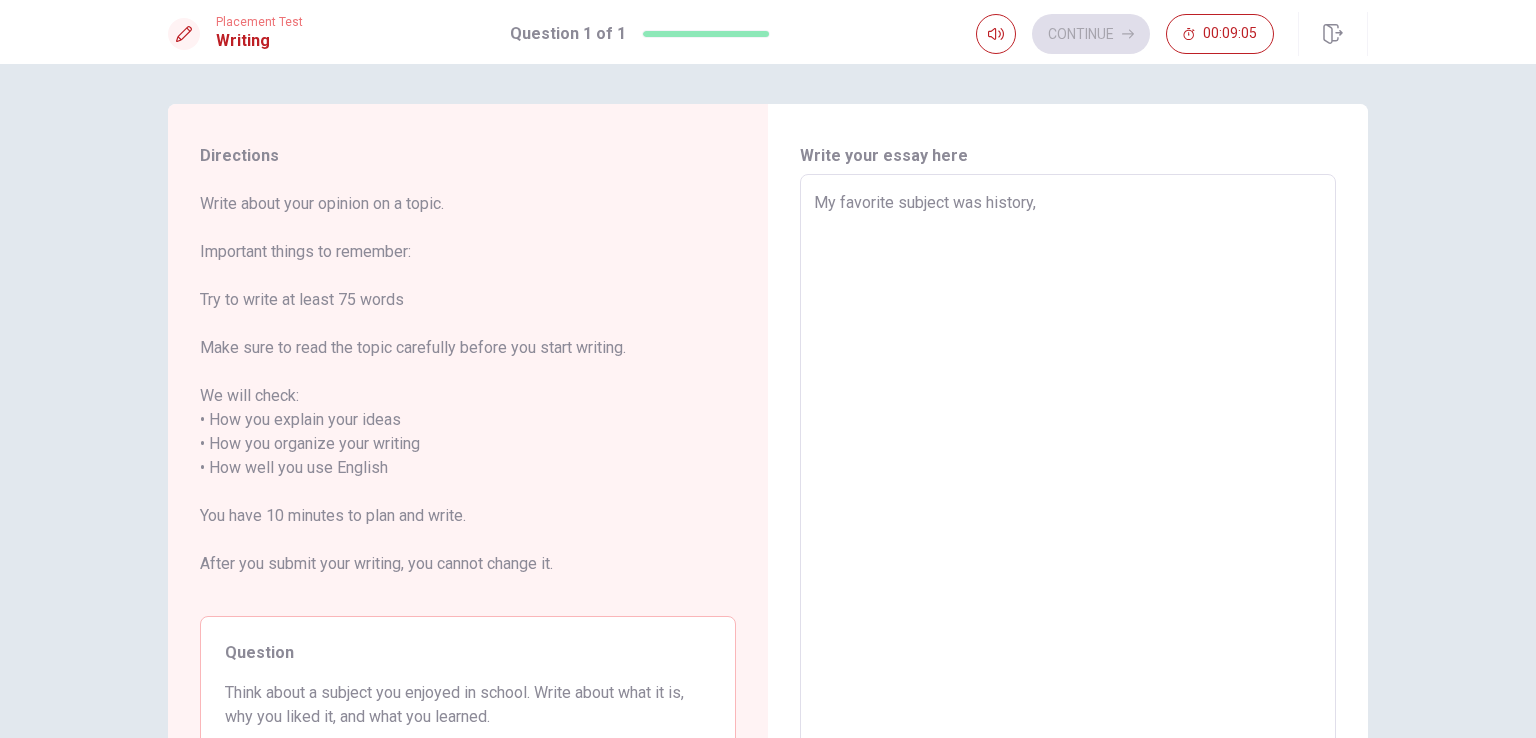 type on "x" 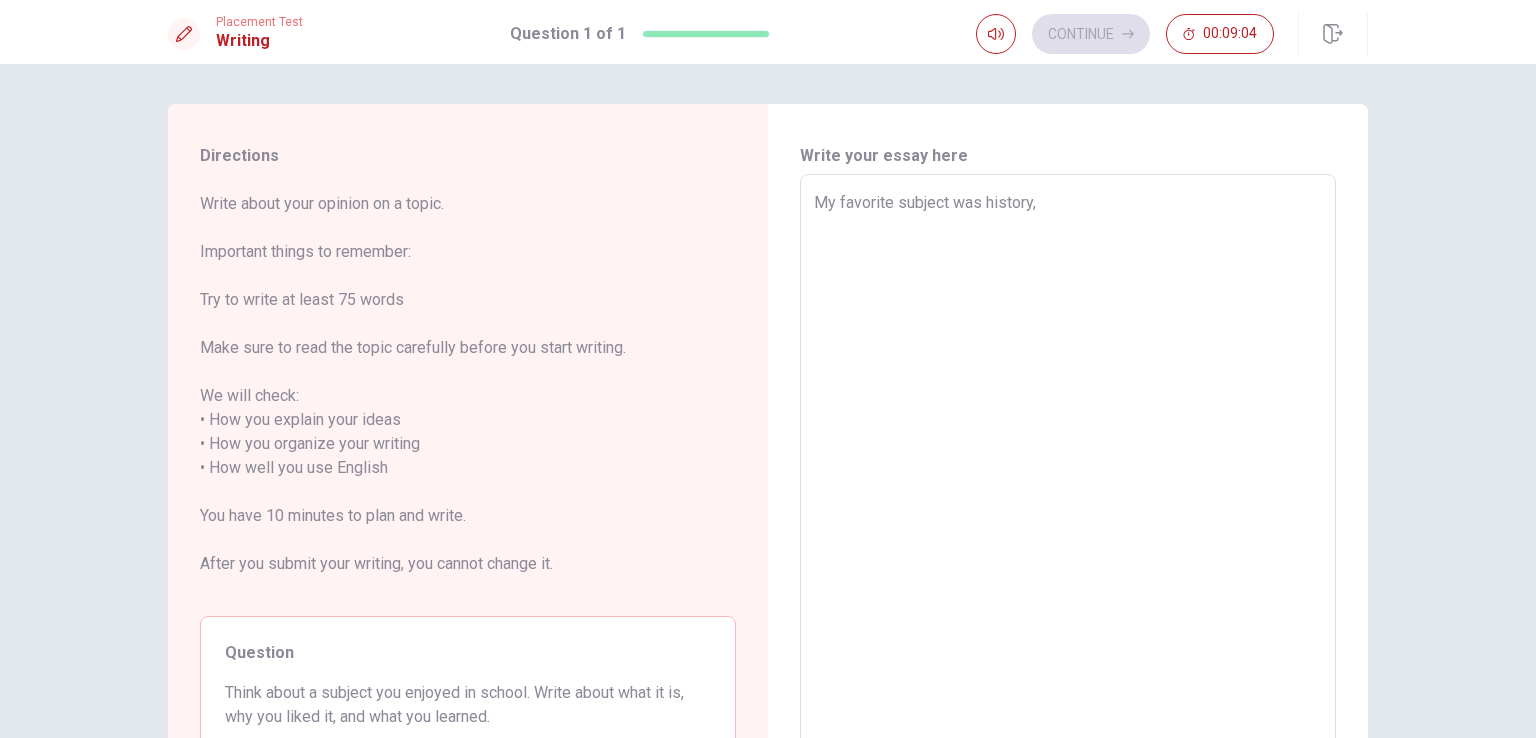type on "My favorite subject was history," 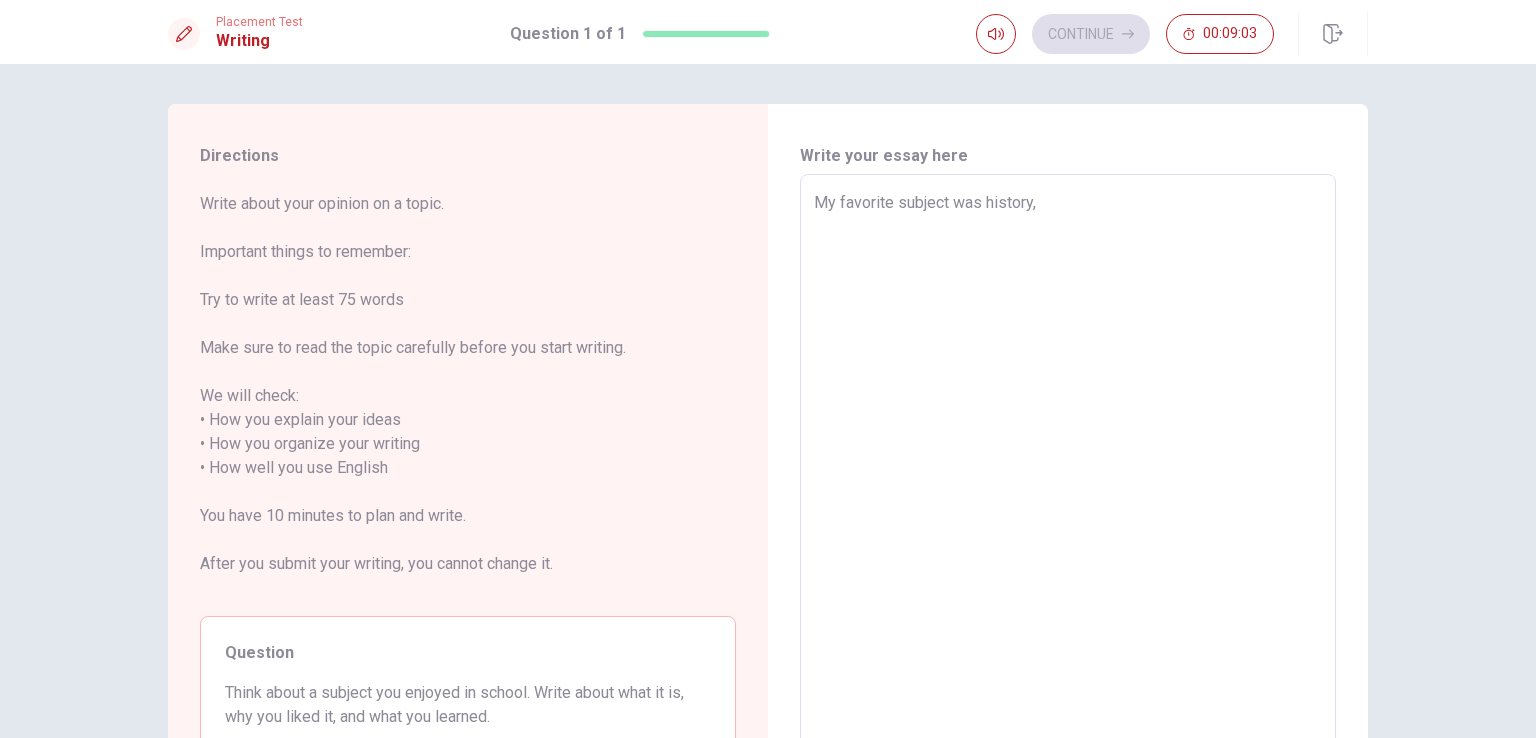 type on "My favorite subject was history,," 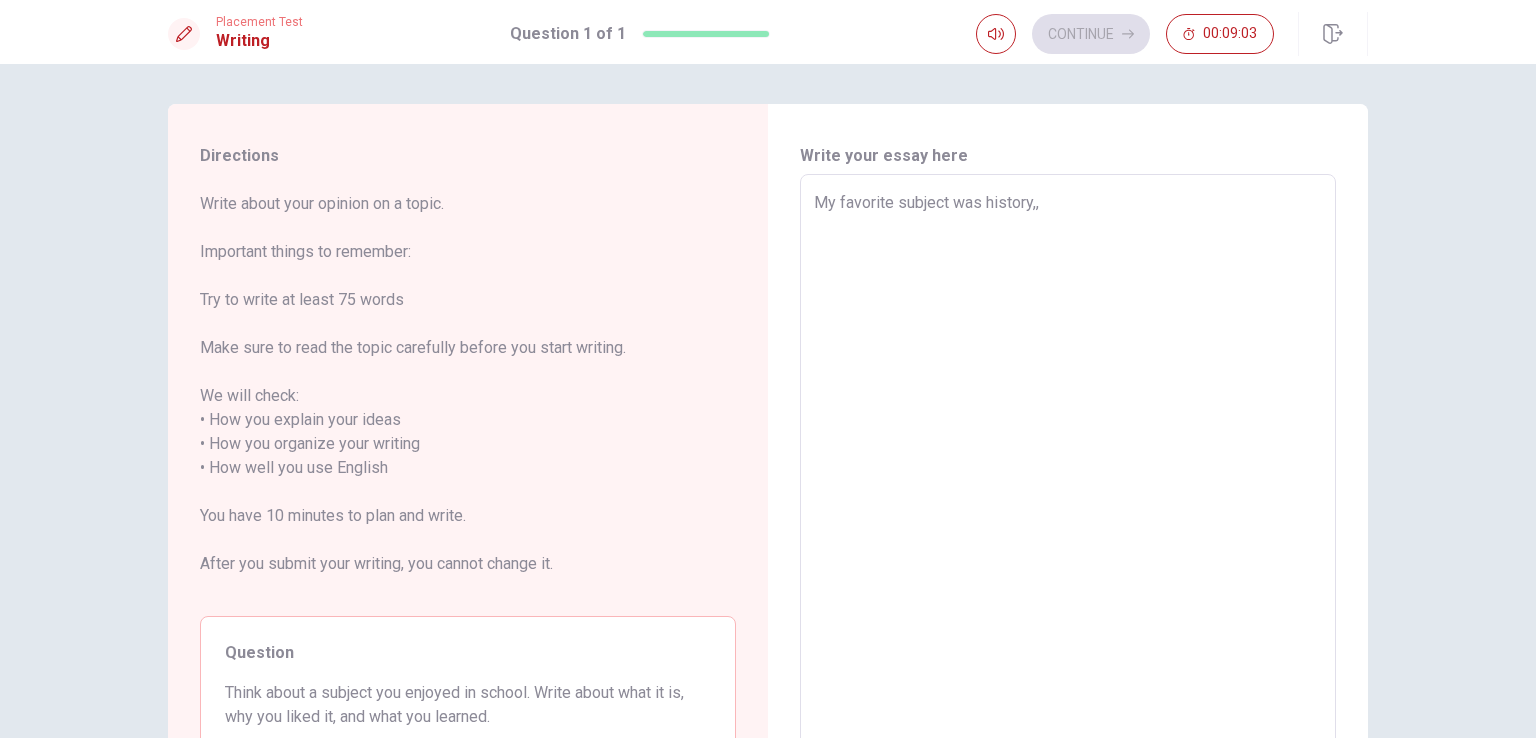 type on "x" 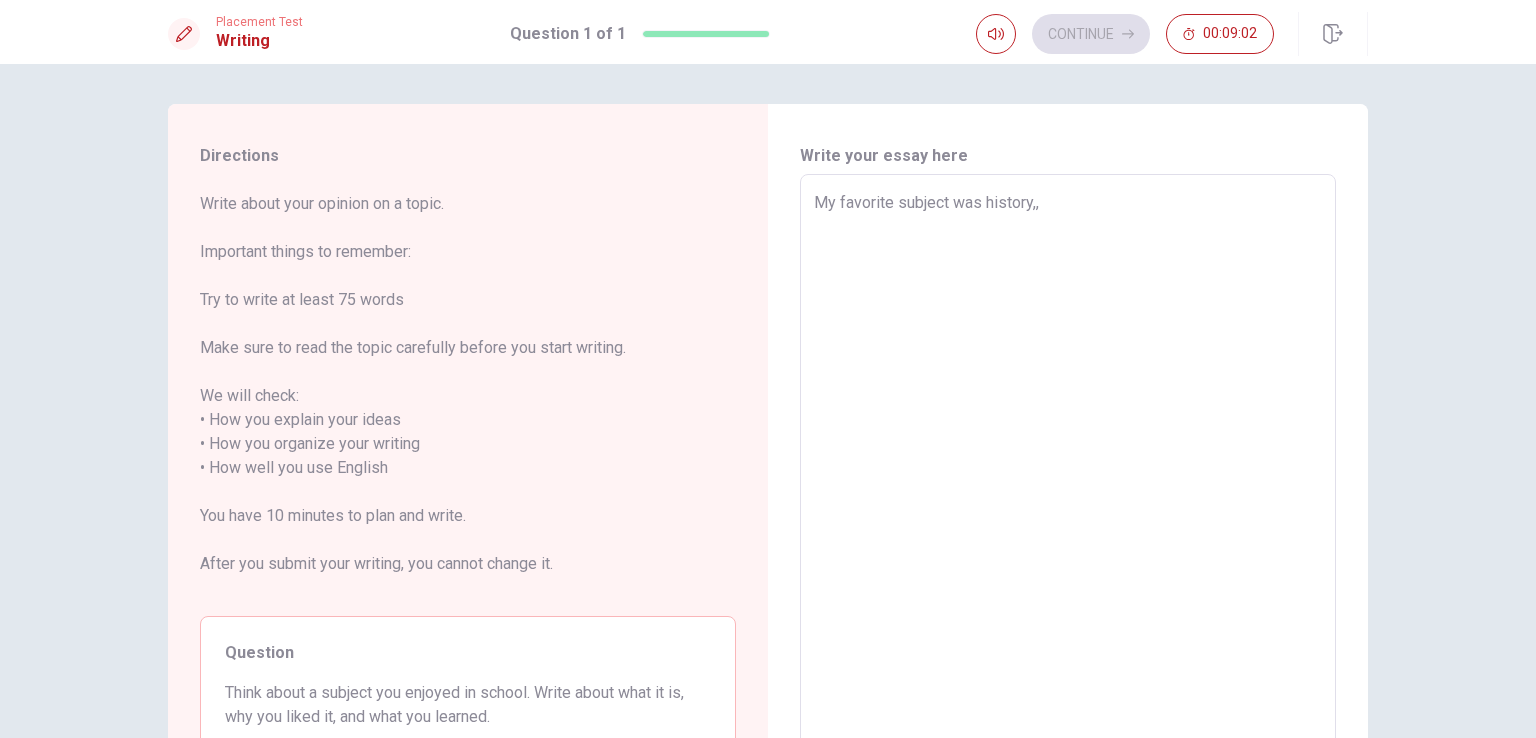 type on "My favorite subject was history,, b" 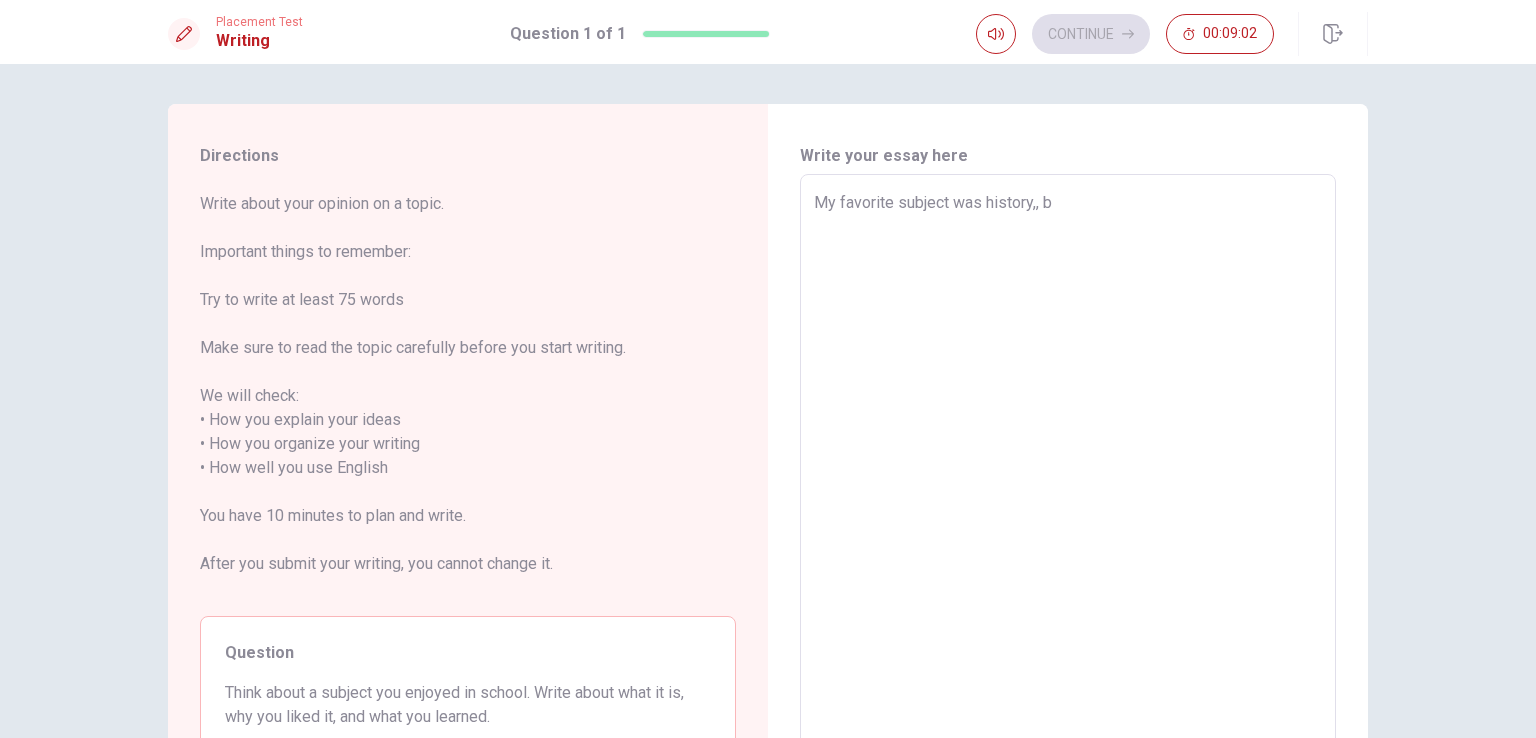 type on "x" 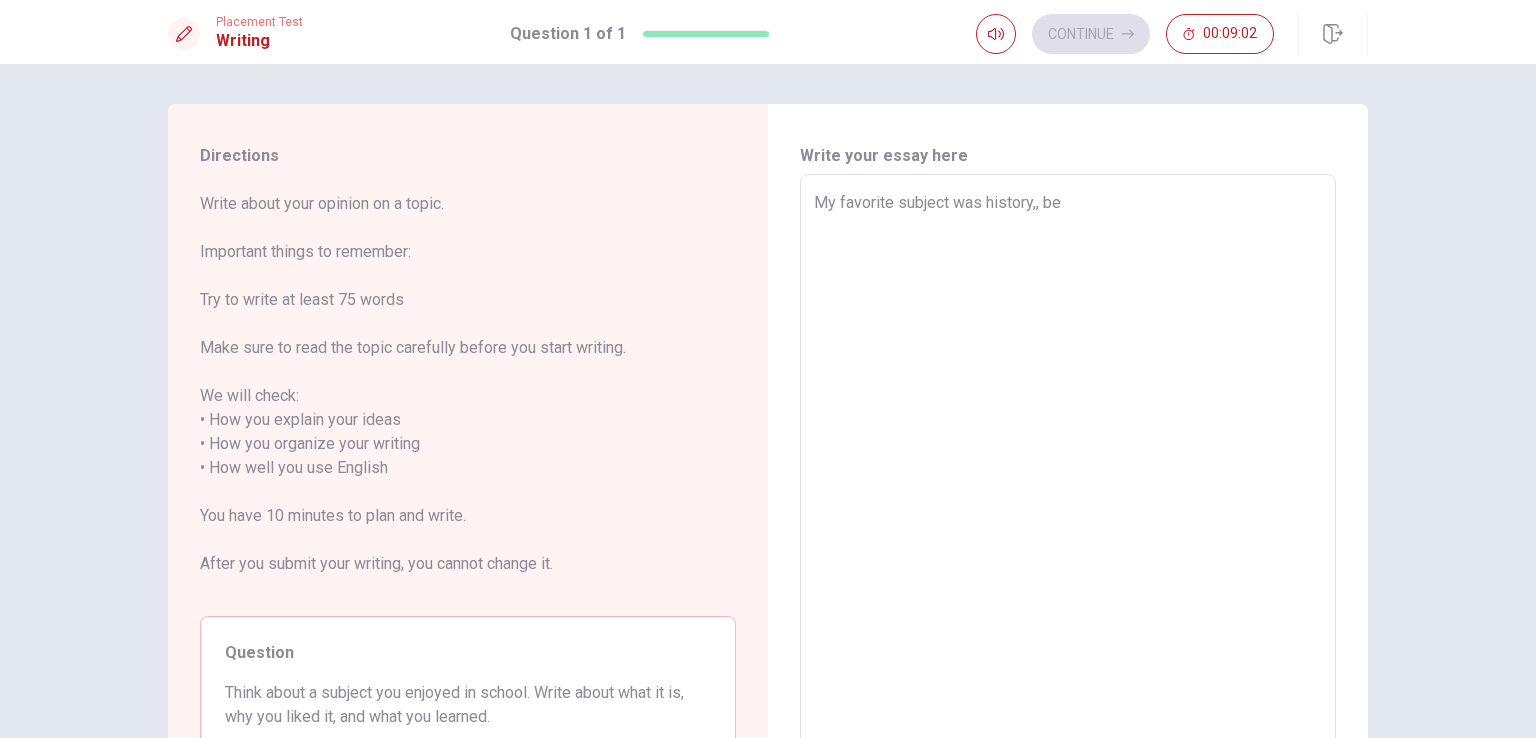 type on "x" 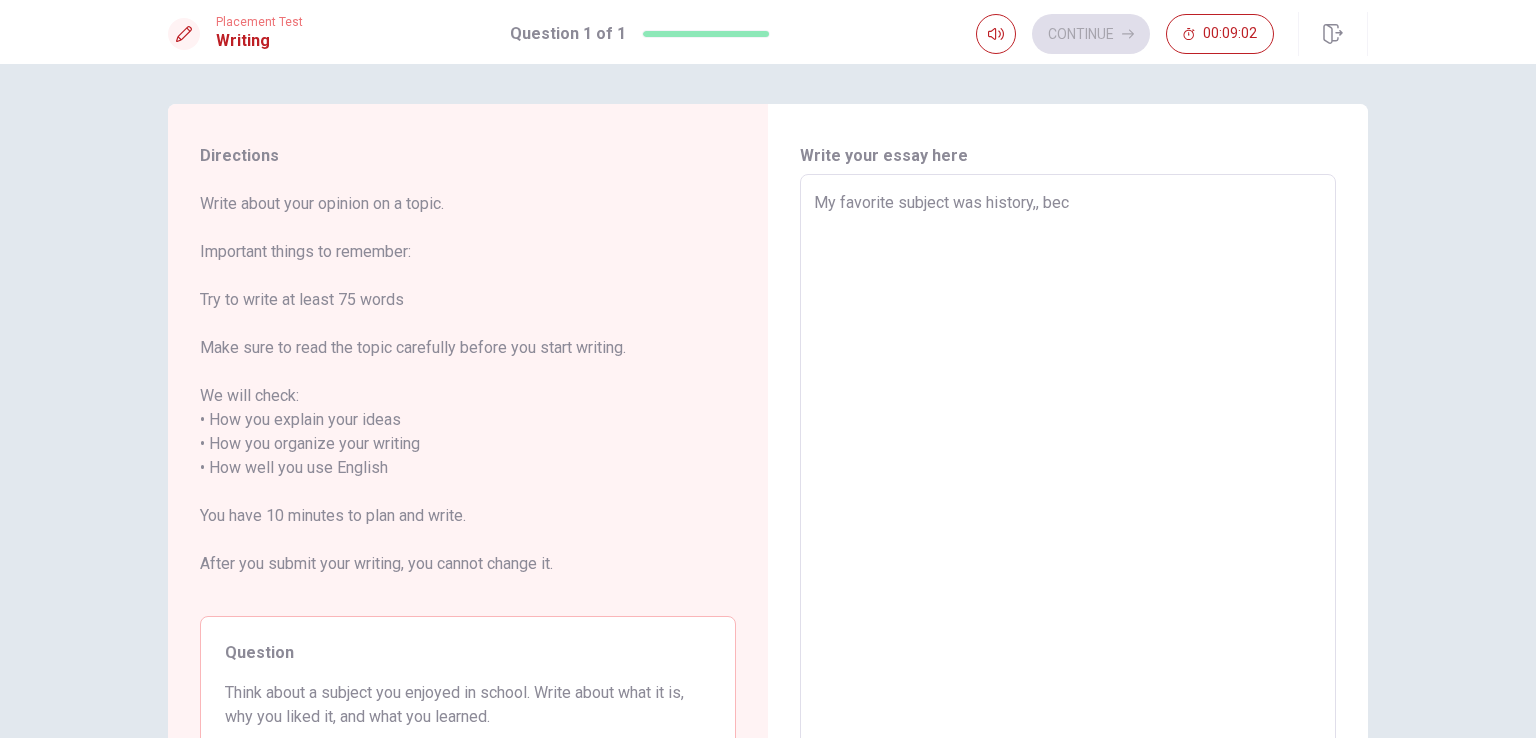 type on "x" 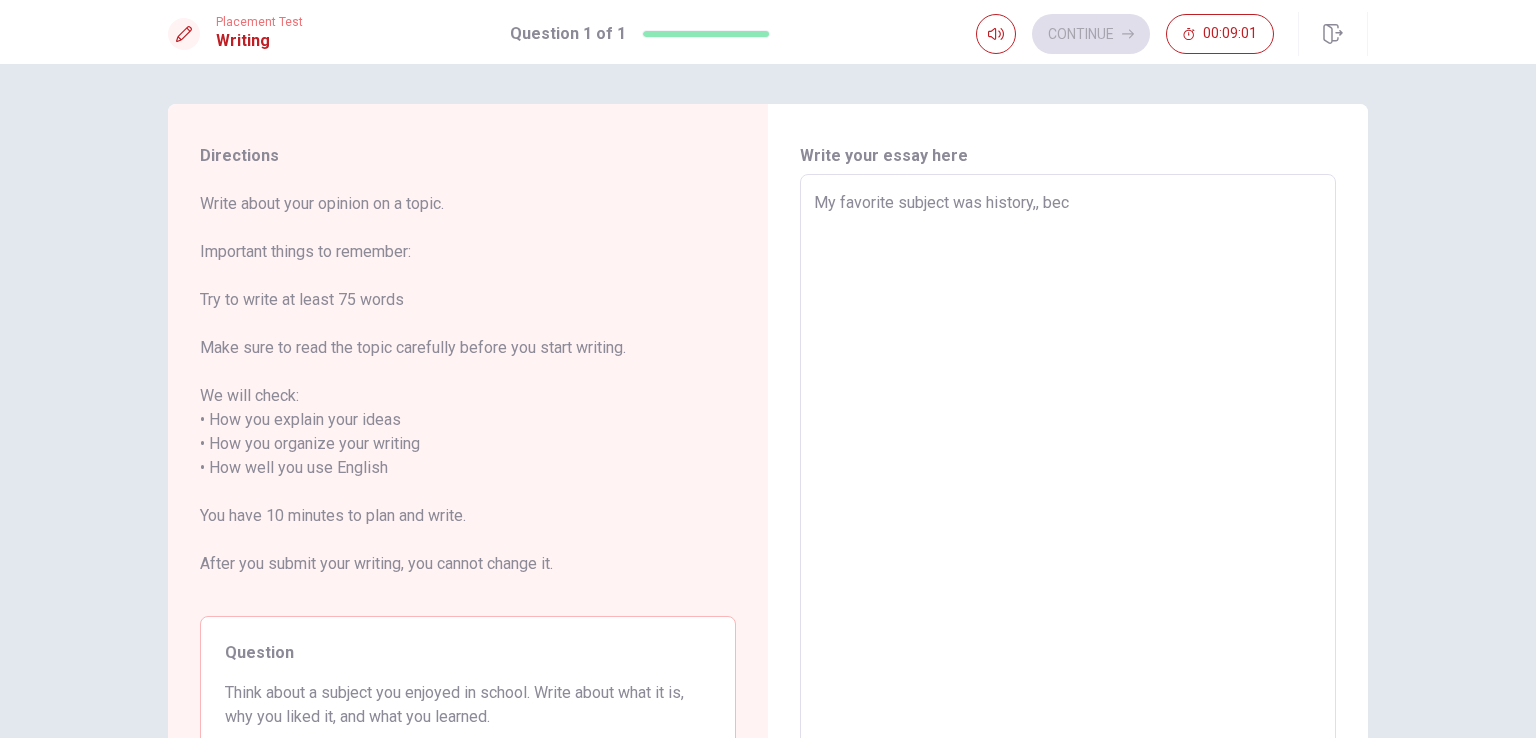 type on "My favorite subject was history,, beca" 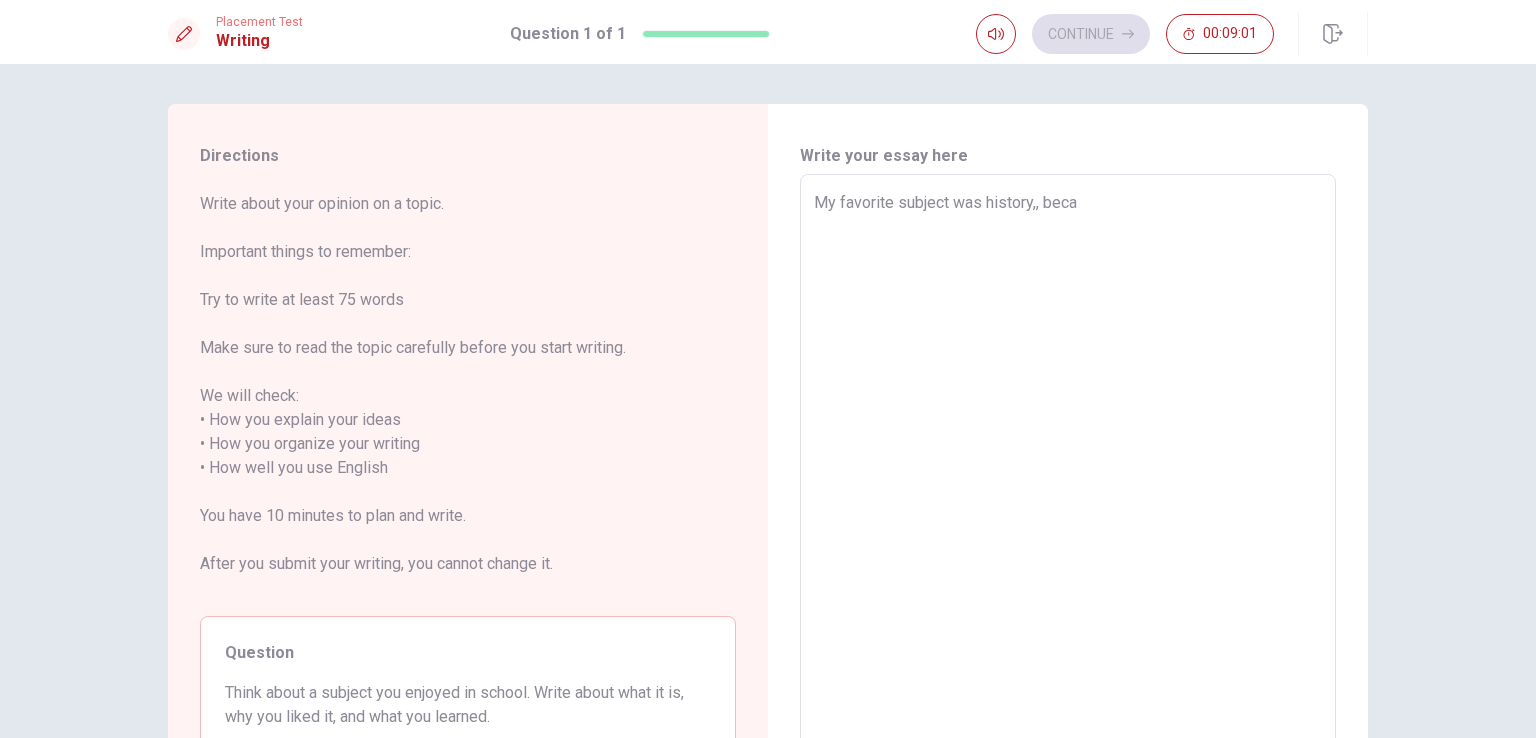 type on "x" 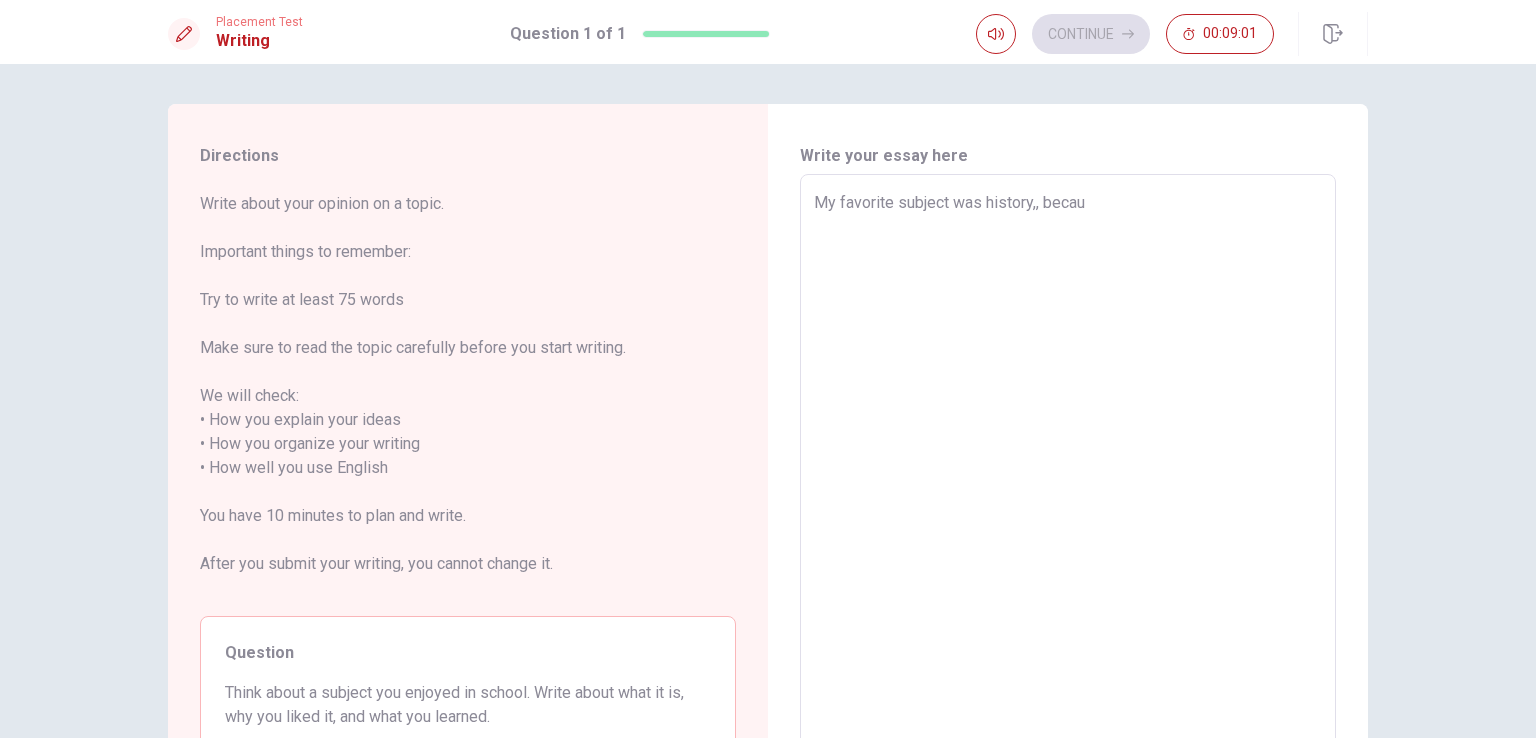 type on "x" 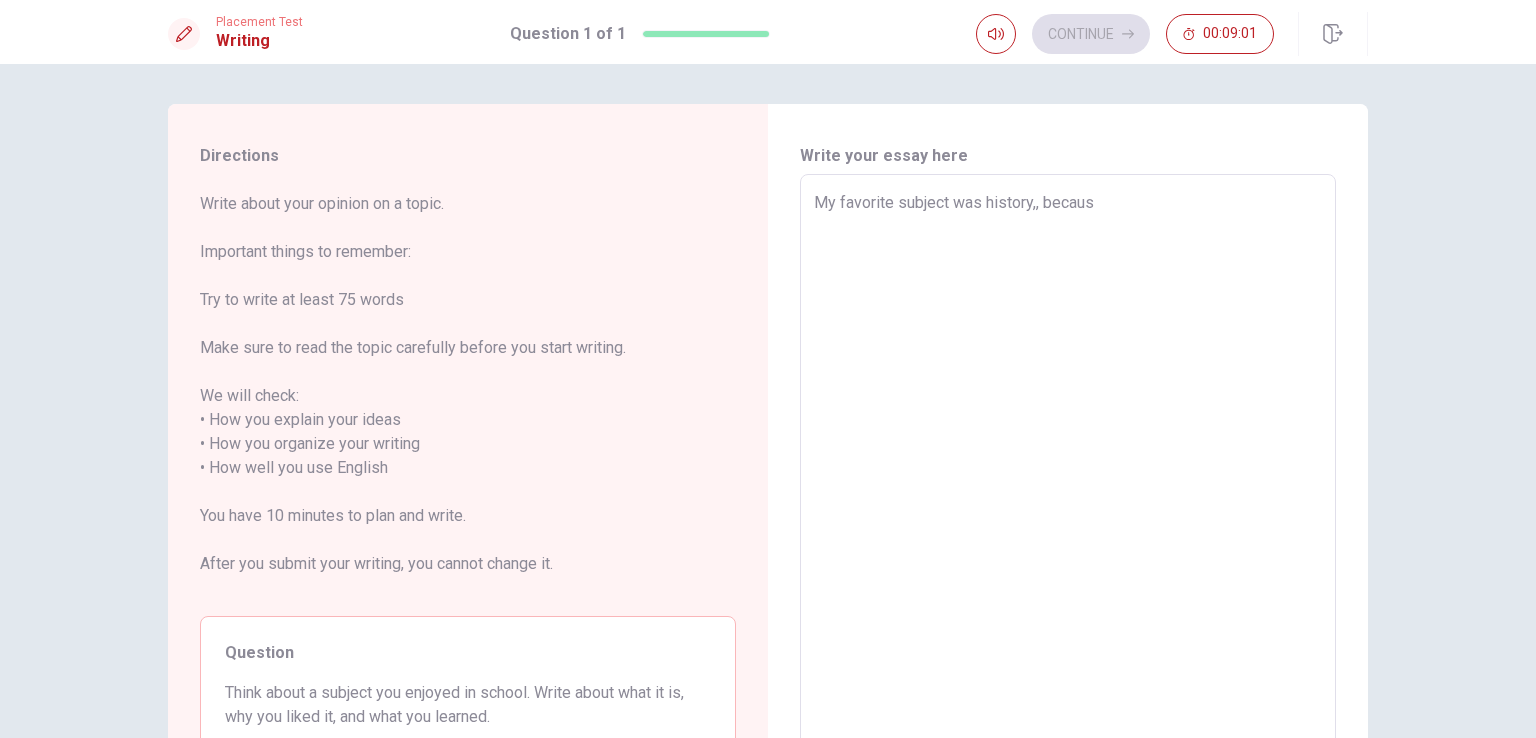 type on "x" 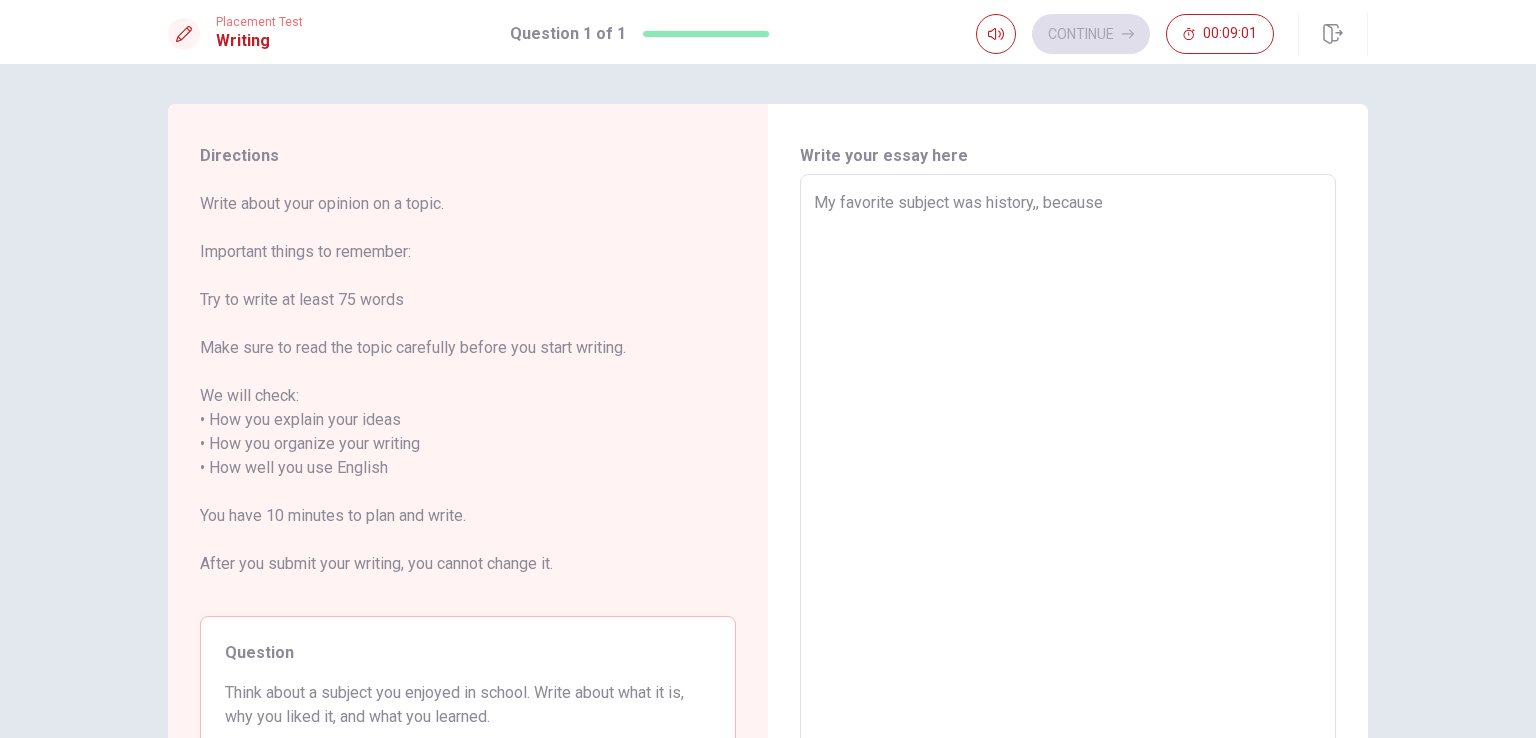 type on "x" 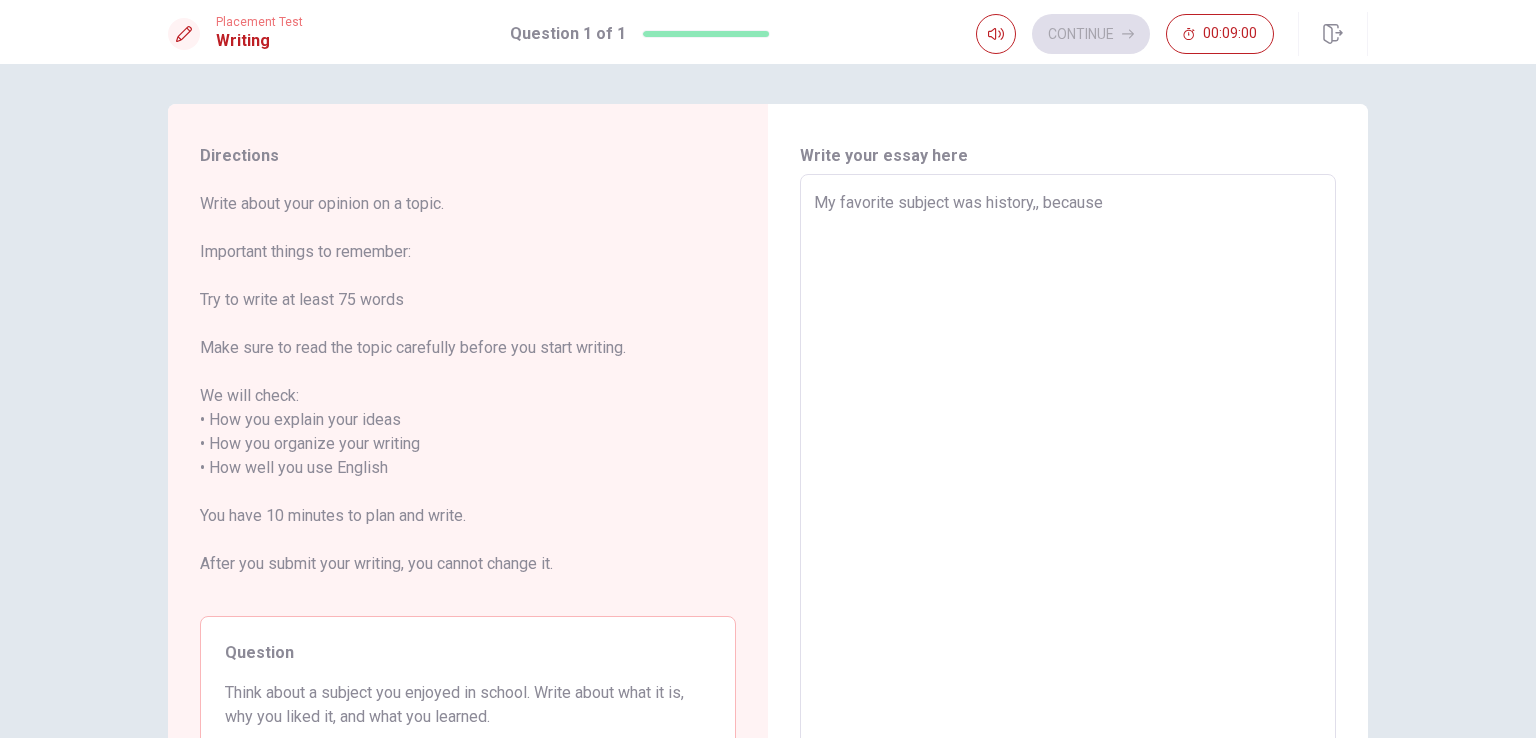 type on "My favorite subject was history,, because" 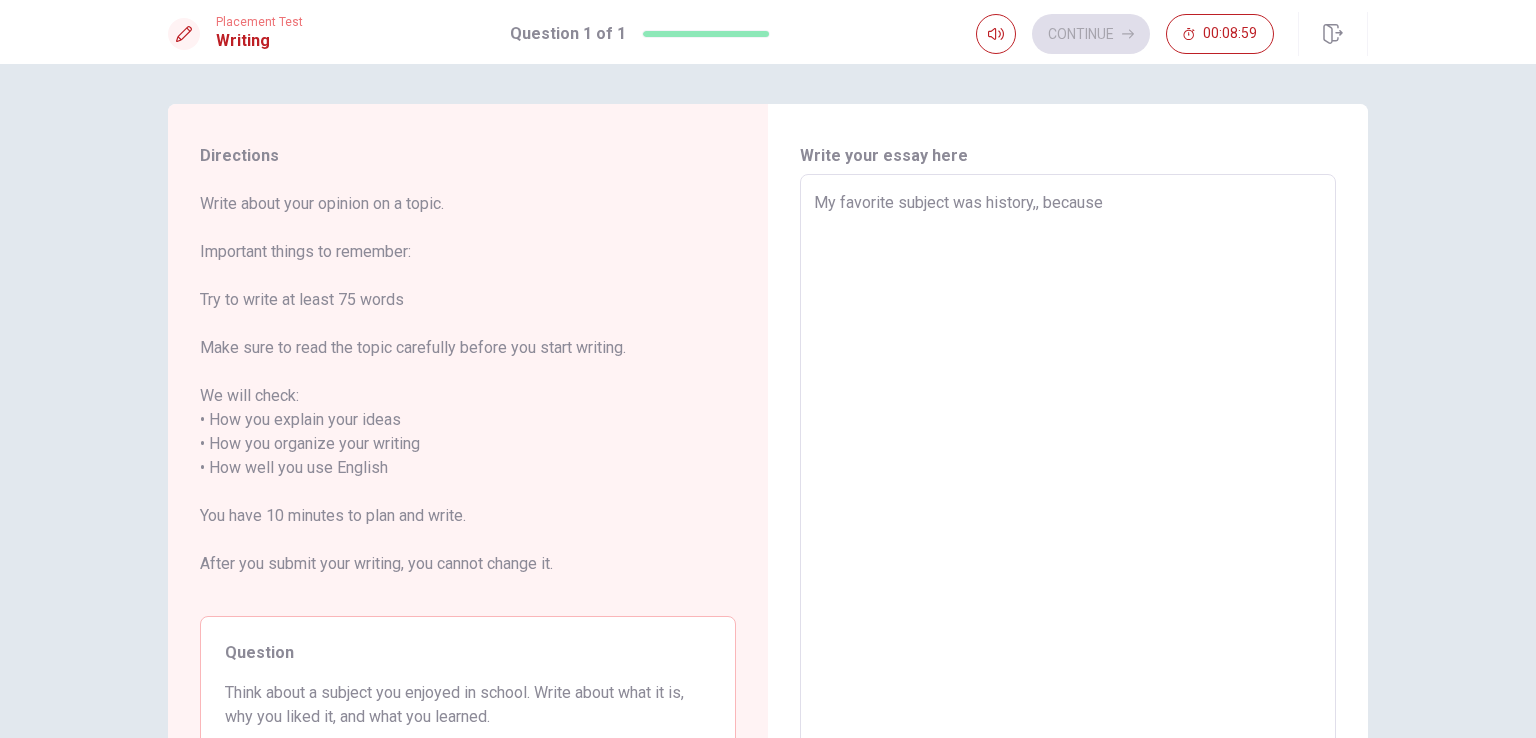 type on "x" 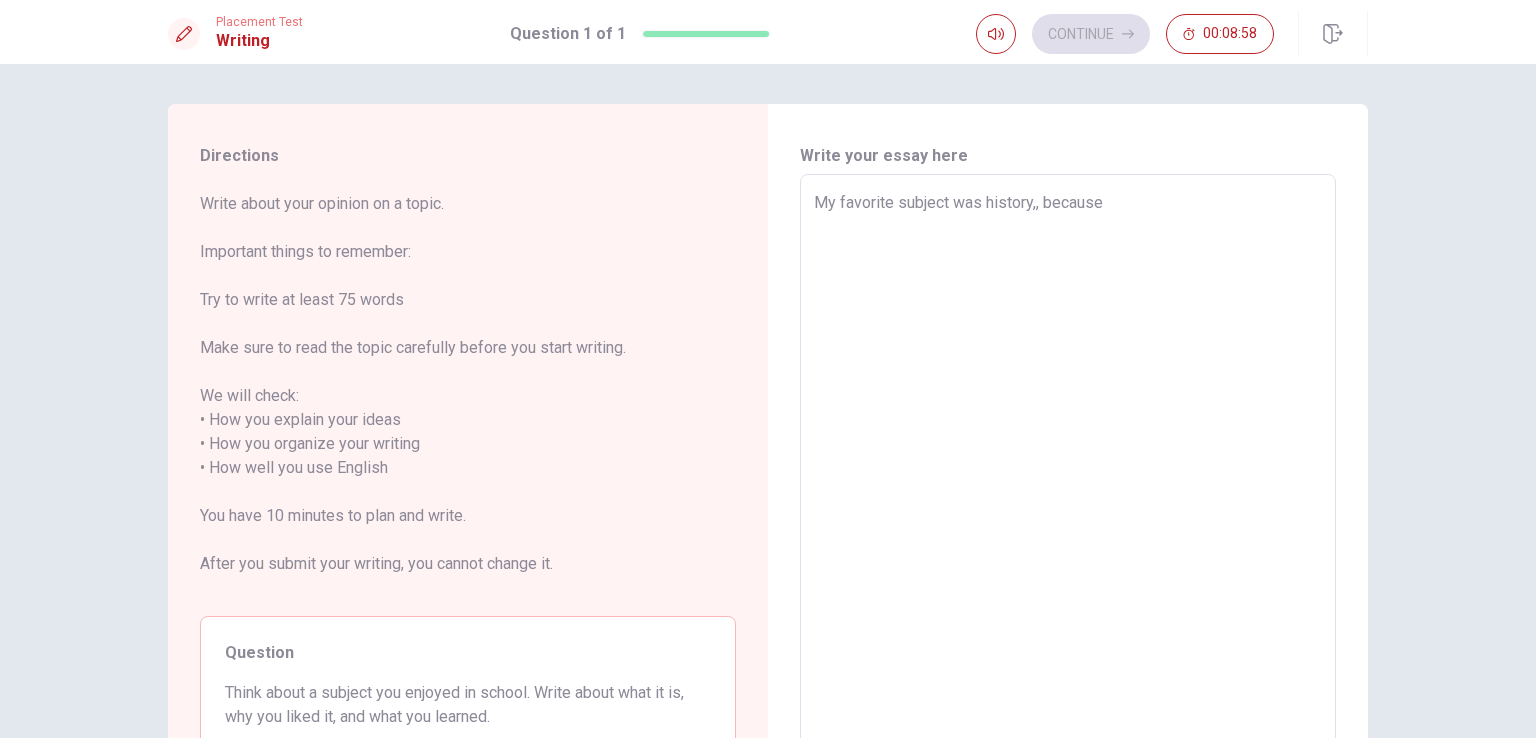 type on "My favorite subject was history,, because i" 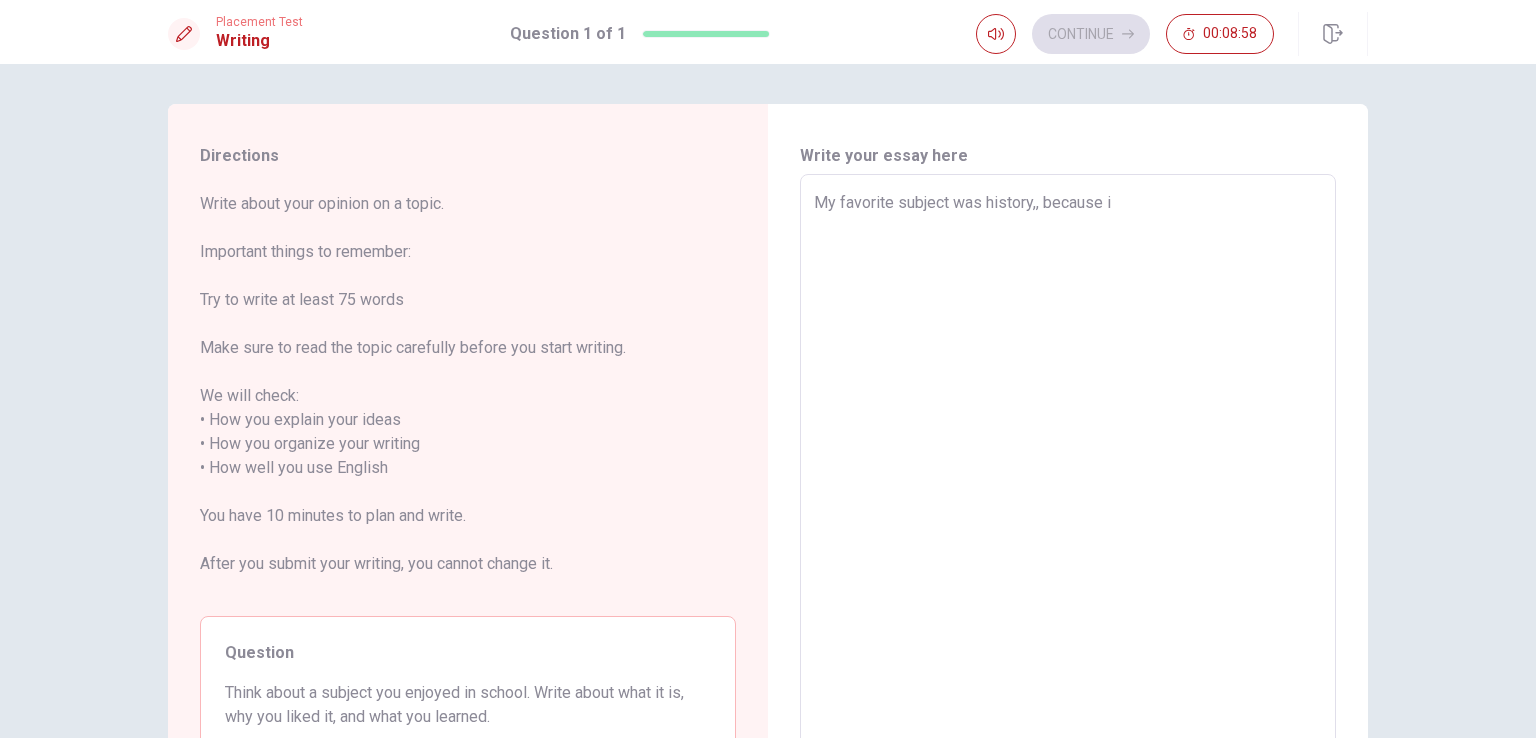 type on "x" 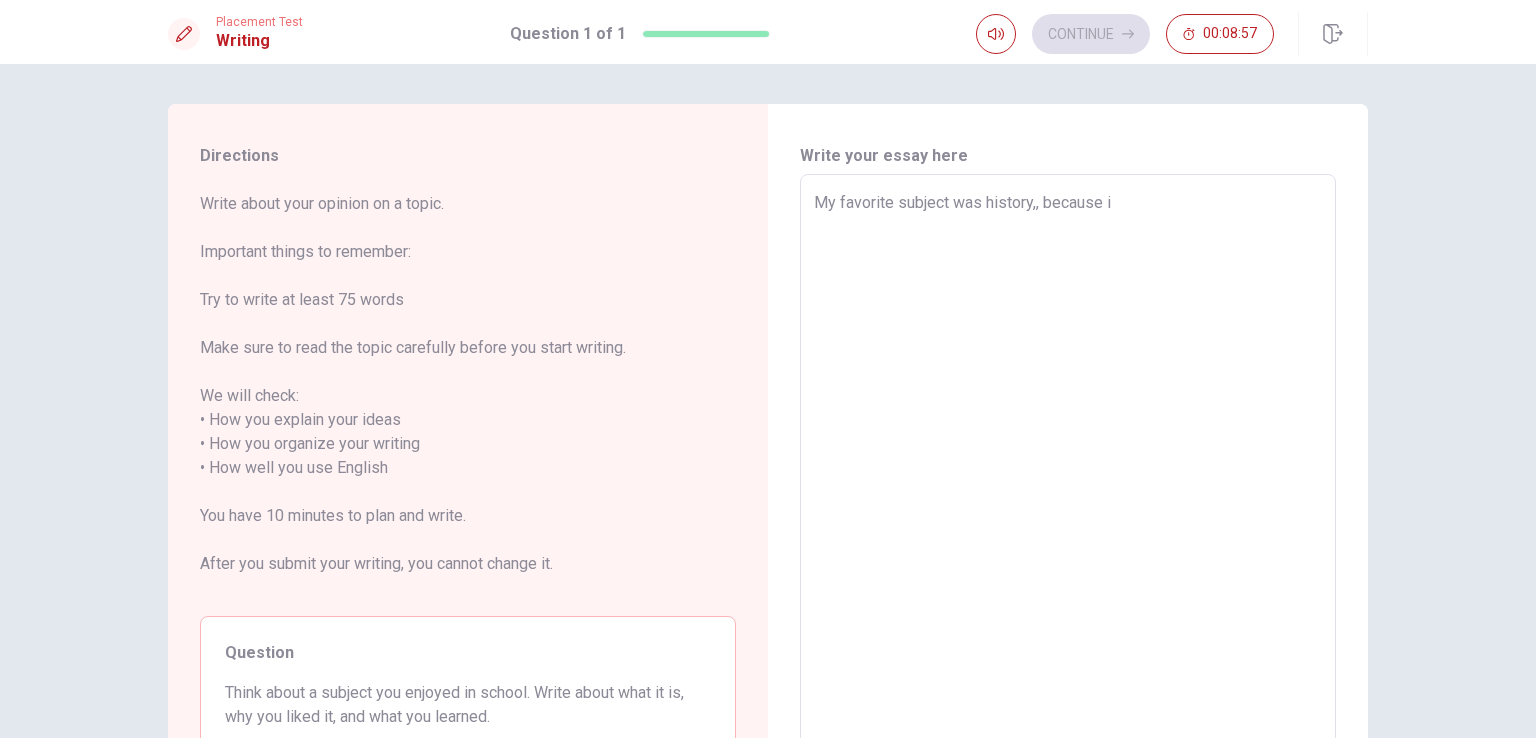 type on "My favorite subject was history,, because i t" 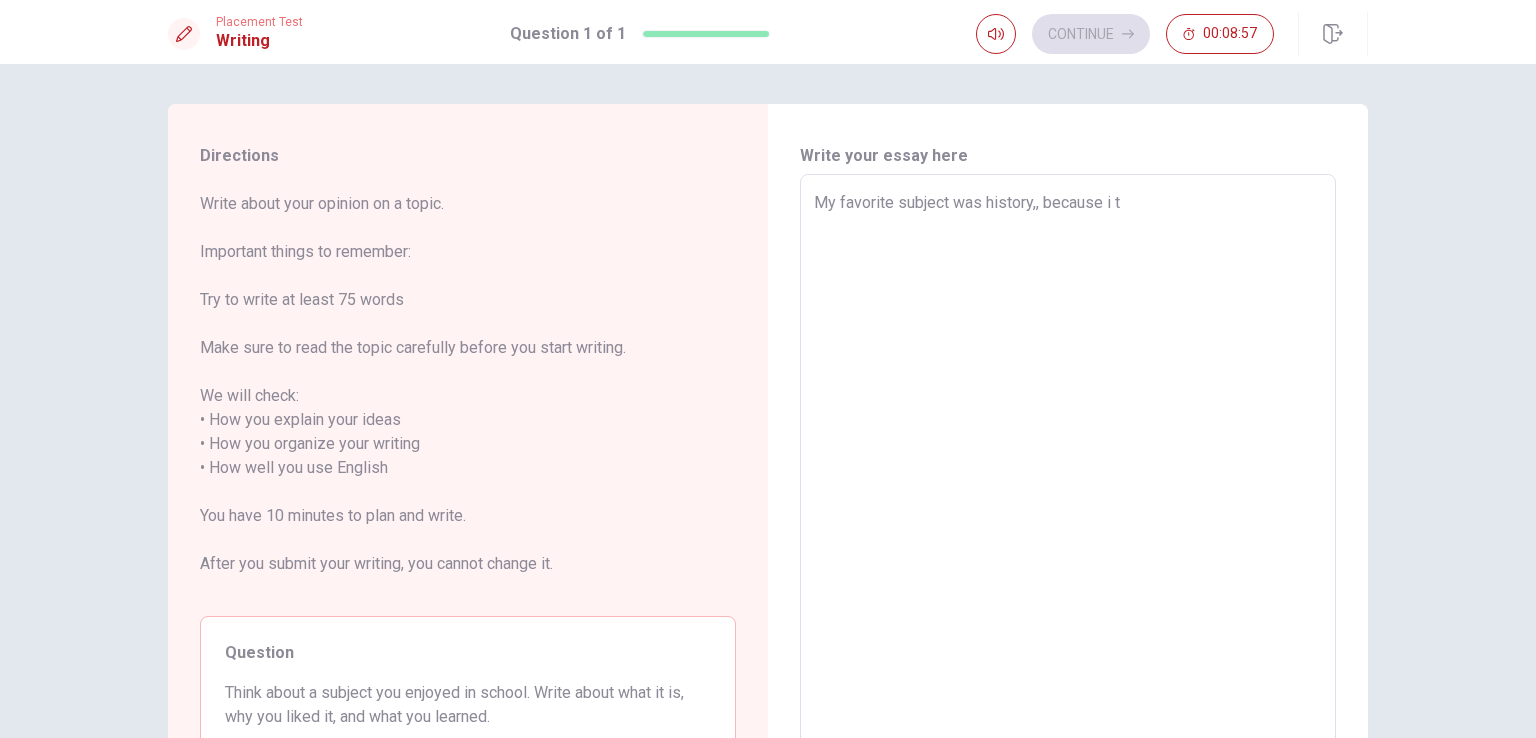 type on "x" 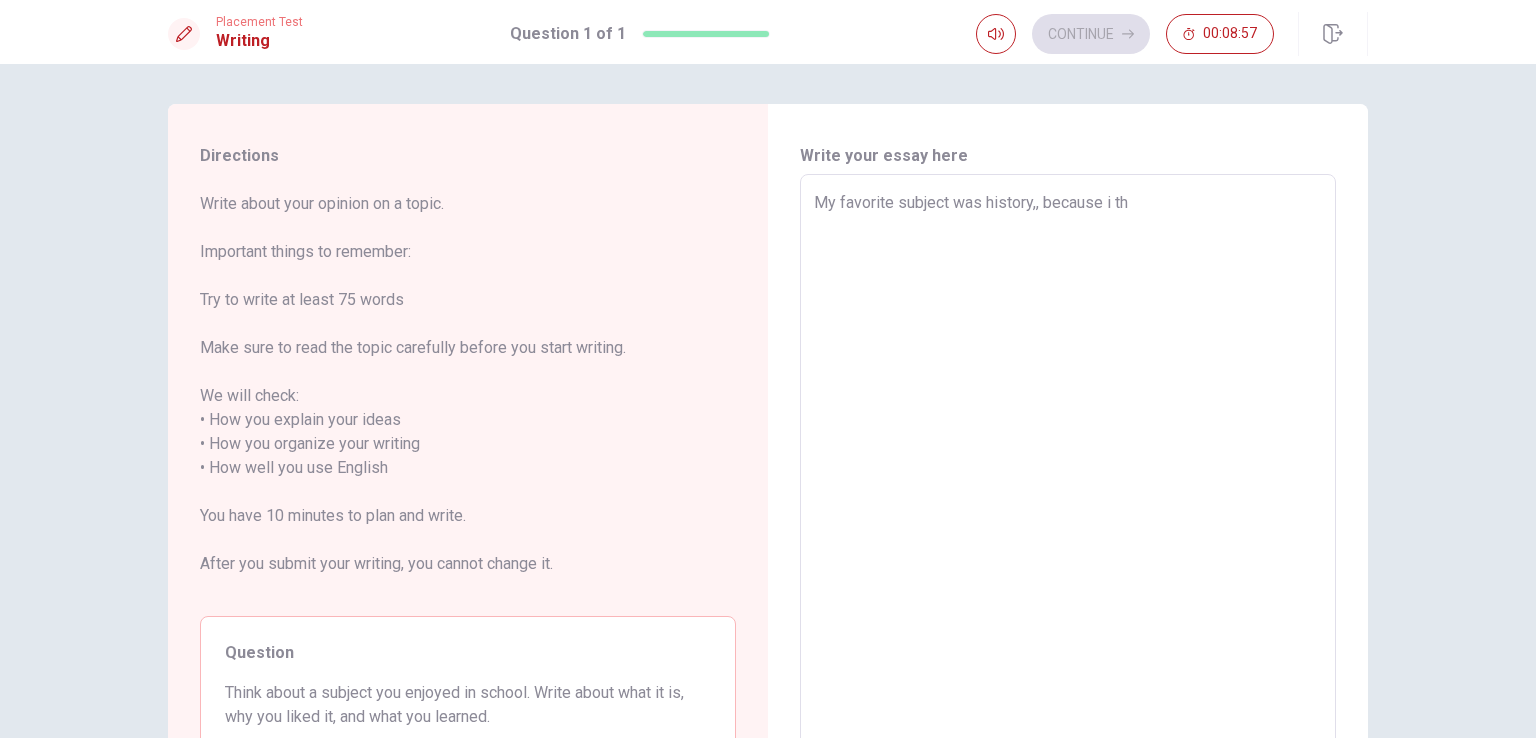 type on "x" 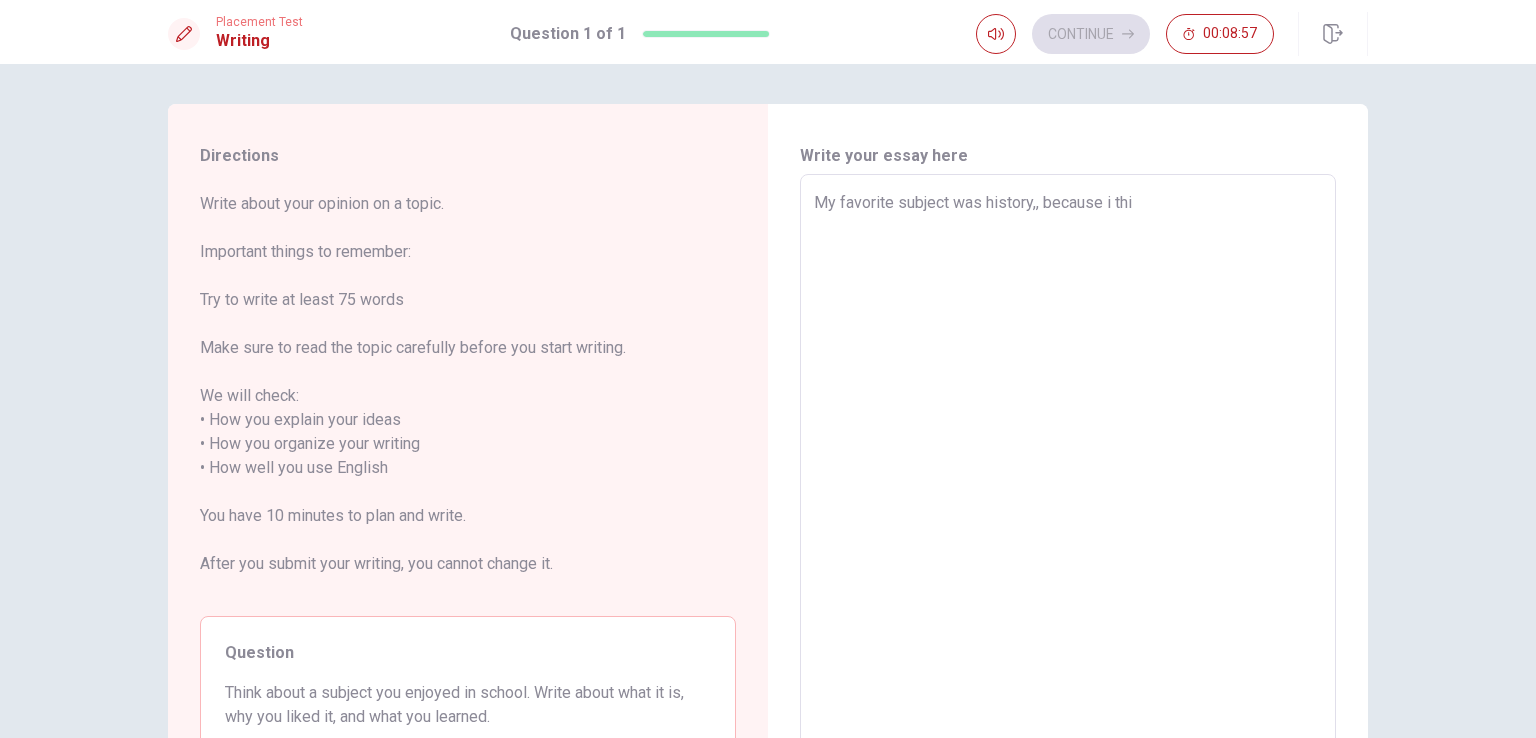 type on "x" 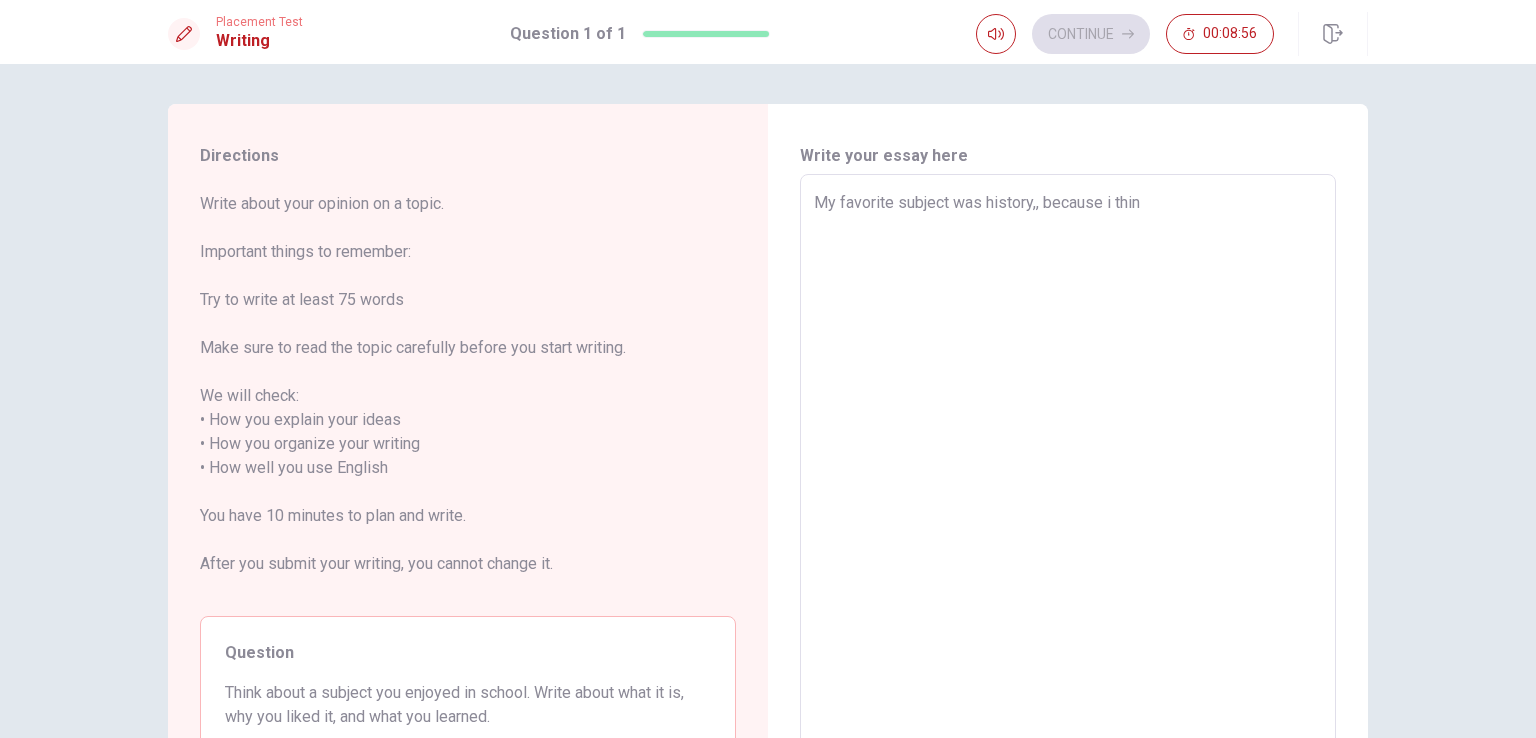 type on "x" 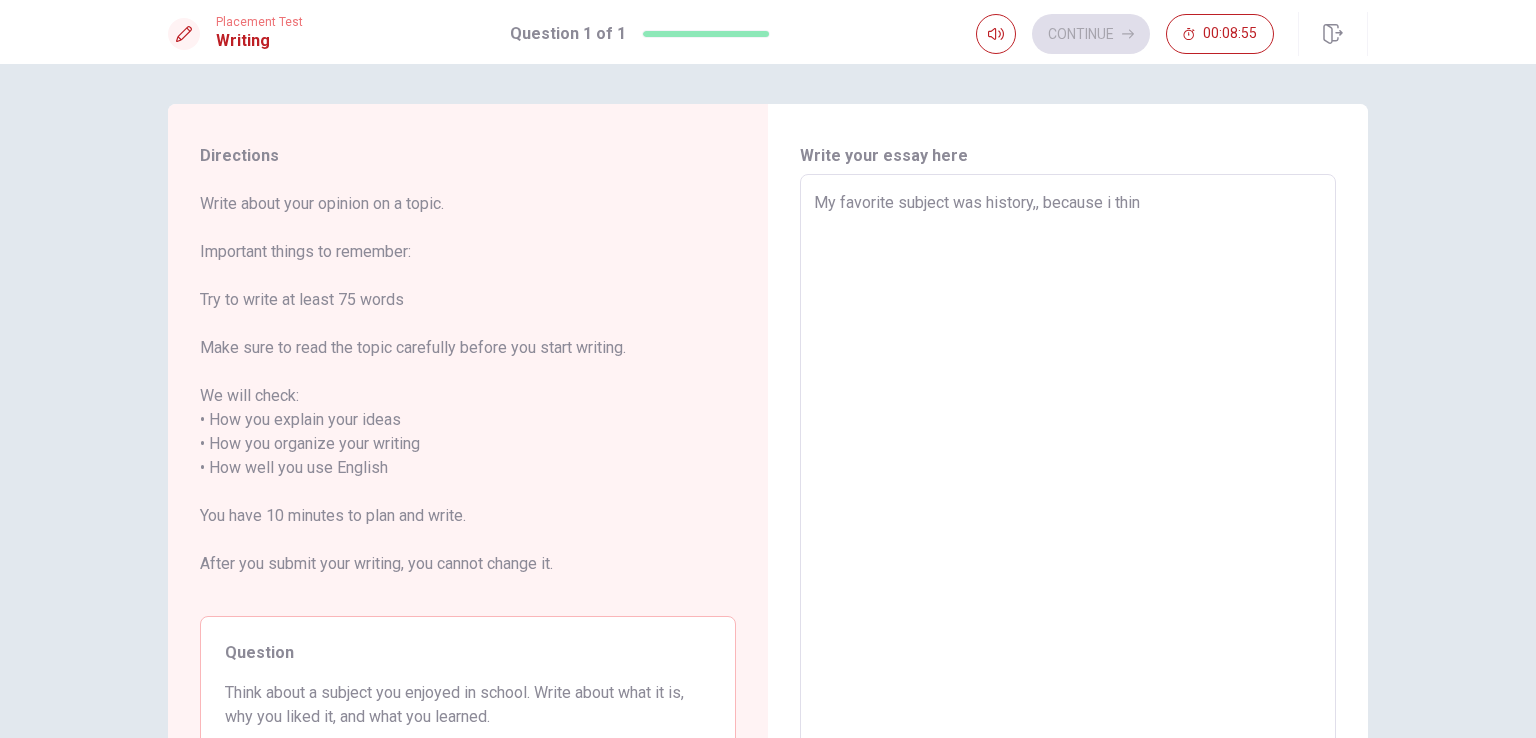type on "My favorite subject was history,, because i think" 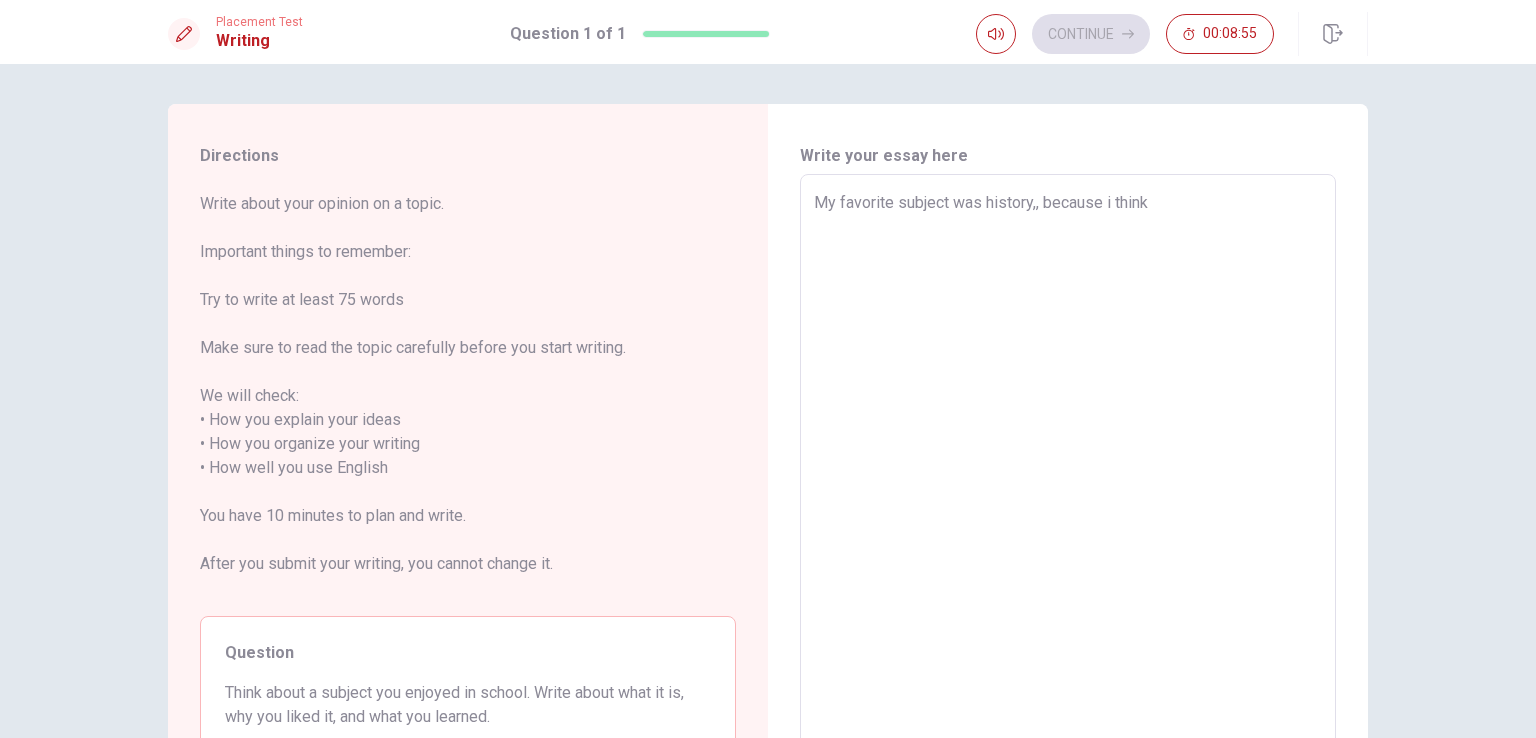 type on "x" 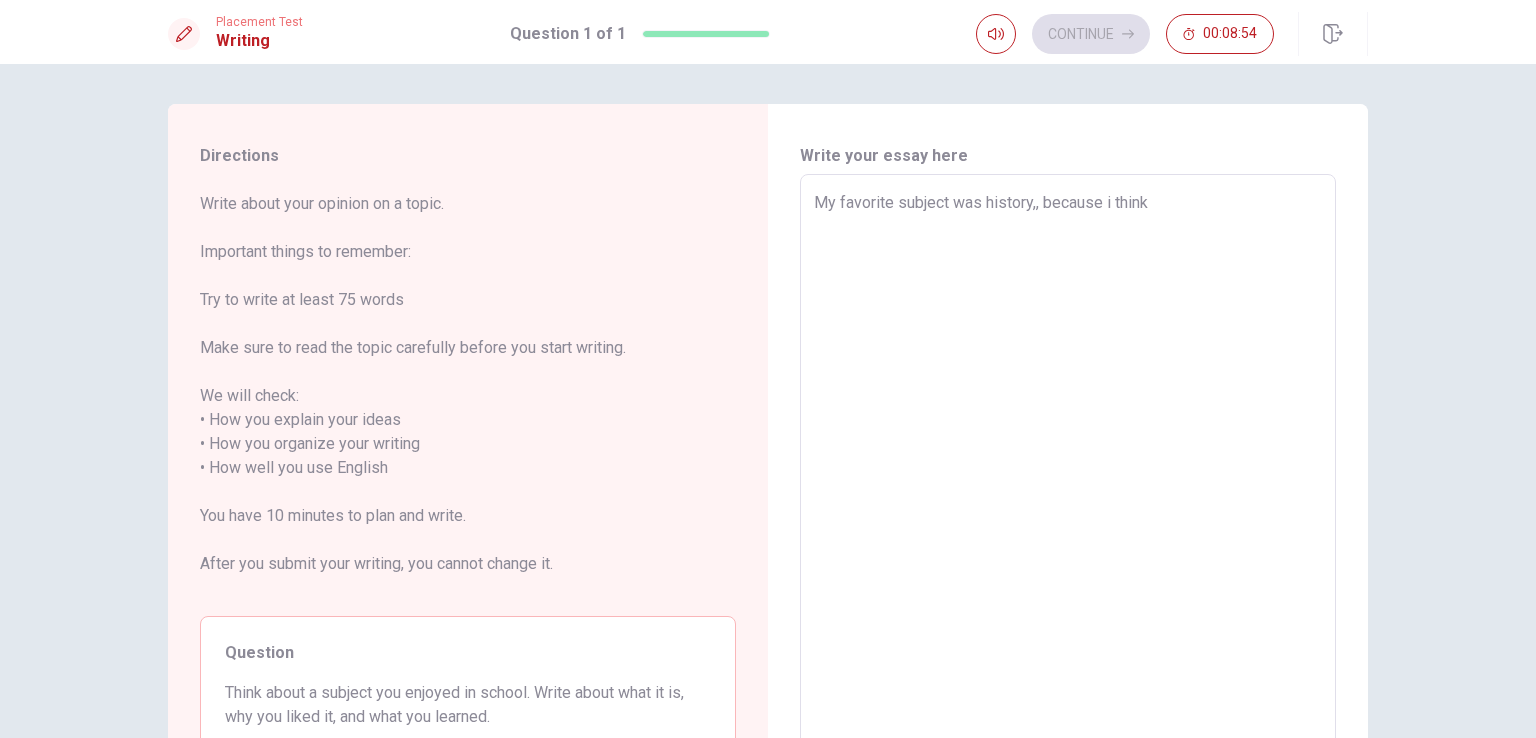type on "My favorite subject was history,, because i think" 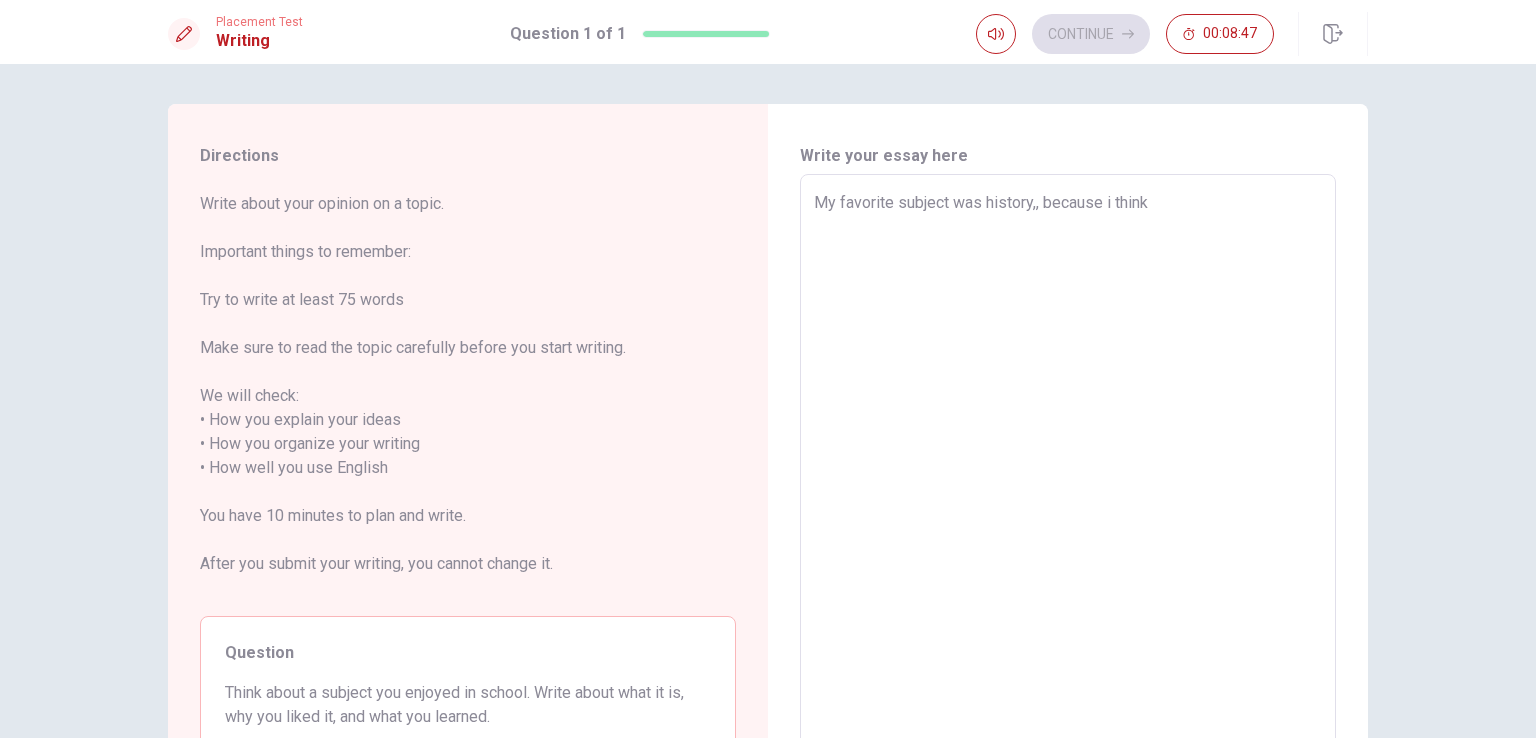 type on "x" 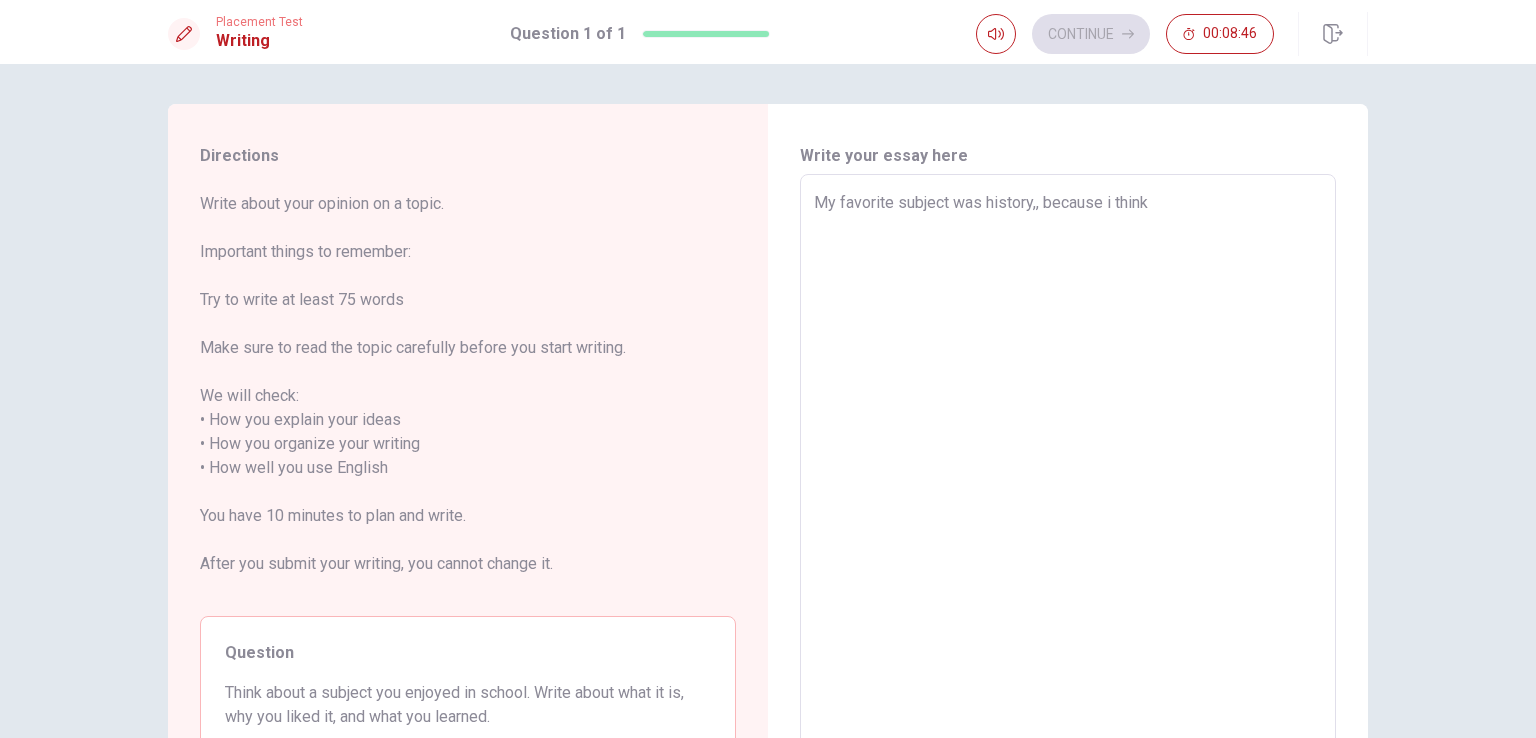 type on "My favorite subject was history,, because  think" 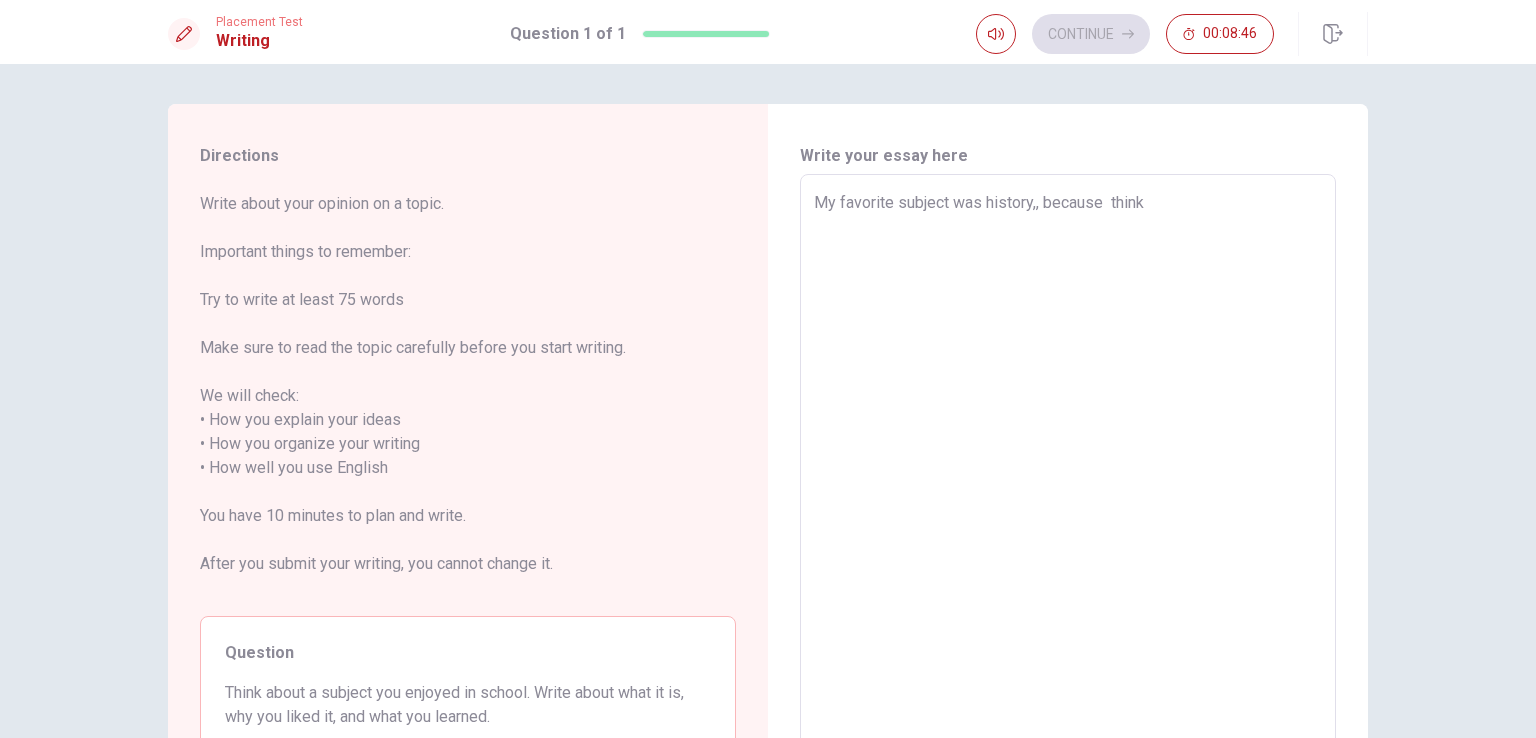type on "x" 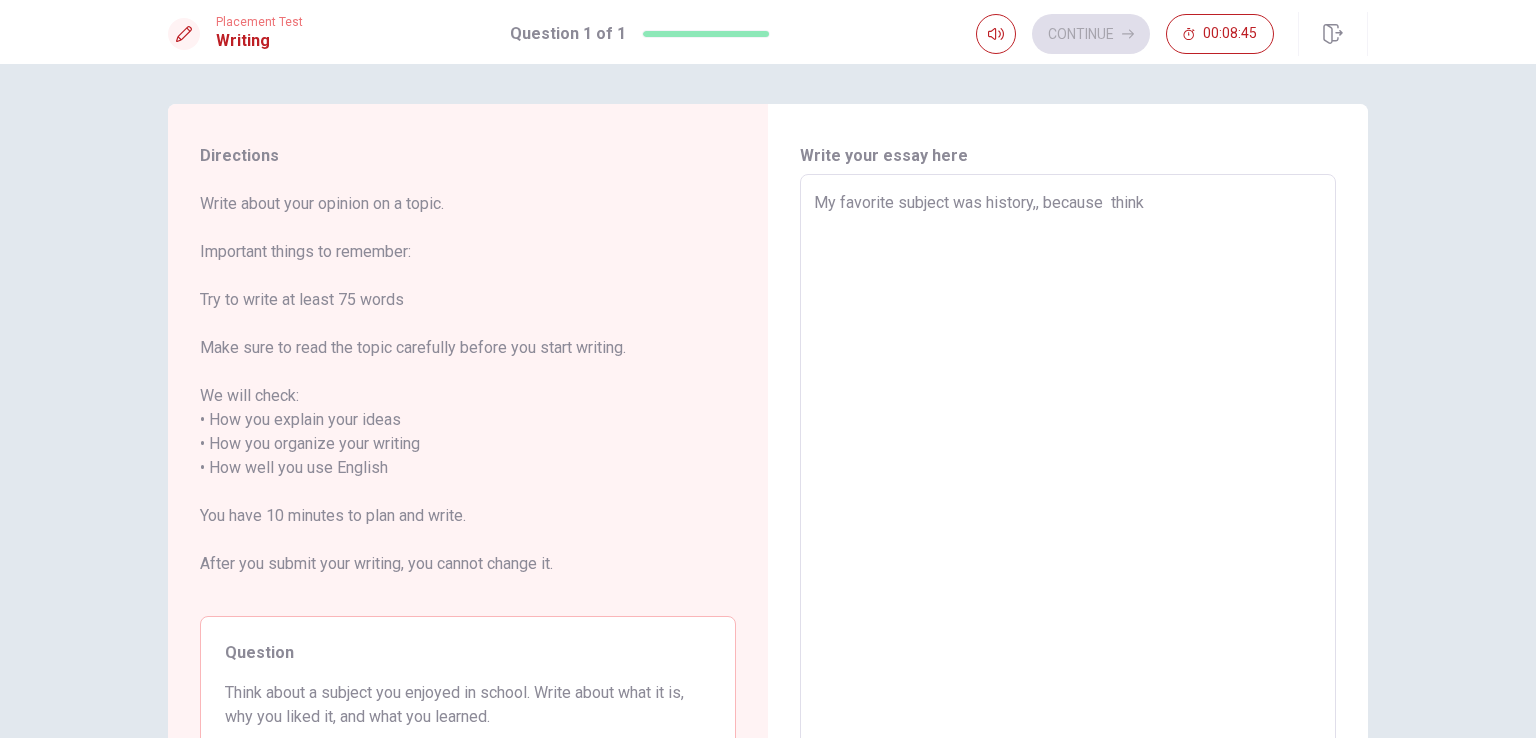 type on "My favorite subject was history,, because I think" 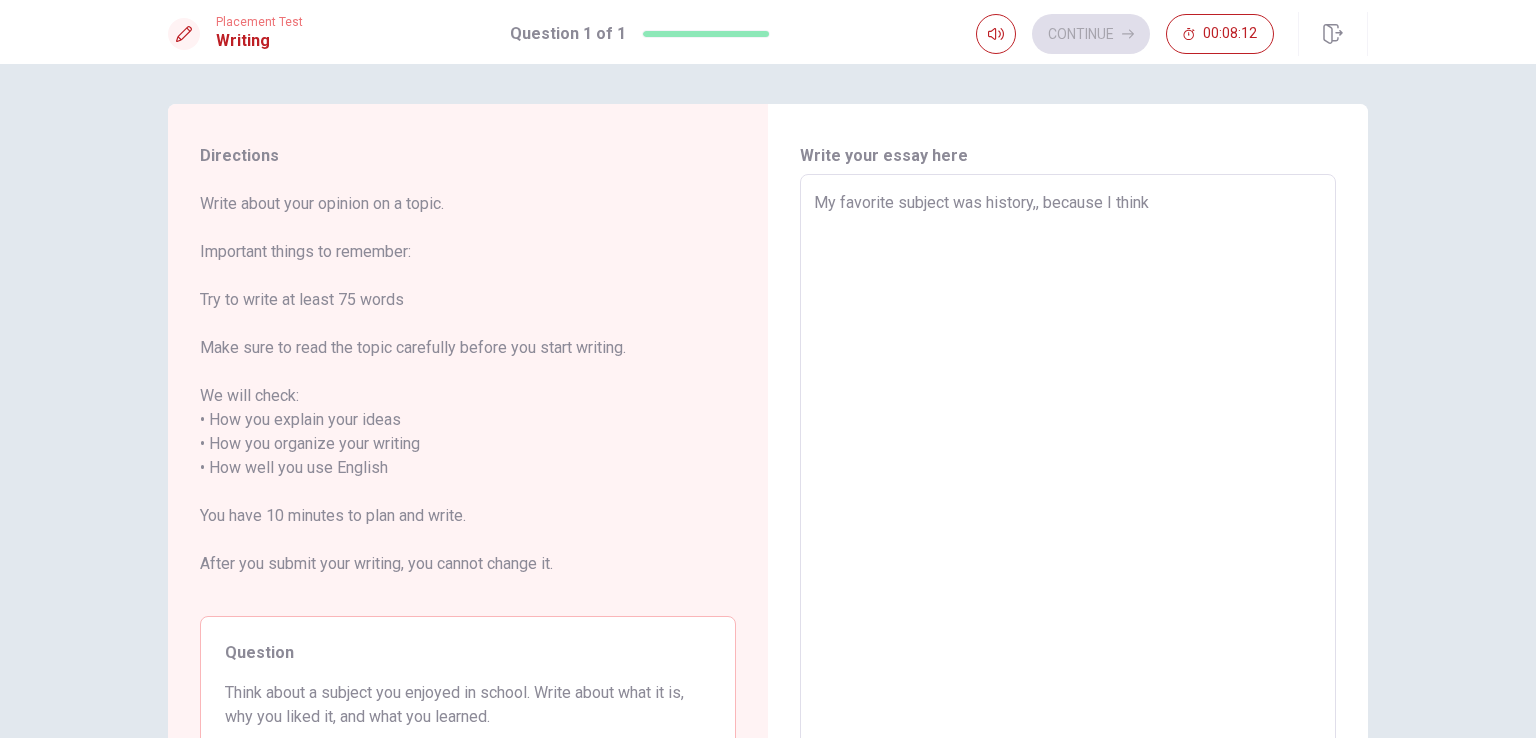 type on "x" 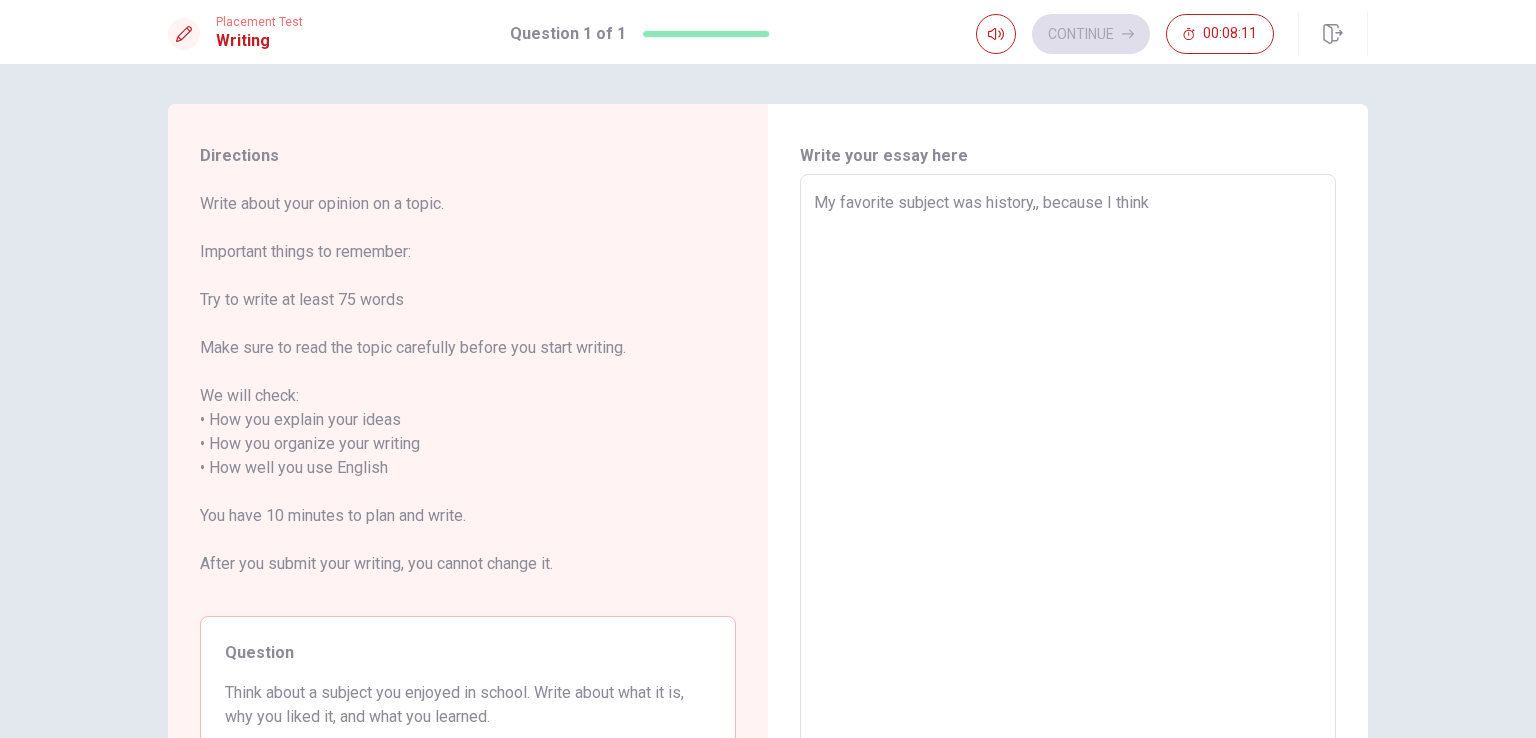 type on "My favorite subject was history,, because I think t" 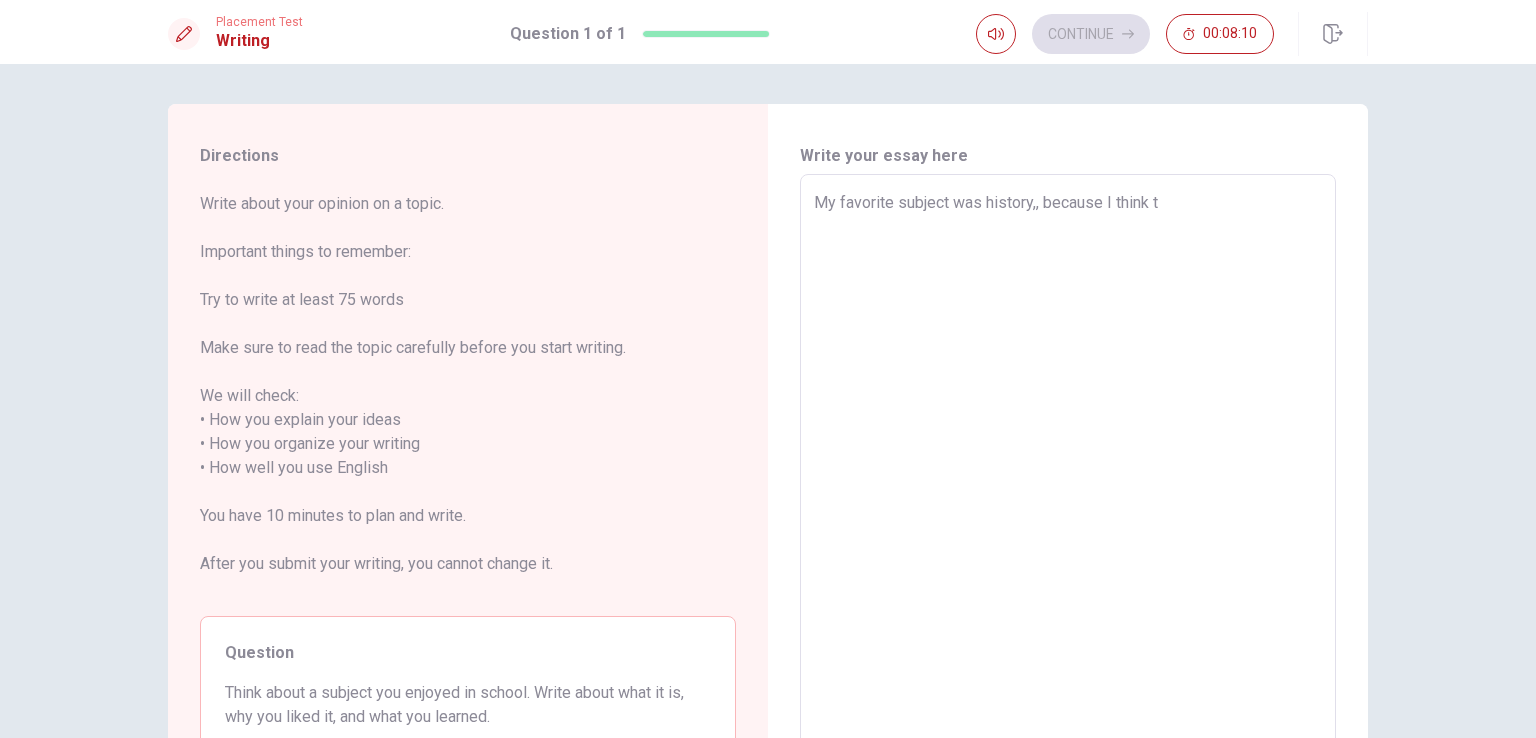 type on "x" 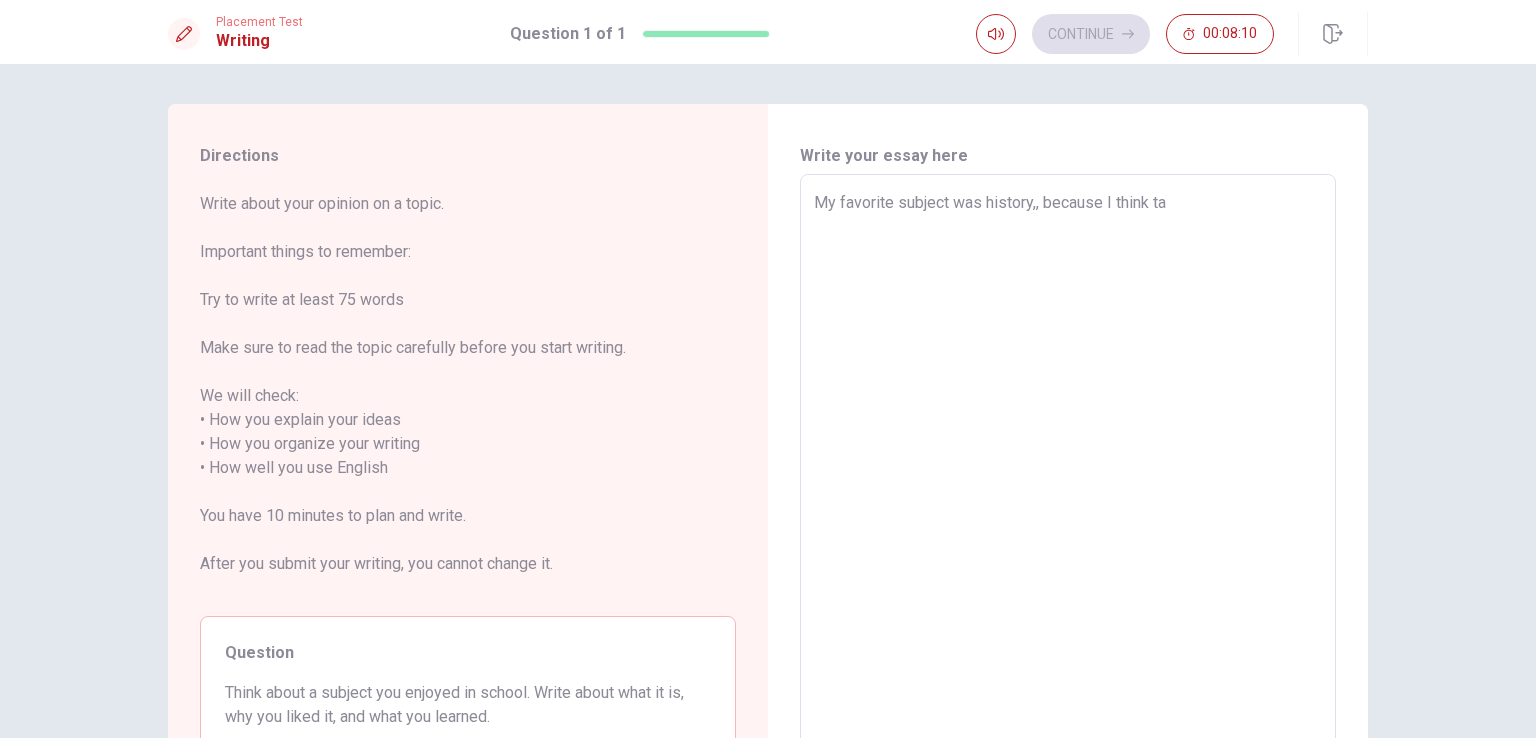 type on "x" 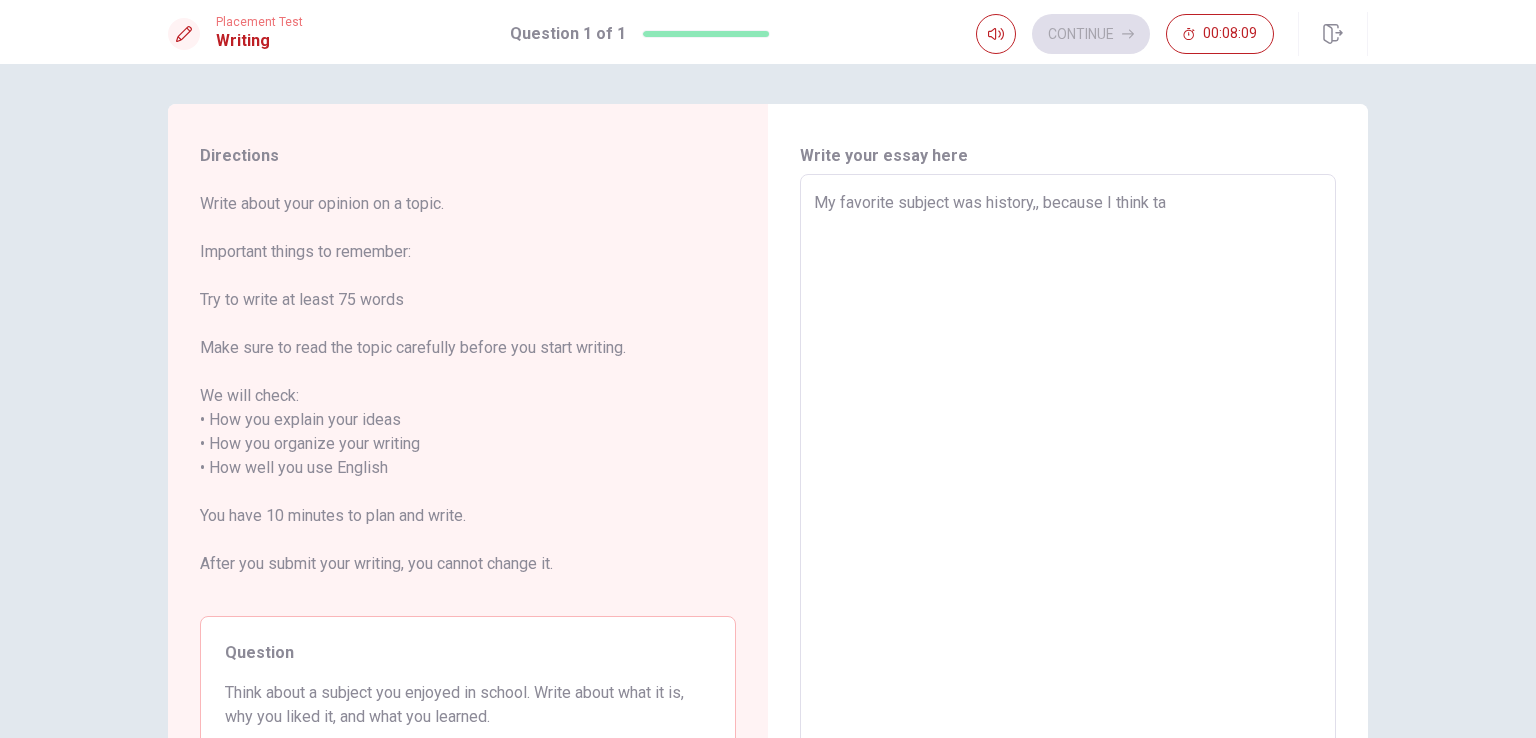 type on "My favorite subject was history,, because I think t" 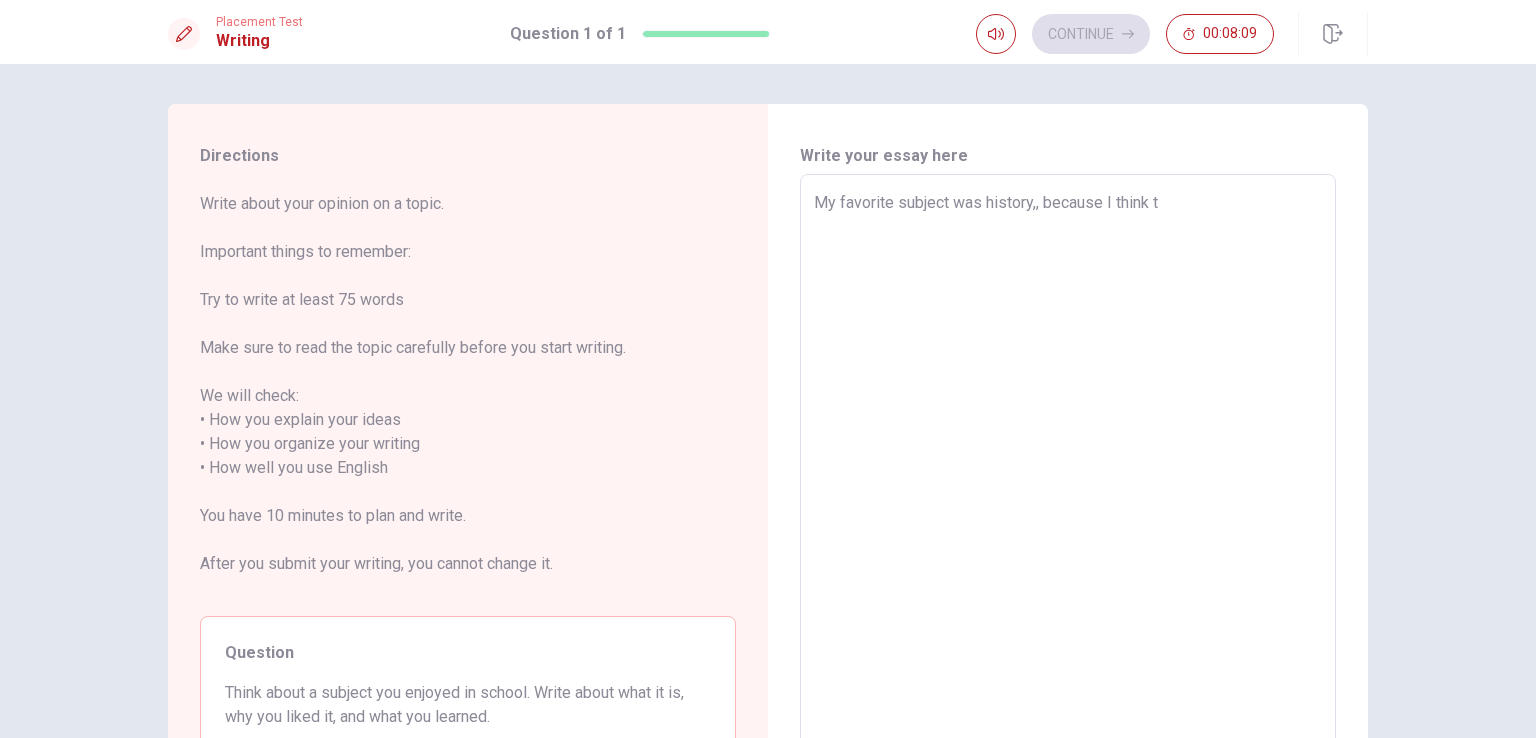 type on "x" 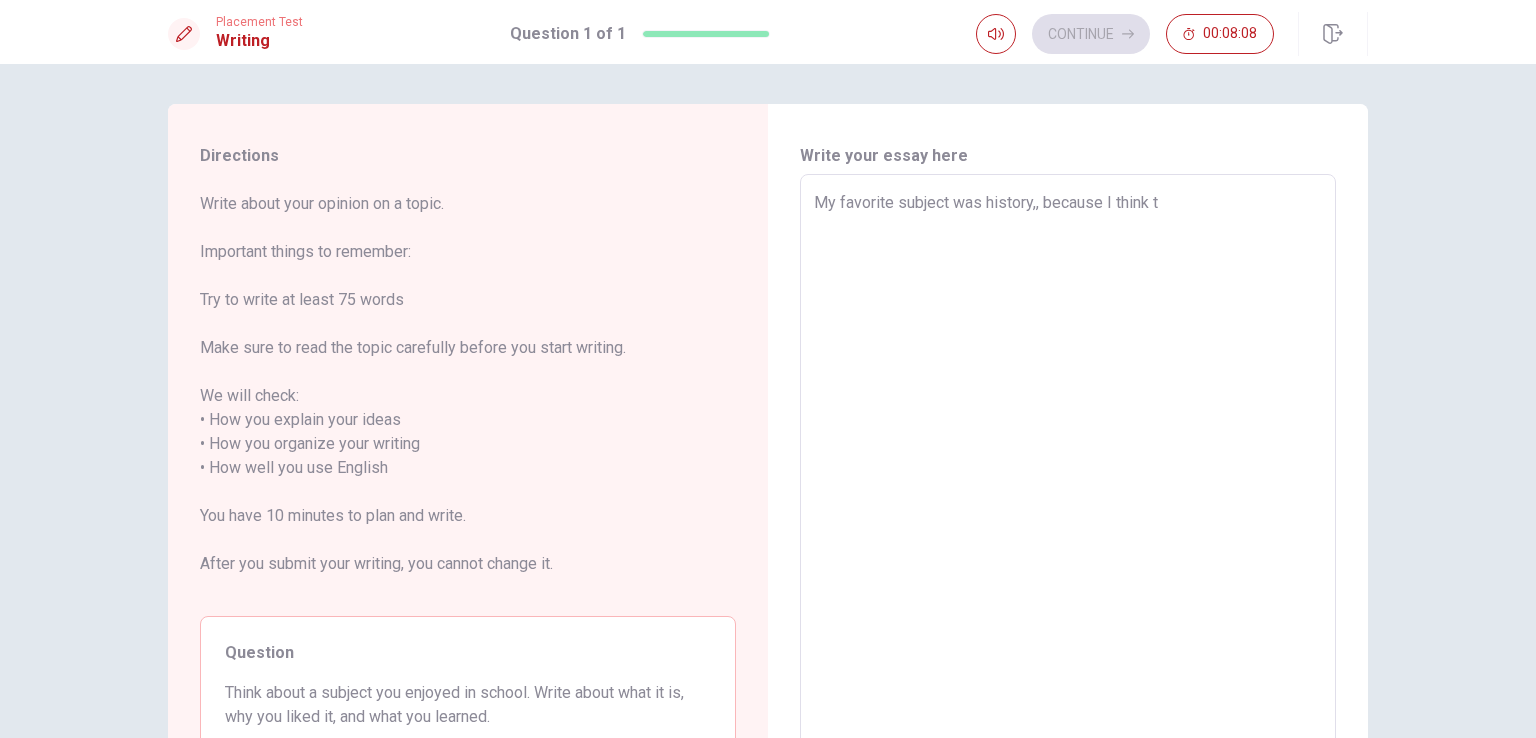type on "My favorite subject was history,, because I think th" 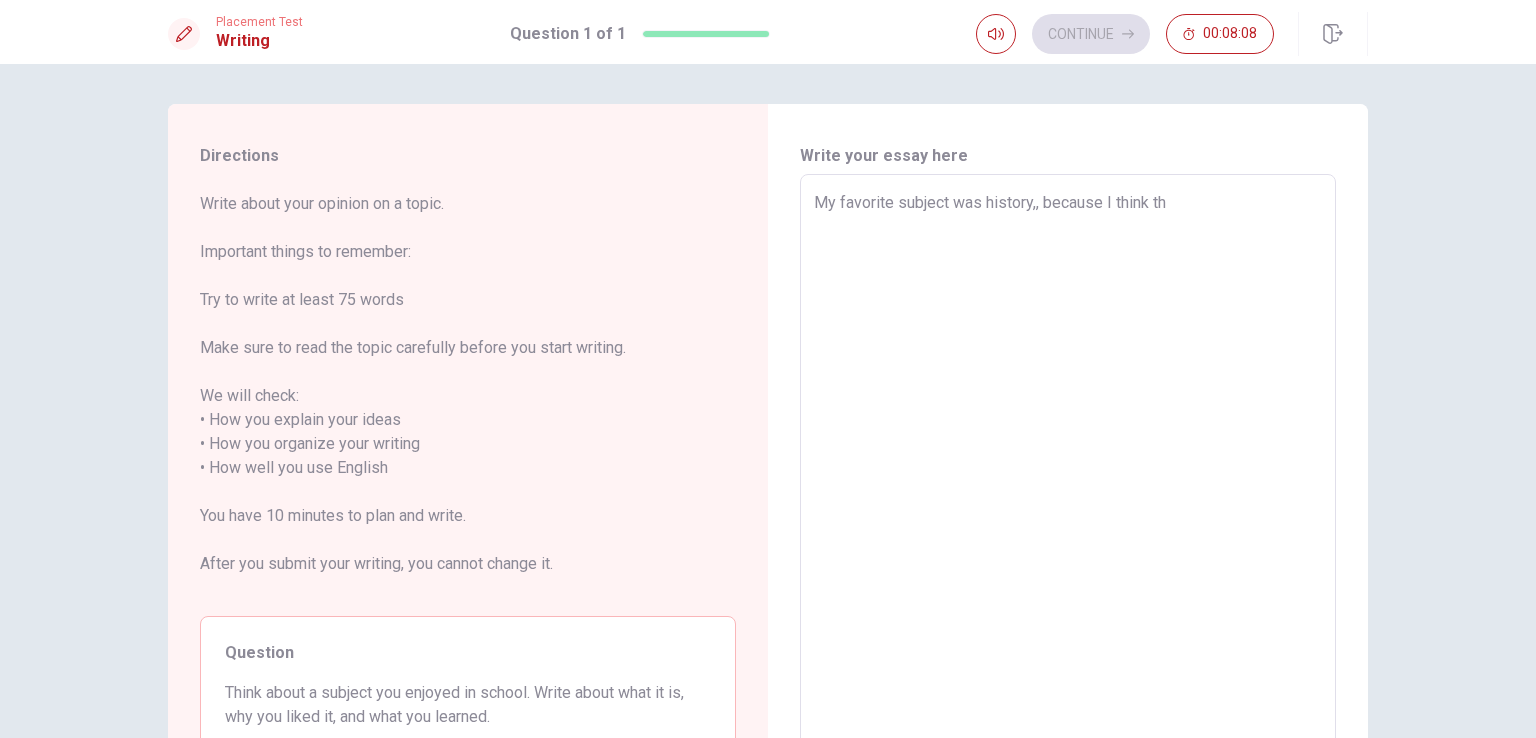 type on "x" 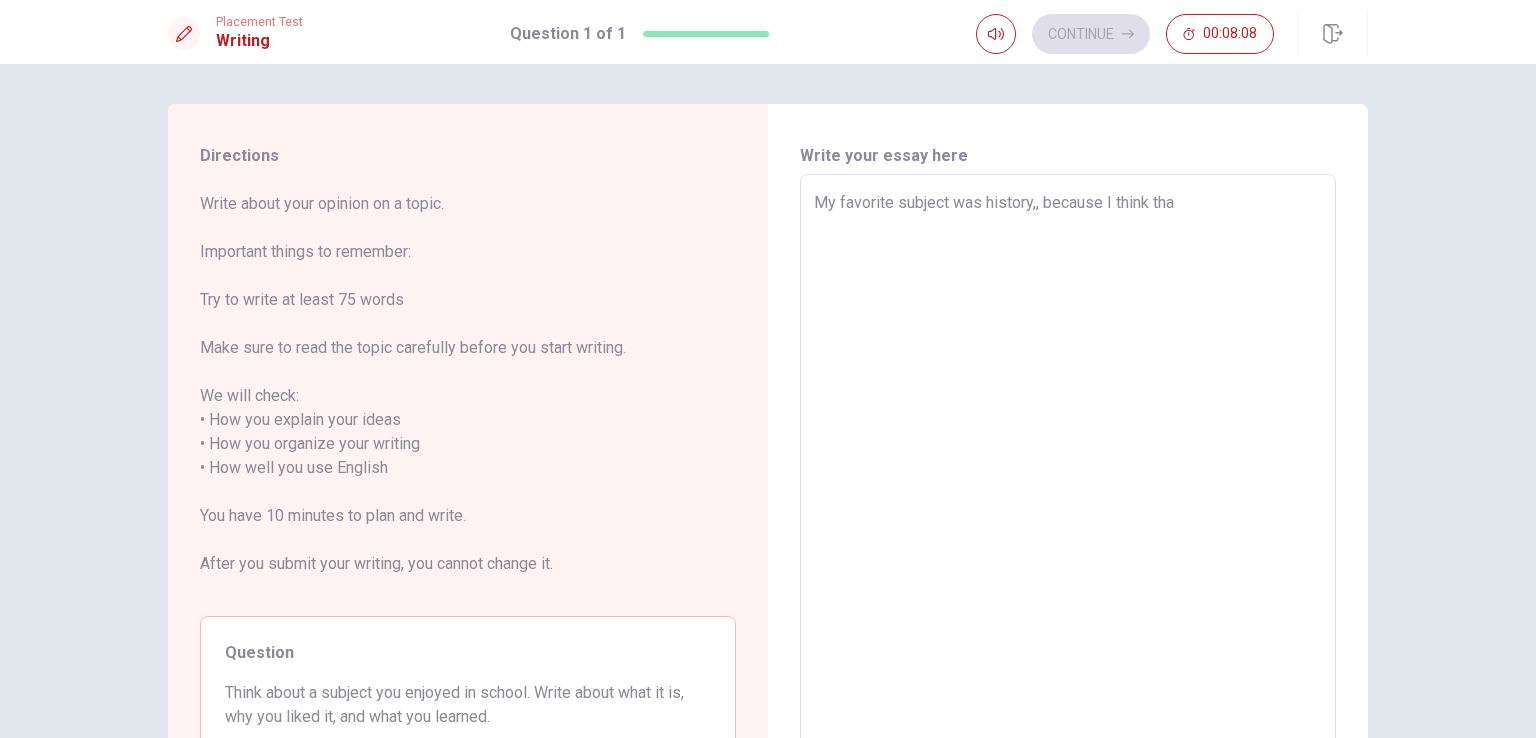 type on "x" 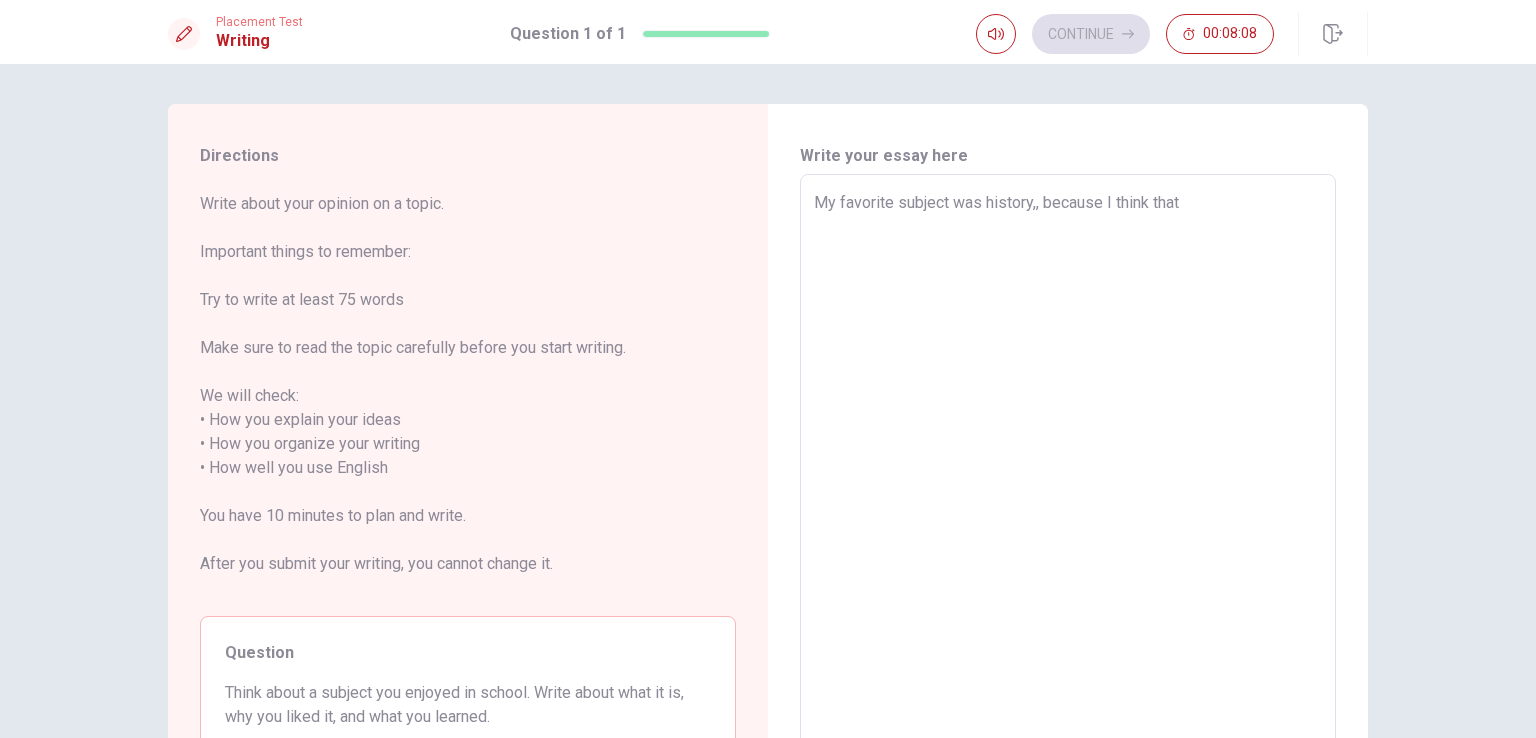 type on "x" 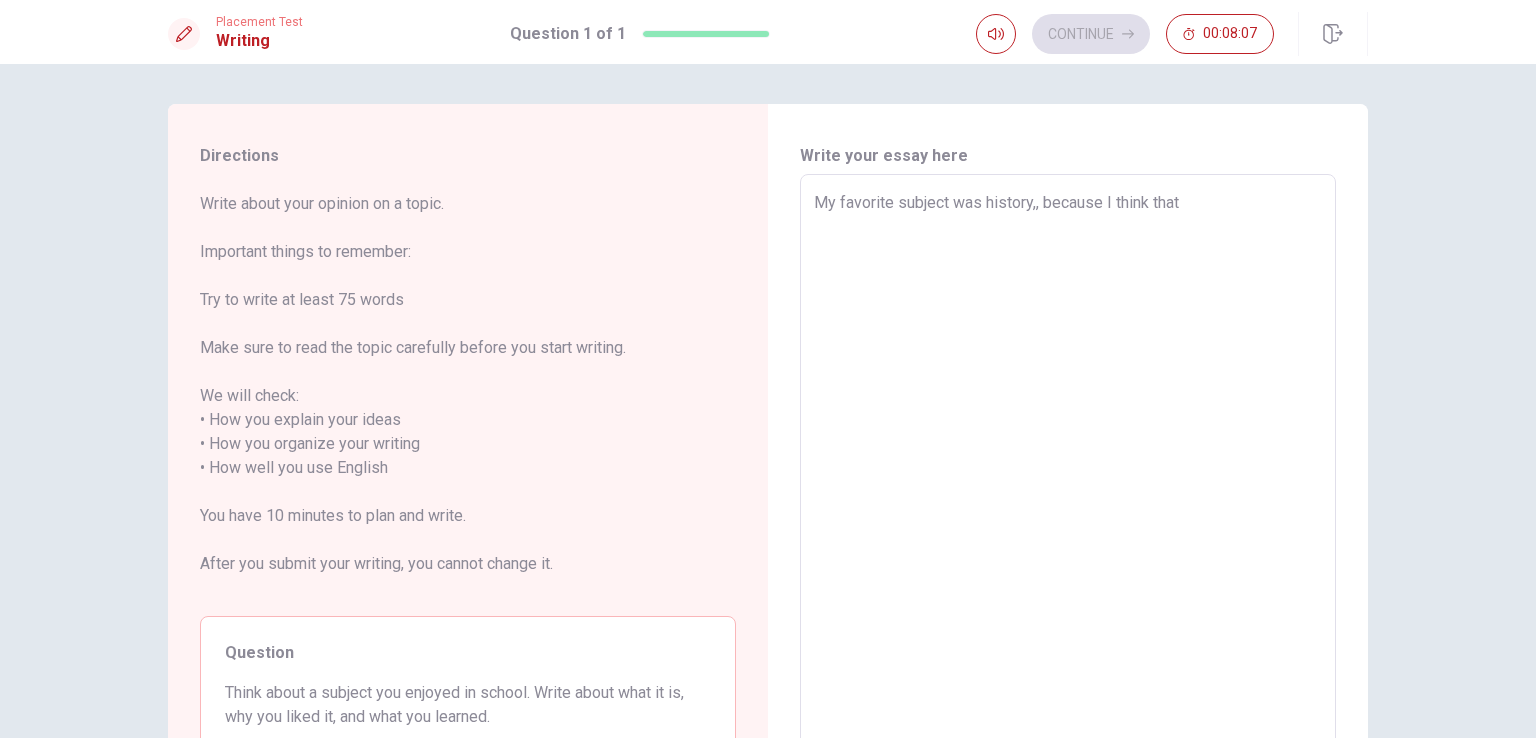 type on "My favorite subject was history,, because I think that i" 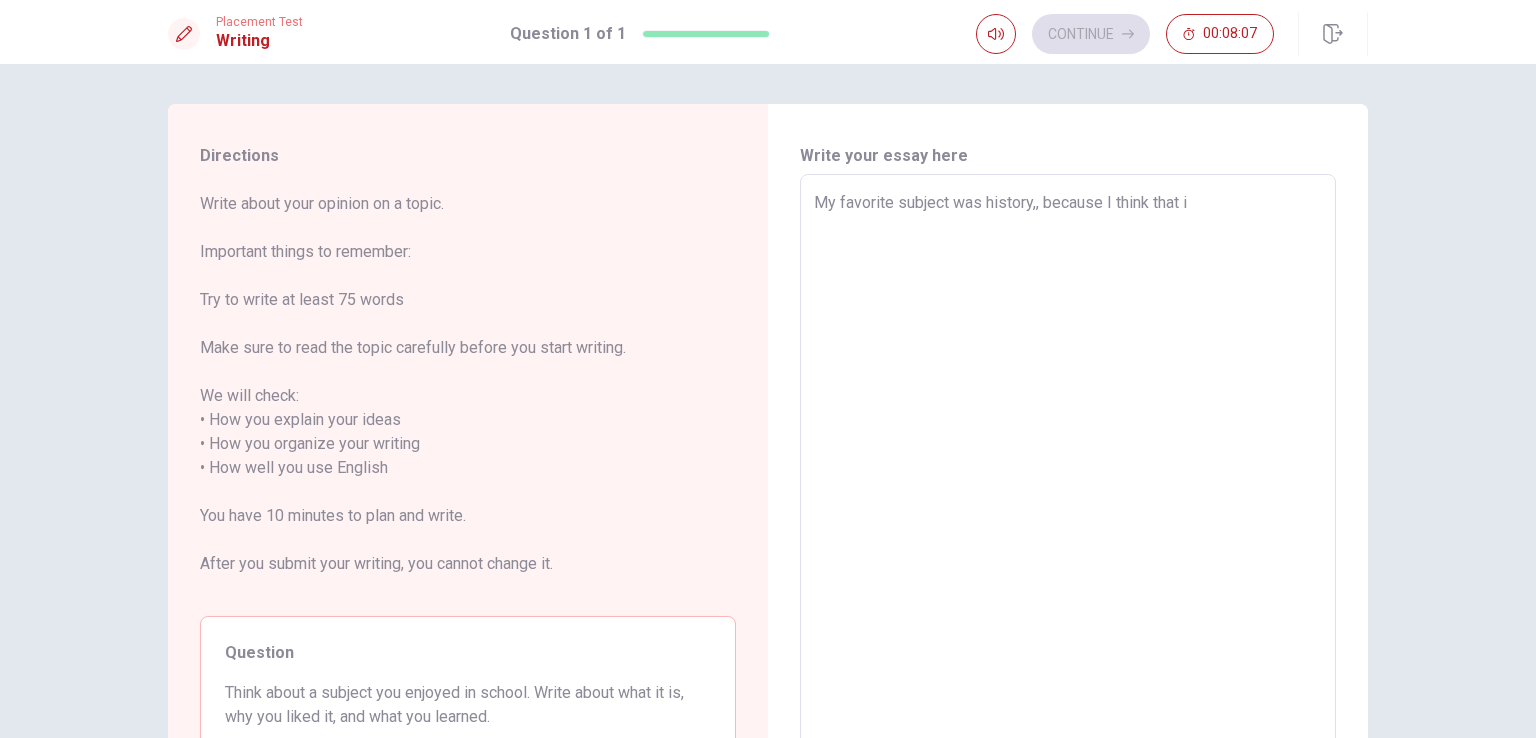 type on "x" 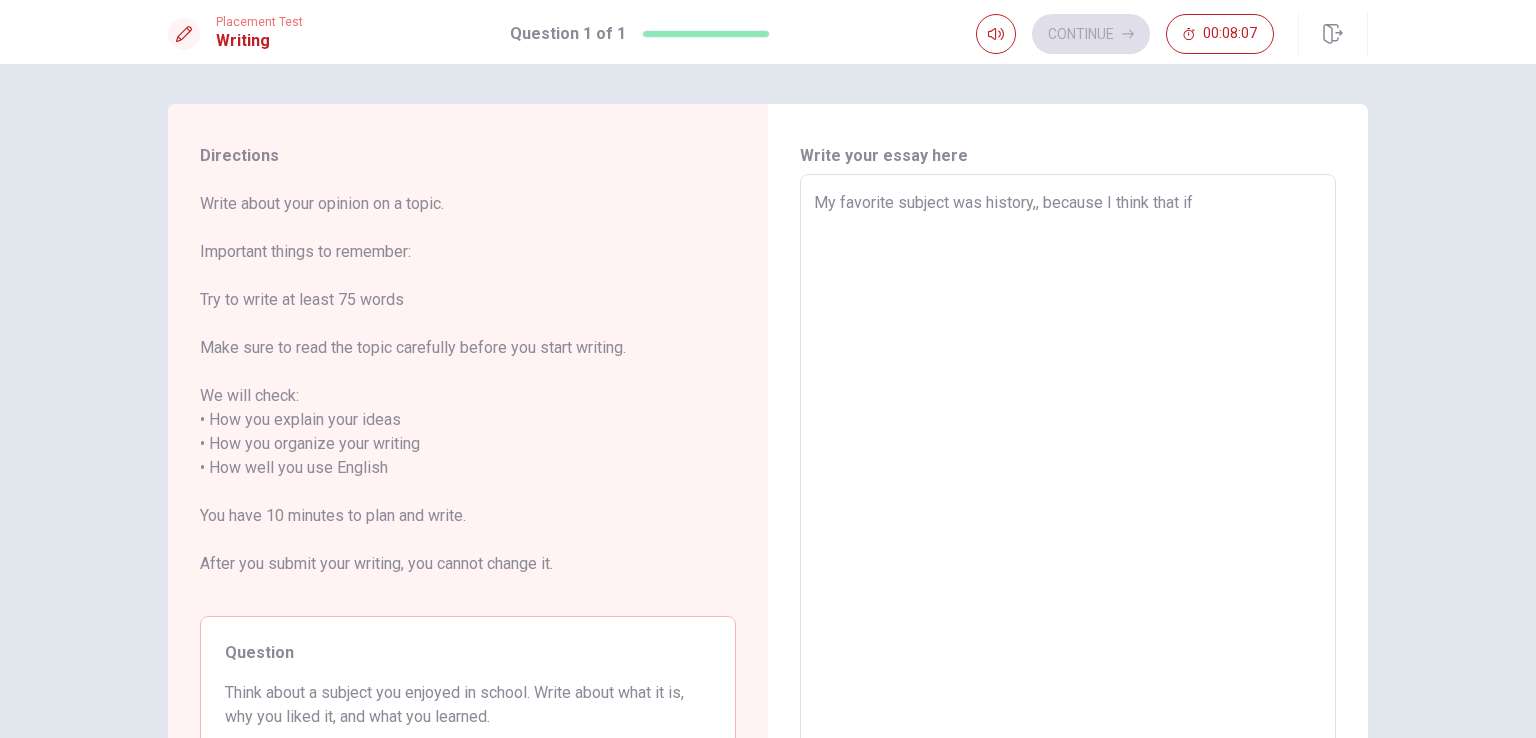 type on "x" 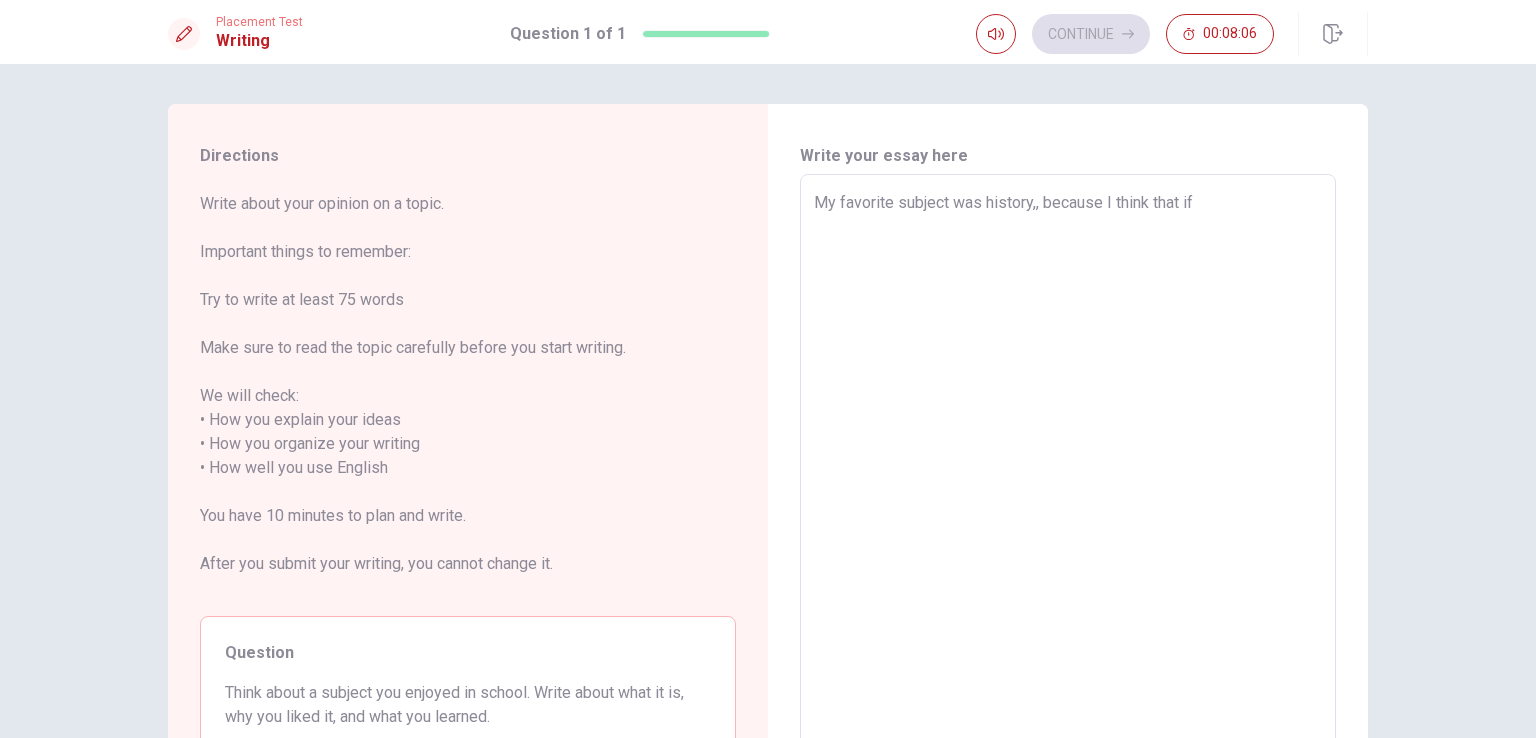 type on "My favorite subject was history,, because I think that if y" 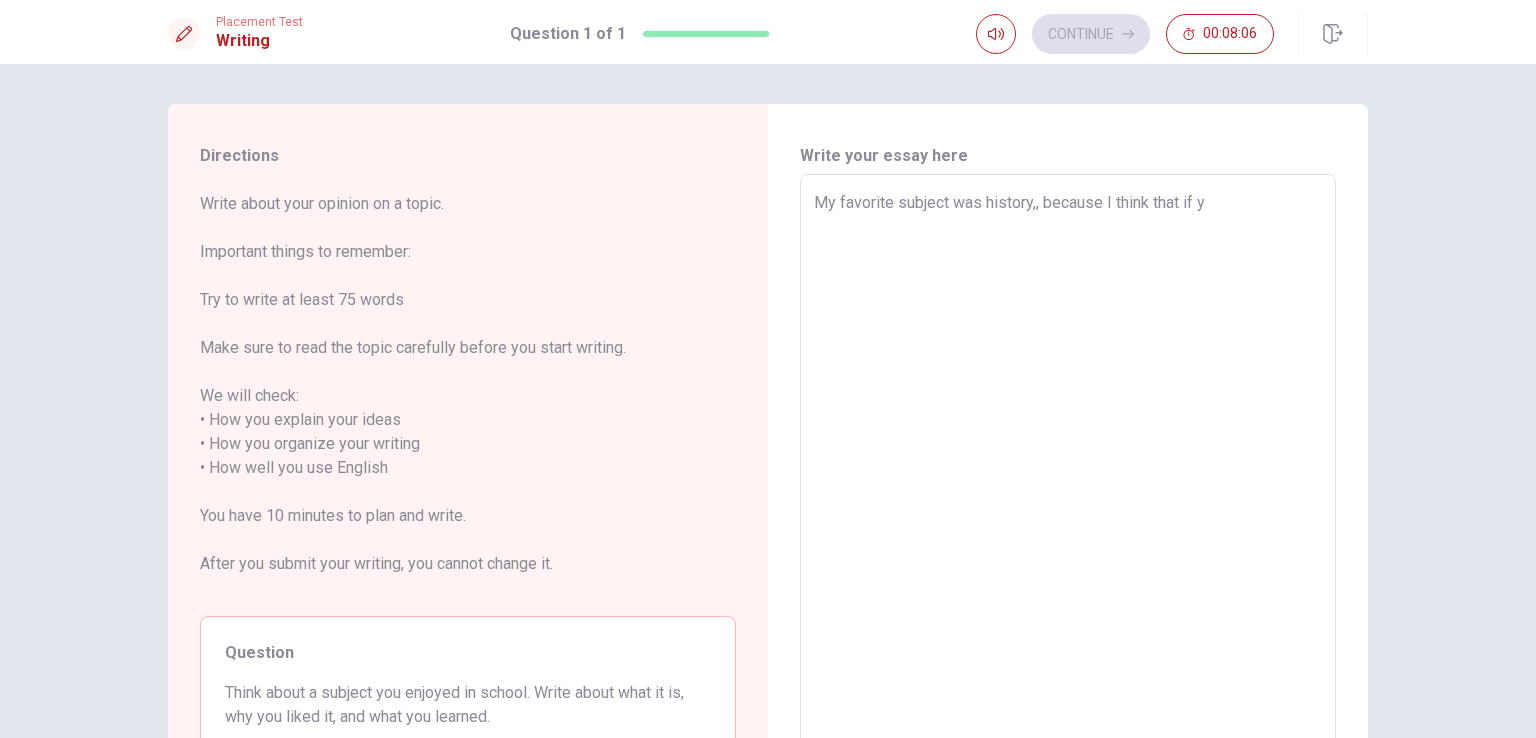 type on "x" 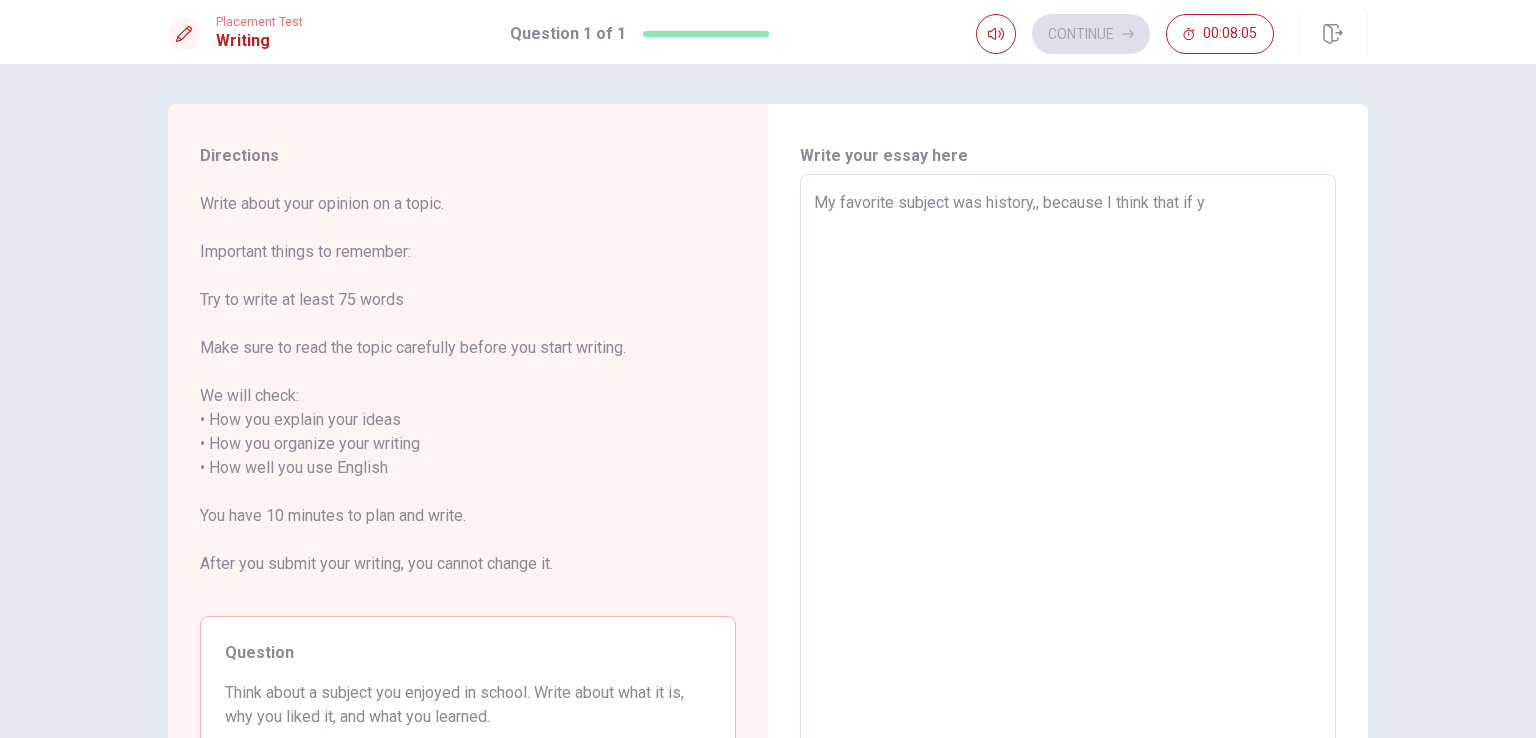 type on "My favorite subject was history,, because I think that if yo" 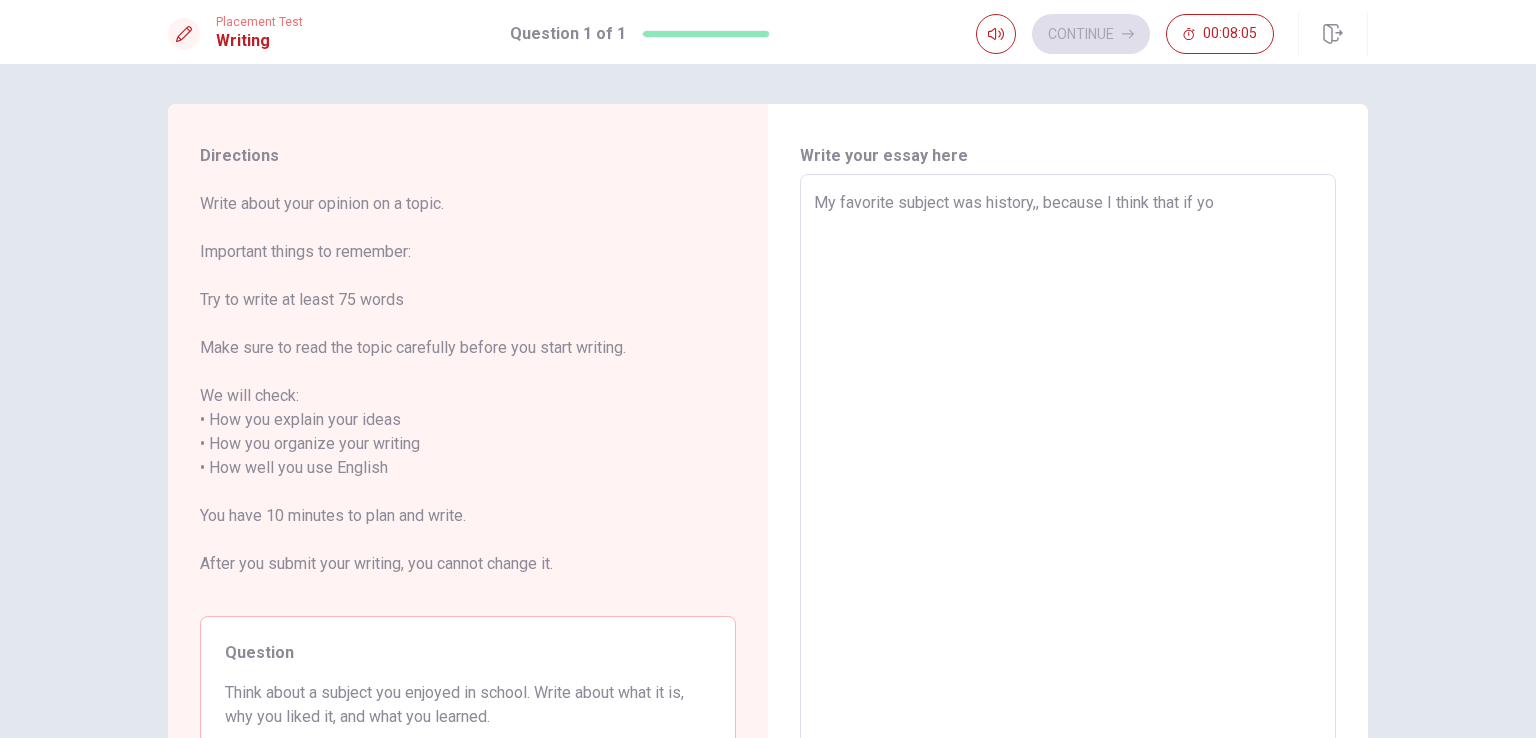 type on "x" 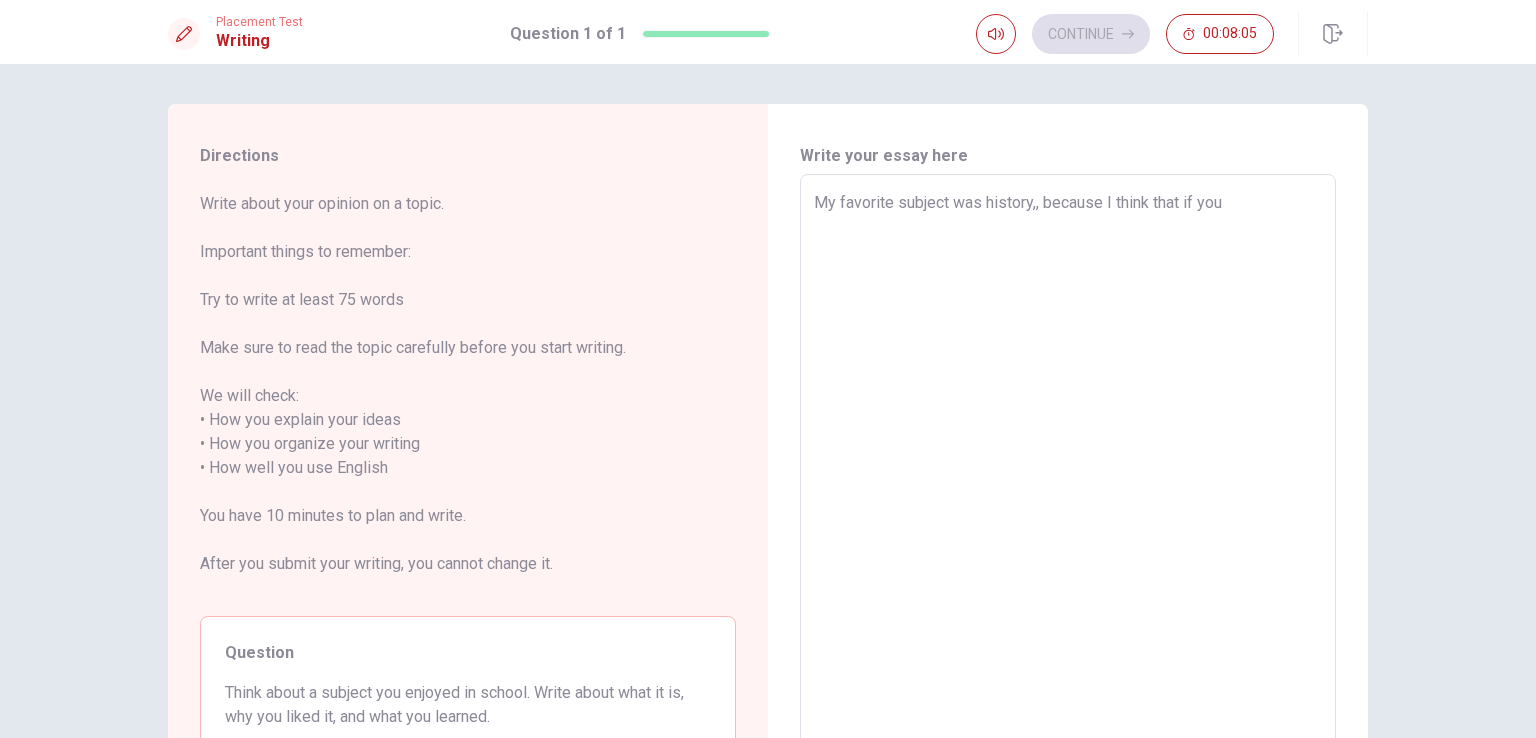 type on "x" 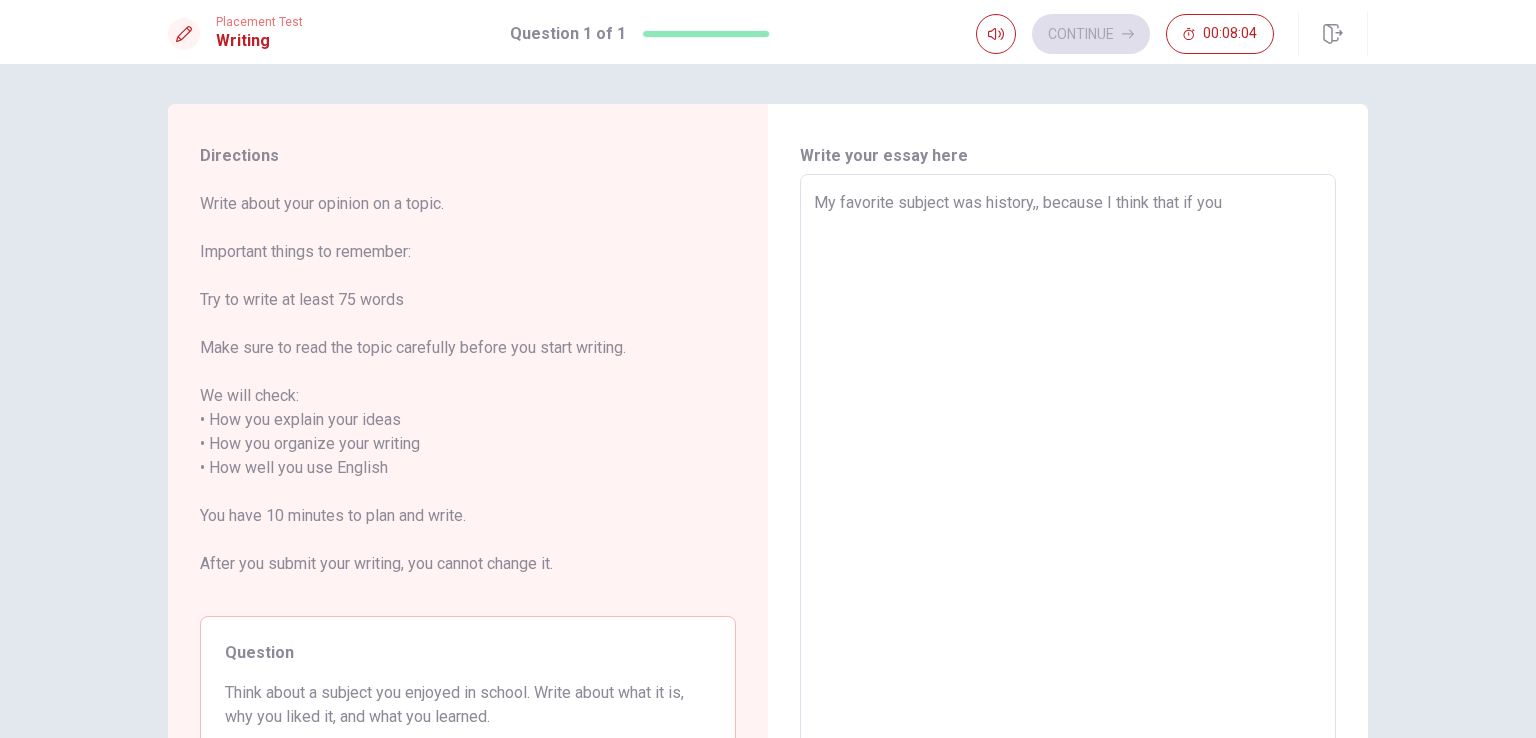 type on "My favorite subject was history,, because I think that if you k" 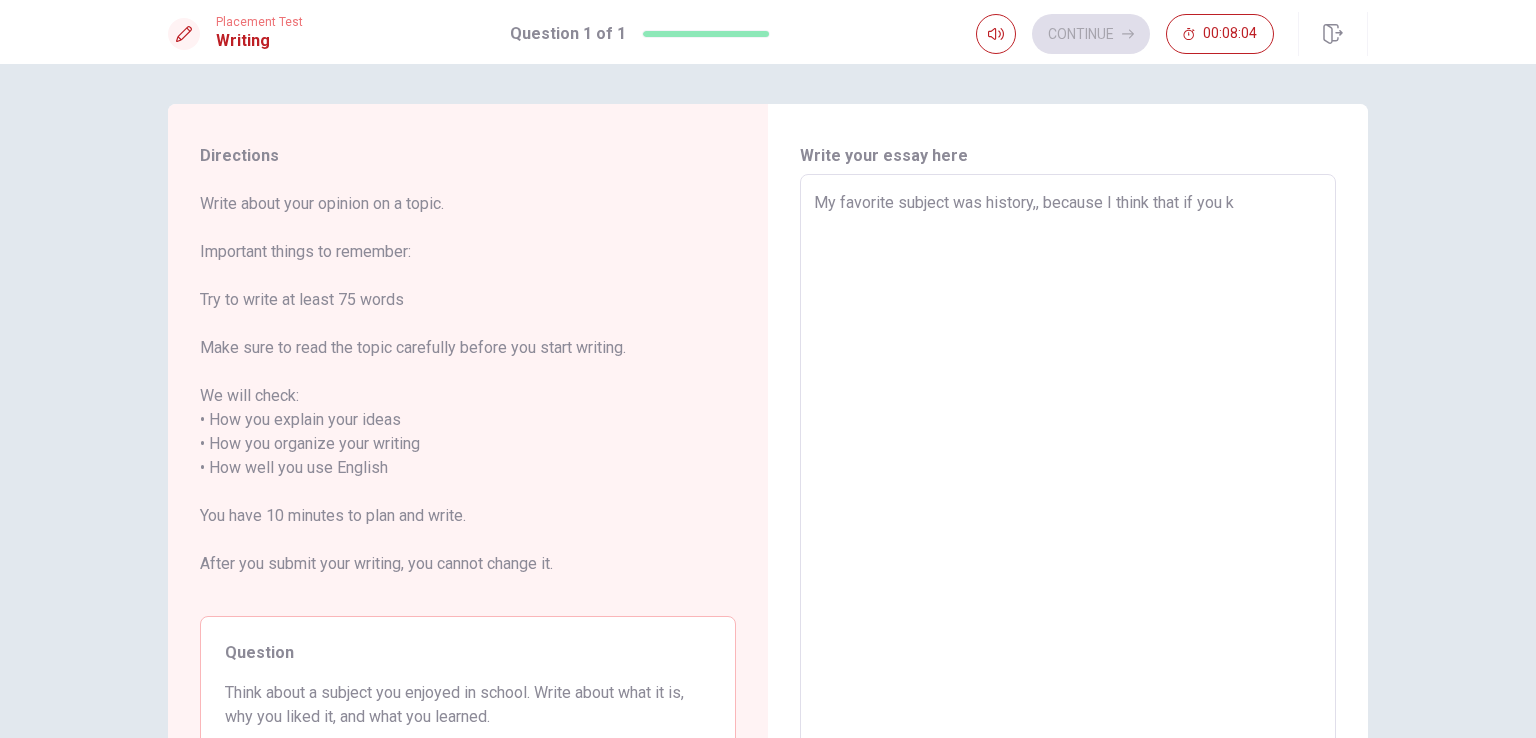type on "x" 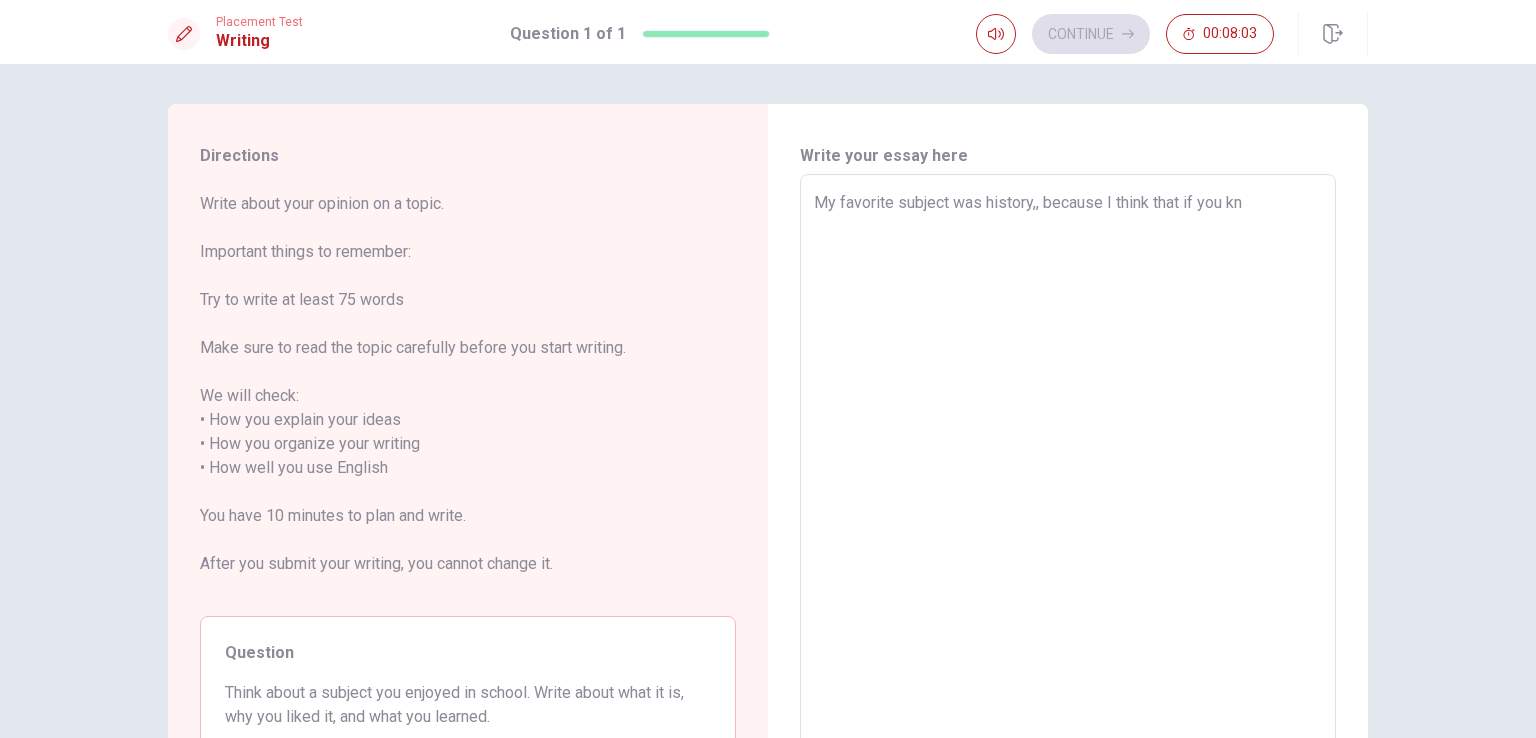 type on "x" 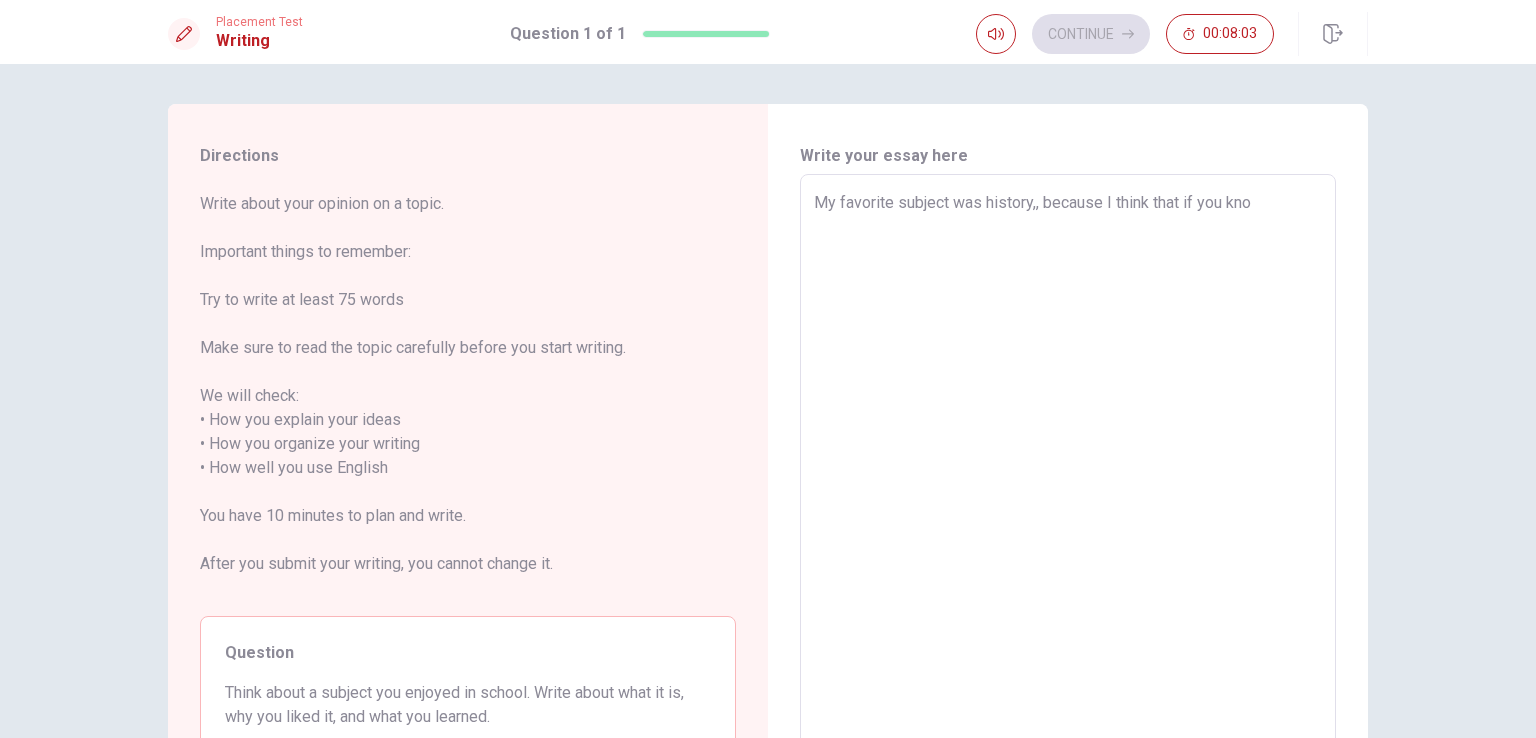 type on "My favorite subject was history,, because I think that if you know" 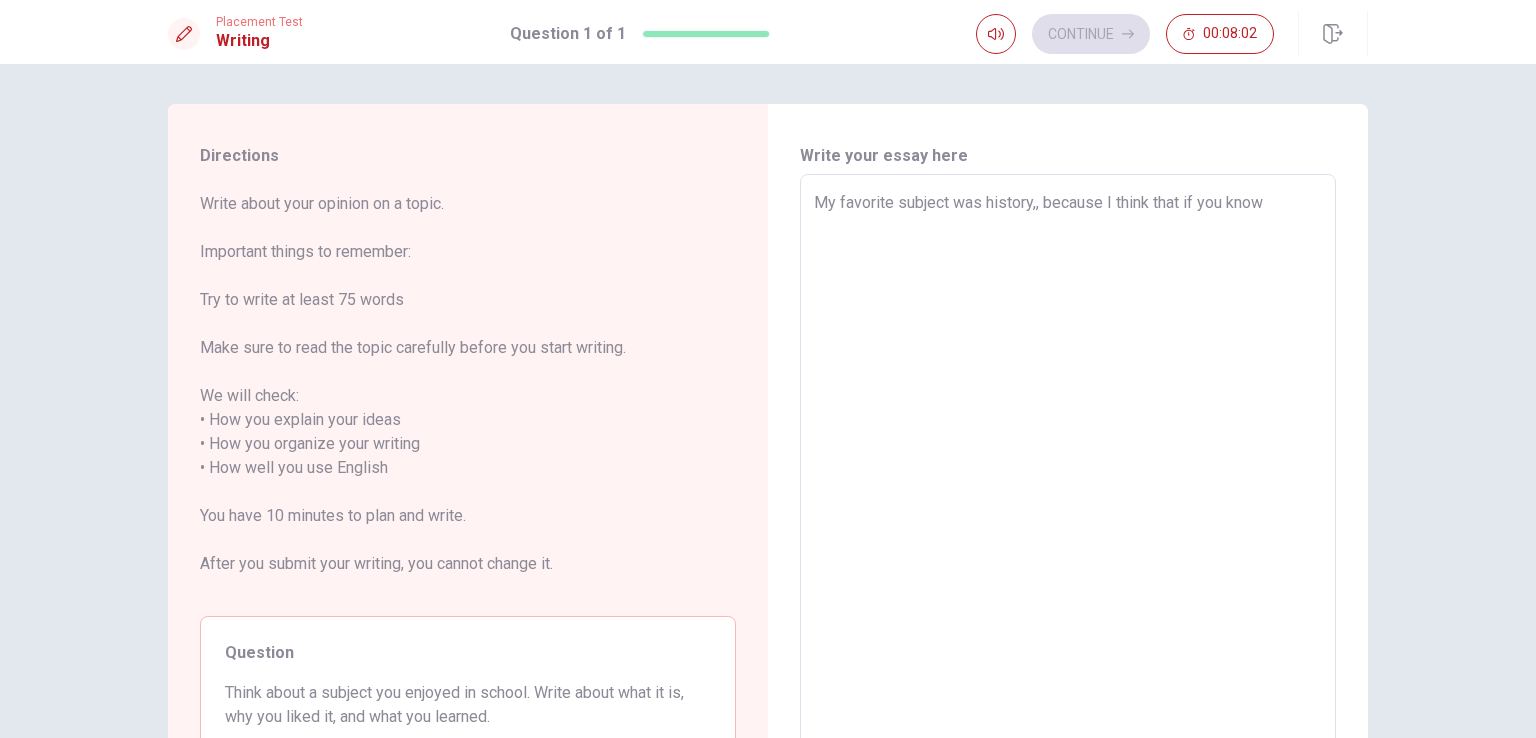 type on "x" 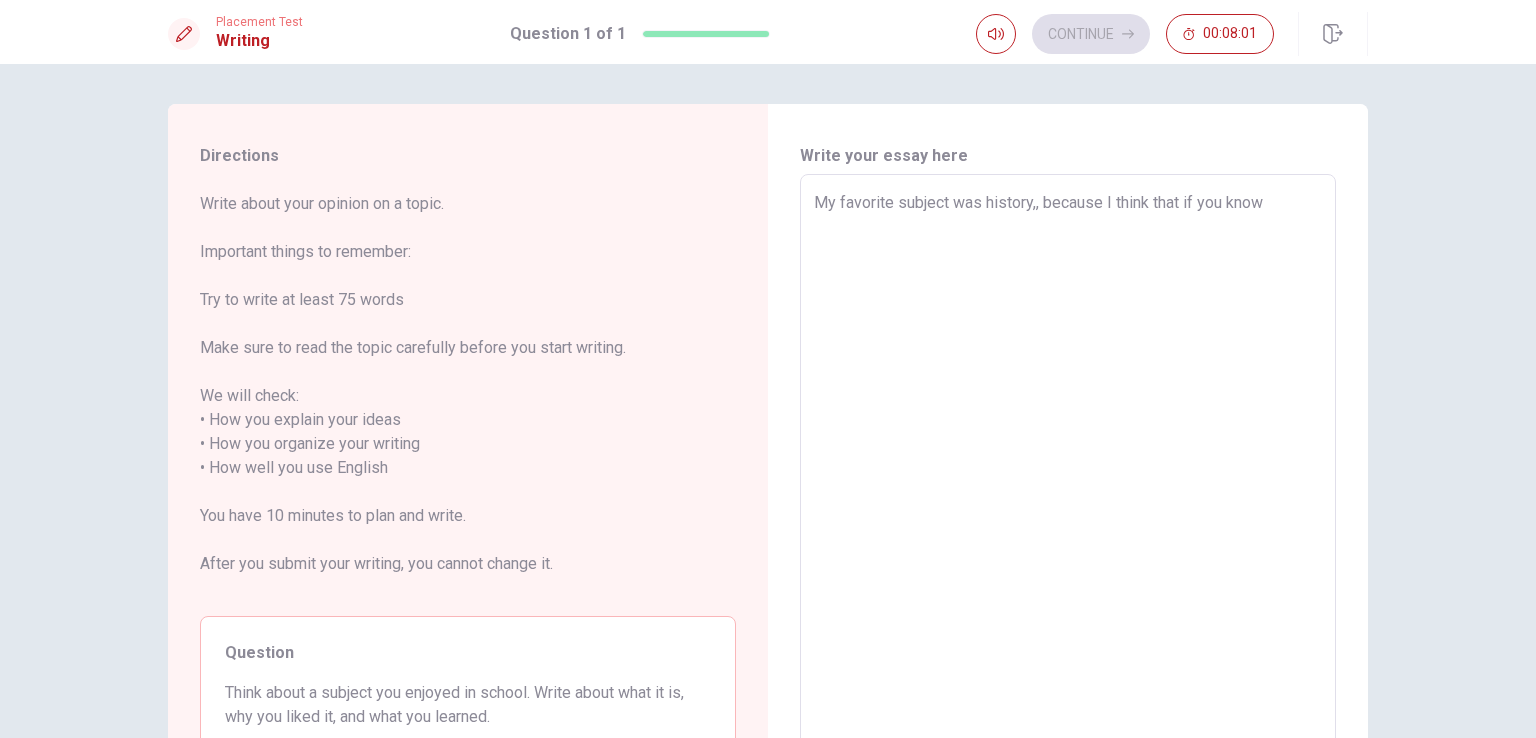 type on "x" 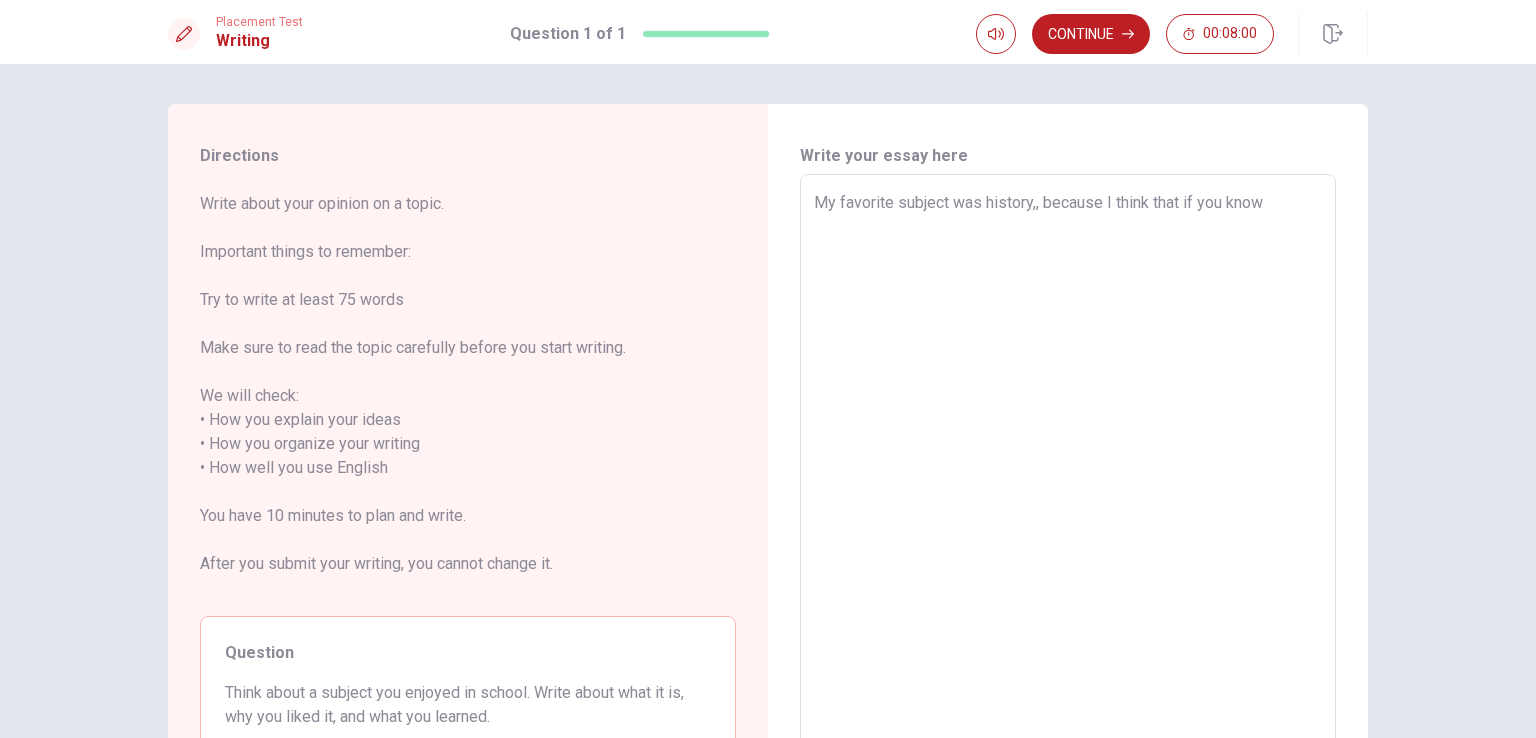 type on "My favorite subject was history,, because I think that if you know t" 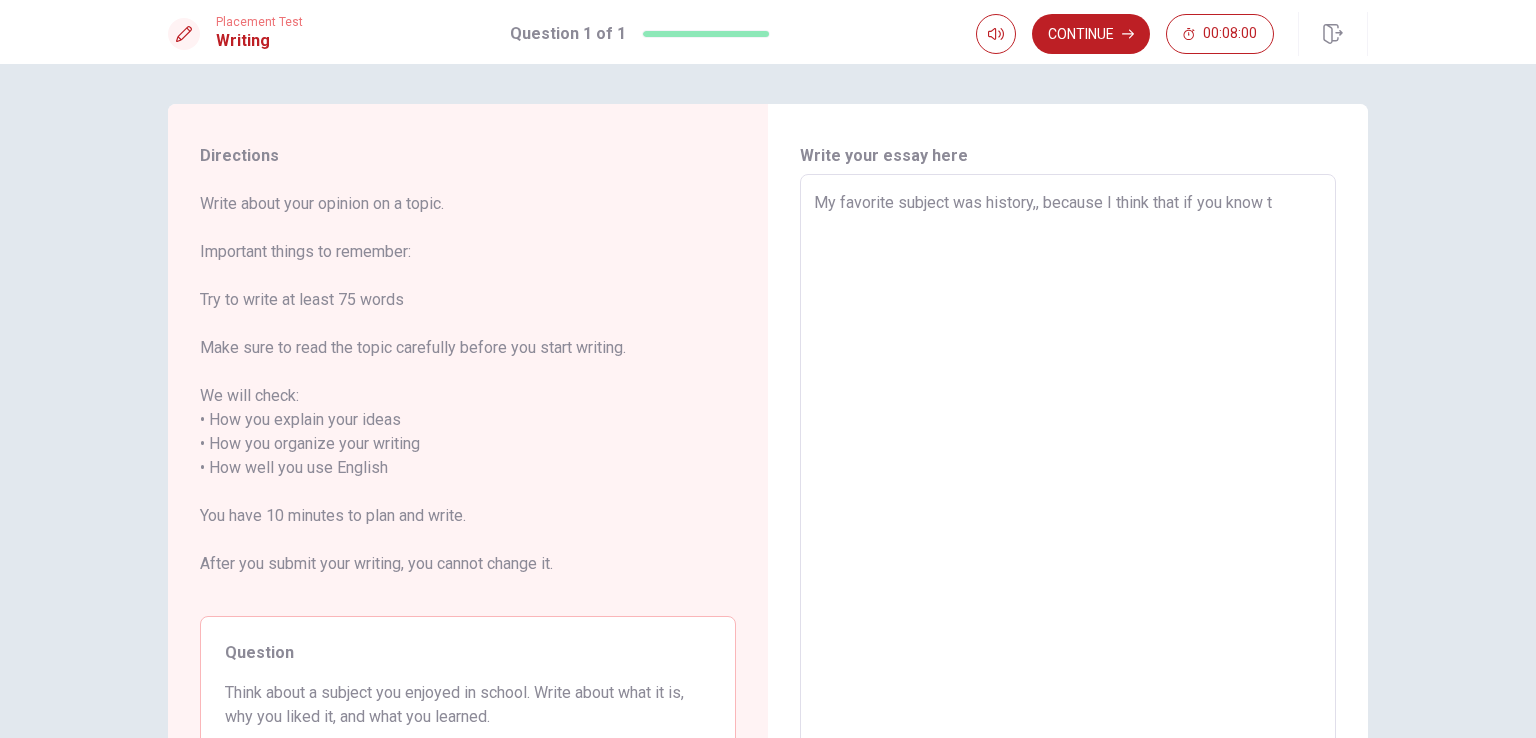 type on "x" 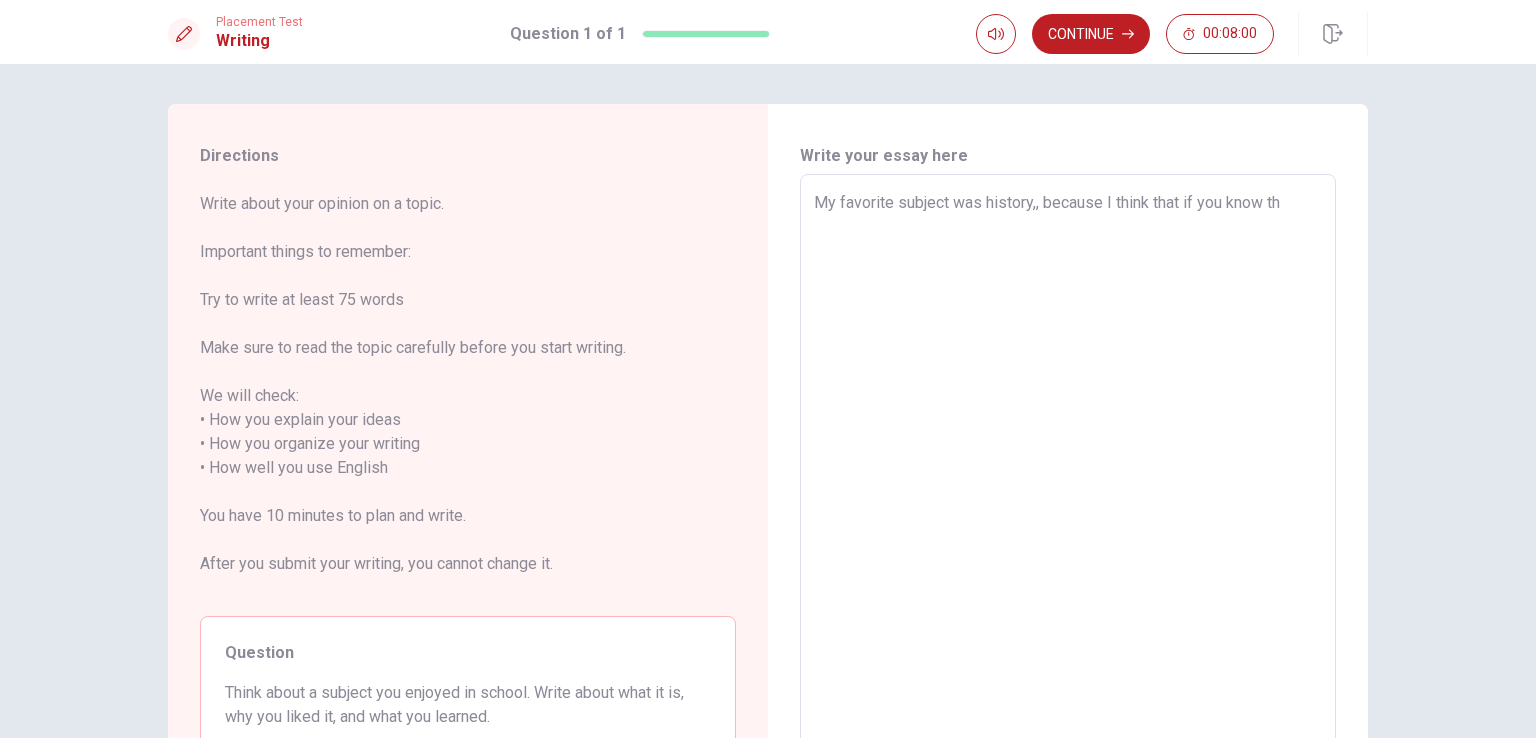 type on "My favorite subject was history,, because I think that if you know the" 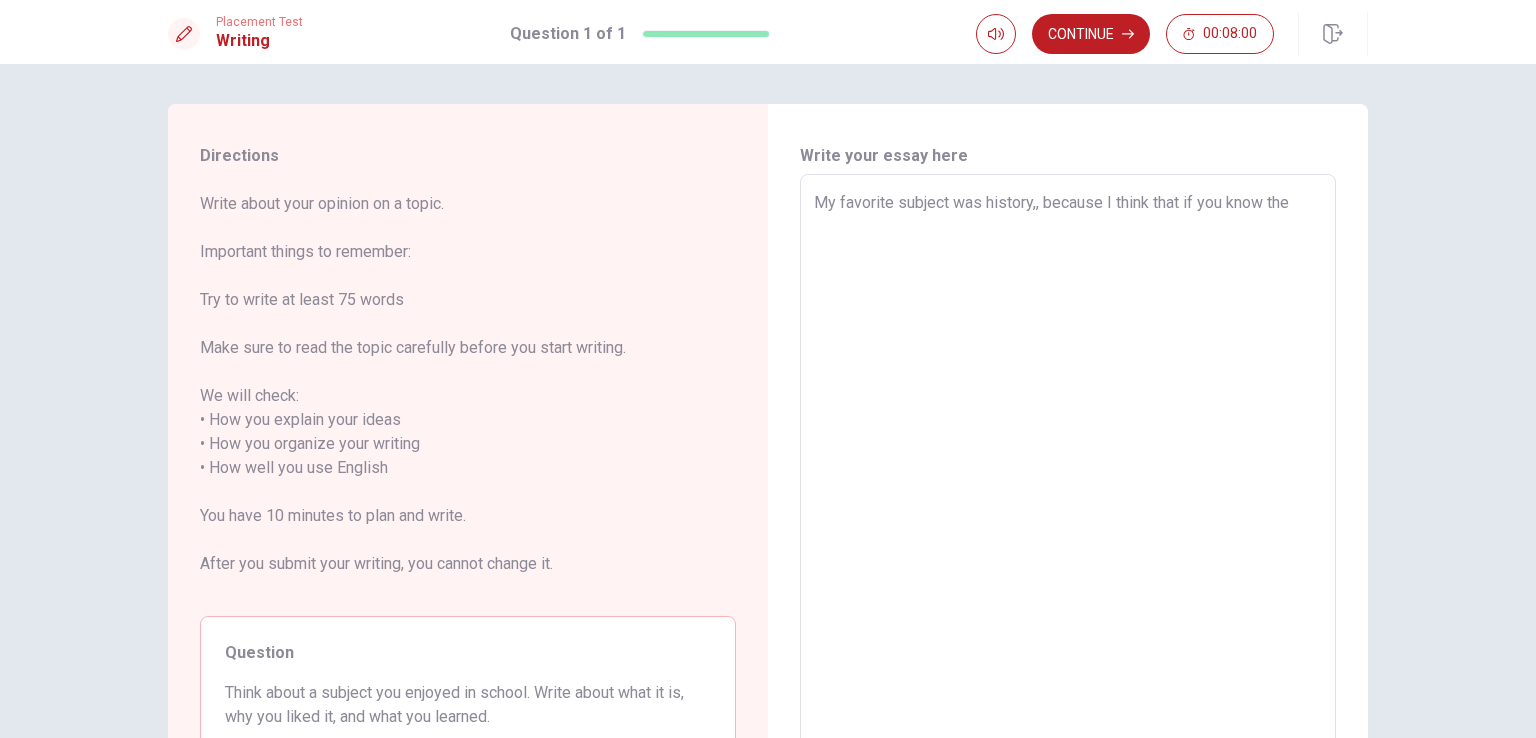 type on "x" 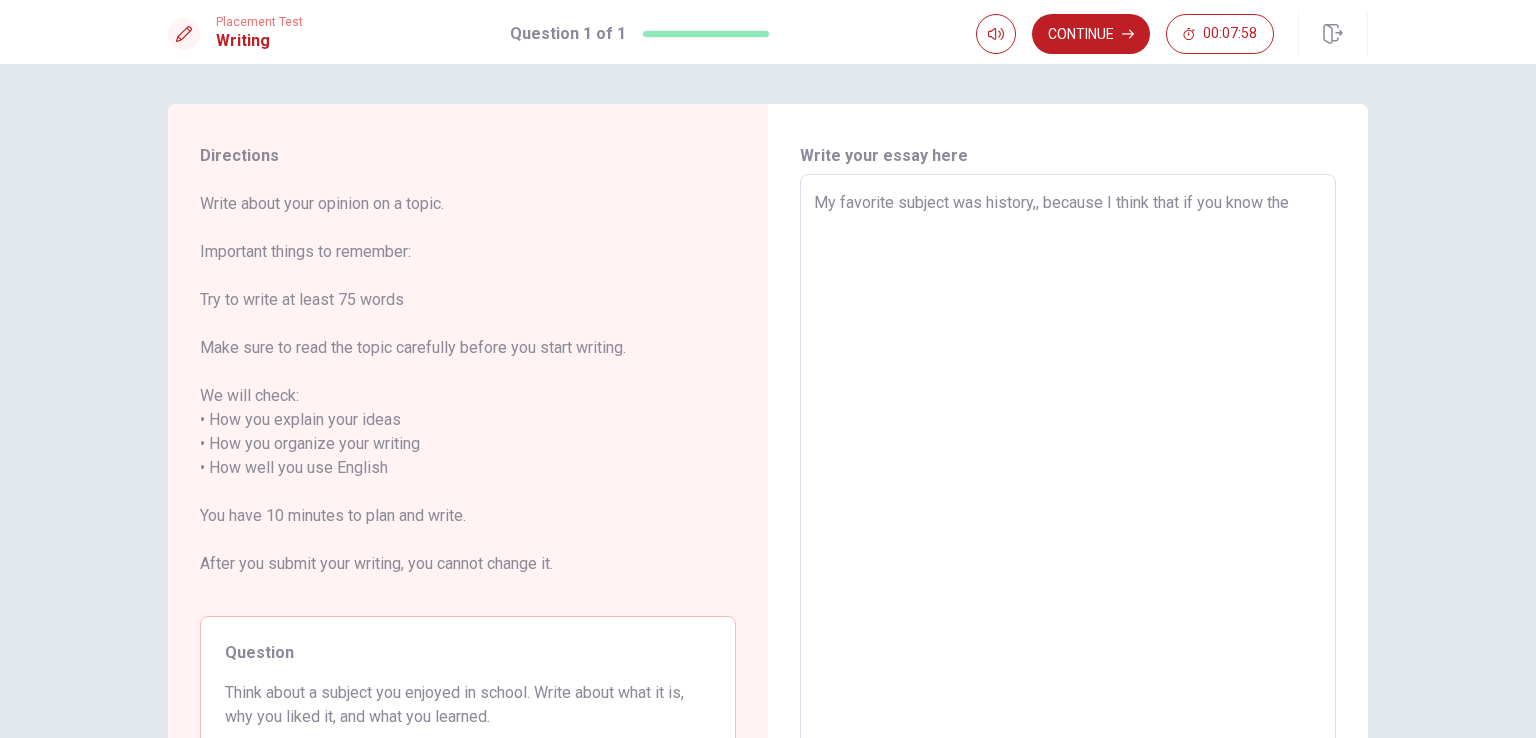 type on "x" 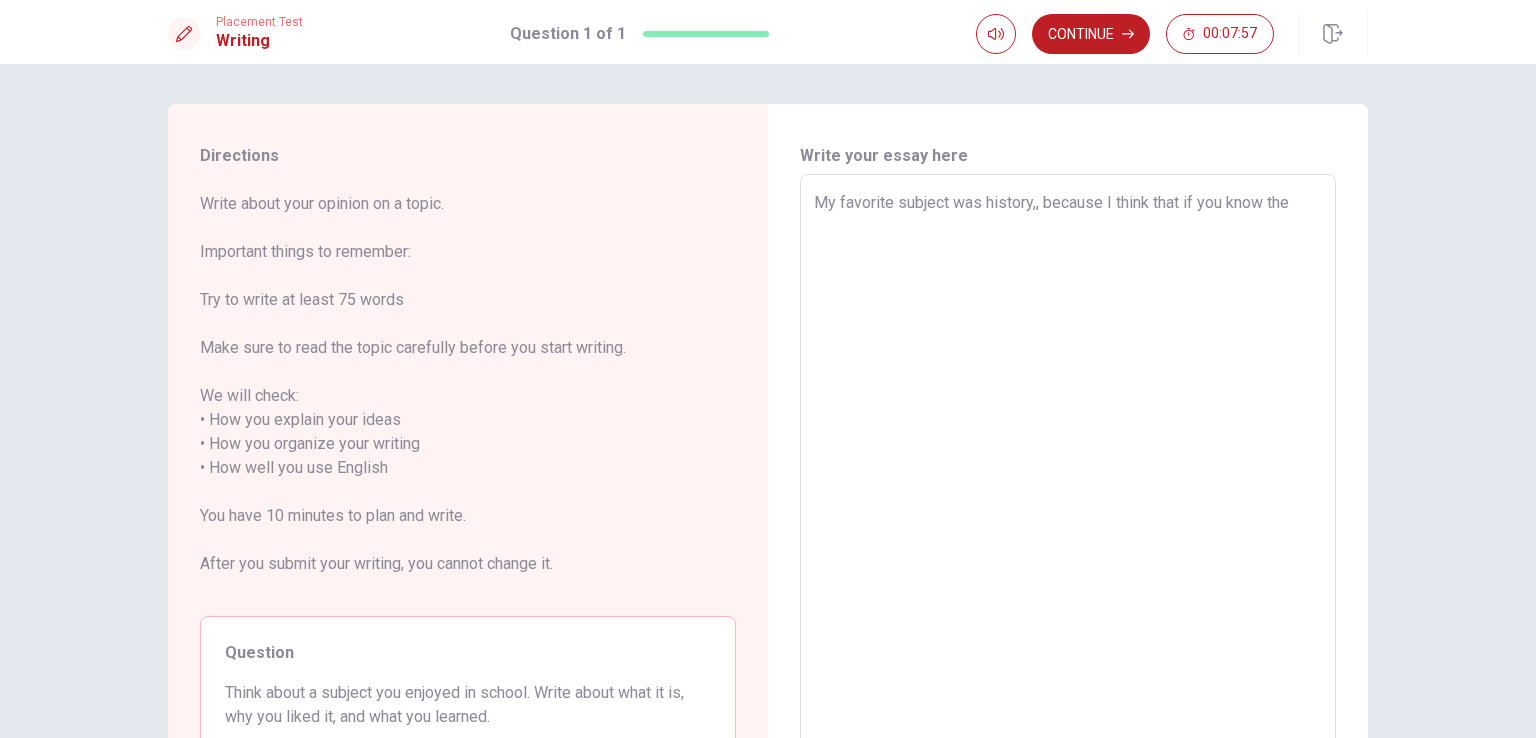 type on "My favorite subject was history,, because I think that if you know the p" 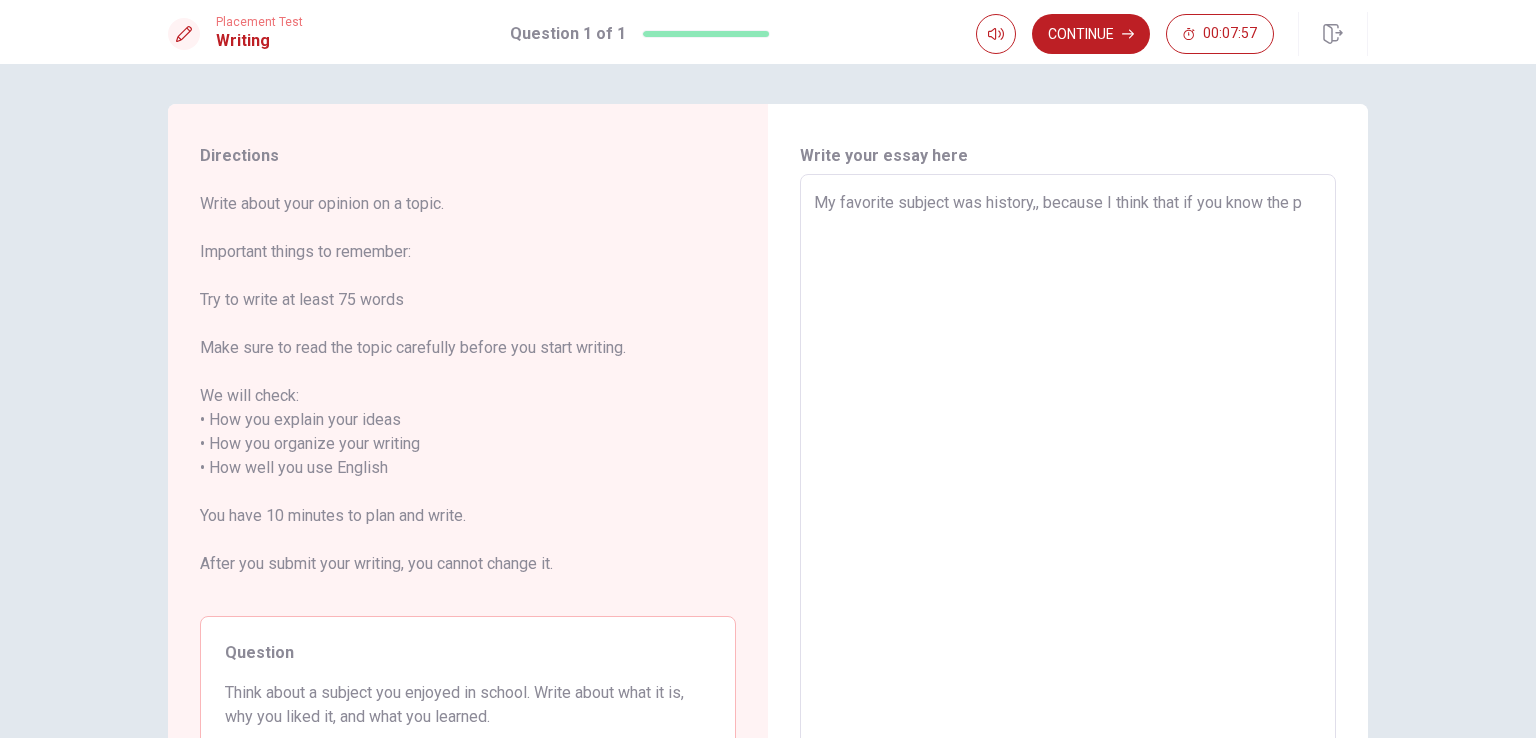 type on "x" 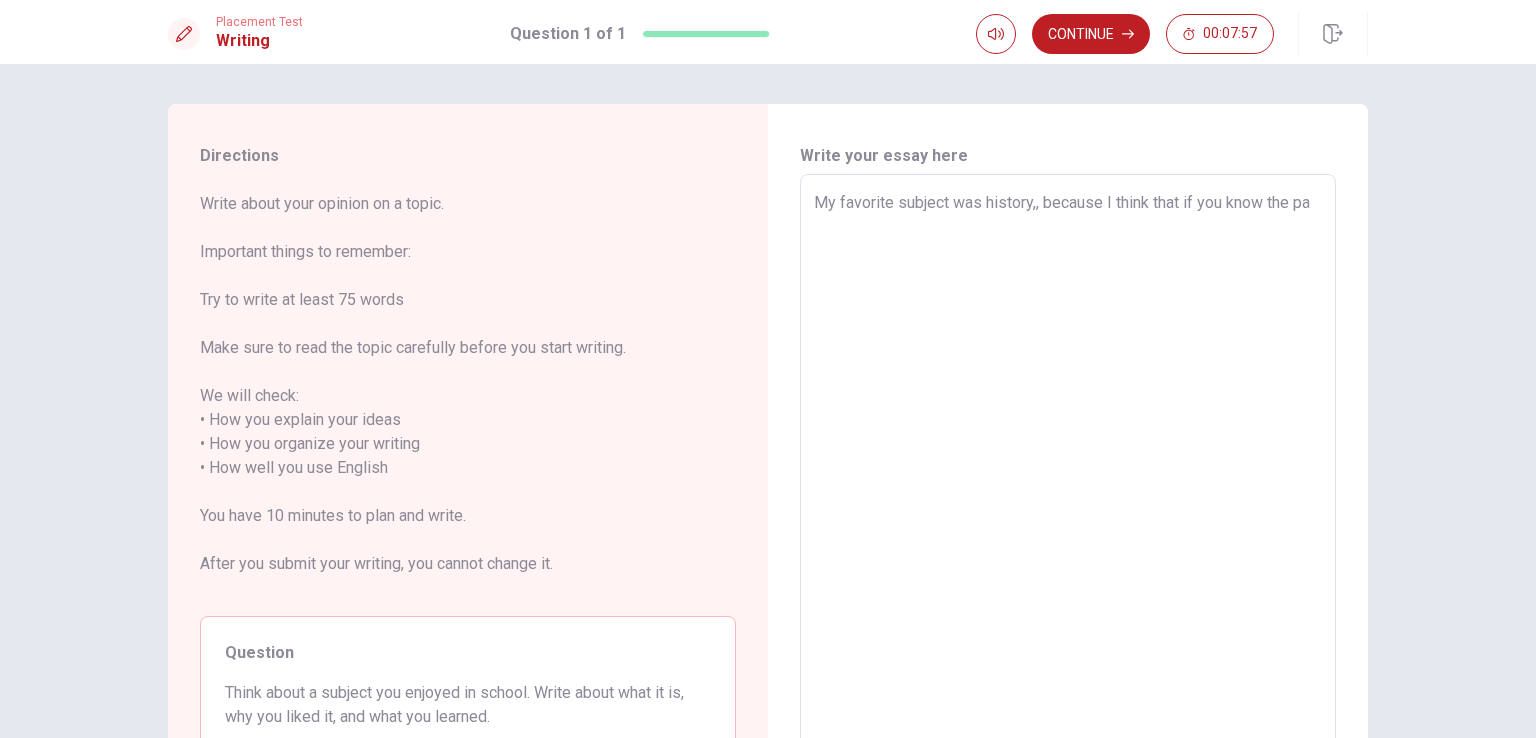 type on "x" 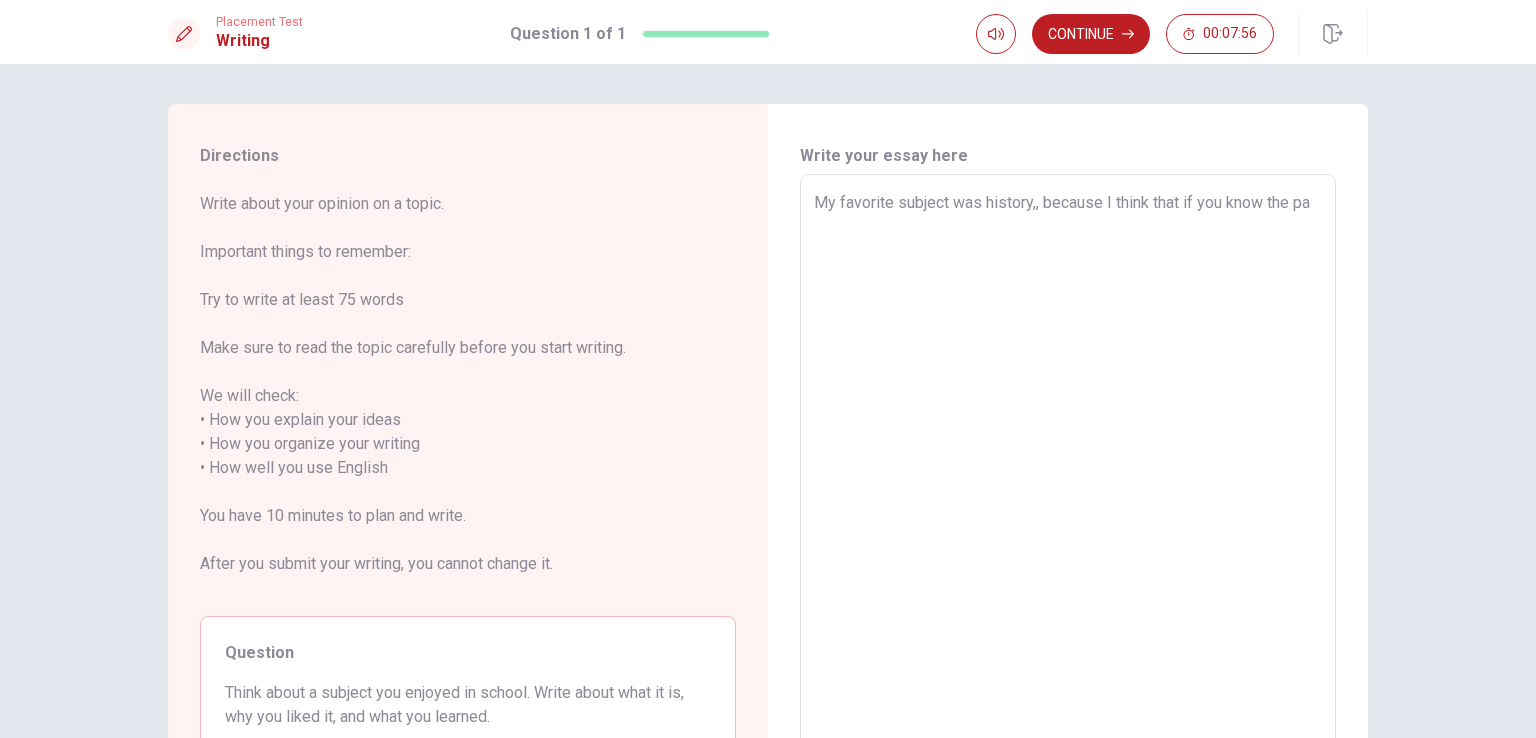 type on "My favorite subject was history,, because I think that if you know the pas" 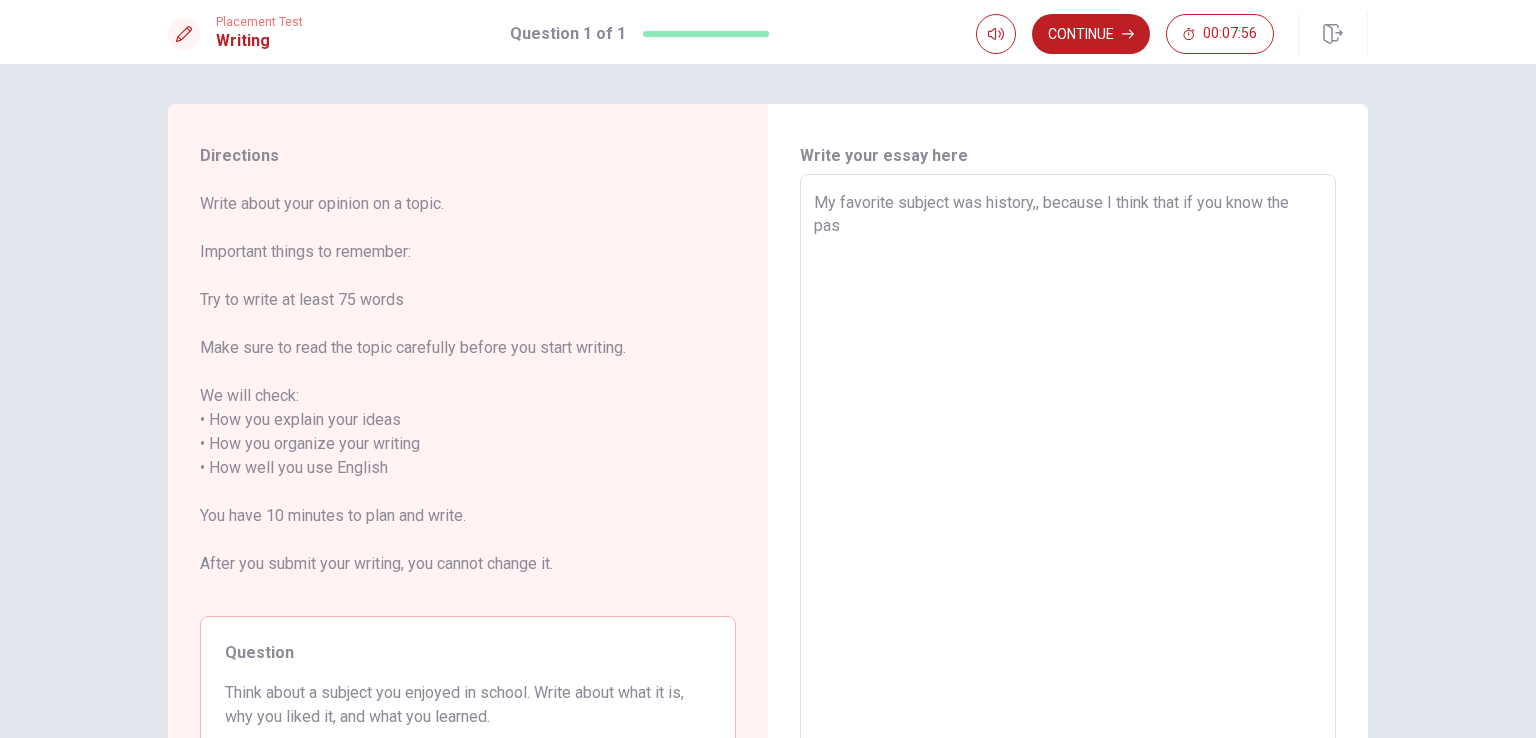 type on "x" 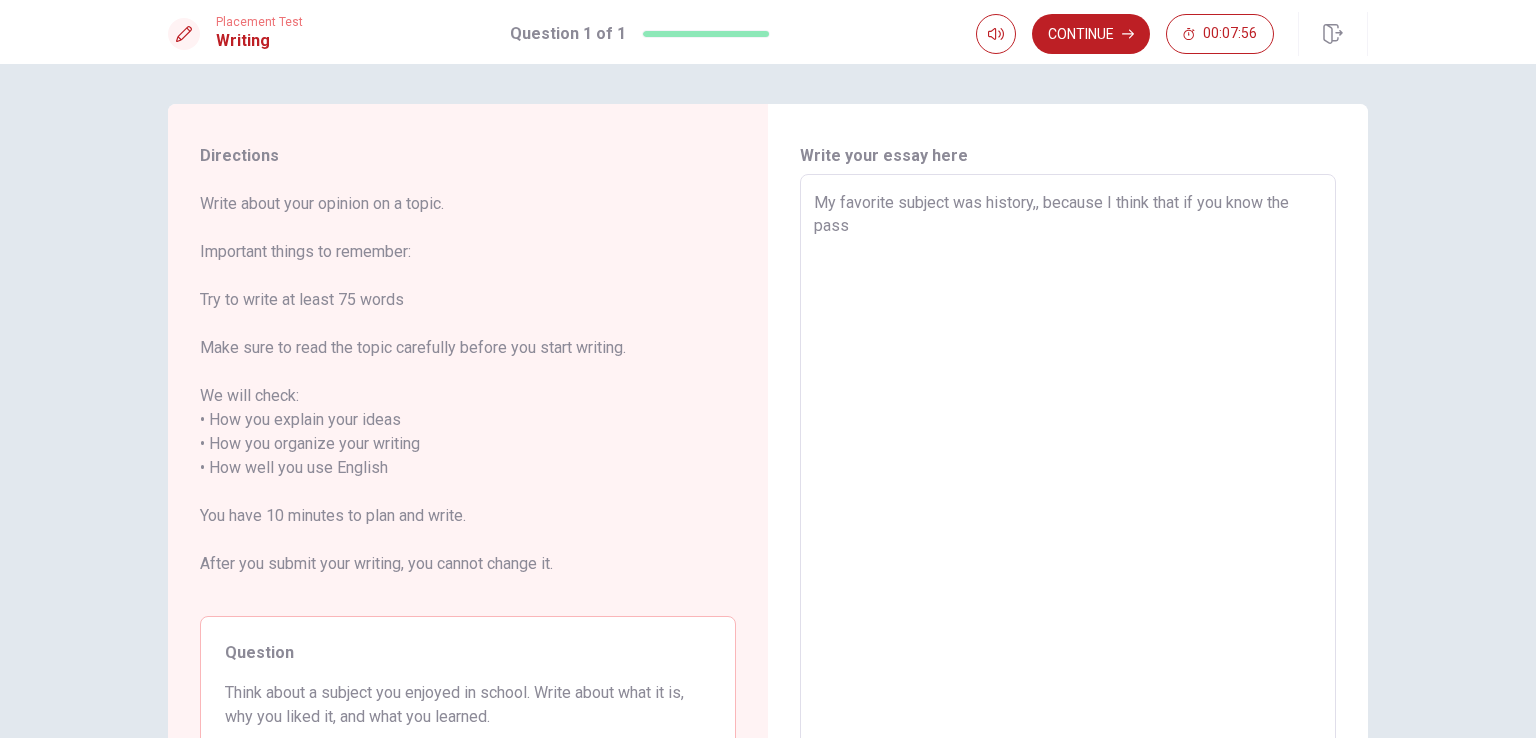 type on "My favorite subject was history,, because I think that if you know the passa" 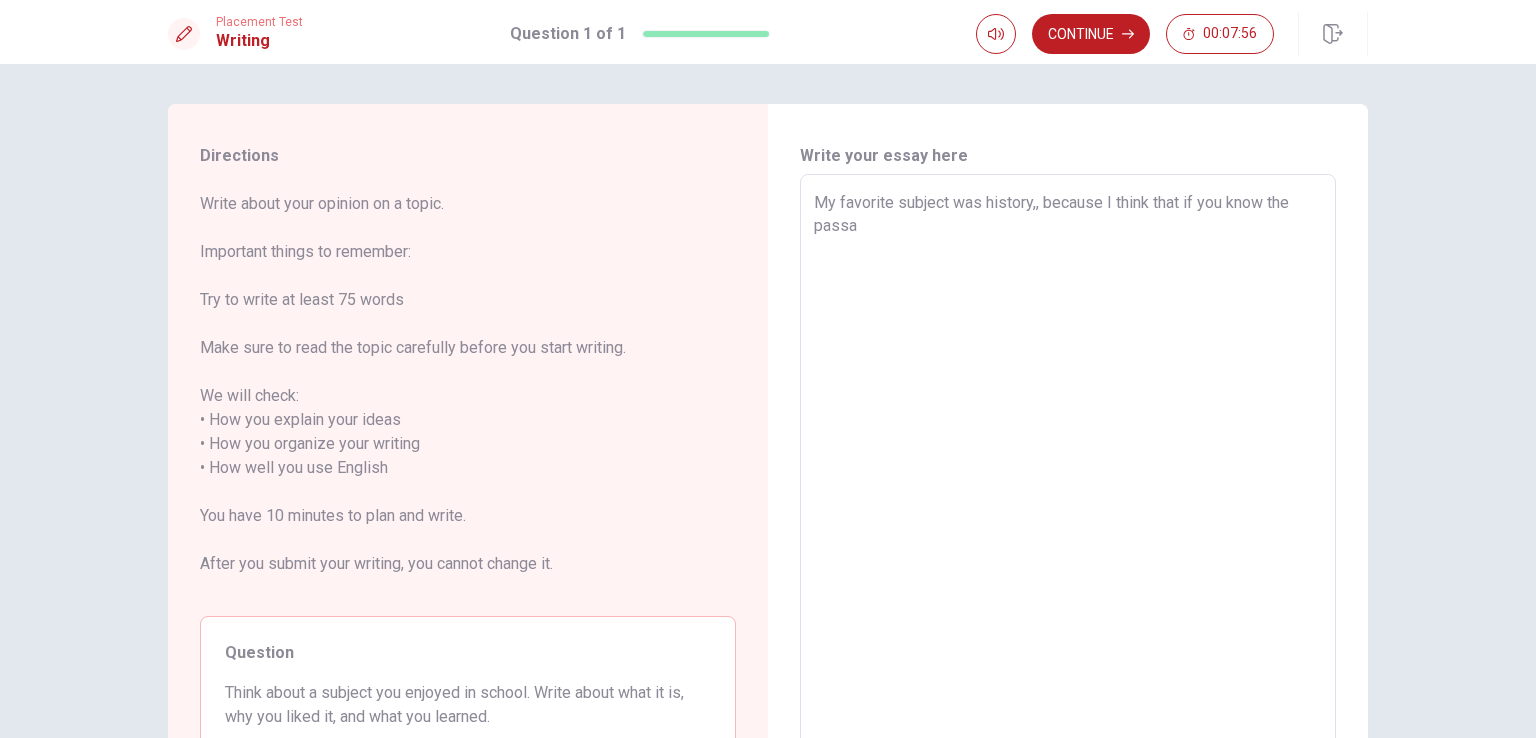 type on "x" 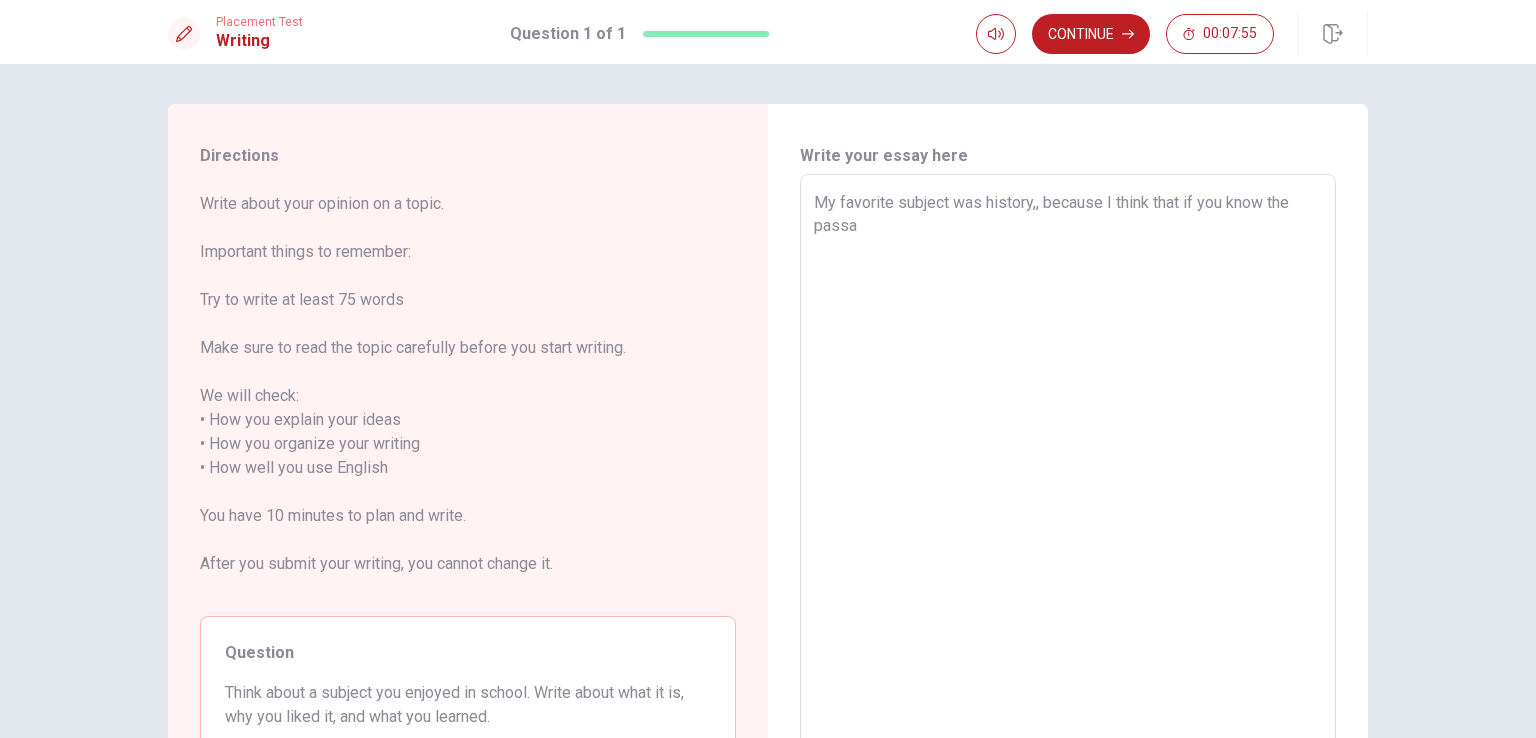 type on "My favorite subject was history,, because I think that if you know the passad" 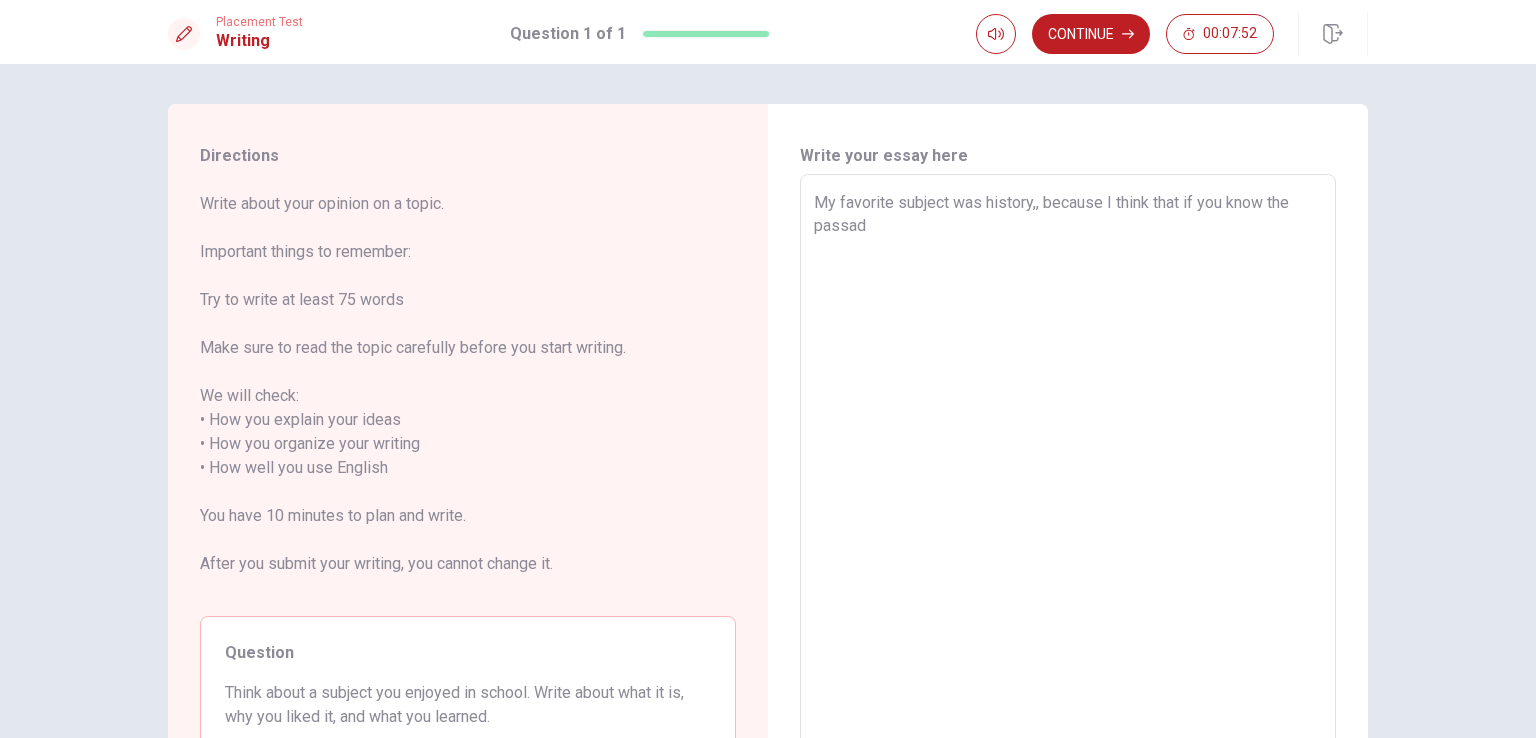 type on "x" 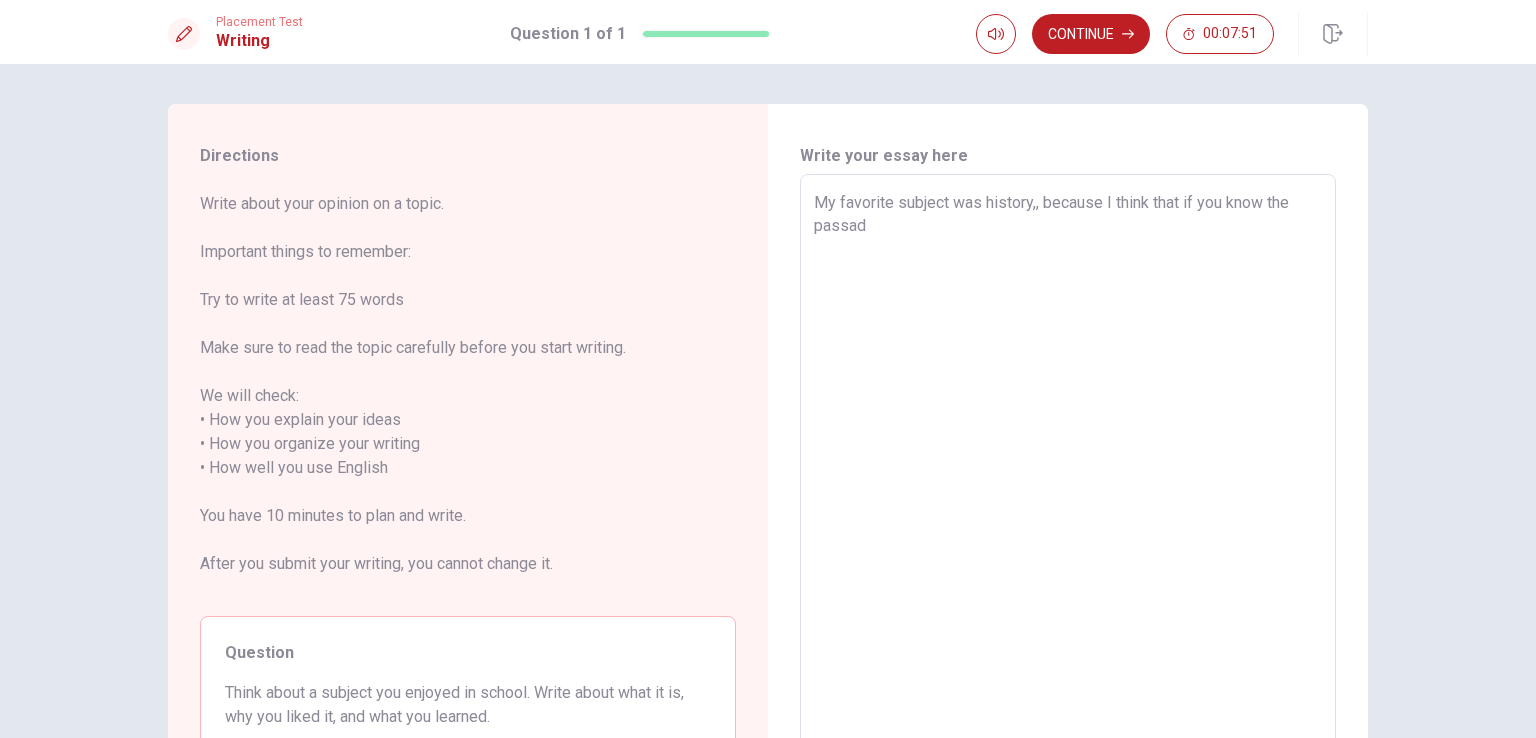 type on "My favorite subject was history,, because I think that if you know the passad," 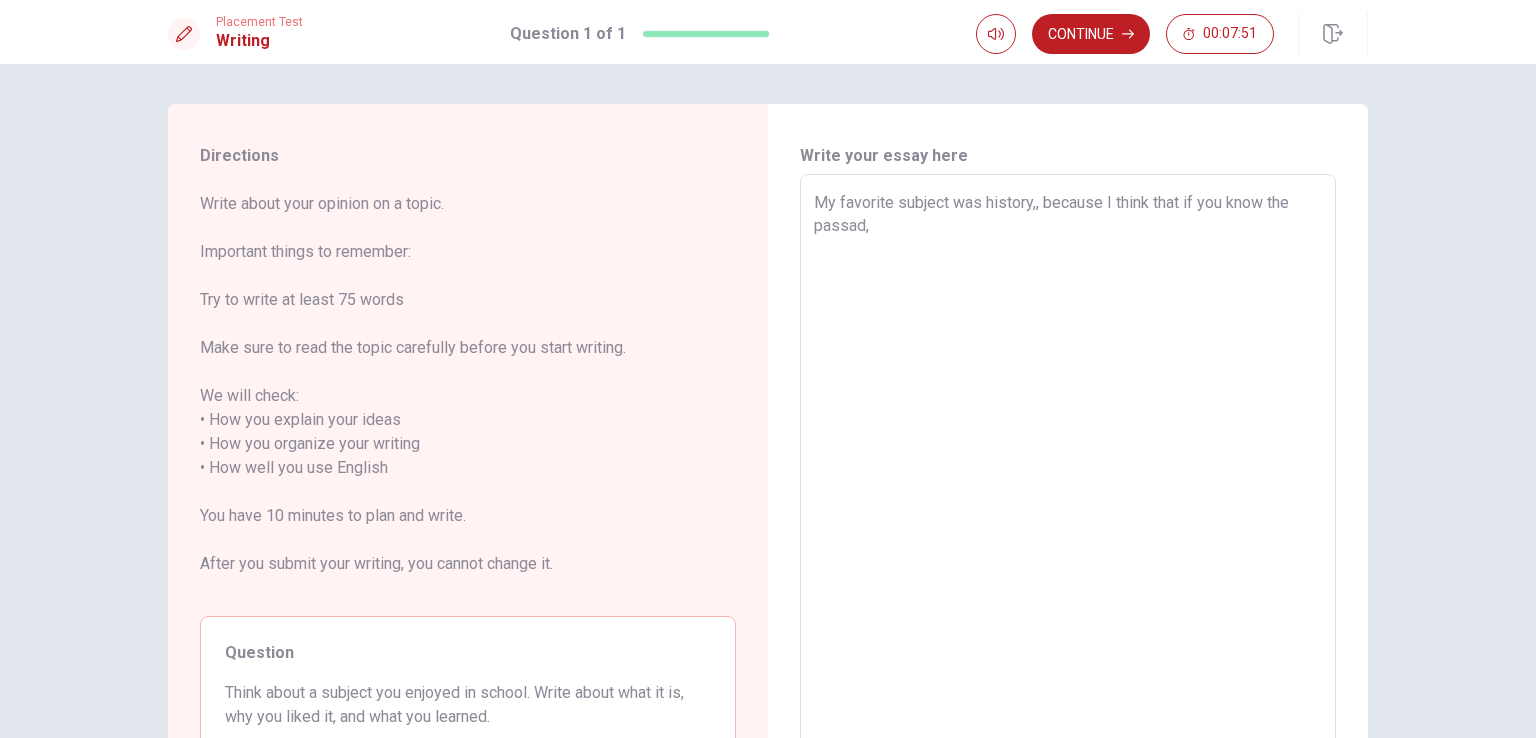 type on "x" 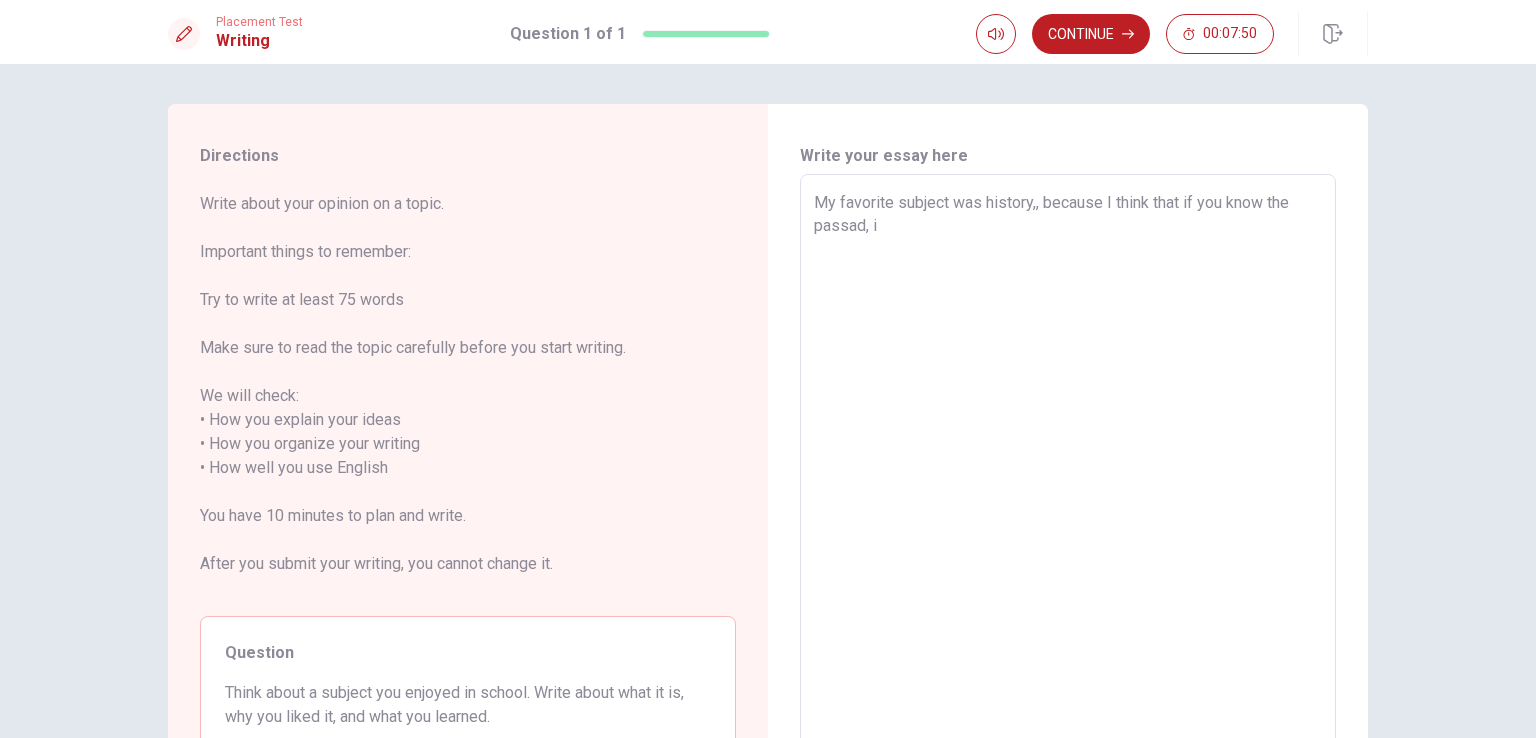 type on "x" 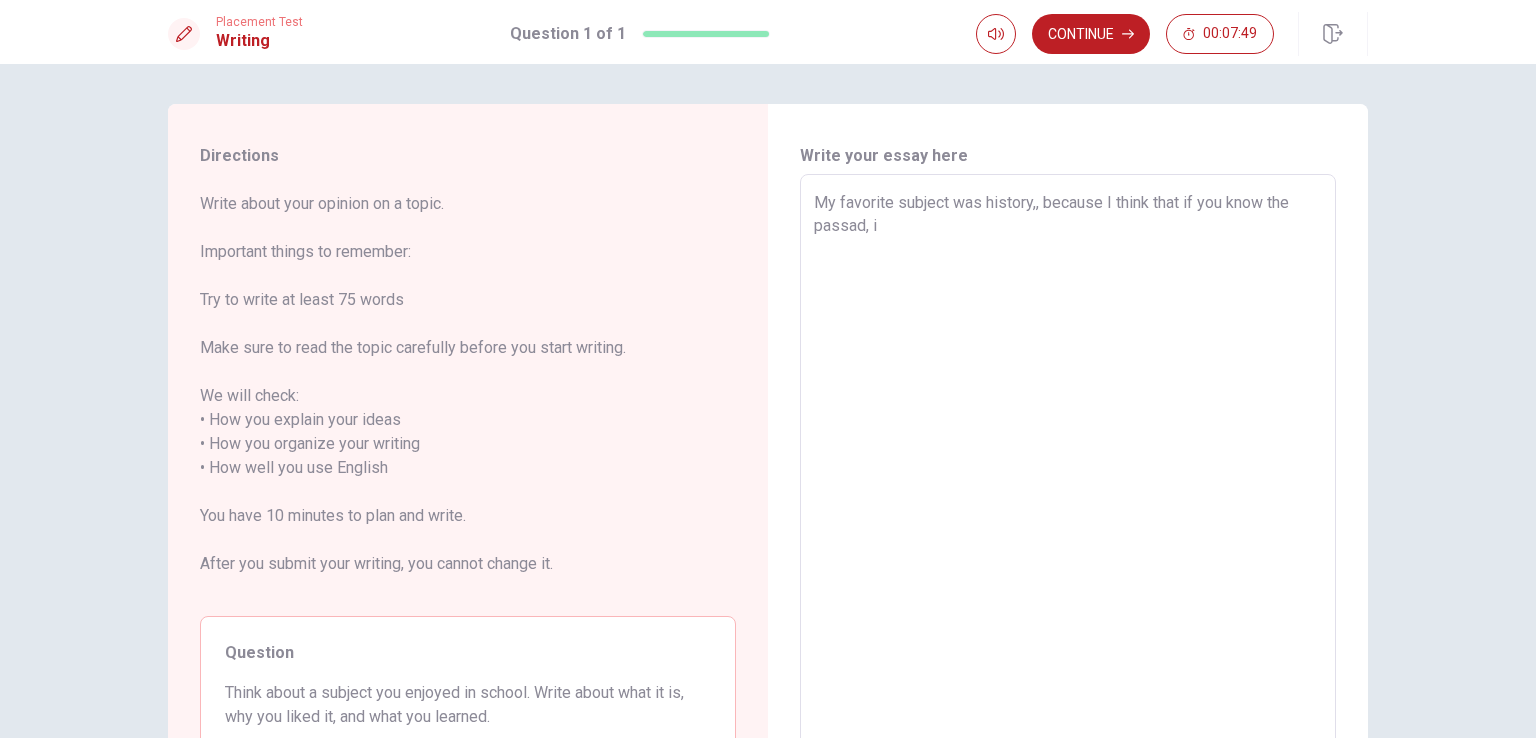 type on "My favorite subject was history,, because I think that if you know the passad, i c" 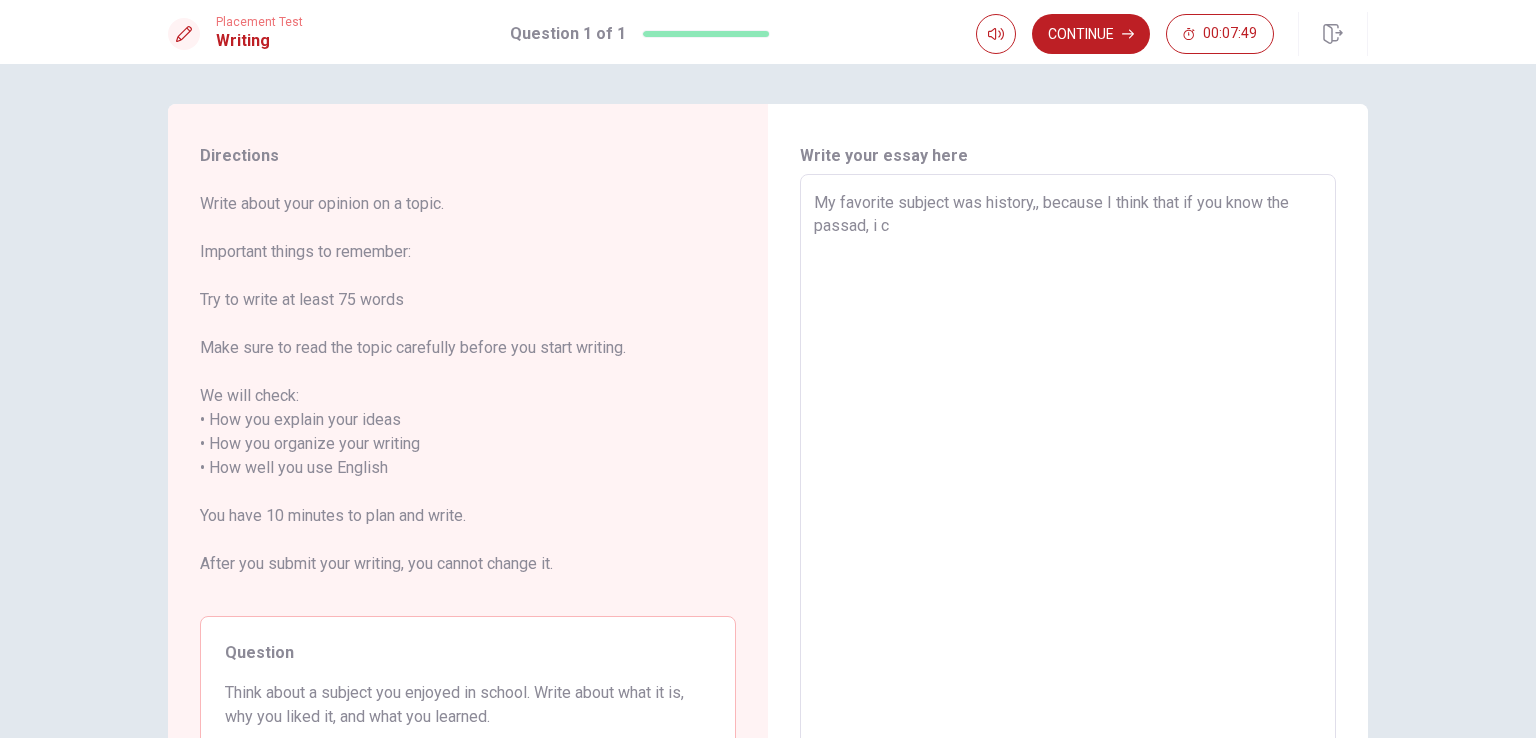 type on "x" 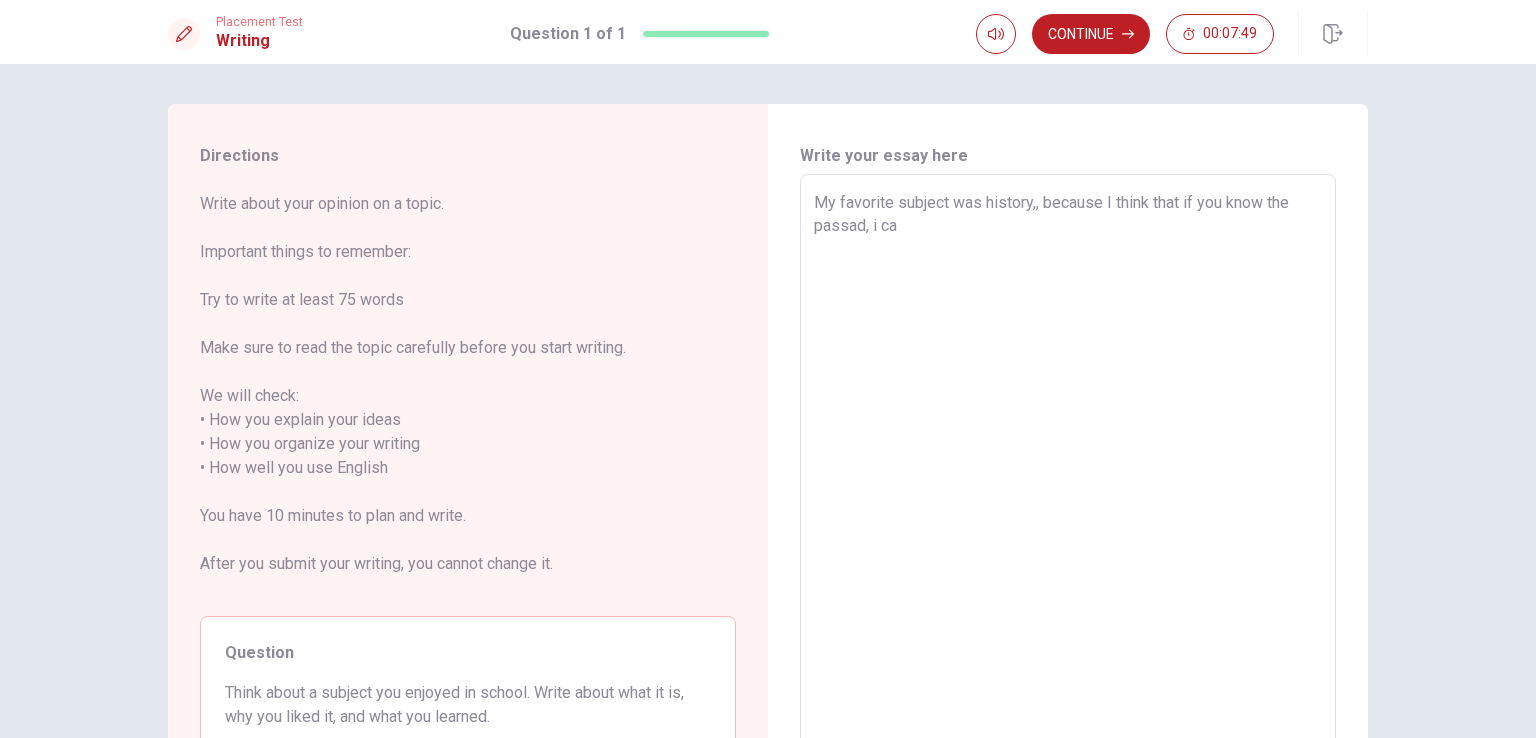 type on "x" 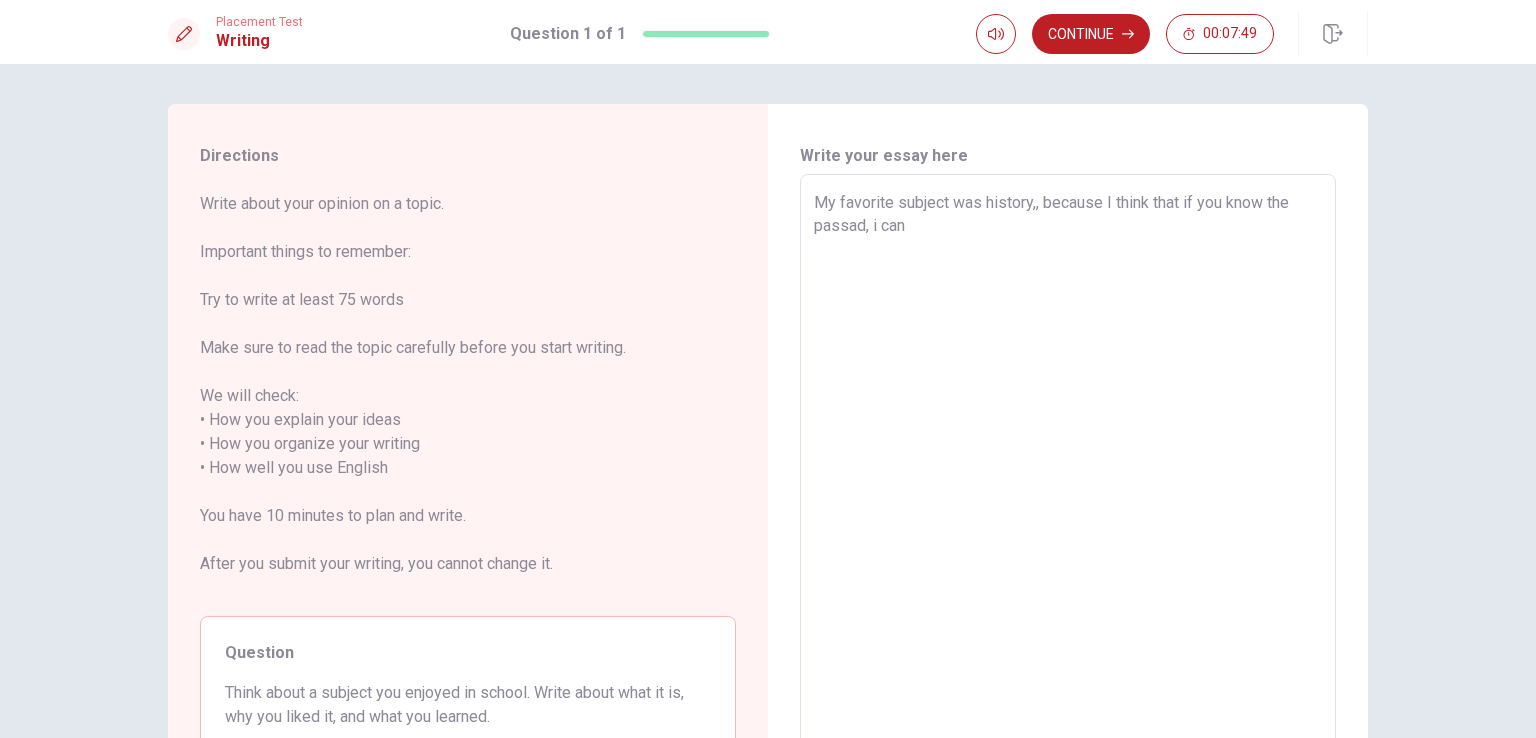 type on "x" 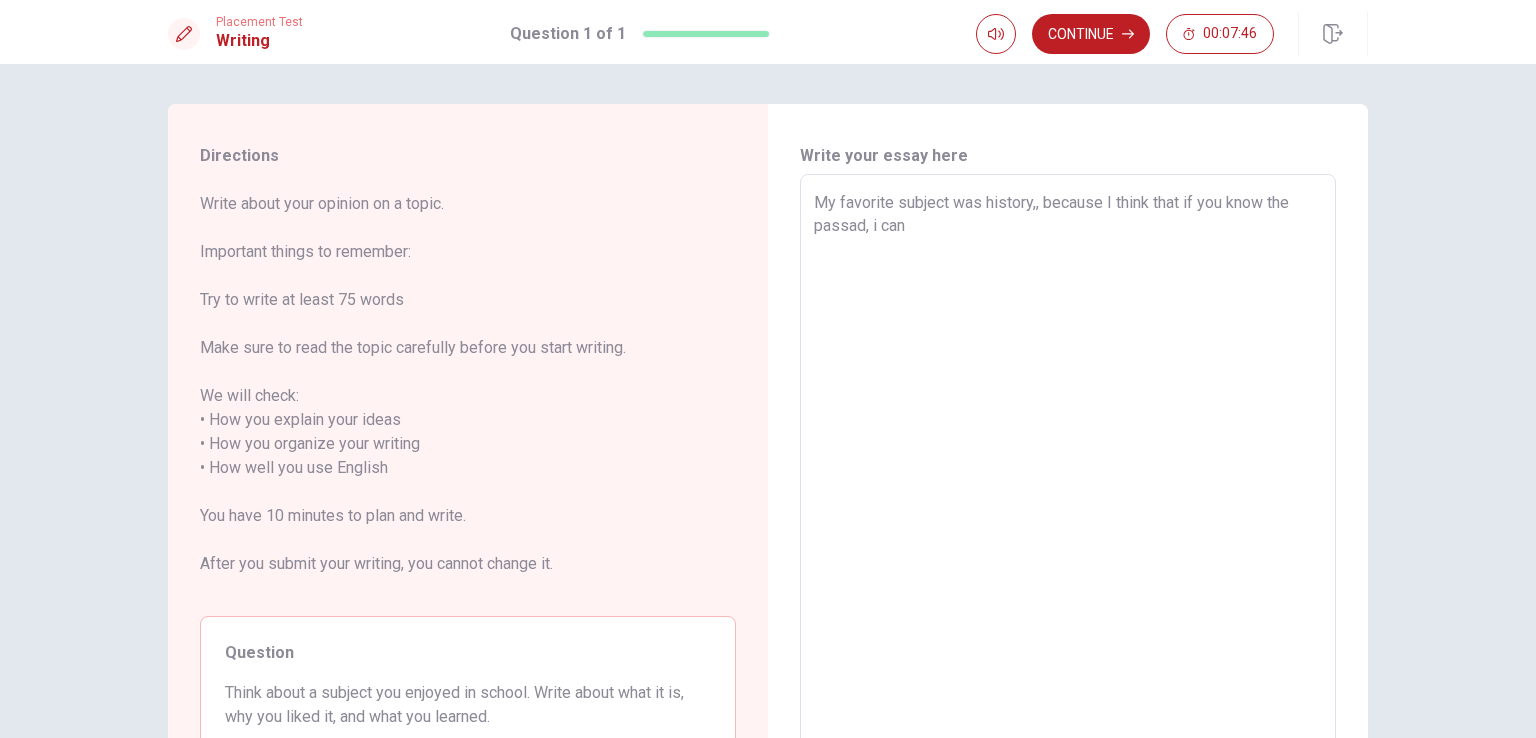 type on "x" 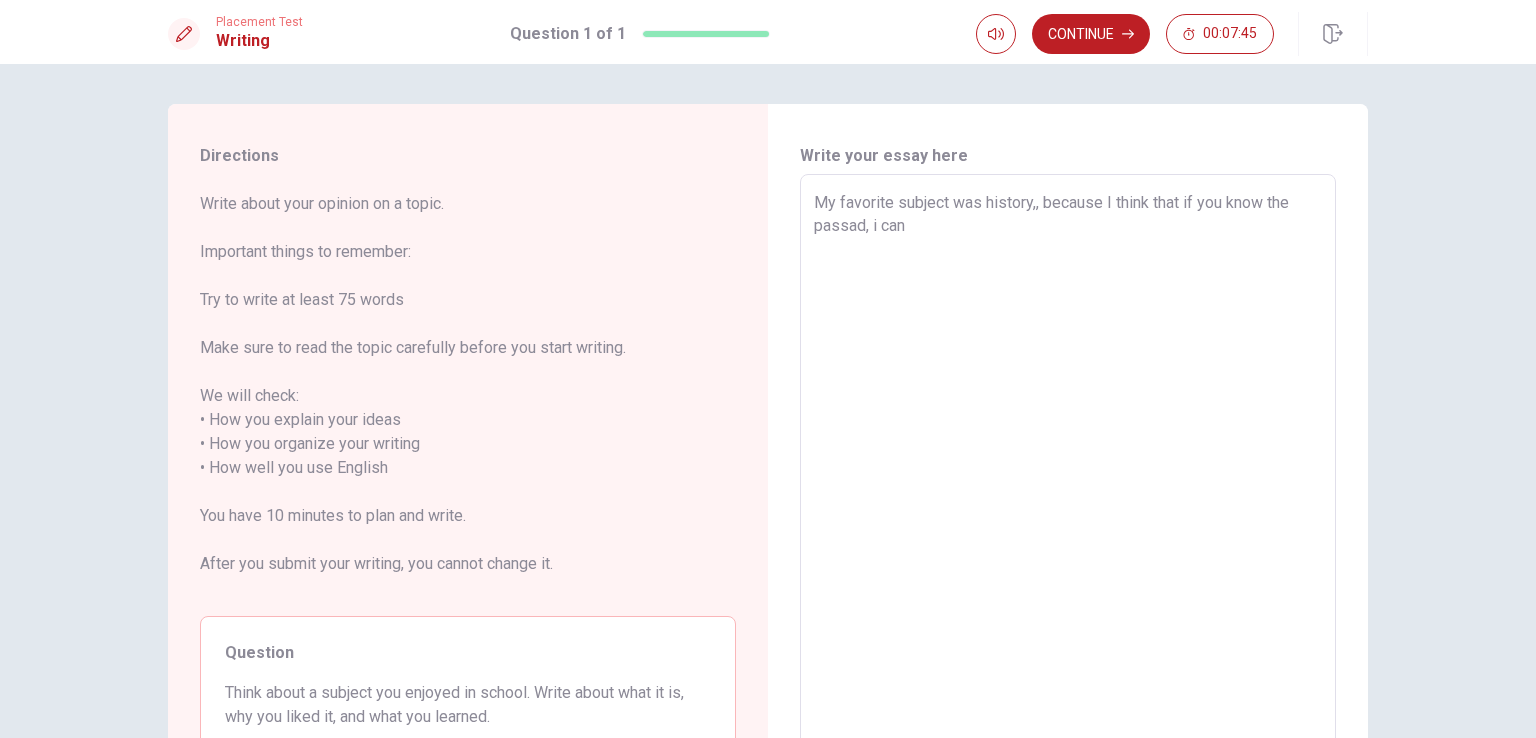 type on "My favorite subject was history,, because I think that if you know the passad, i can d" 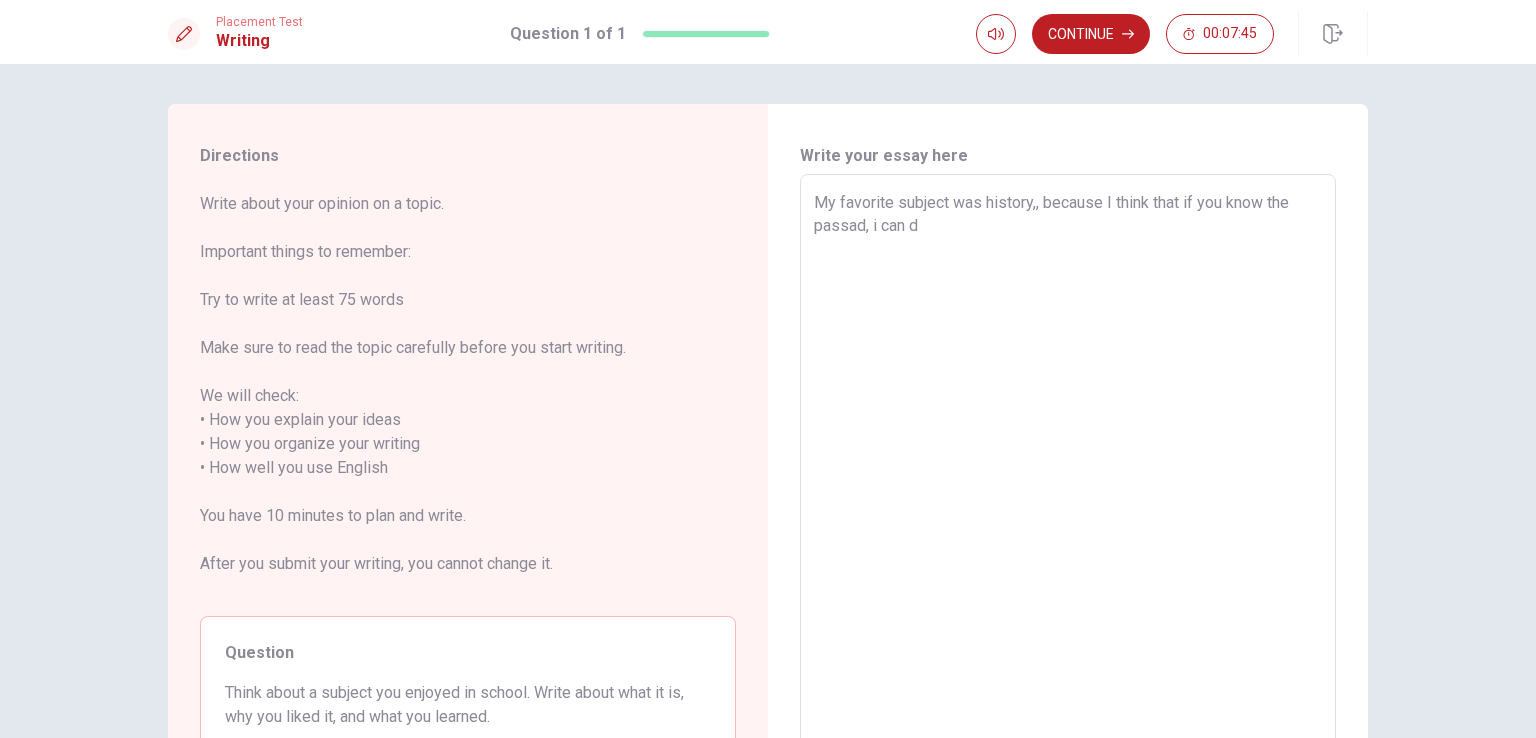 type on "x" 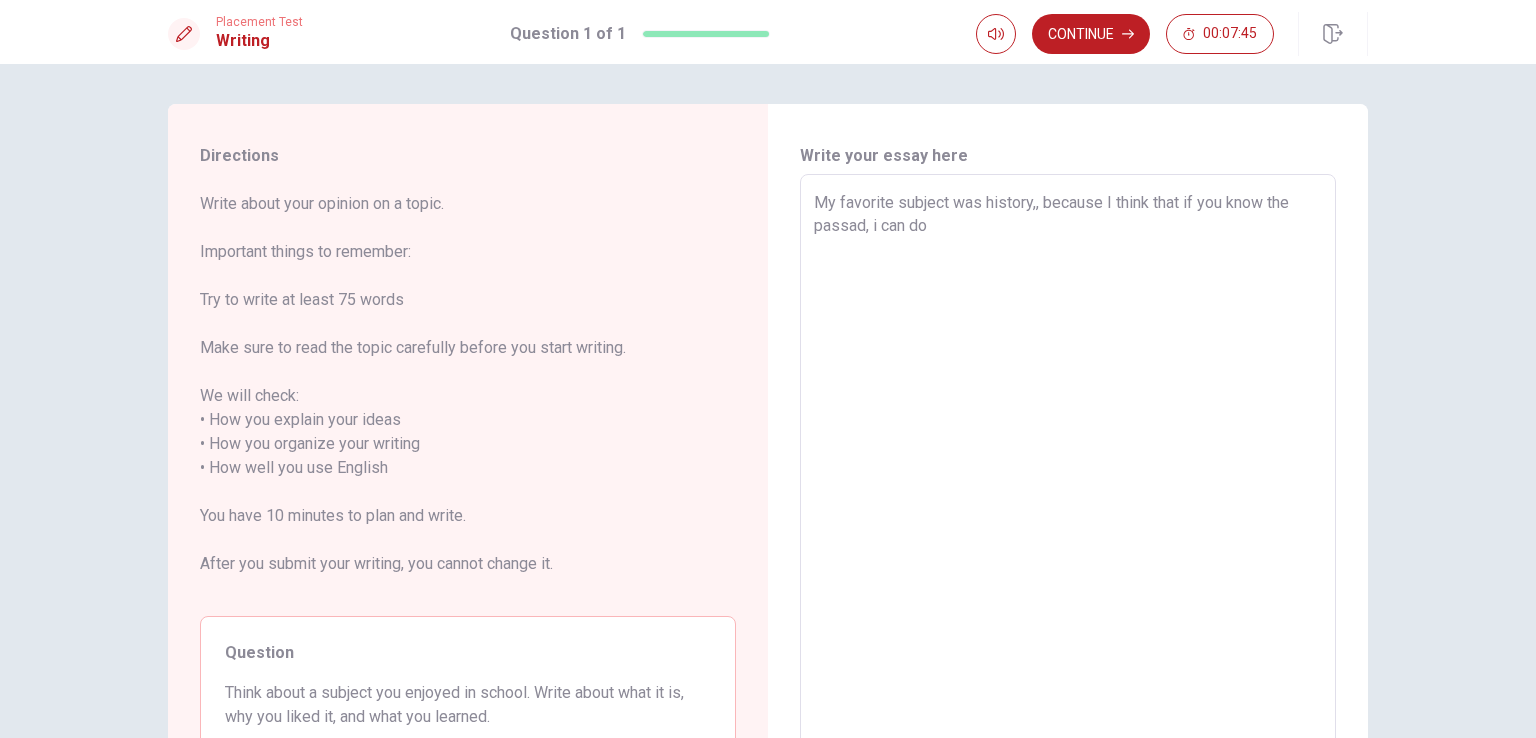 type on "My favorite subject was history,, because I think that if you know the passad, i can do" 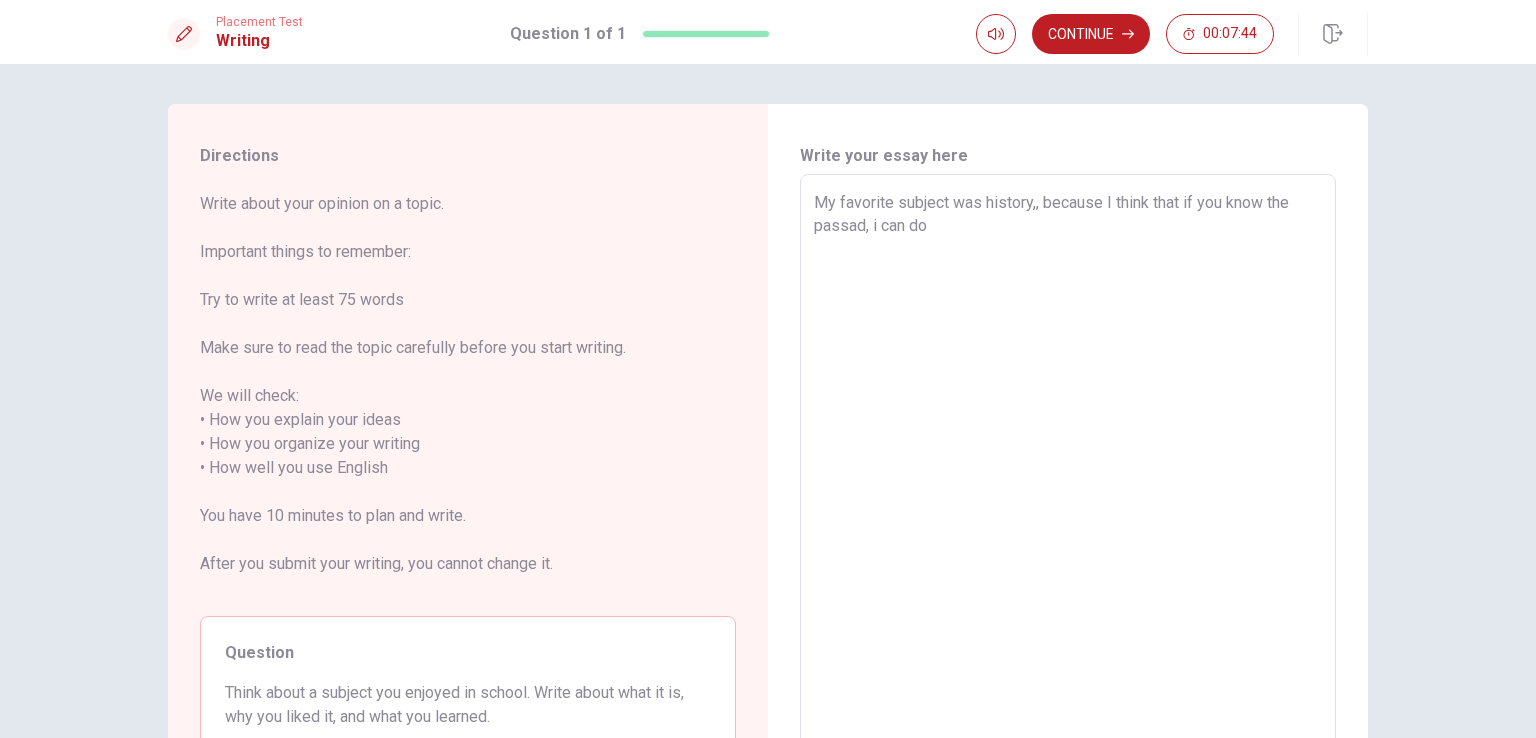 type on "My favorite subject was history,, because I think that if you know the passad, i can do d" 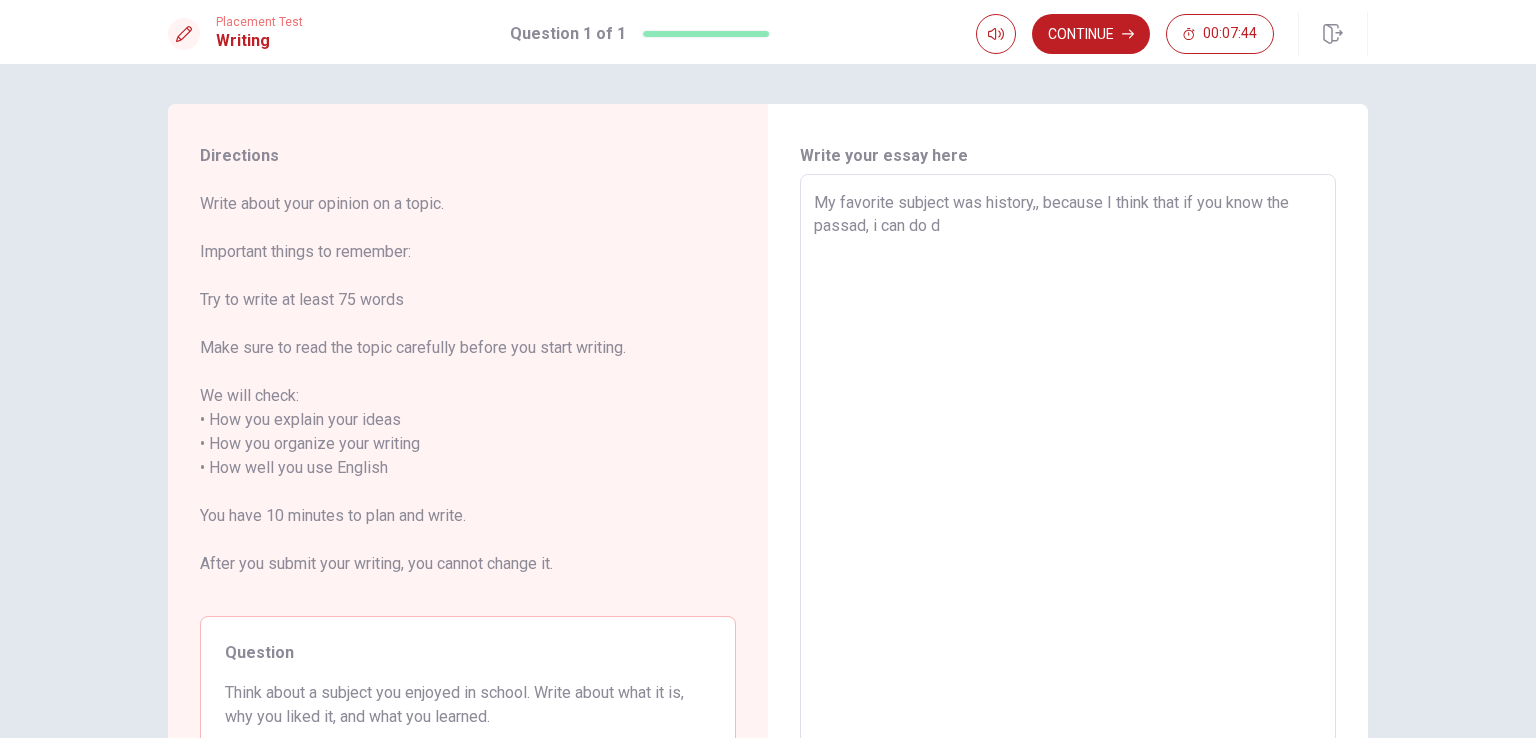 type on "x" 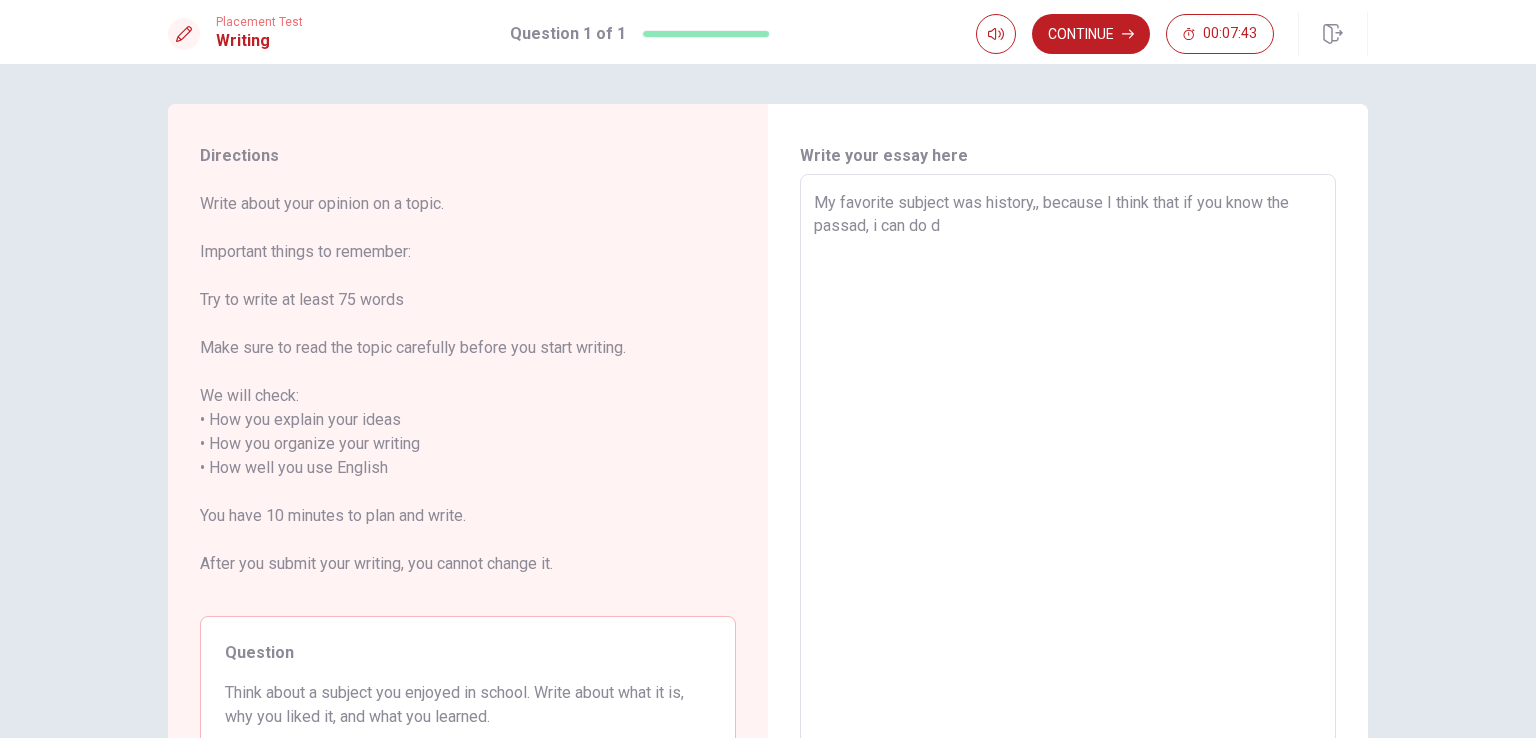 type on "My favorite subject was history,, because I think that if you know the passad, i can do" 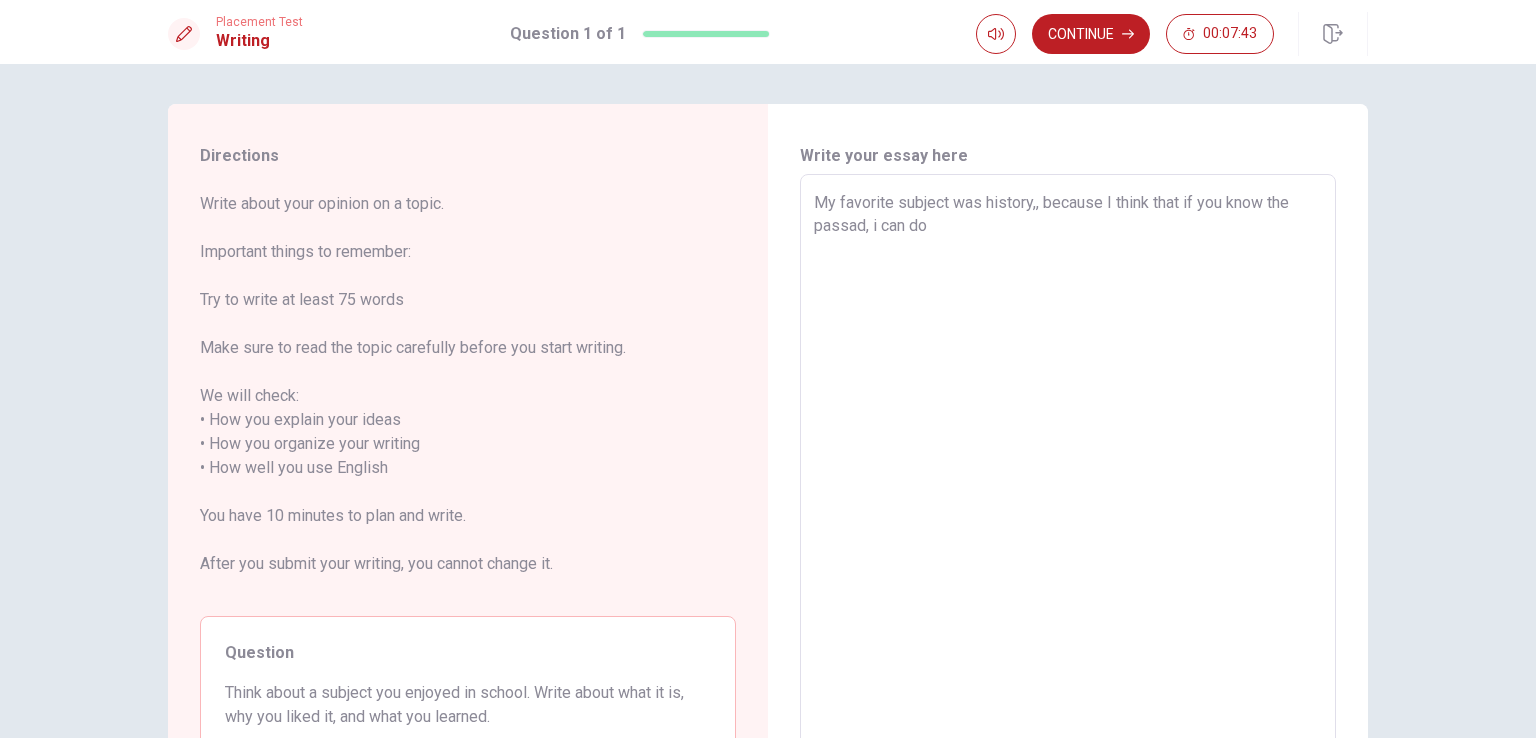 type on "x" 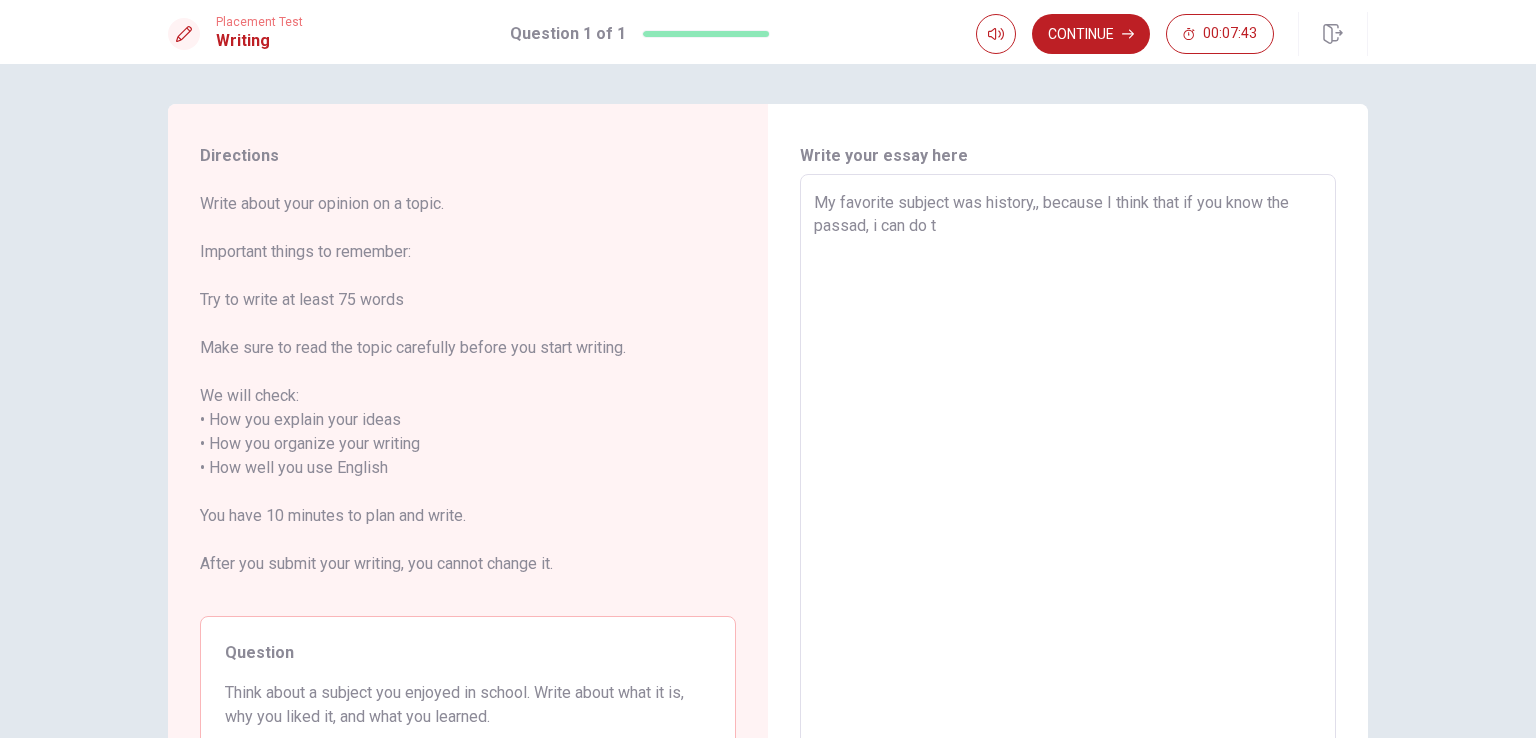 type on "x" 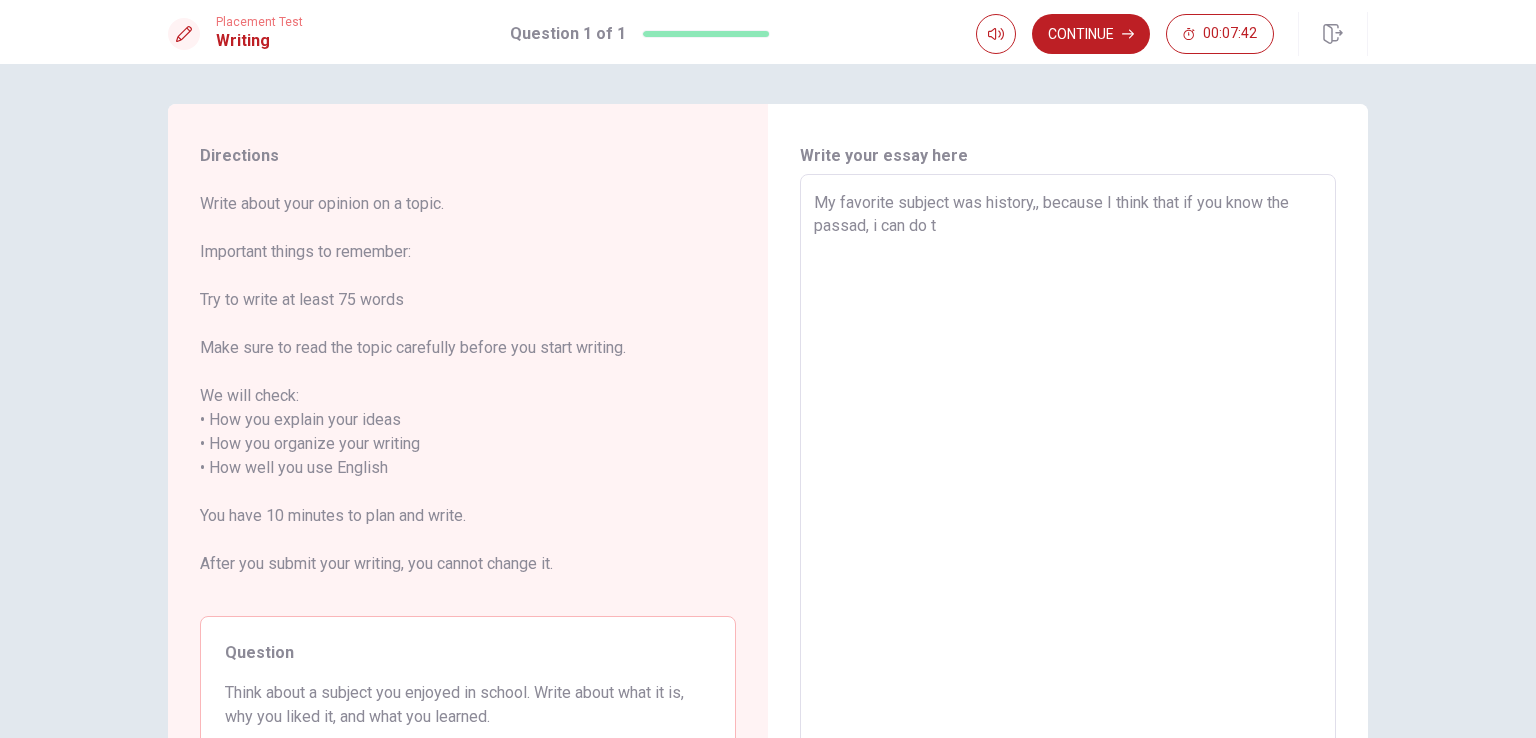 type on "My favorite subject was history,, because I think that if you know the passad, i can do th" 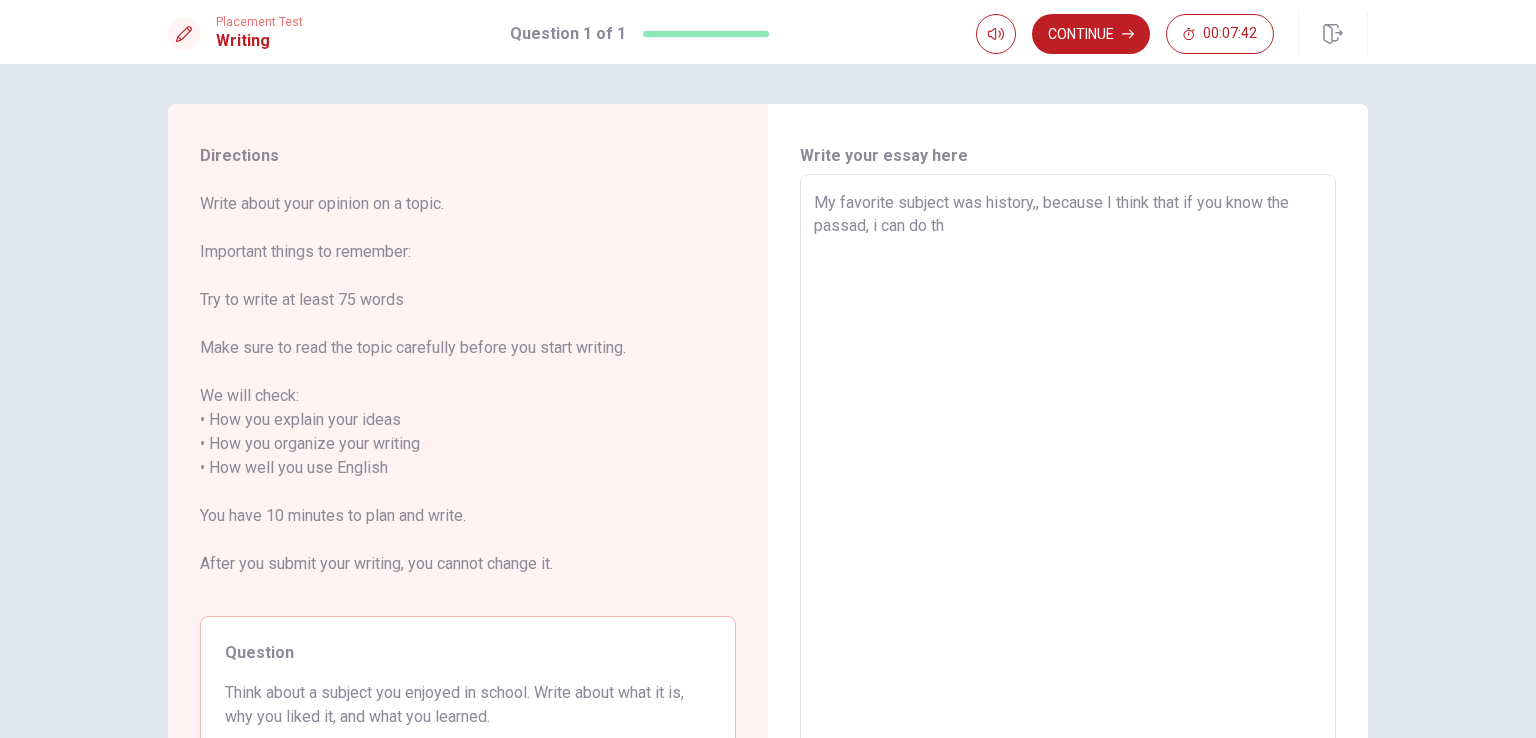 type on "x" 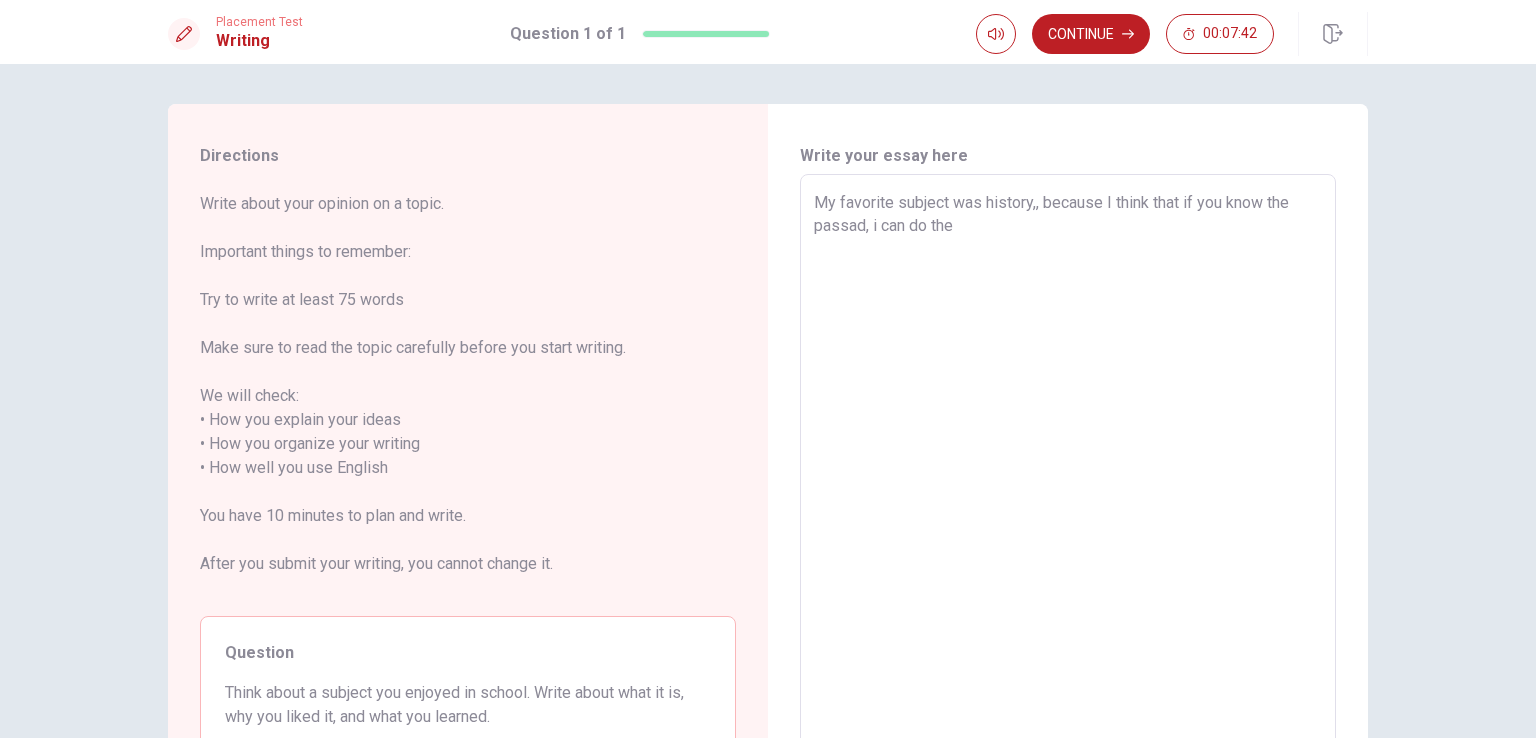type 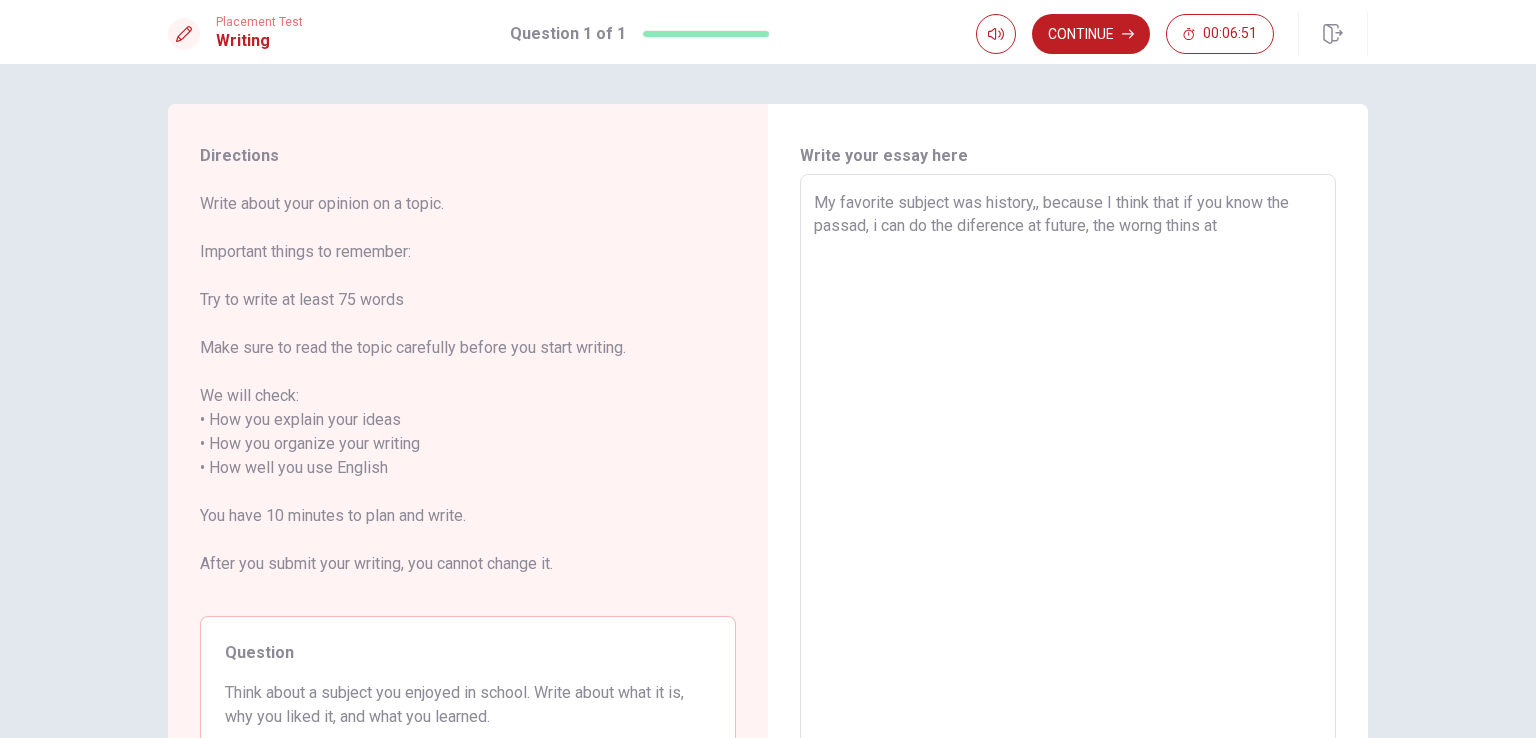 click on "My favorite subject was history,, because I think that if you know the passad, i can do the diference at future, the worng thins at" at bounding box center [1068, 468] 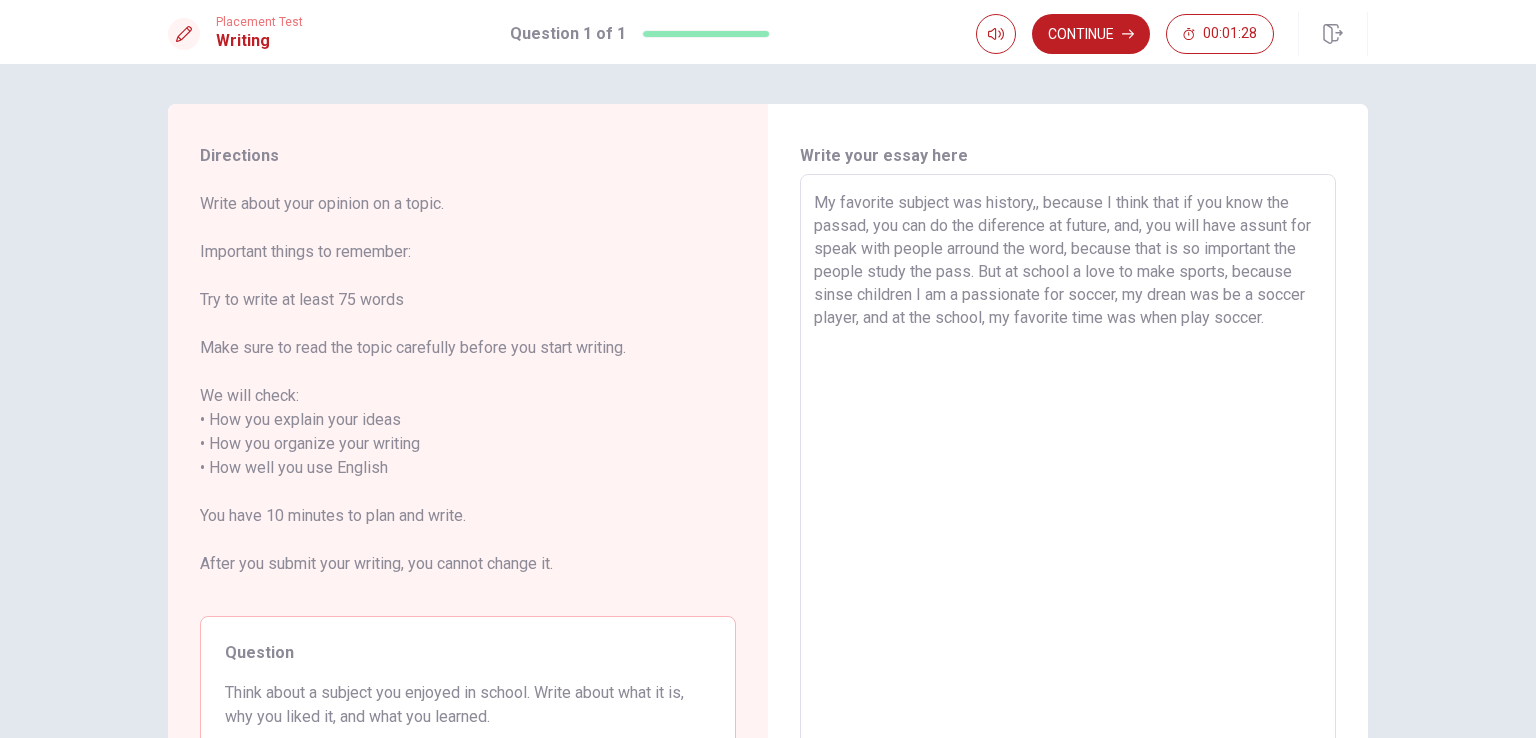 click on "My favorite subject was history,, because I think that if you know the passad, you can do the diference at future, and, you will have assunt for speak with people arround the word, because that is so important the people study the pass. But at school a love to make sports, because sinse children I am a passionate for soccer, my drean was be a soccer player, and at the school, my favorite time was when play soccer." at bounding box center [1068, 468] 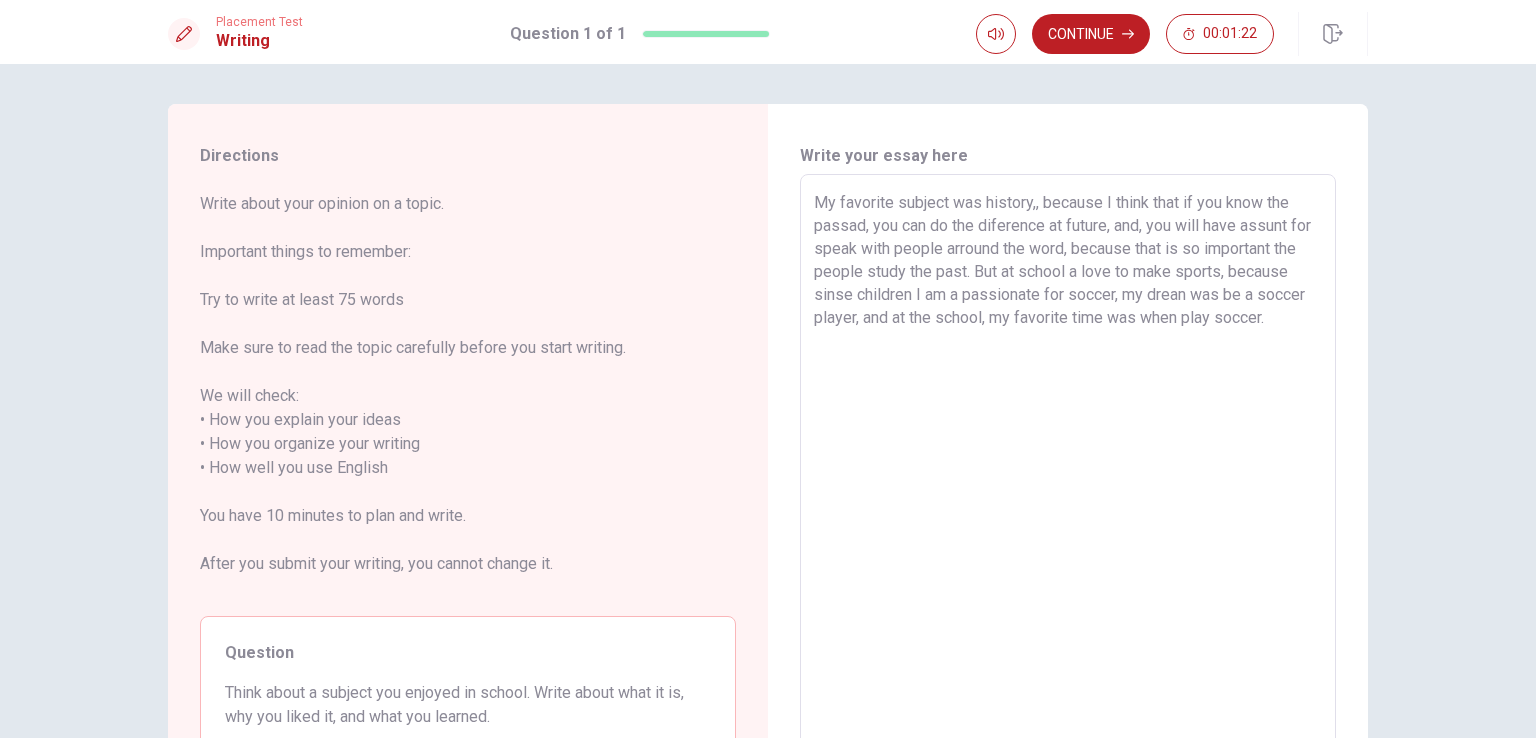 click on "My favorite subject was history,, because I think that if you know the passad, you can do the diference at future, and, you will have assunt for speak with people arround the word, because that is so important the people study the past. But at school a love to make sports, because sinse children I am a passionate for soccer, my drean was be a soccer player, and at the school, my favorite time was when play soccer." at bounding box center [1068, 468] 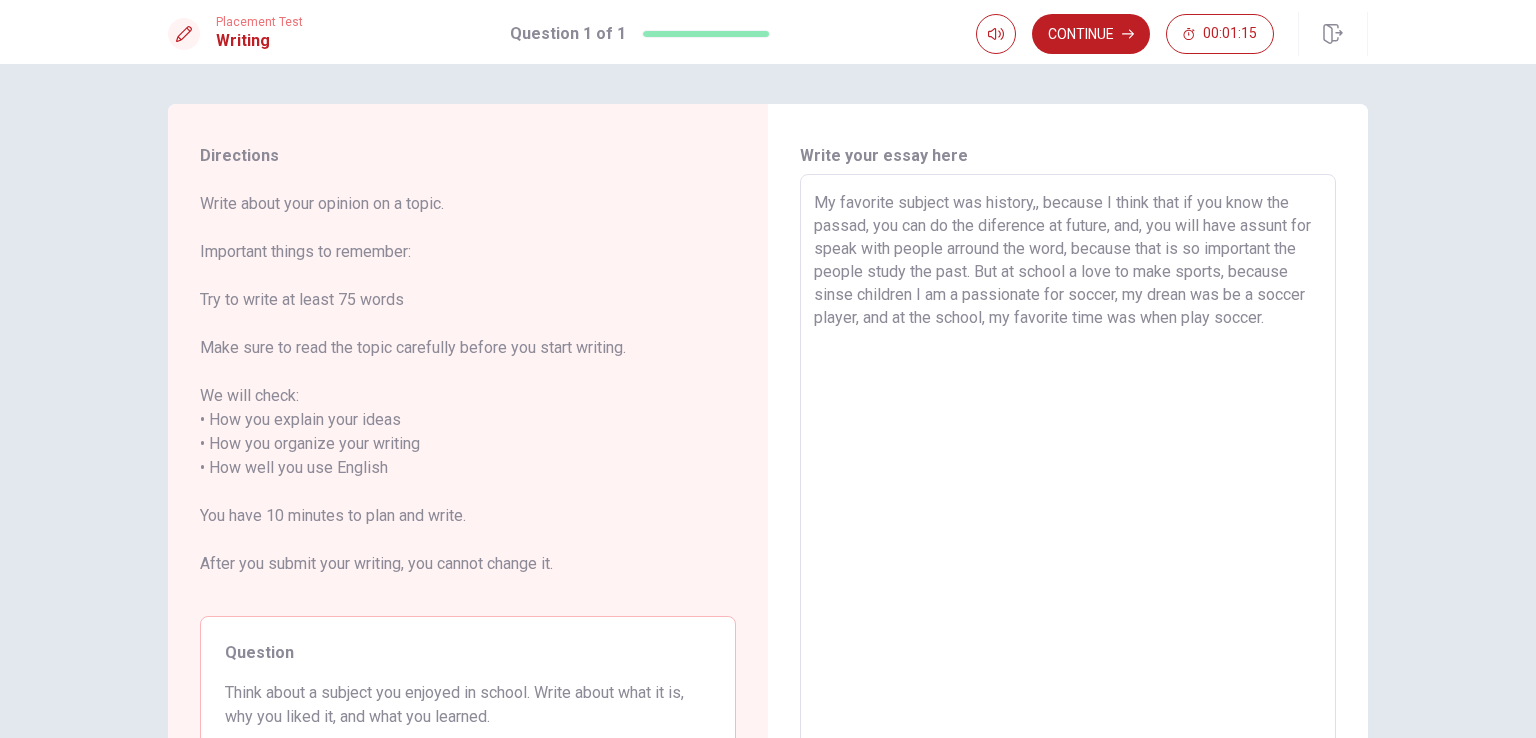 click on "My favorite subject was history,, because I think that if you know the passad, you can do the diference at future, and, you will have assunt for speak with people arround the word, because that is so important the people study the past. But at school a love to make sports, because sinse children I am a passionate for soccer, my drean was be a soccer player, and at the school, my favorite time was when play soccer." at bounding box center (1068, 468) 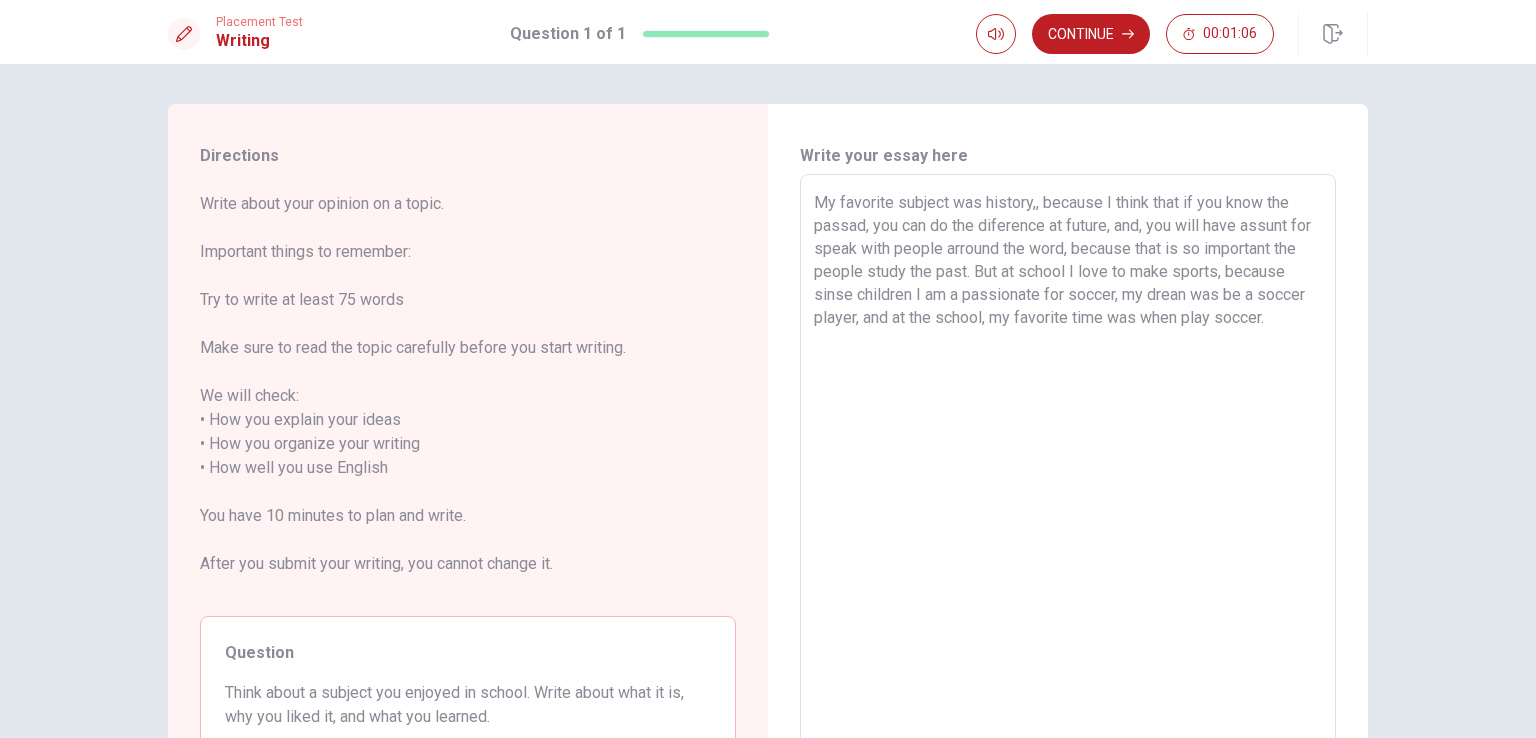 click on "My favorite subject was history,, because I think that if you know the passad, you can do the diference at future, and, you will have assunt for speak with people arround the word, because that is so important the people study the past. But at school I love to make sports, because sinse children I am a passionate for soccer, my drean was be a soccer player, and at the school, my favorite time was when play soccer." at bounding box center [1068, 468] 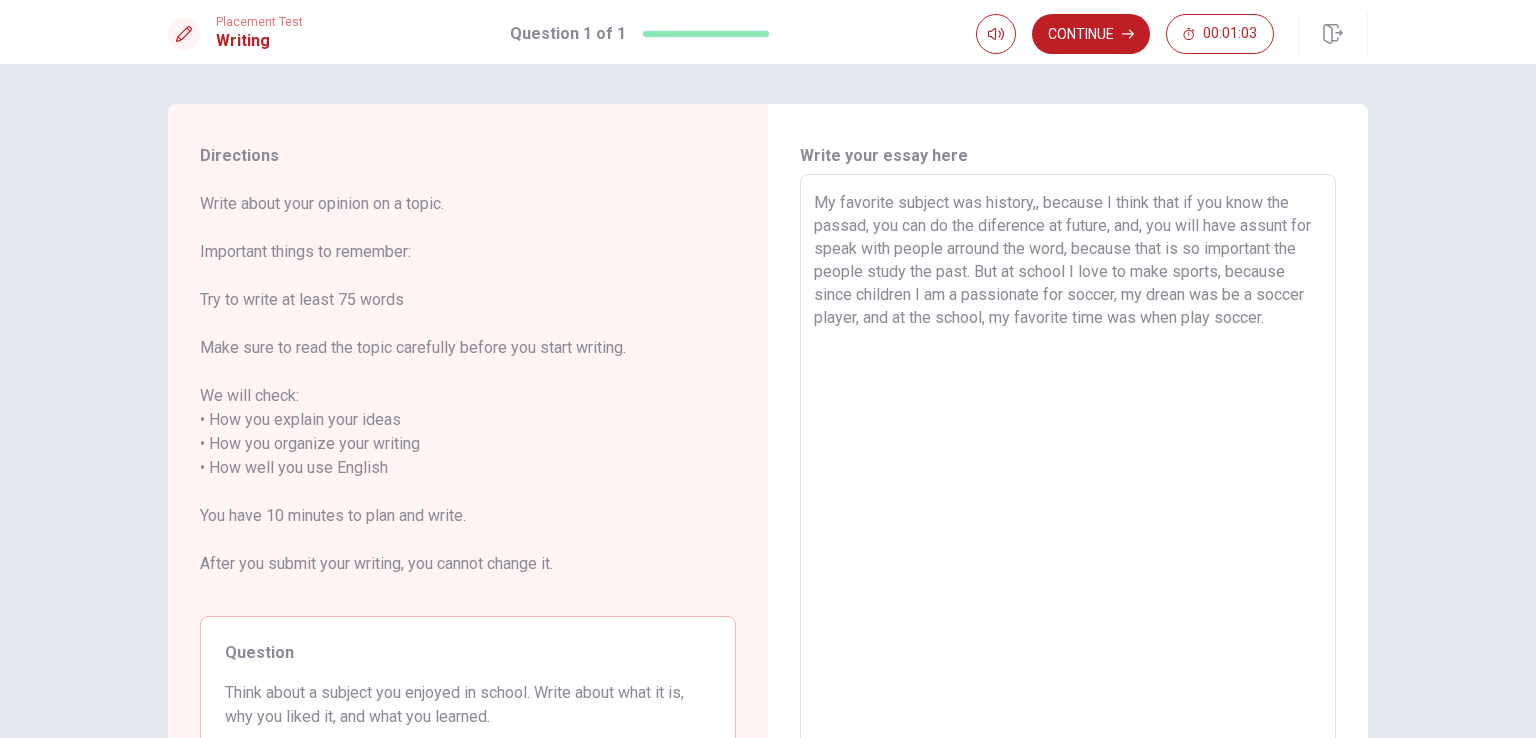 click on "My favorite subject was history,, because I think that if you know the passad, you can do the diference at future, and, you will have assunt for speak with people arround the word, because that is so important the people study the past. But at school I love to make sports, because since children I am a passionate for soccer, my drean was be a soccer player, and at the school, my favorite time was when play soccer." at bounding box center (1068, 468) 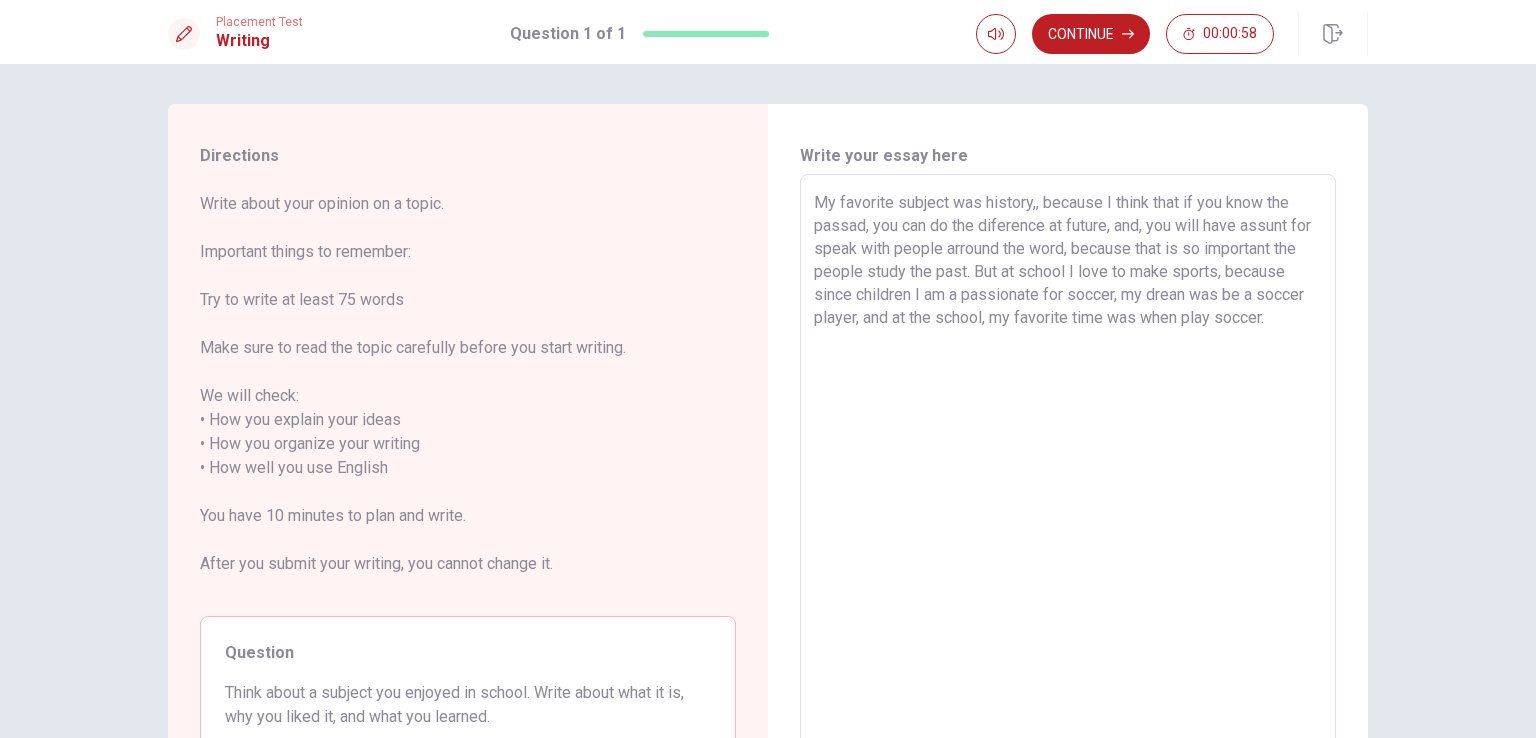 click on "My favorite subject was history,, because I think that if you know the passad, you can do the diference at future, and, you will have assunt for speak with people arround the word, because that is so important the people study the past. But at school I love to make sports, because since children I am a passionate for soccer, my drean was be a soccer player, and at the school, my favorite time was when play soccer." at bounding box center [1068, 468] 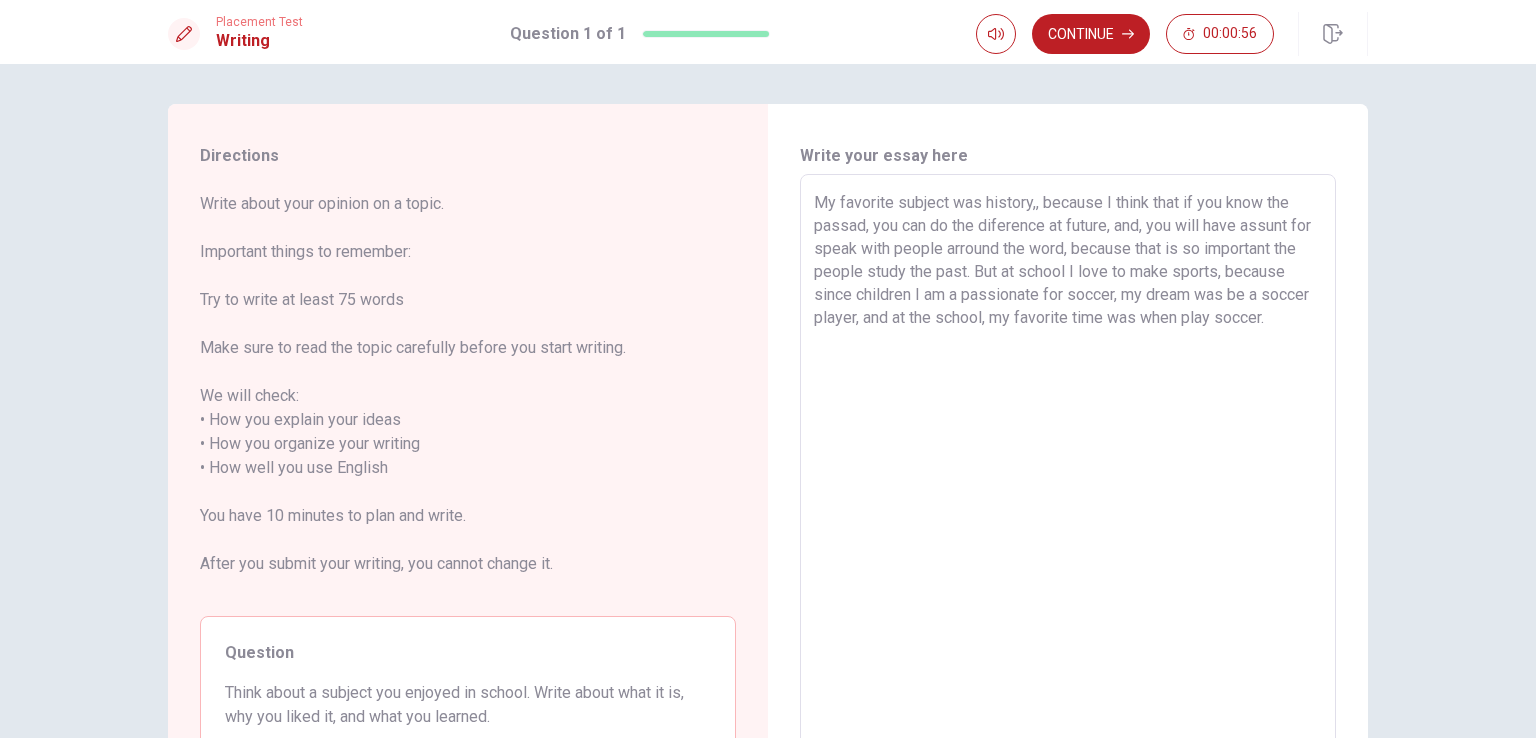 click on "My favorite subject was history,, because I think that if you know the passad, you can do the diference at future, and, you will have assunt for speak with people arround the word, because that is so important the people study the past. But at school I love to make sports, because since children I am a passionate for soccer, my dream was be a soccer player, and at the school, my favorite time was when play soccer." at bounding box center [1068, 468] 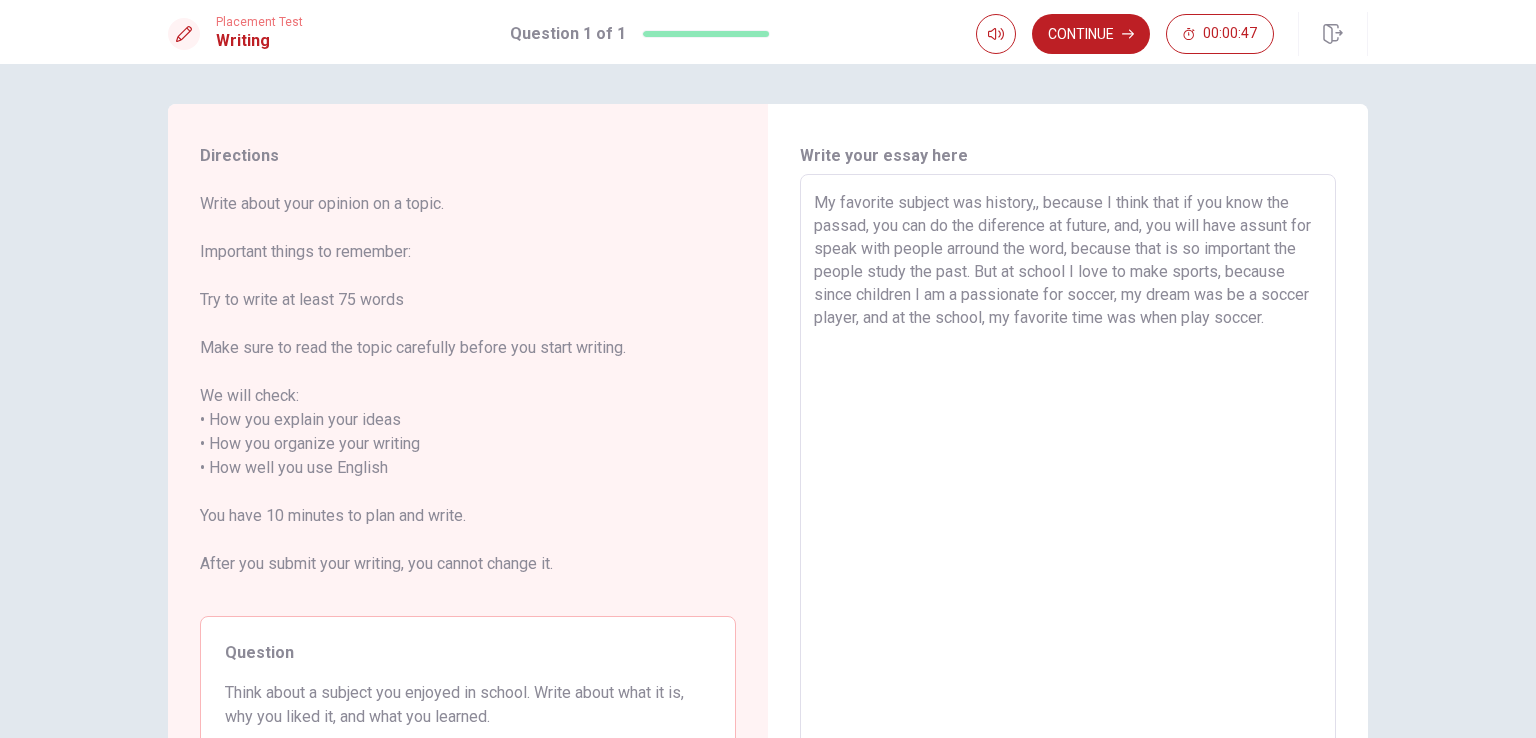 click on "My favorite subject was history,, because I think that if you know the passad, you can do the diference at future, and, you will have assunt for speak with people arround the word, because that is so important the people study the past. But at school I love to make sports, because since children I am a passionate for soccer, my dream was be a soccer player, and at the school, my favorite time was when play soccer." at bounding box center [1068, 468] 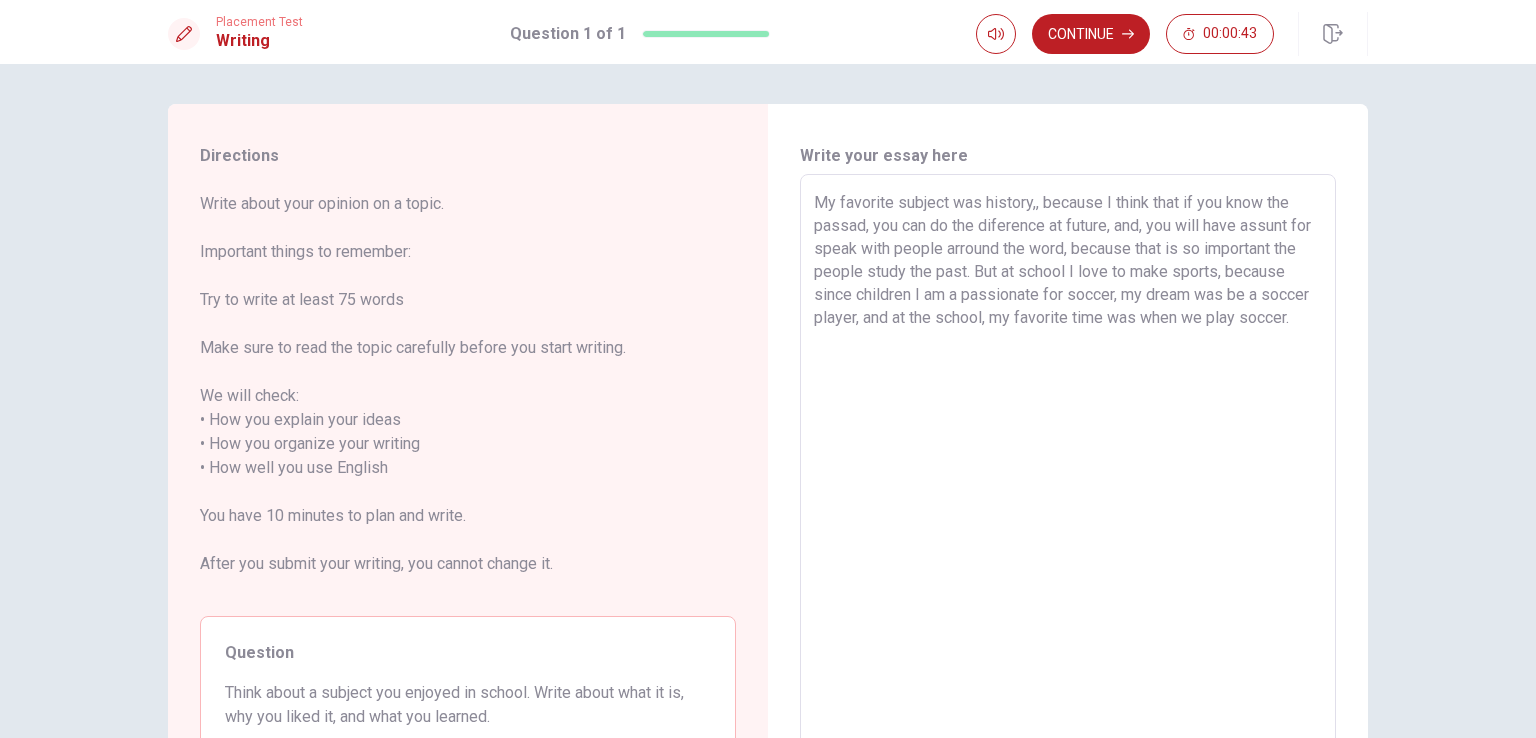 click on "My favorite subject was history,, because I think that if you know the passad, you can do the diference at future, and, you will have assunt for speak with people arround the word, because that is so important the people study the past. But at school I love to make sports, because since children I am a passionate for soccer, my dream was be a soccer player, and at the school, my favorite time was when we play soccer." at bounding box center [1068, 468] 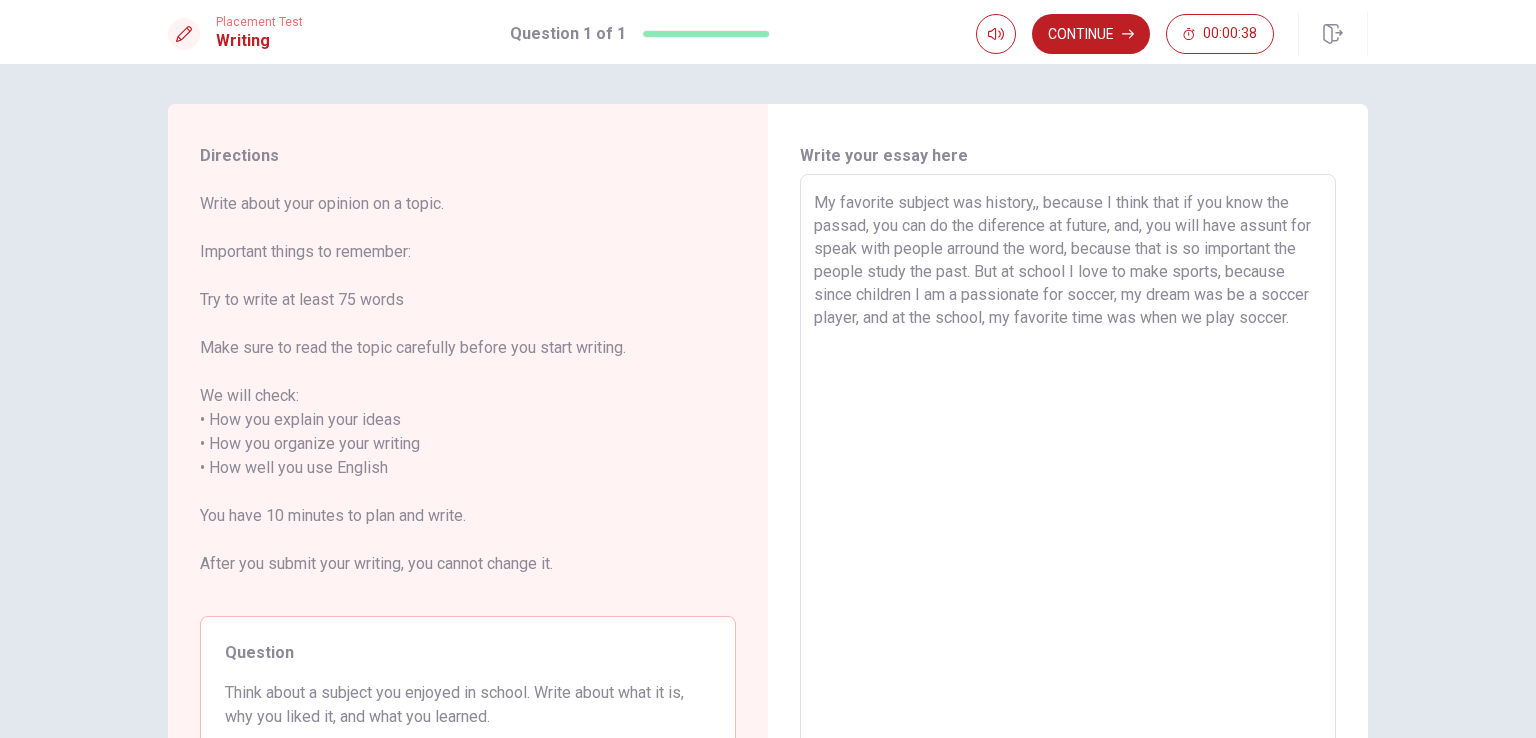 click on "My favorite subject was history,, because I think that if you know the passad, you can do the diference at future, and, you will have assunt for speak with people arround the word, because that is so important the people study the past. But at school I love to make sports, because since children I am a passionate for soccer, my dream was be a soccer player, and at the school, my favorite time was when we play soccer." at bounding box center (1068, 468) 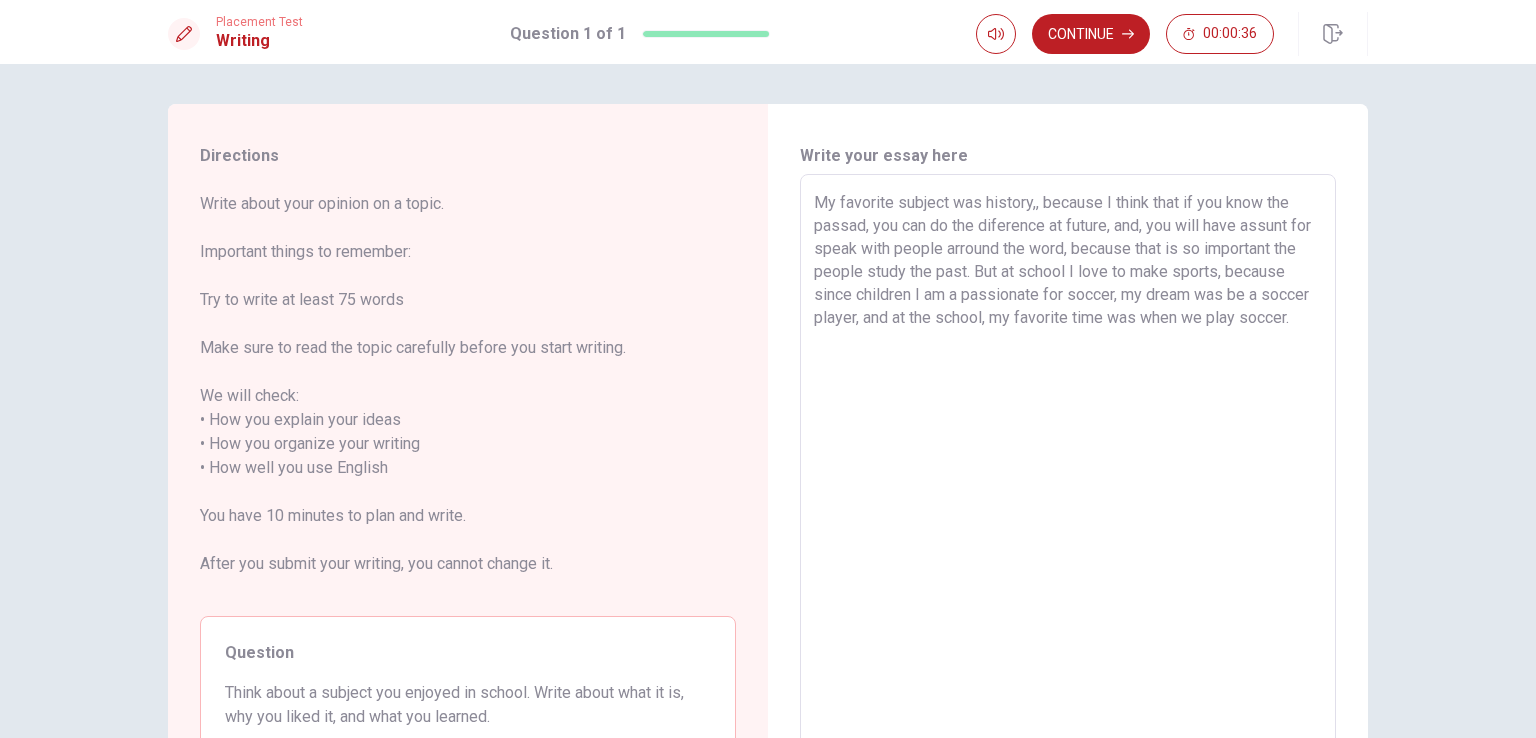 click on "My favorite subject was history,, because I think that if you know the passad, you can do the diference at future, and, you will have assunt for speak with people arround the word, because that is so important the people study the past. But at school I love to make sports, because since children I am a passionate for soccer, my dream was be a soccer player, and at the school, my favorite time was when we play soccer." at bounding box center (1068, 468) 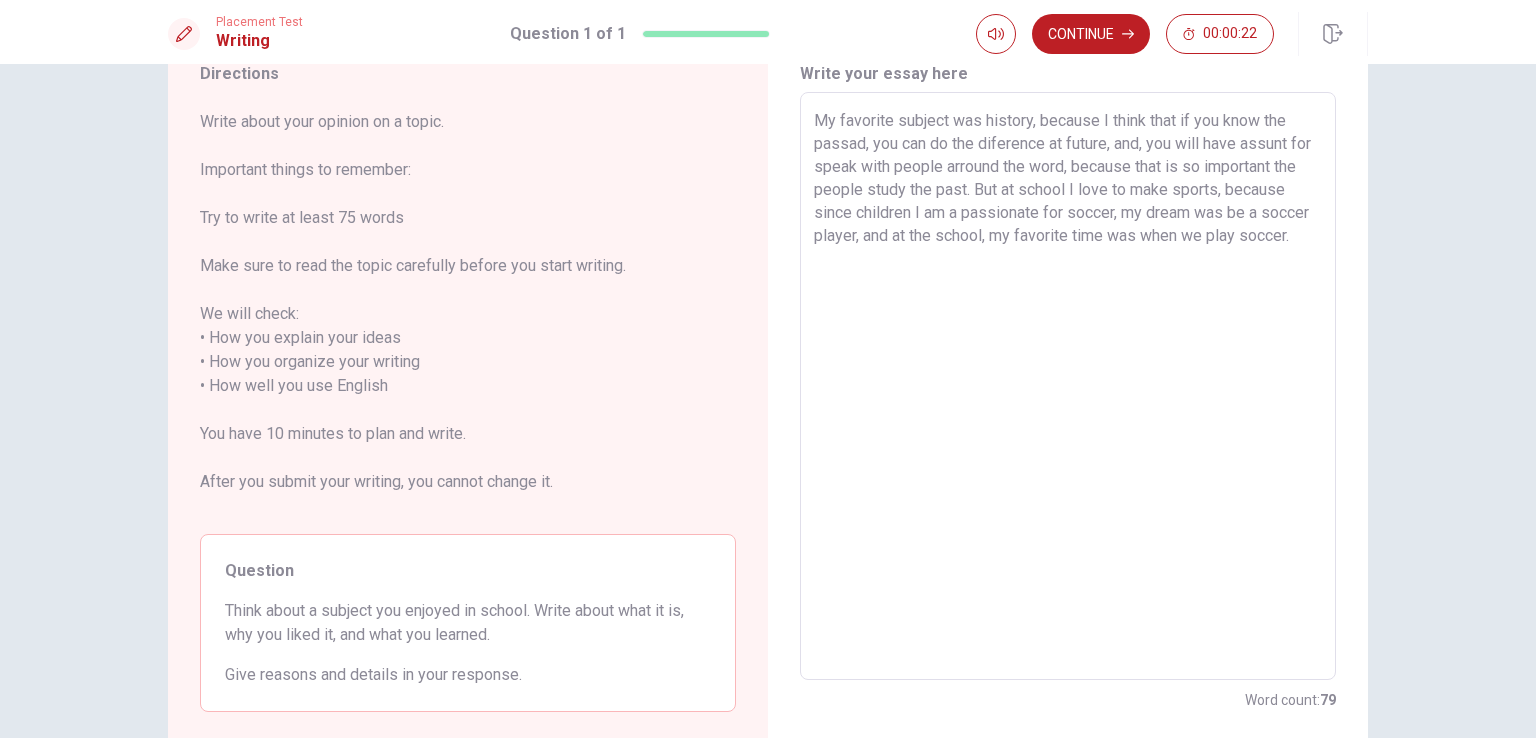 scroll, scrollTop: 84, scrollLeft: 0, axis: vertical 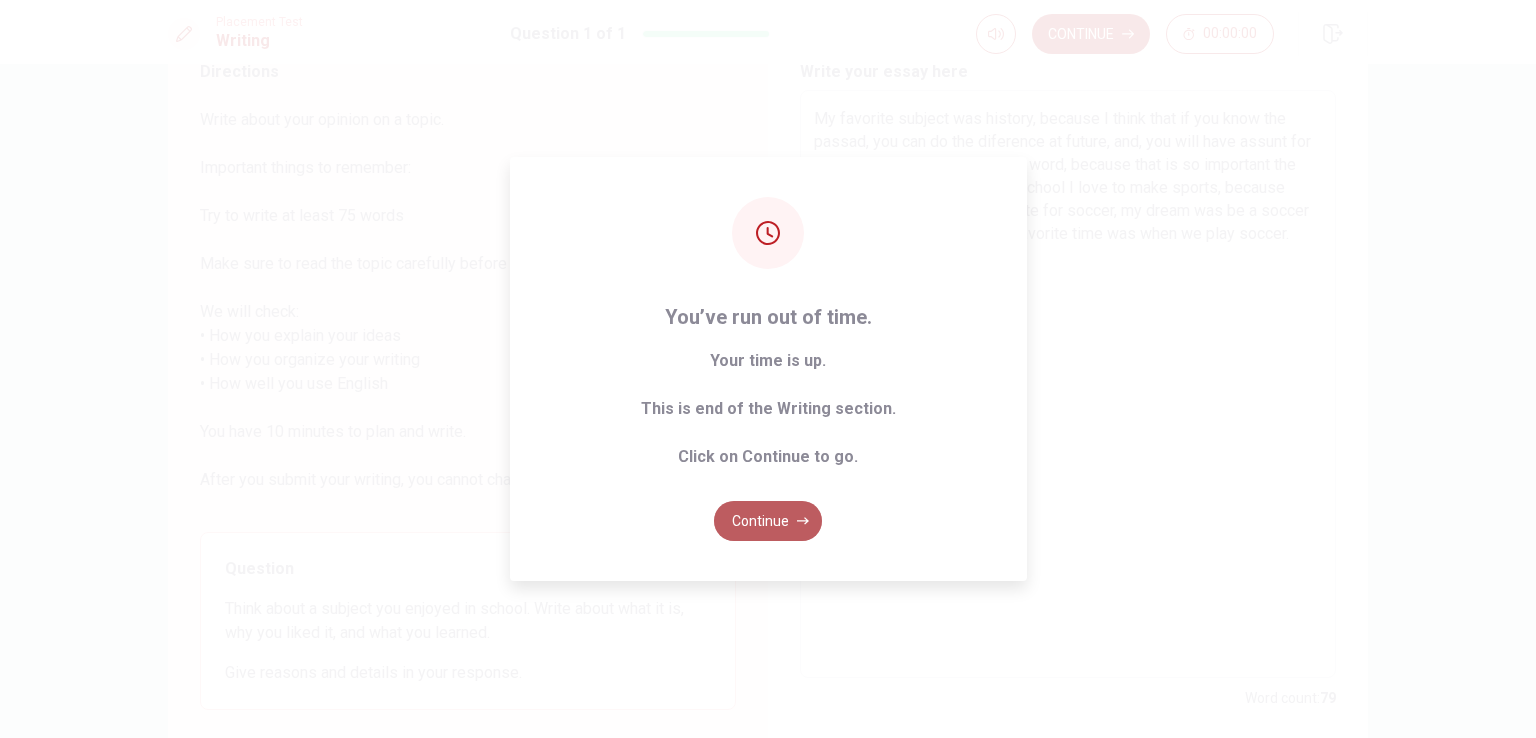 click on "Continue" at bounding box center [768, 521] 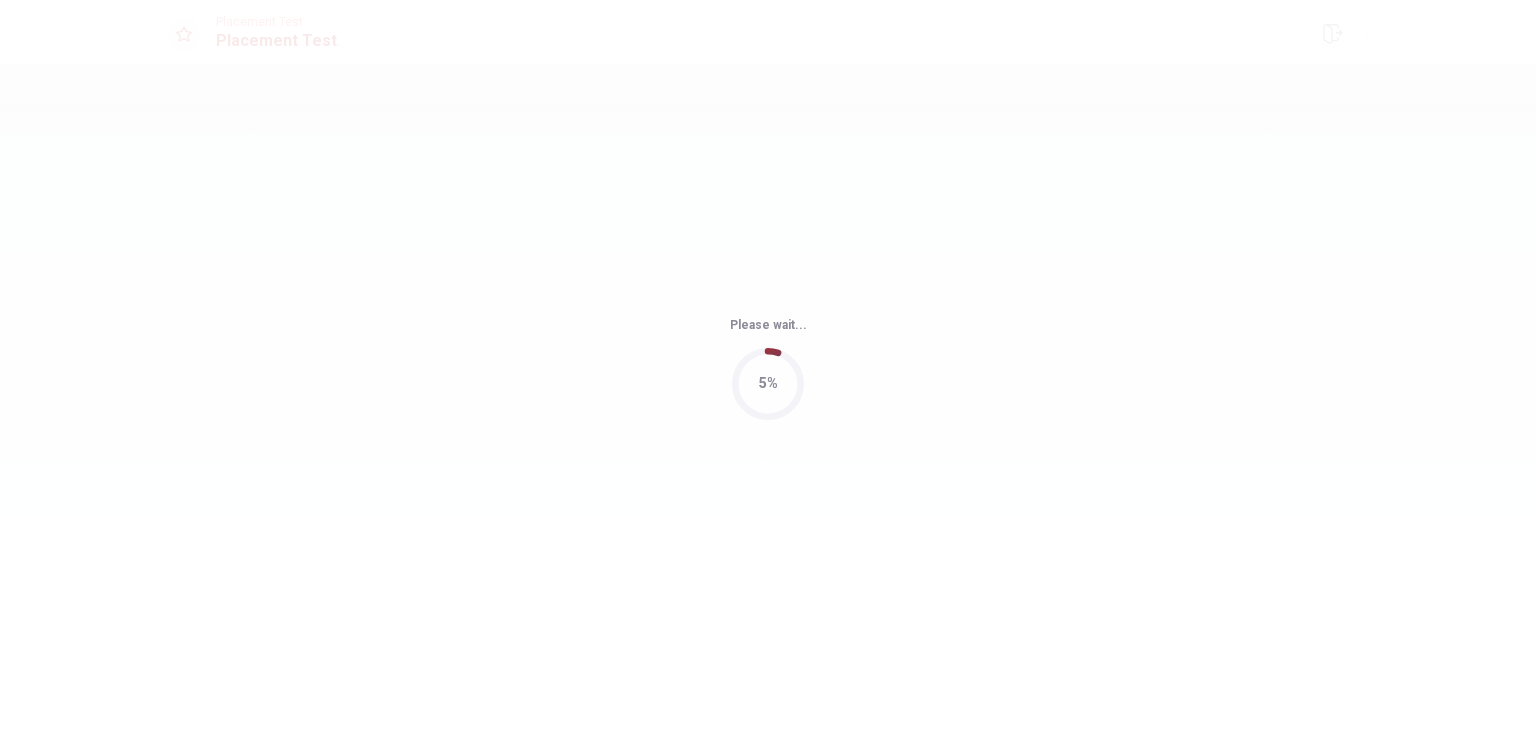 scroll, scrollTop: 0, scrollLeft: 0, axis: both 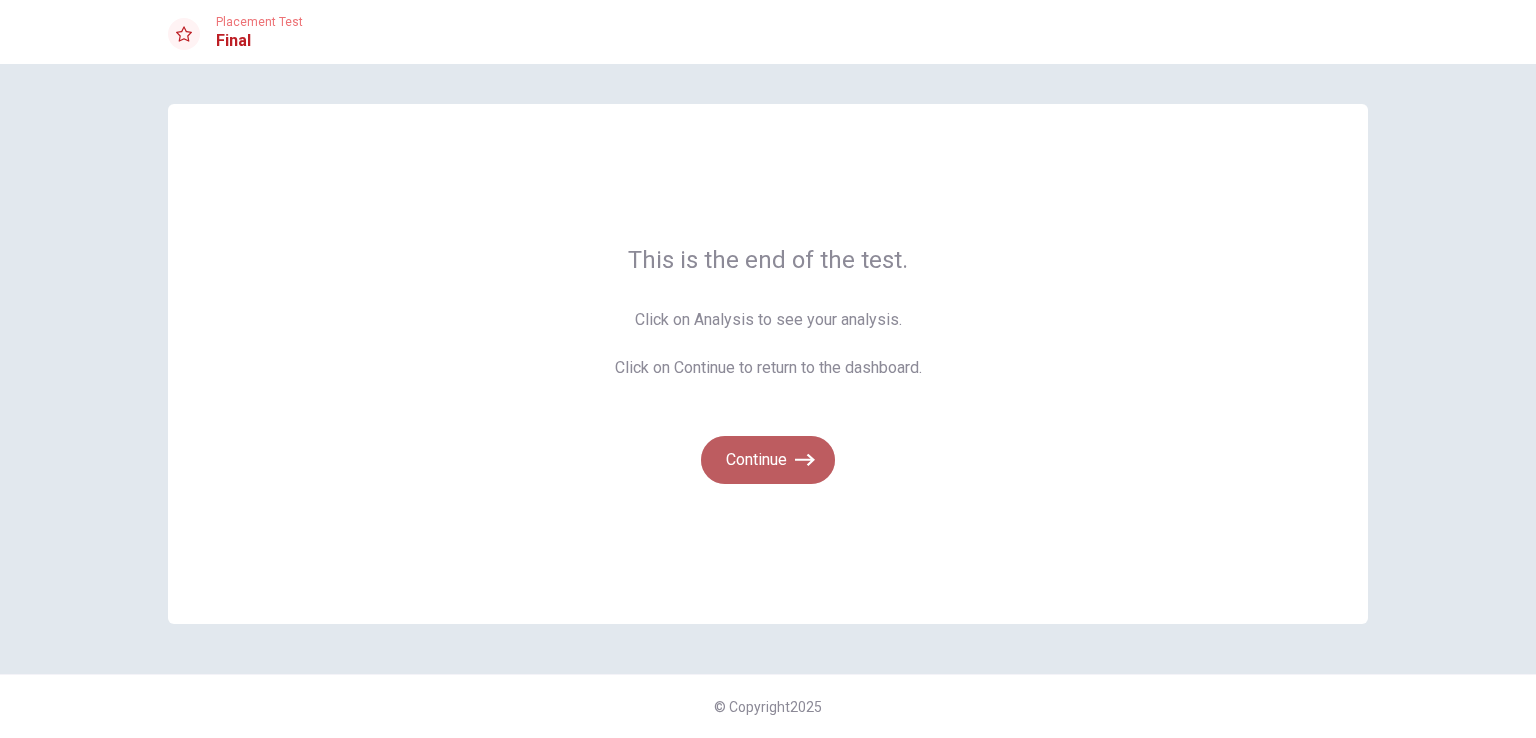 click on "Continue" at bounding box center [768, 460] 